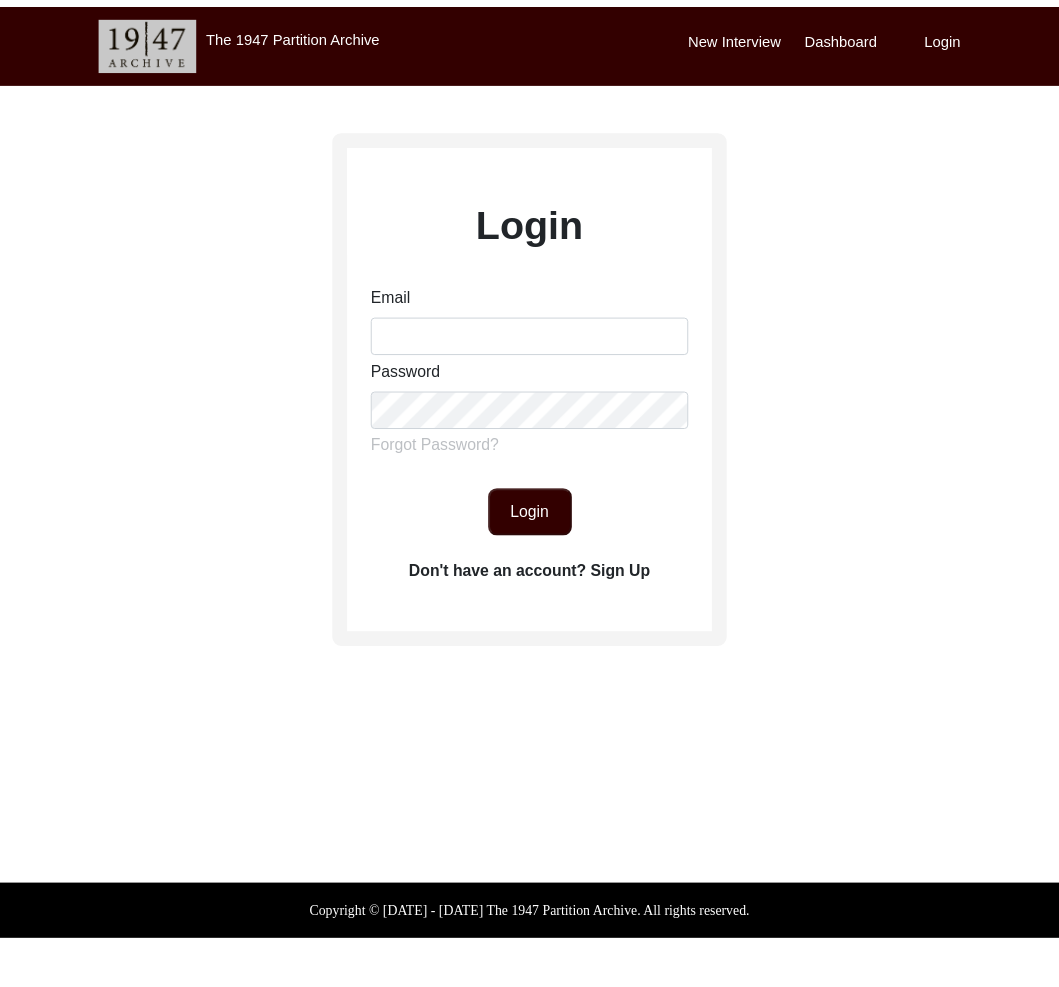 scroll, scrollTop: 0, scrollLeft: 0, axis: both 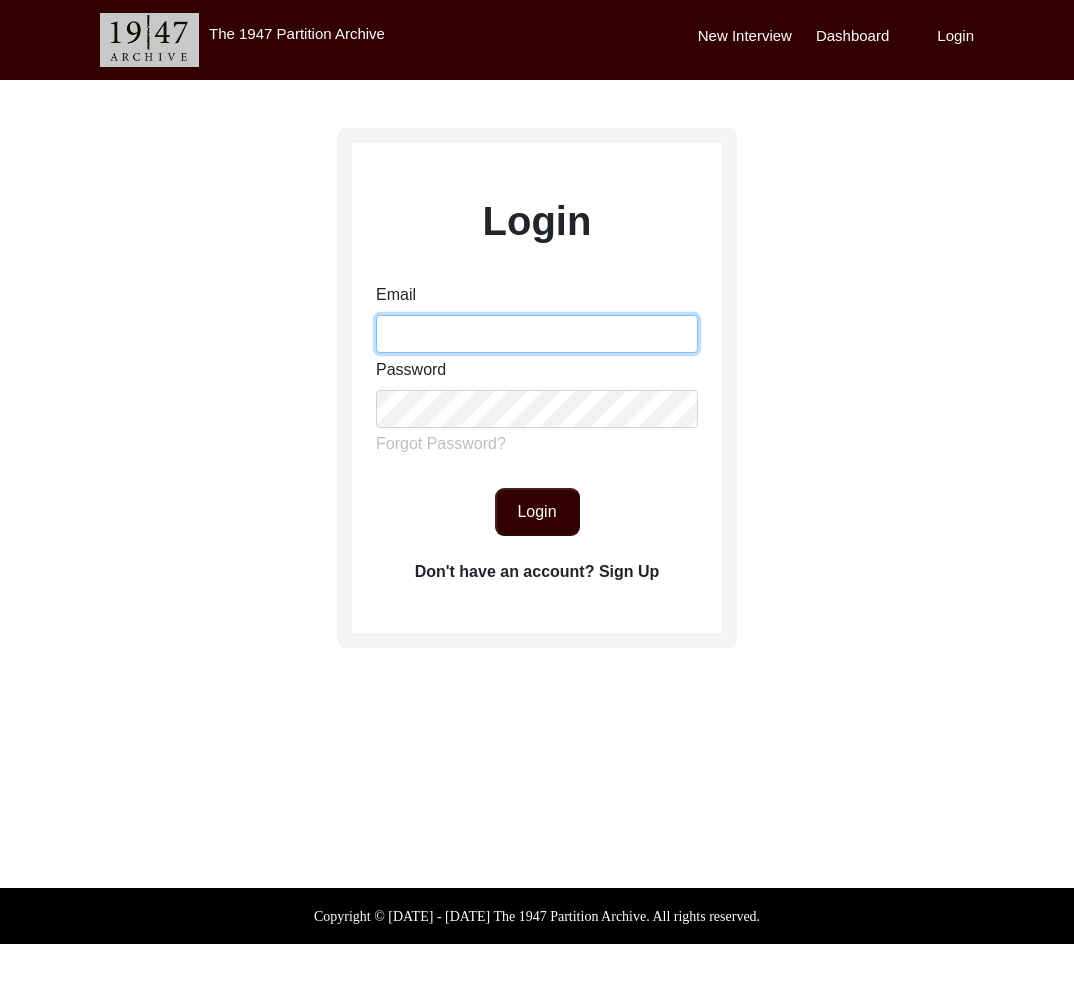 click on "Email" at bounding box center (537, 334) 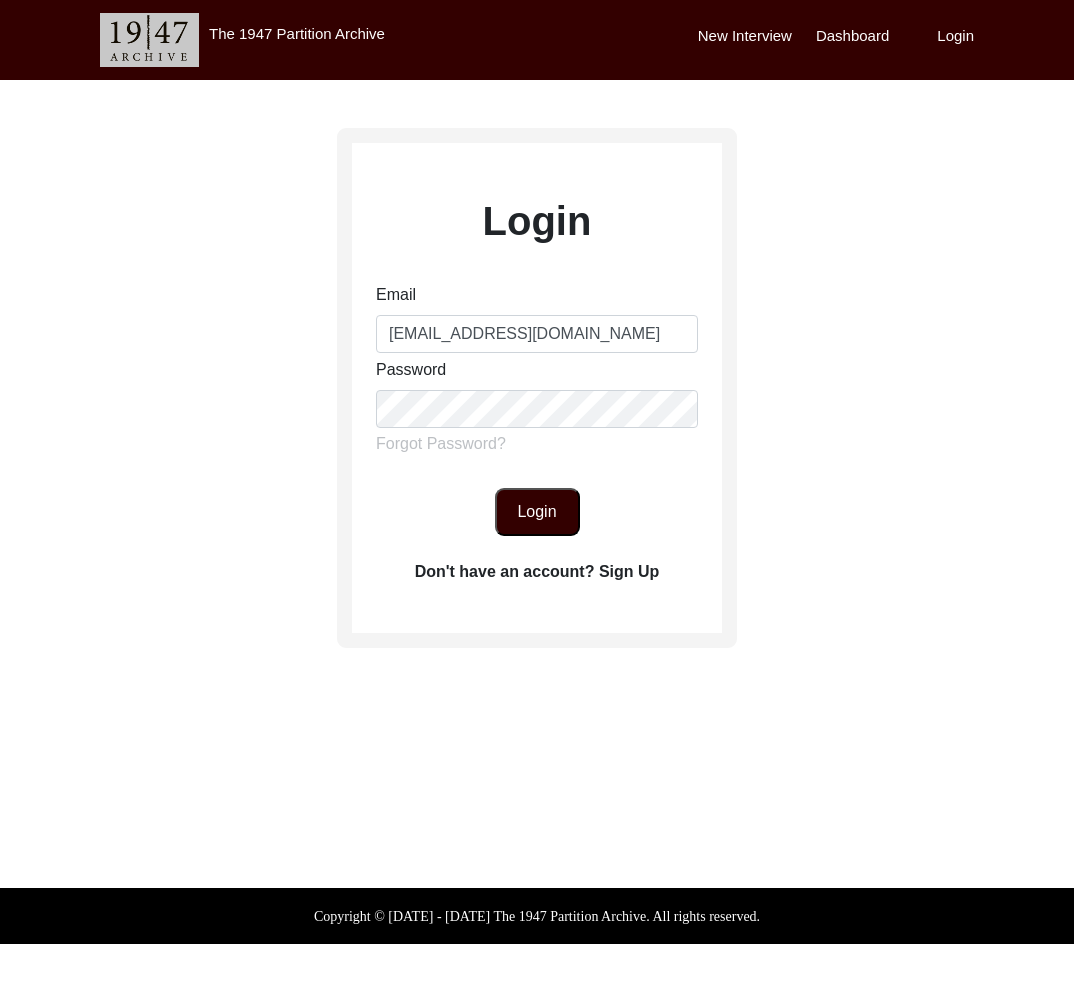 click on "Login" 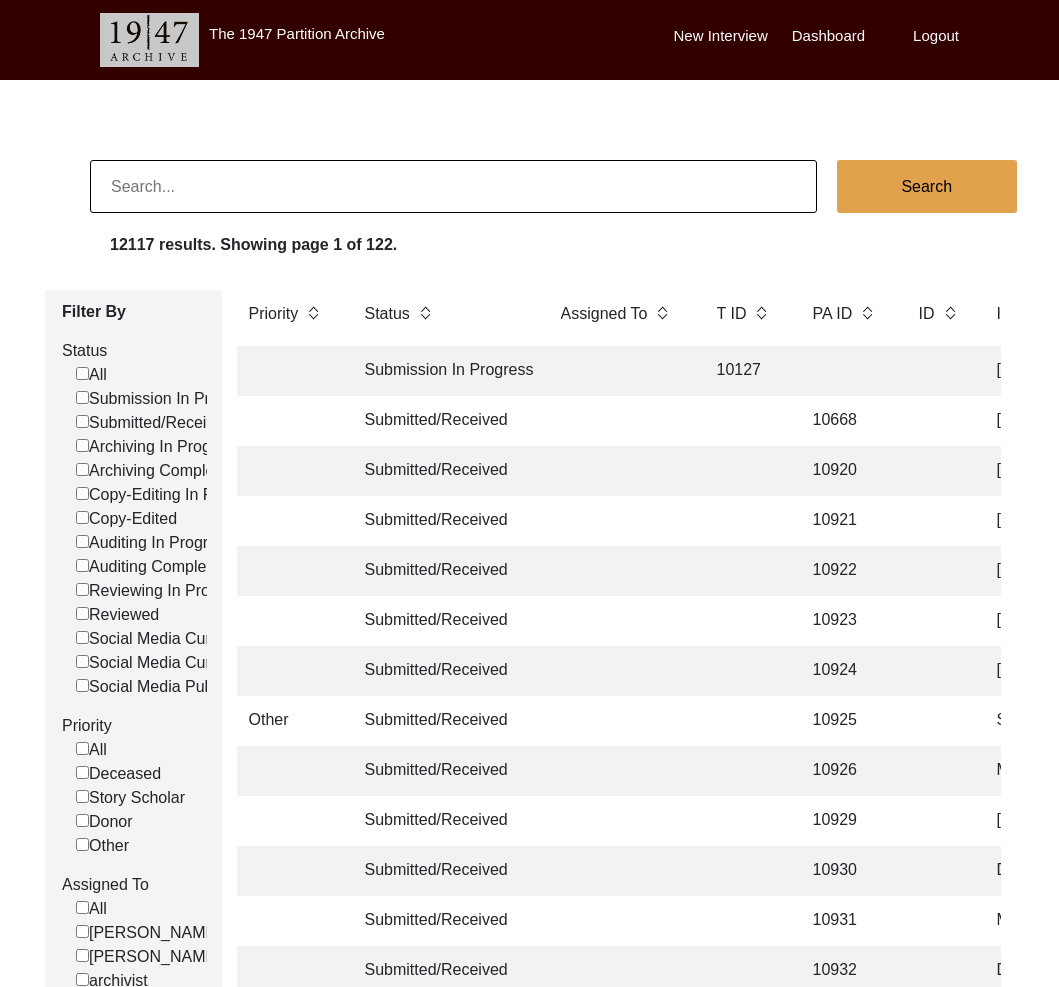 click 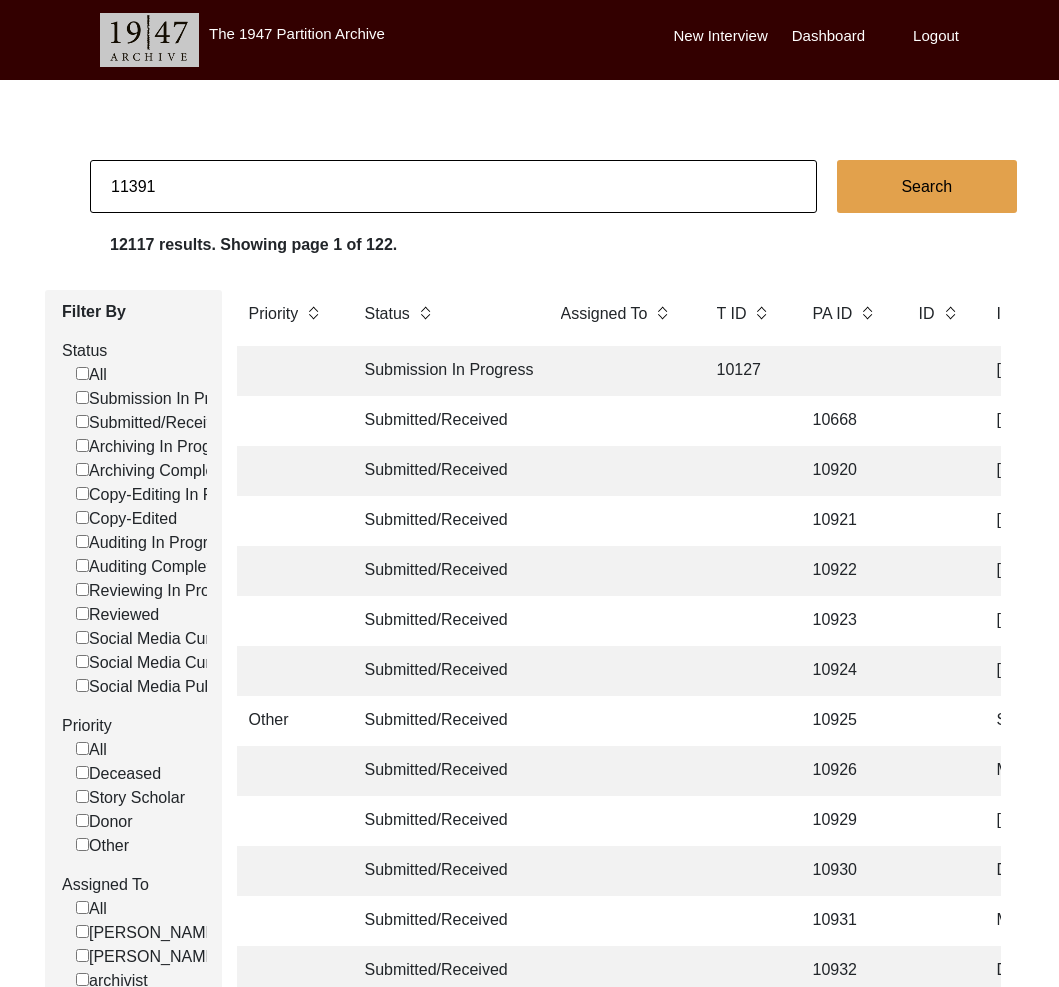 type on "11391" 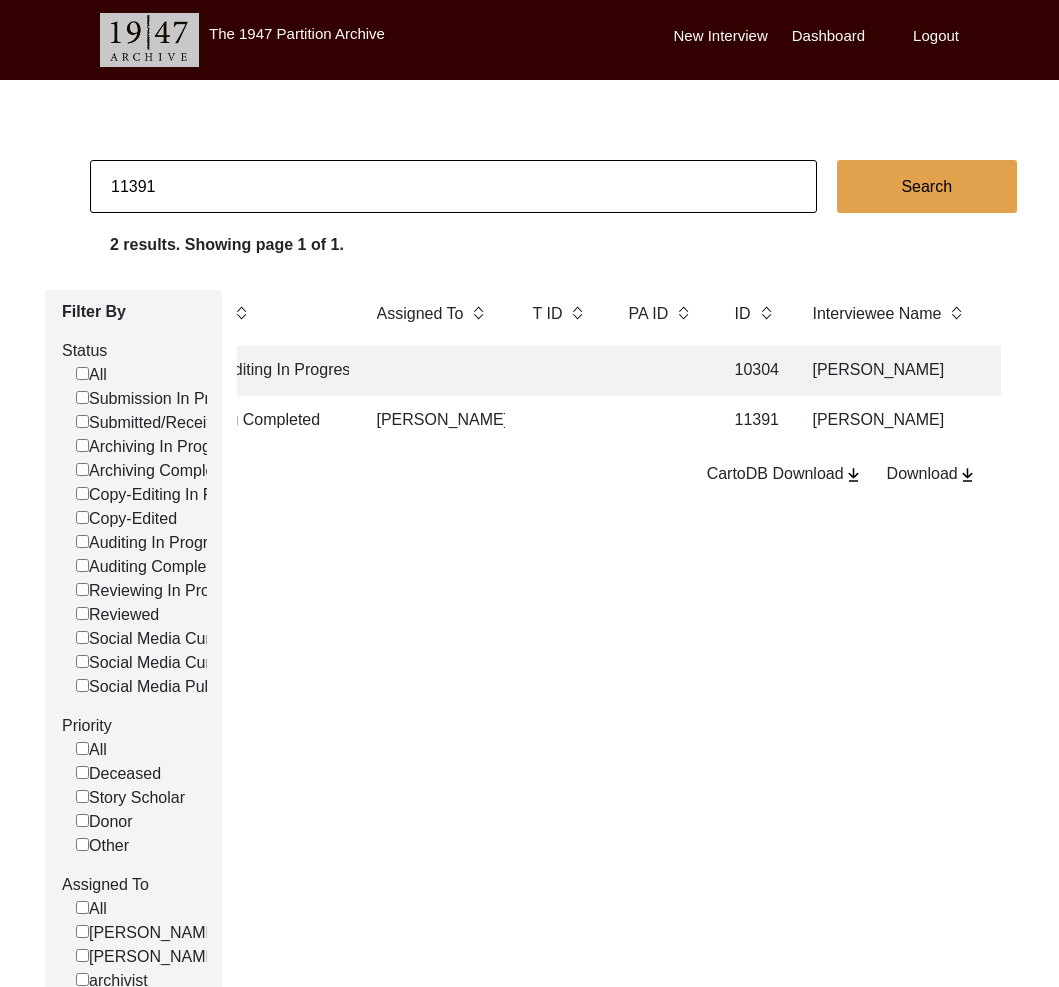 scroll, scrollTop: 0, scrollLeft: 318, axis: horizontal 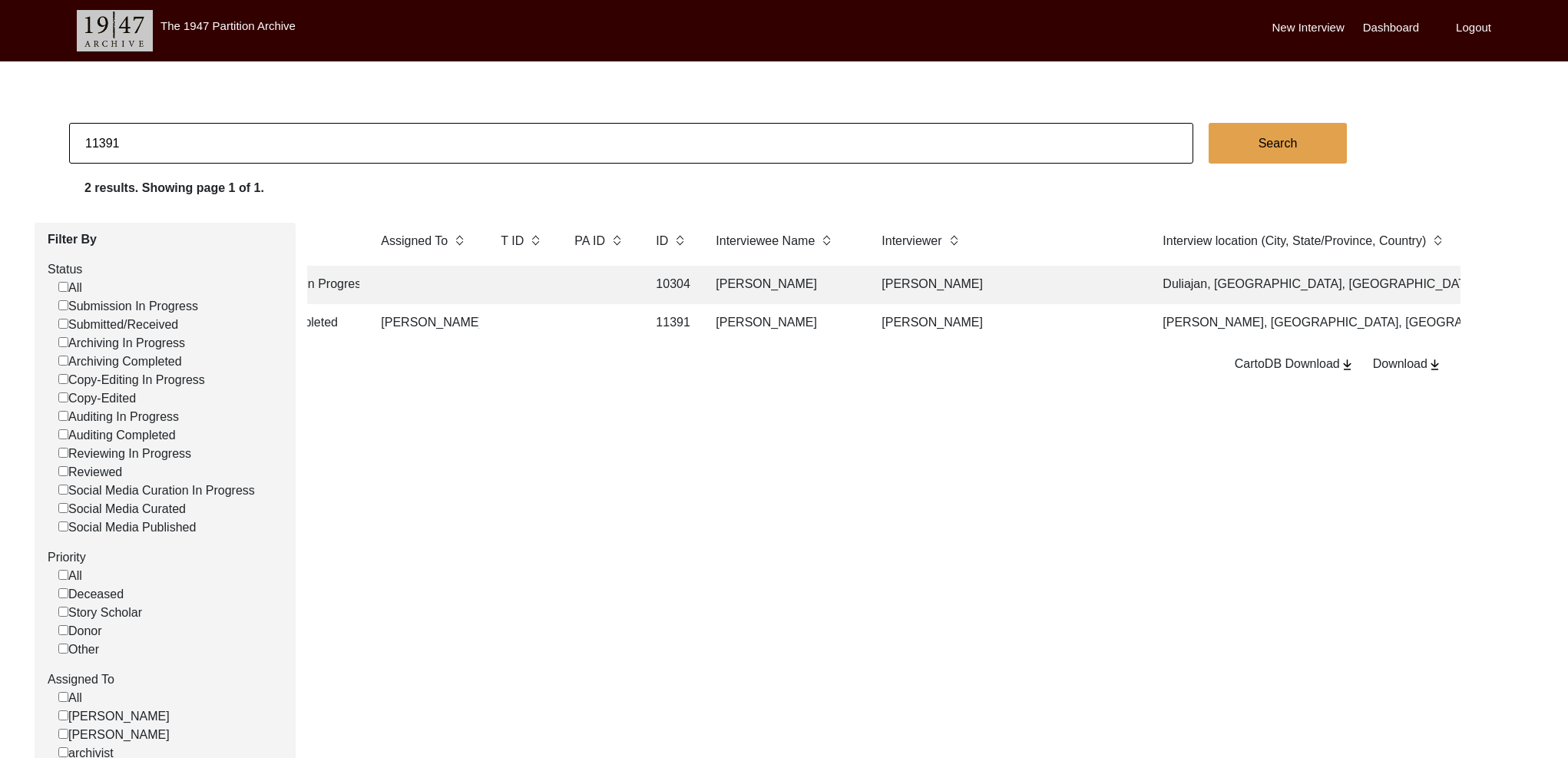 click on "Auditing Completed [PERSON_NAME] 11391 [PERSON_NAME] Jut [PERSON_NAME] Haveli [PERSON_NAME], [GEOGRAPHIC_DATA], [GEOGRAPHIC_DATA], [GEOGRAPHIC_DATA], [GEOGRAPHIC_DATA] [DATE] [DEMOGRAPHIC_DATA] 1938 [DEMOGRAPHIC_DATA] [GEOGRAPHIC_DATA], [GEOGRAPHIC_DATA], [GEOGRAPHIC_DATA], [GEOGRAPHIC_DATA], [GEOGRAPHIC_DATA] [PERSON_NAME], [GEOGRAPHIC_DATA], [GEOGRAPHIC_DATA], [GEOGRAPHIC_DATA], [GEOGRAPHIC_DATA] yes" 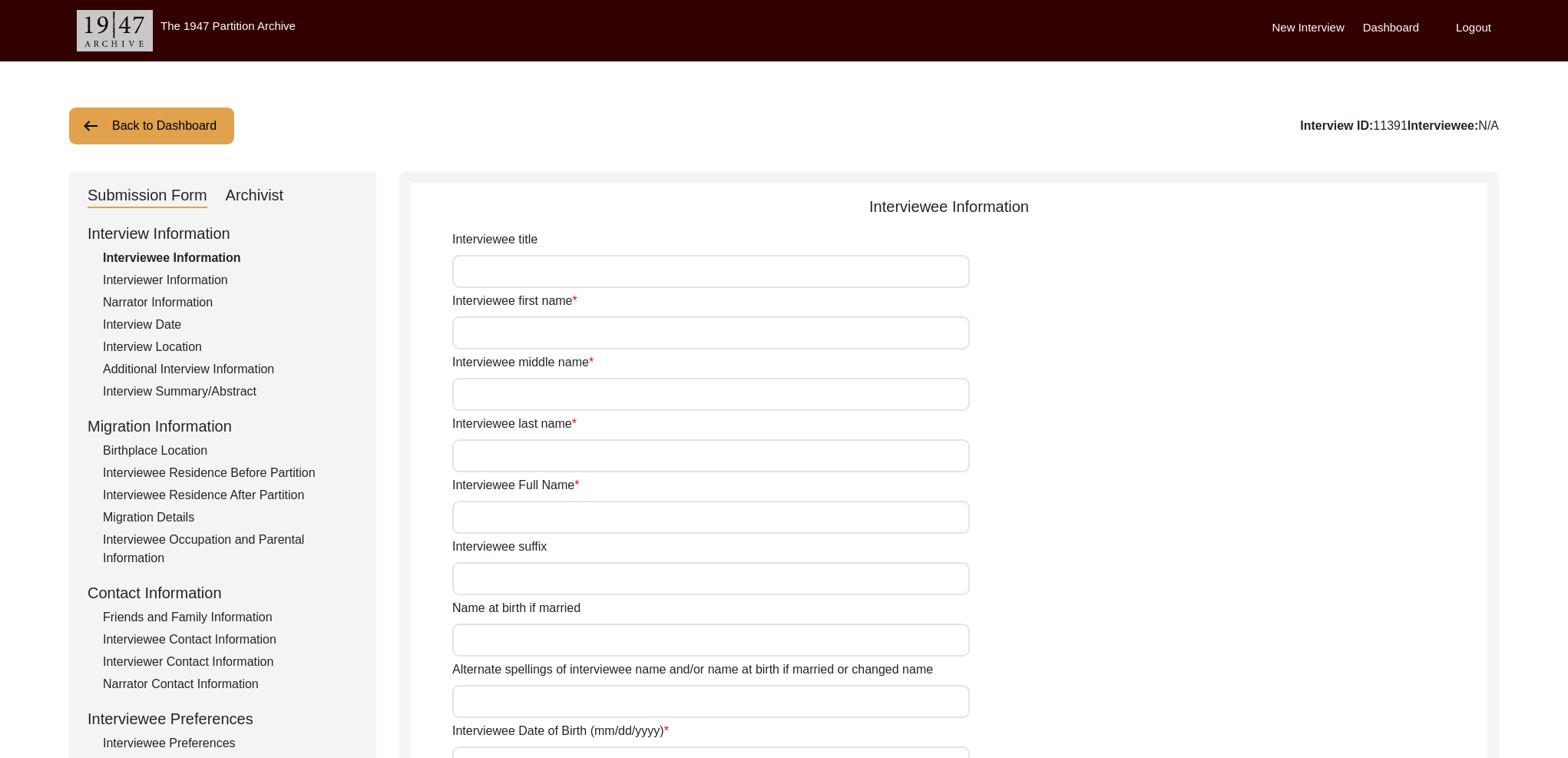 type on "Mr." 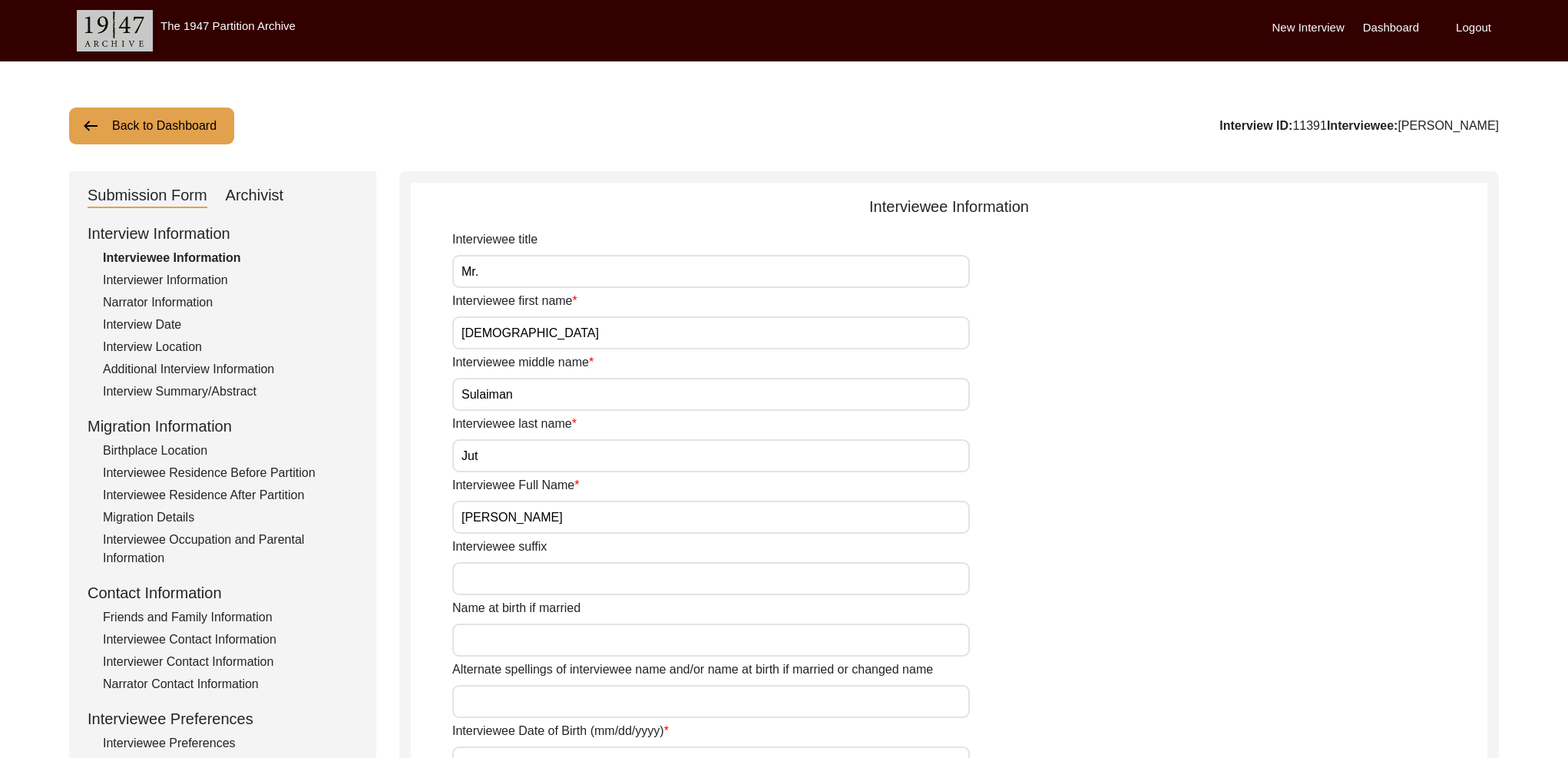 click on "Back to Dashboard" 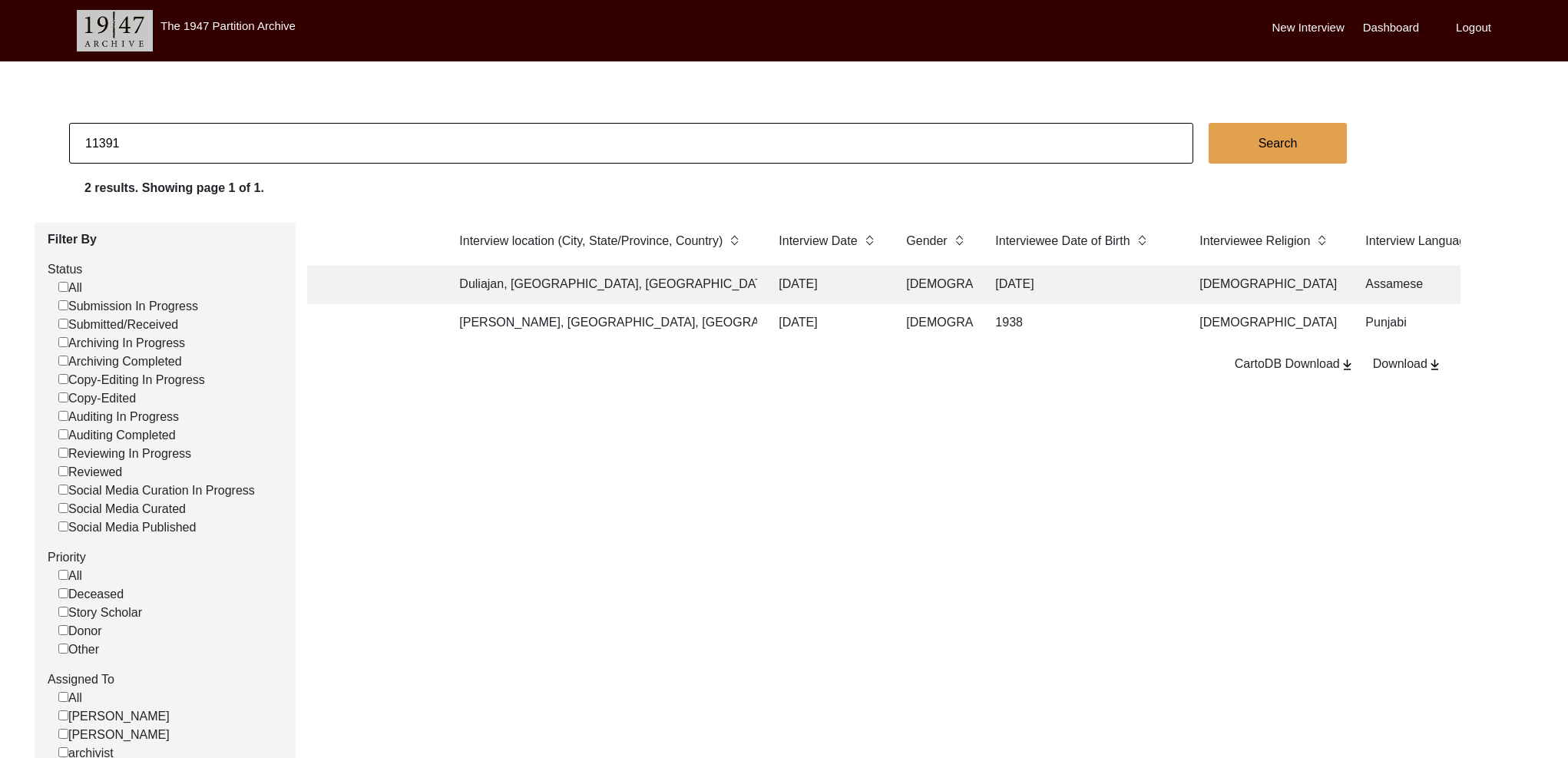 scroll, scrollTop: 0, scrollLeft: 0, axis: both 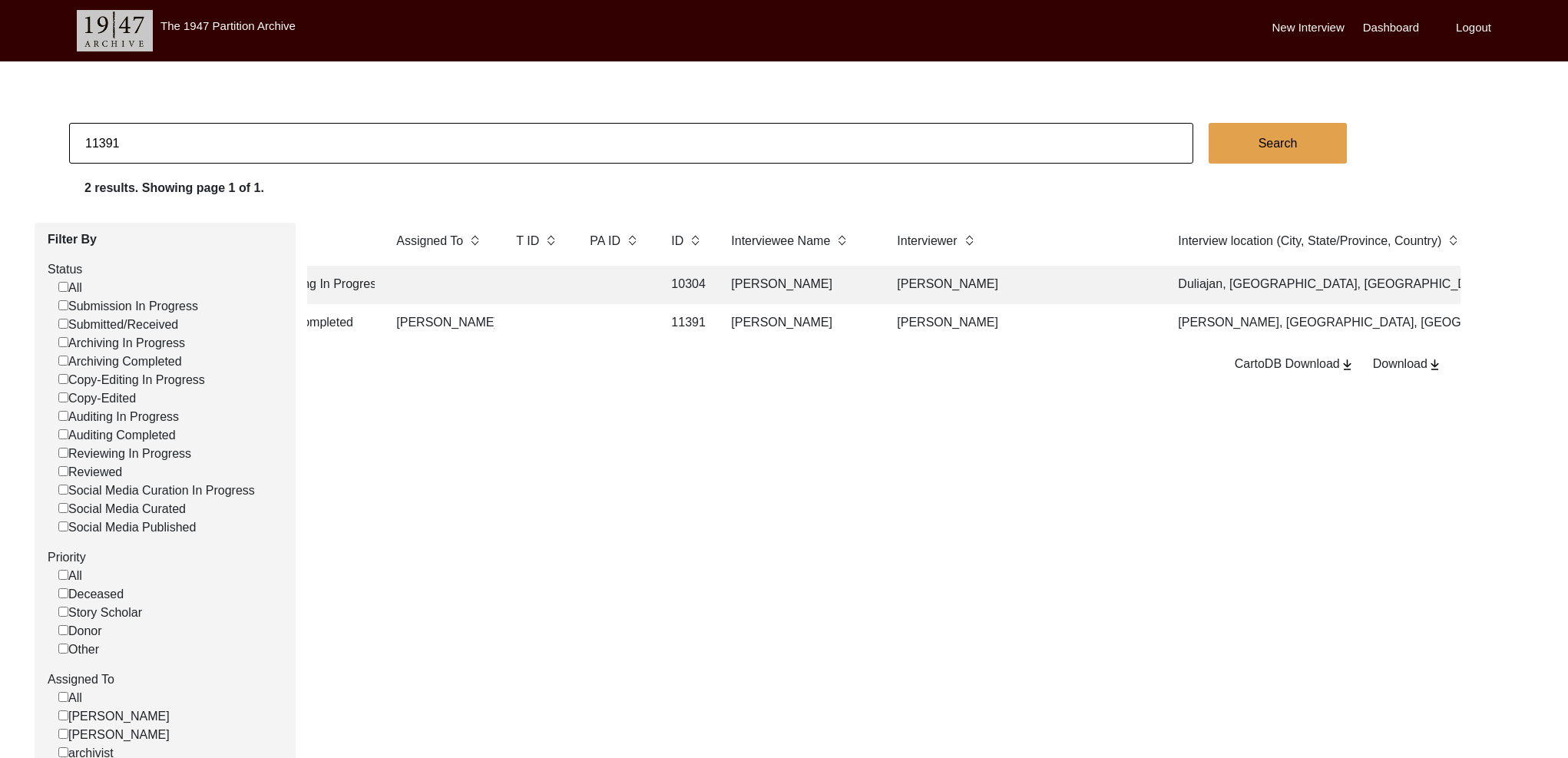 click 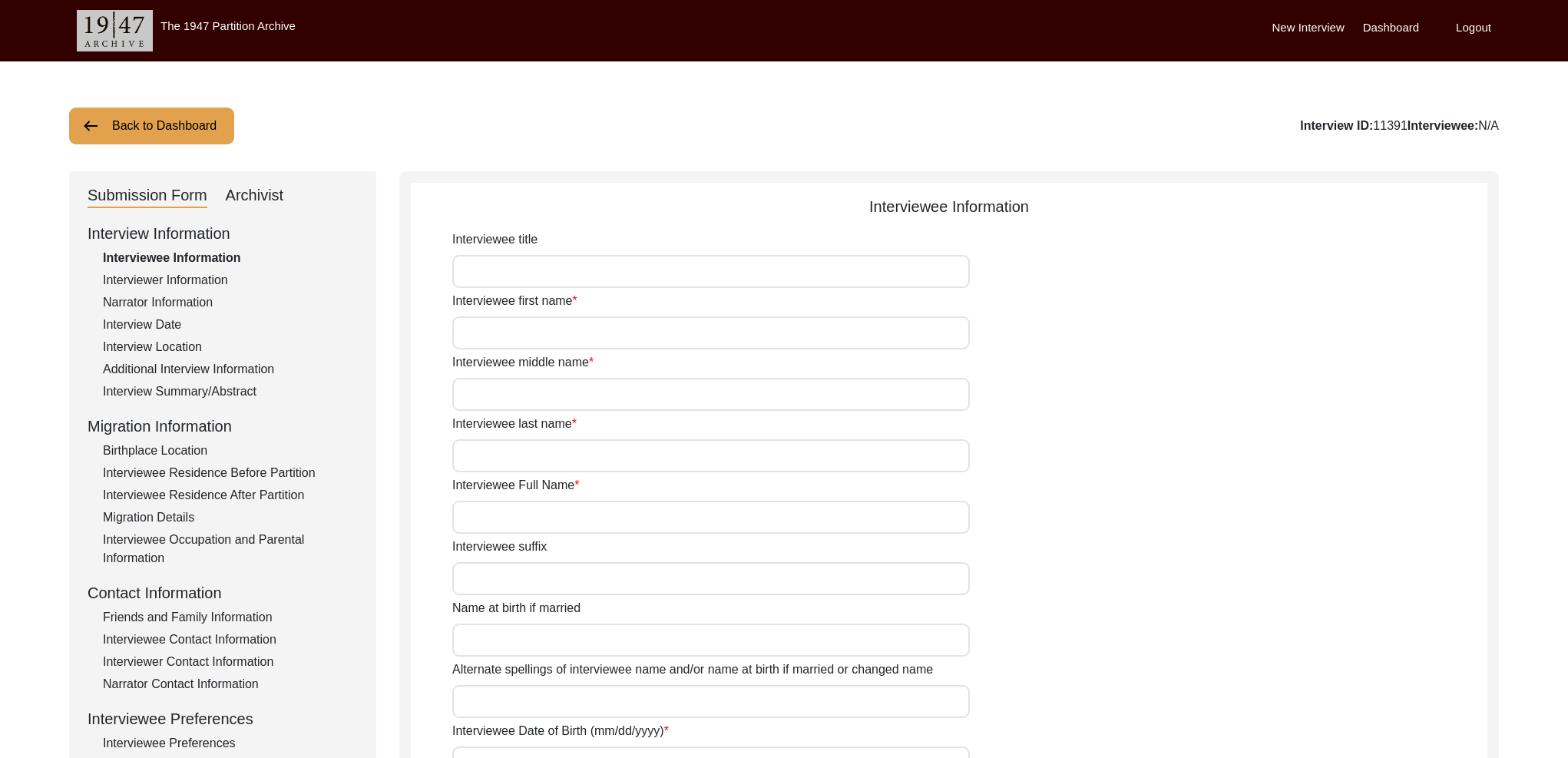 type on "Mr." 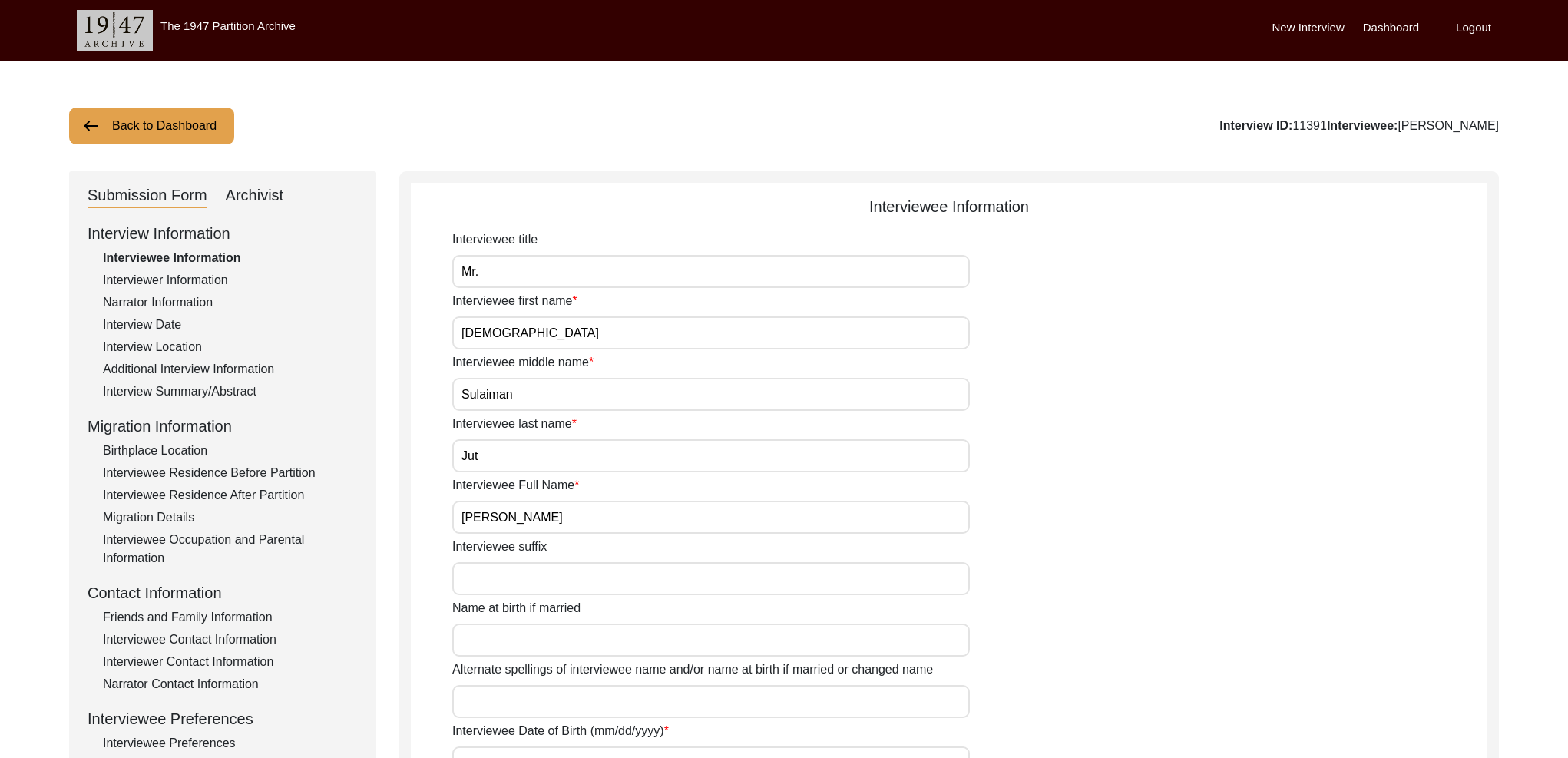 click on "Archivist" 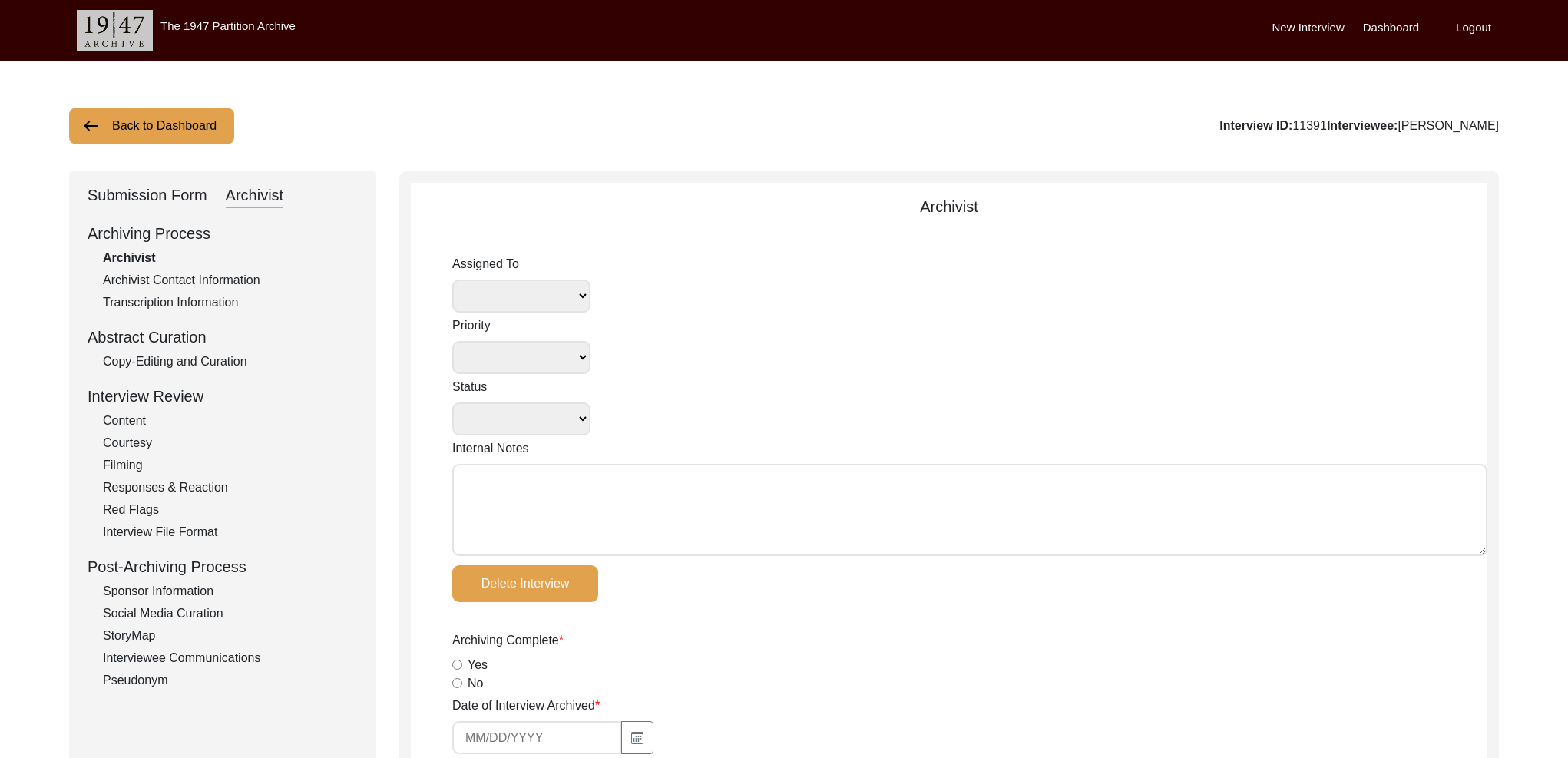 select 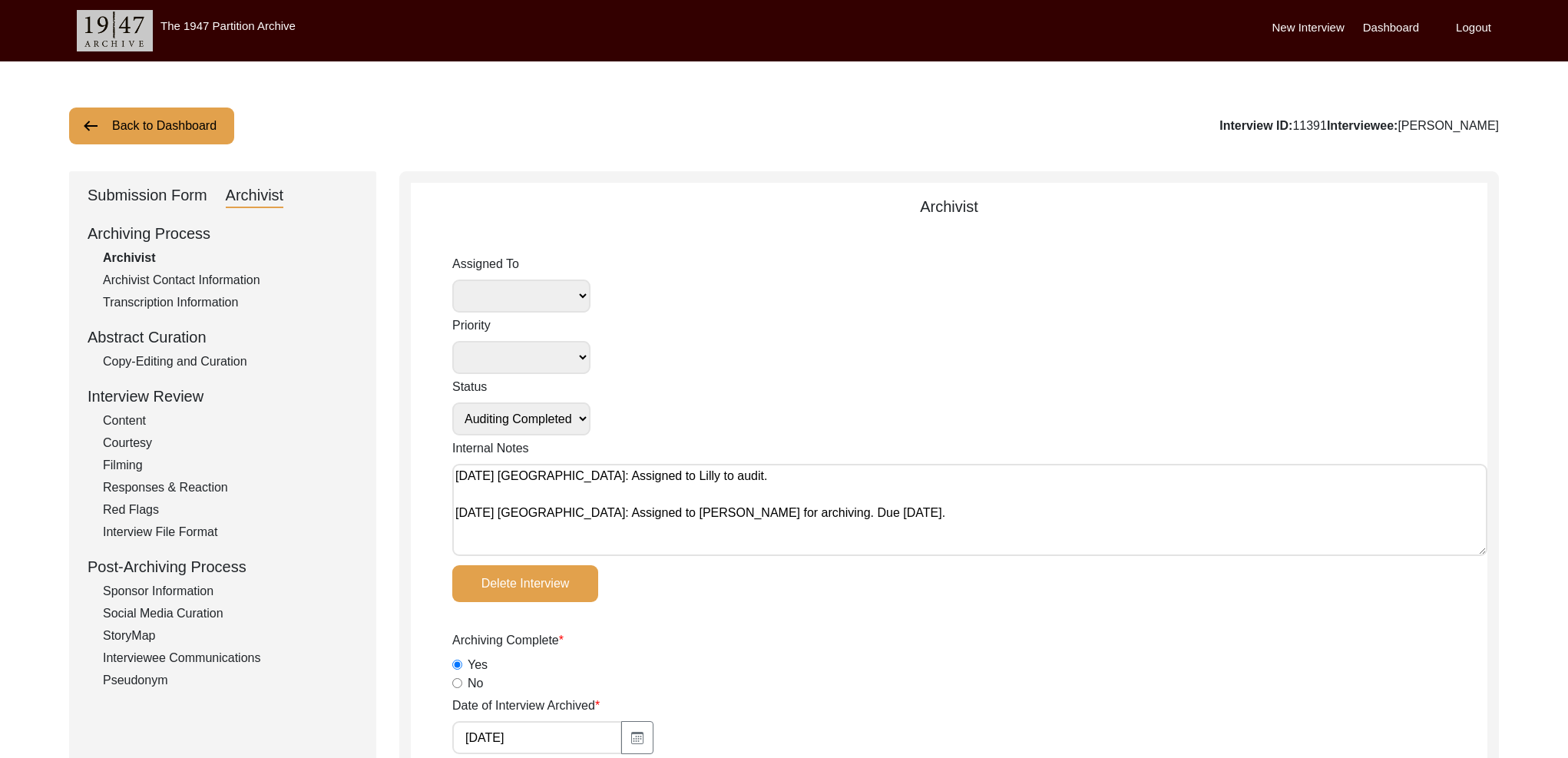 select on "507" 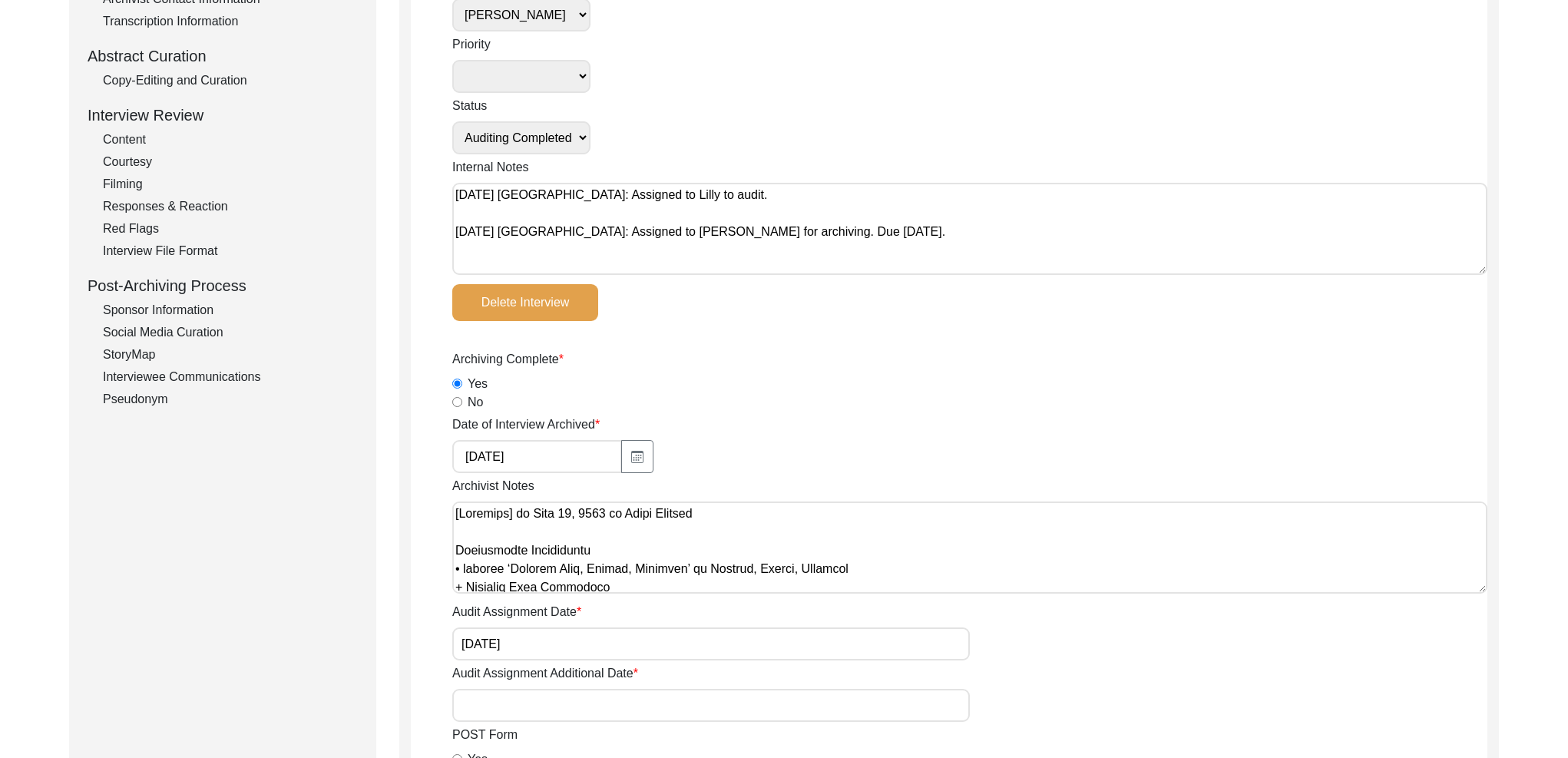scroll, scrollTop: 277, scrollLeft: 0, axis: vertical 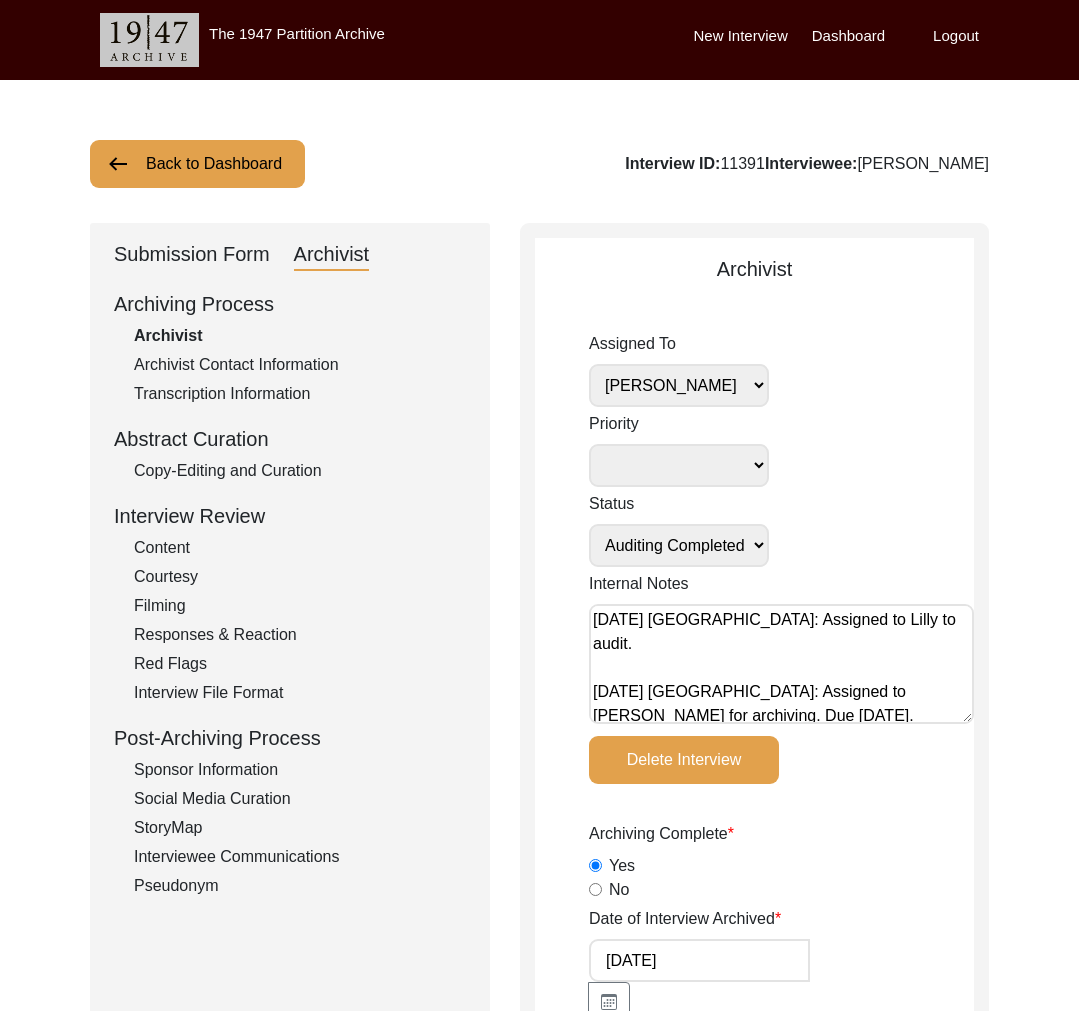 click on "Back to Dashboard" 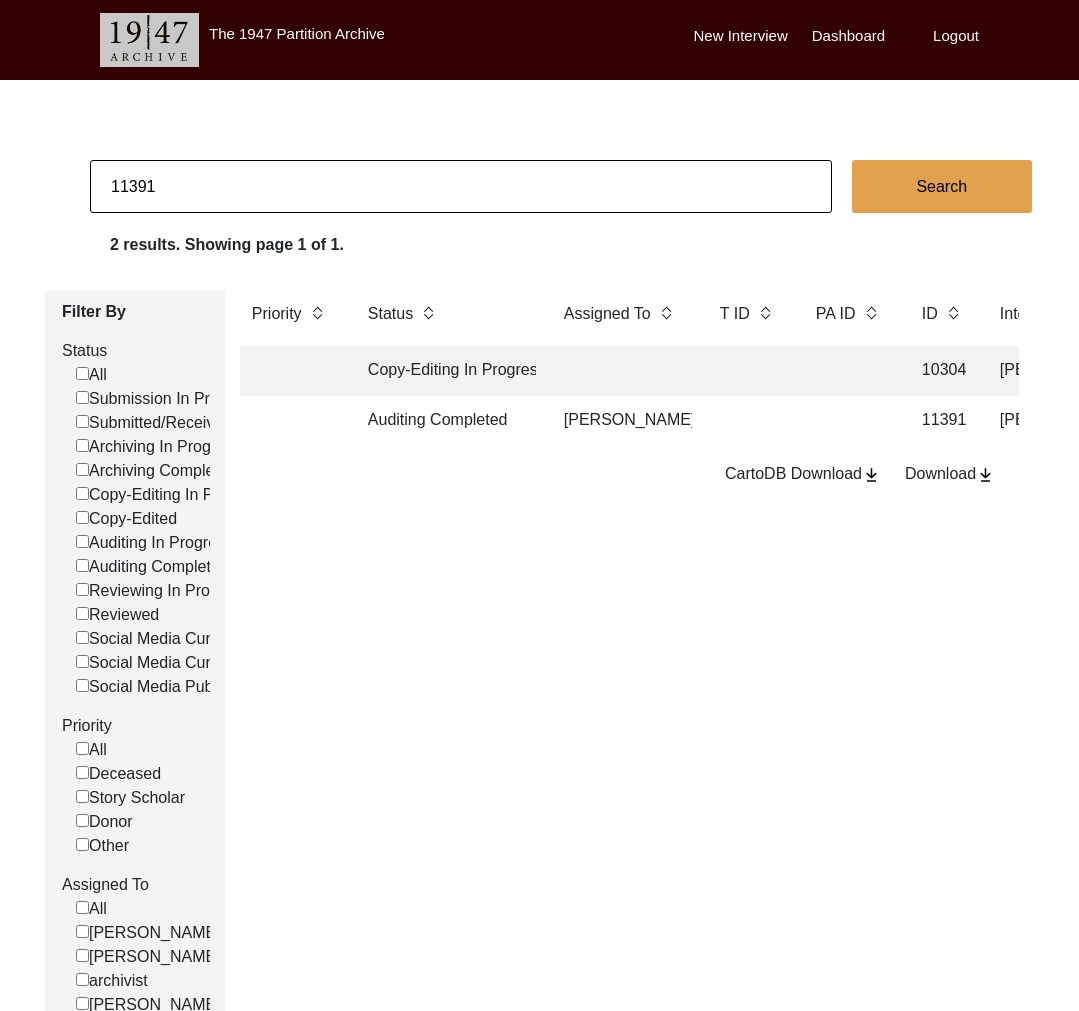 click on "11391" 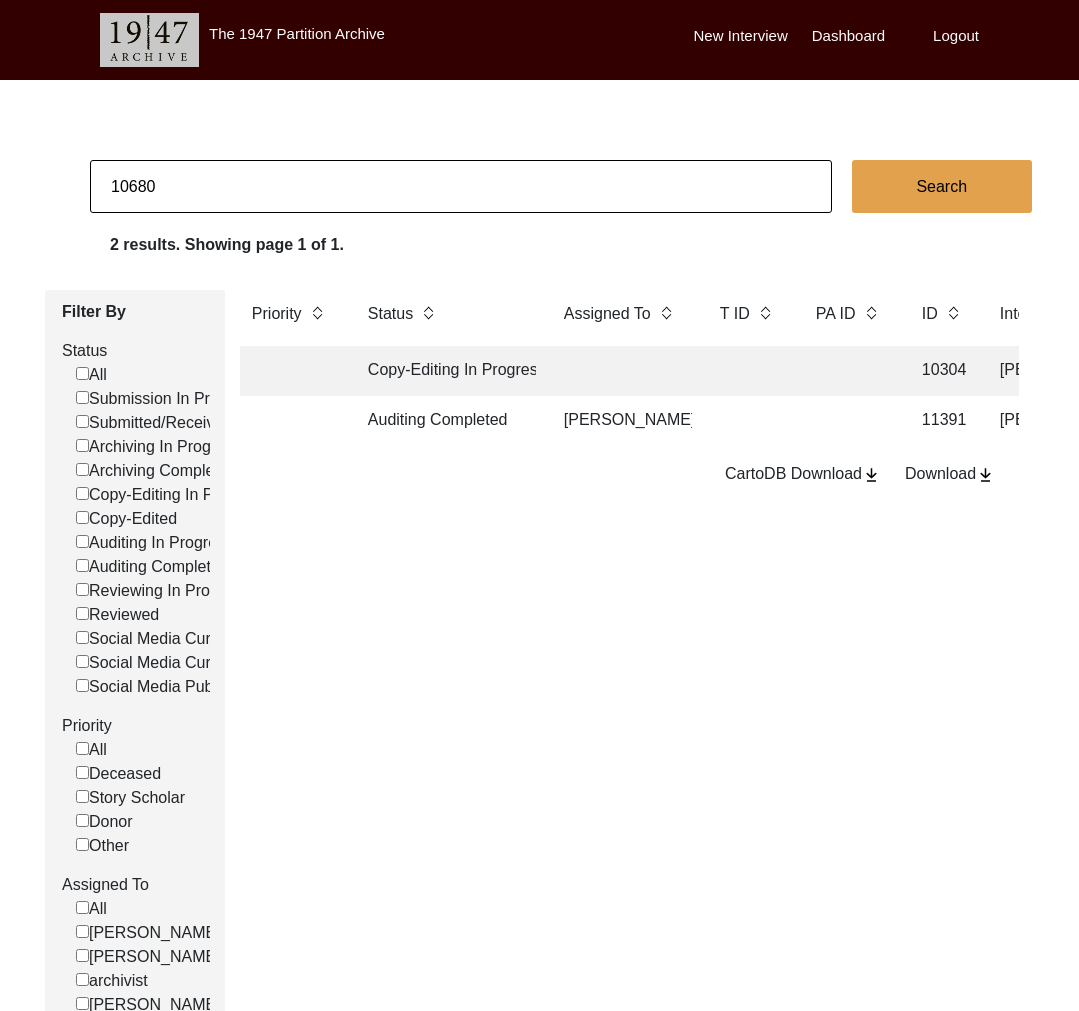 type on "10680" 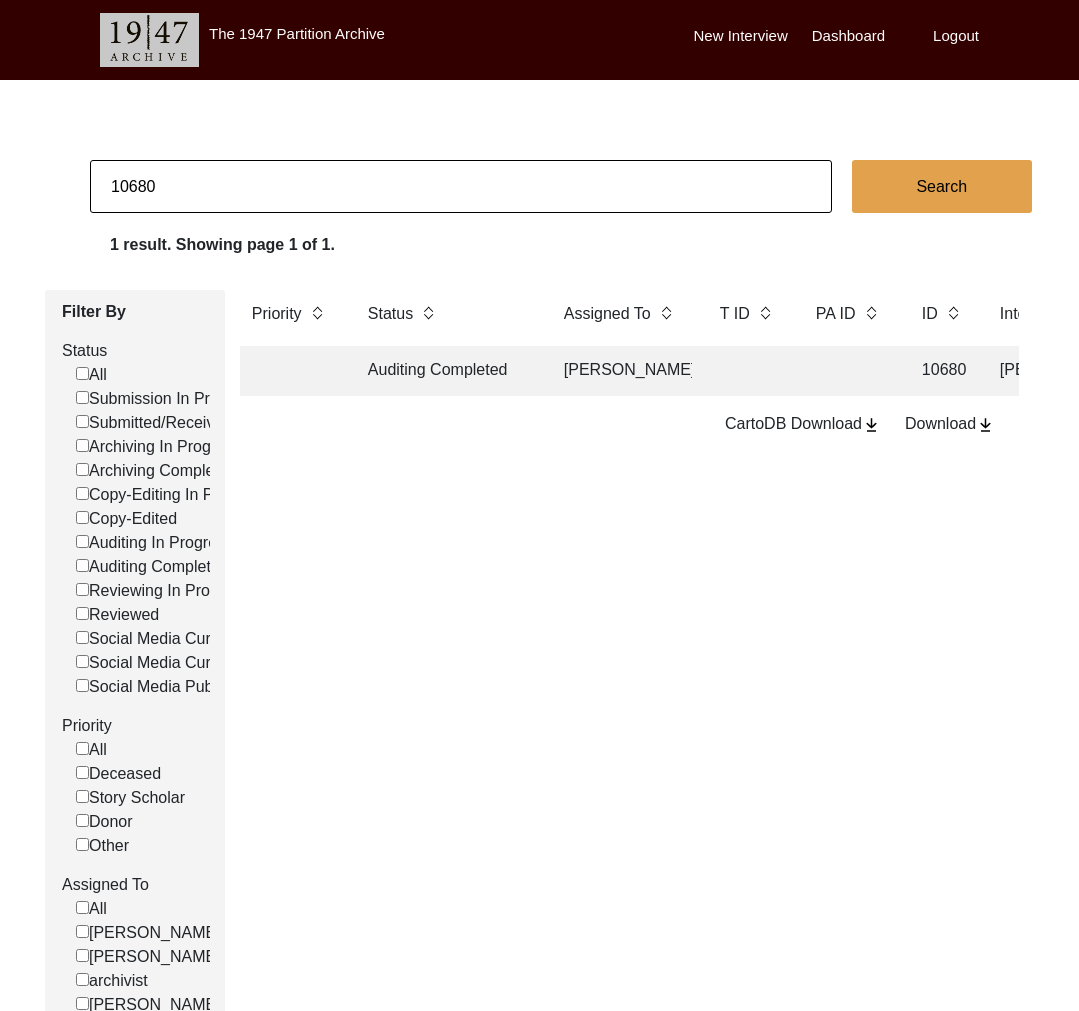 click on "Auditing Completed" 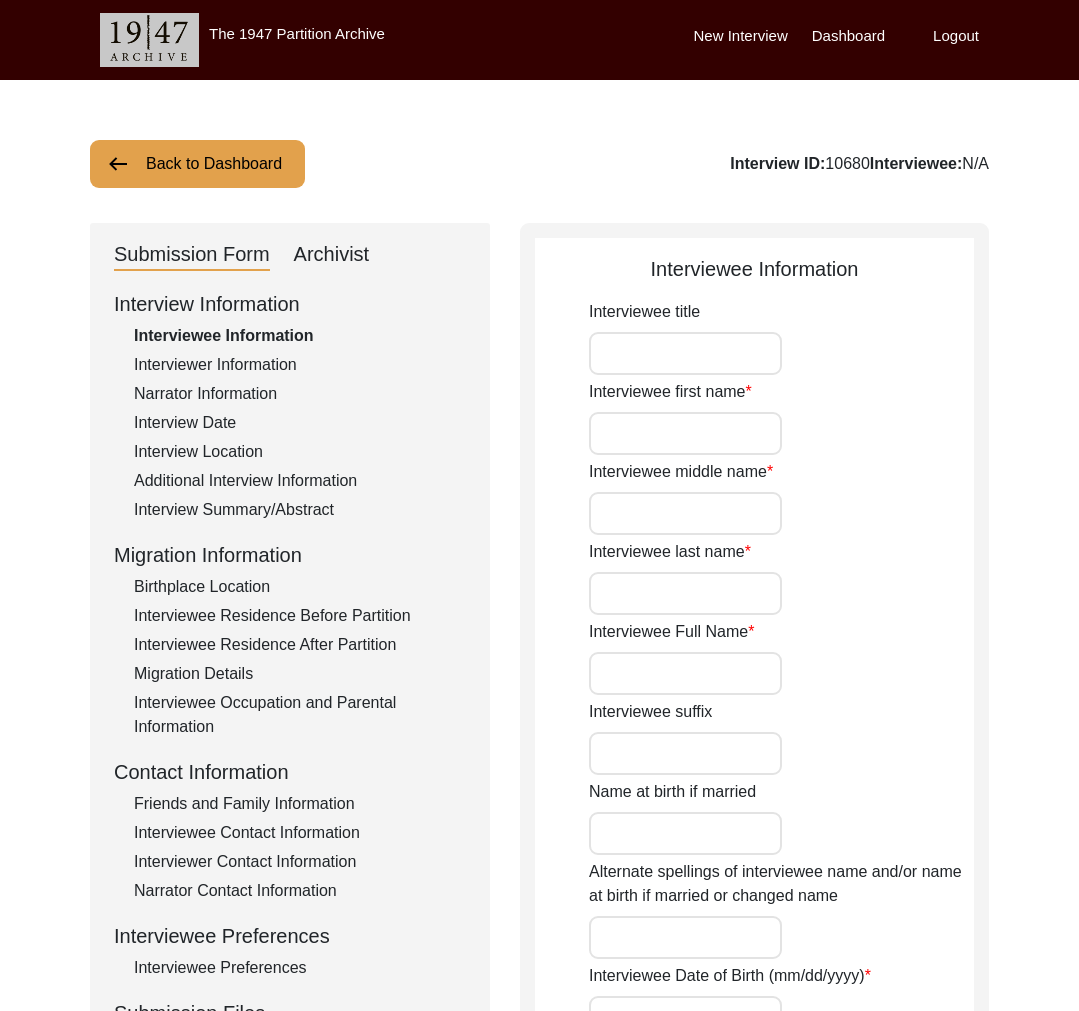 type on "Mr." 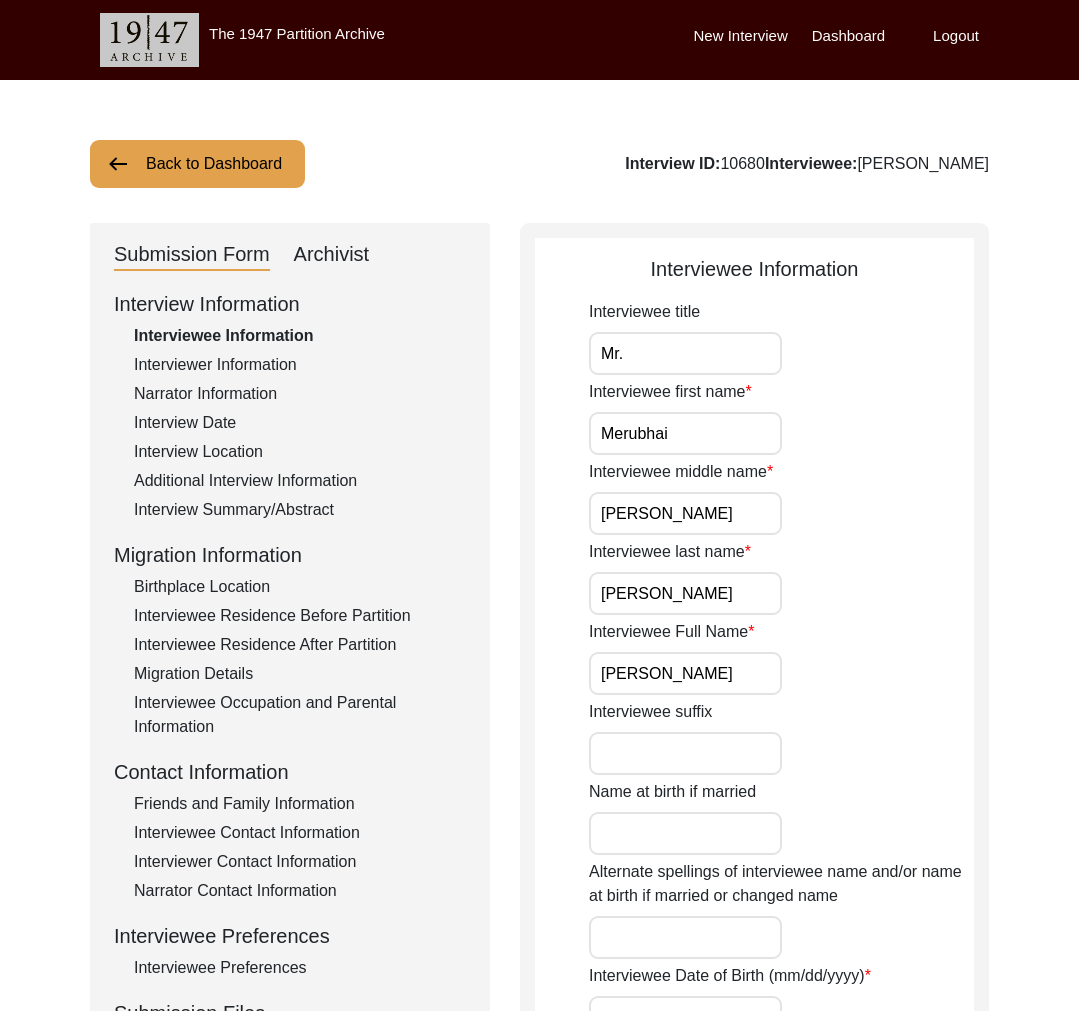 click on "Archivist" 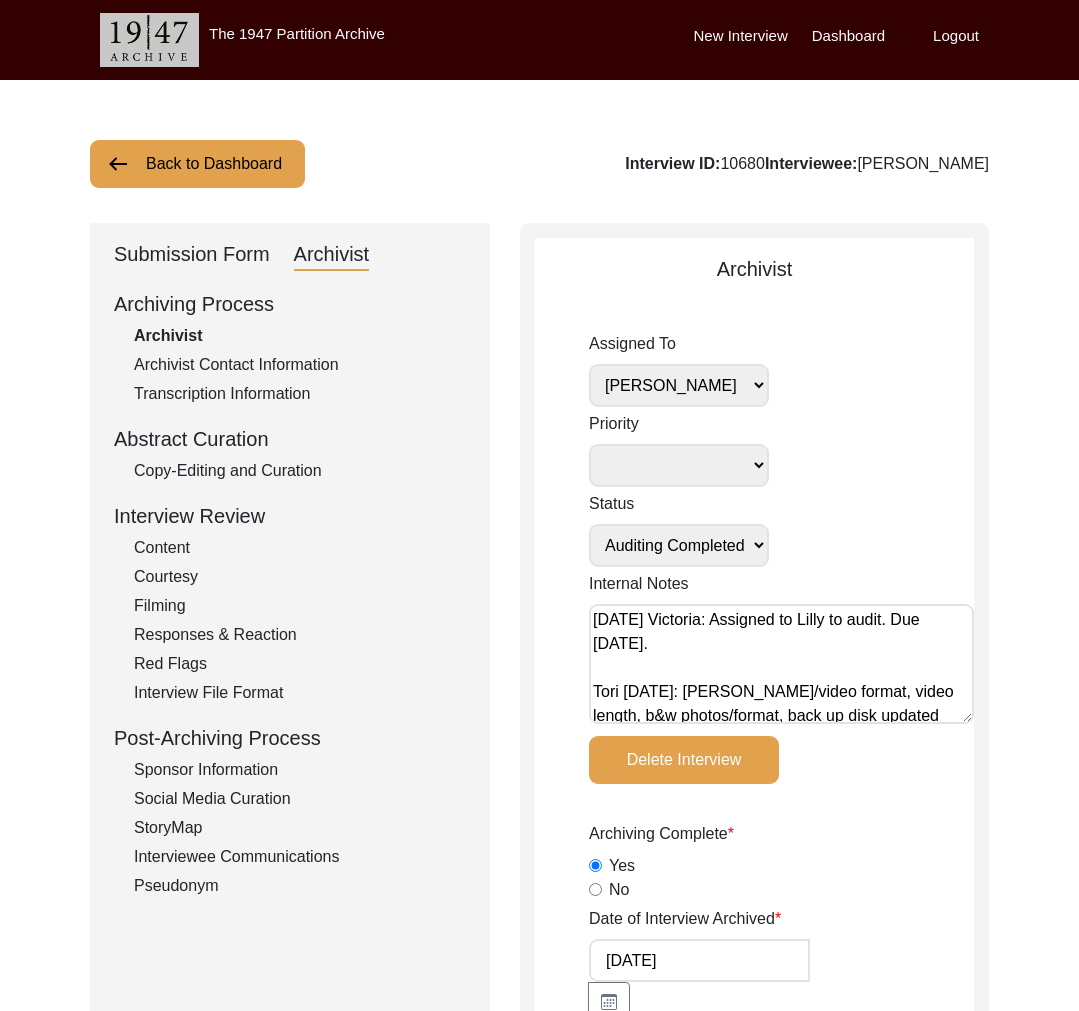 click on "Submission Form" 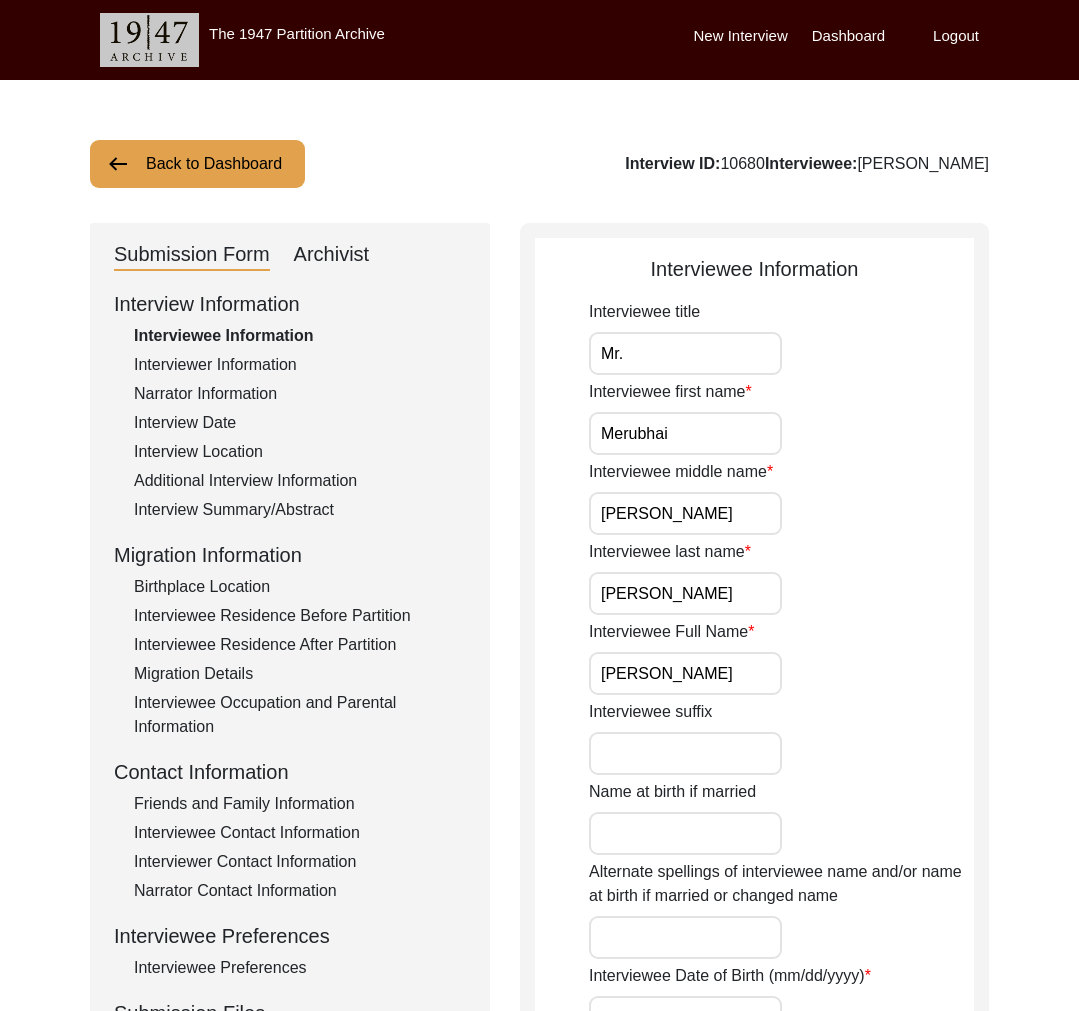 click on "Back to Dashboard" 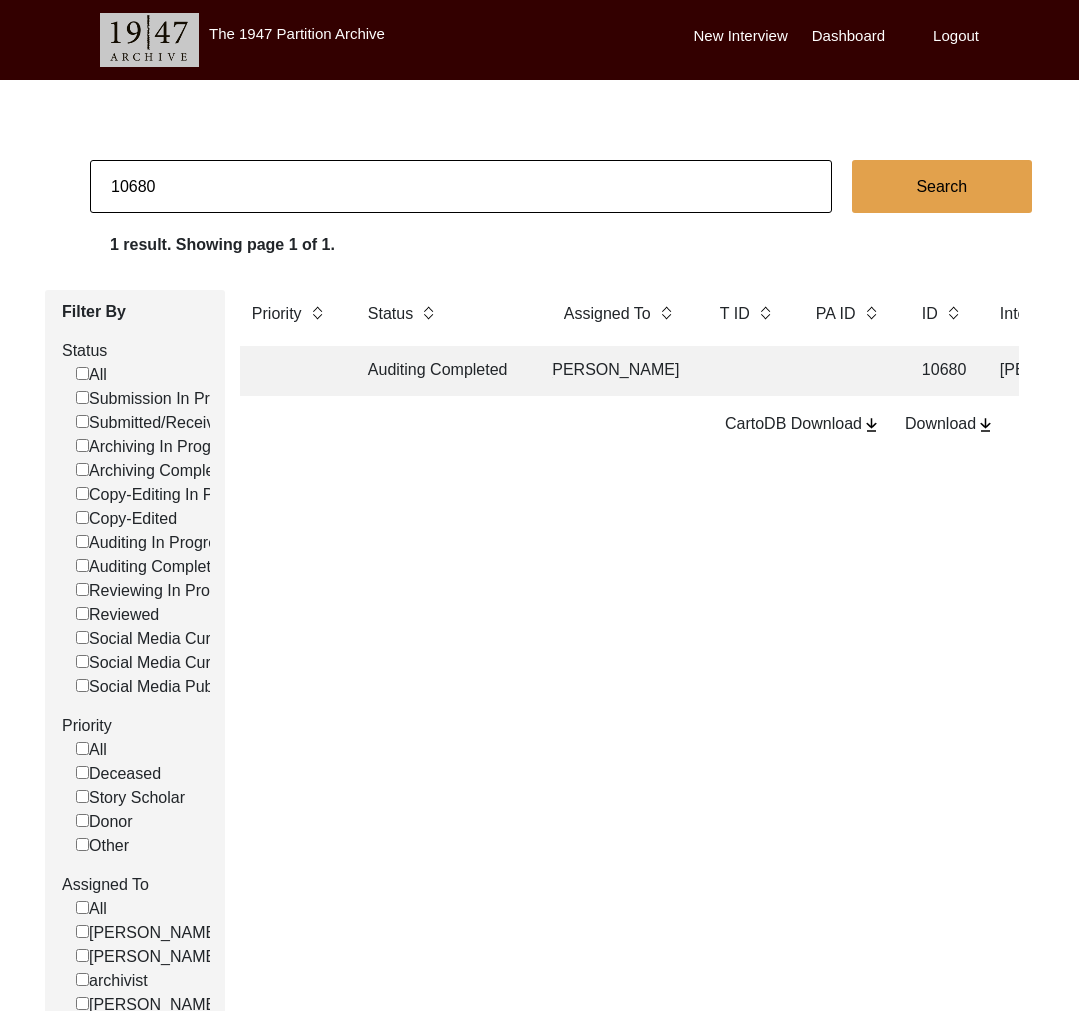 scroll, scrollTop: 0, scrollLeft: 16, axis: horizontal 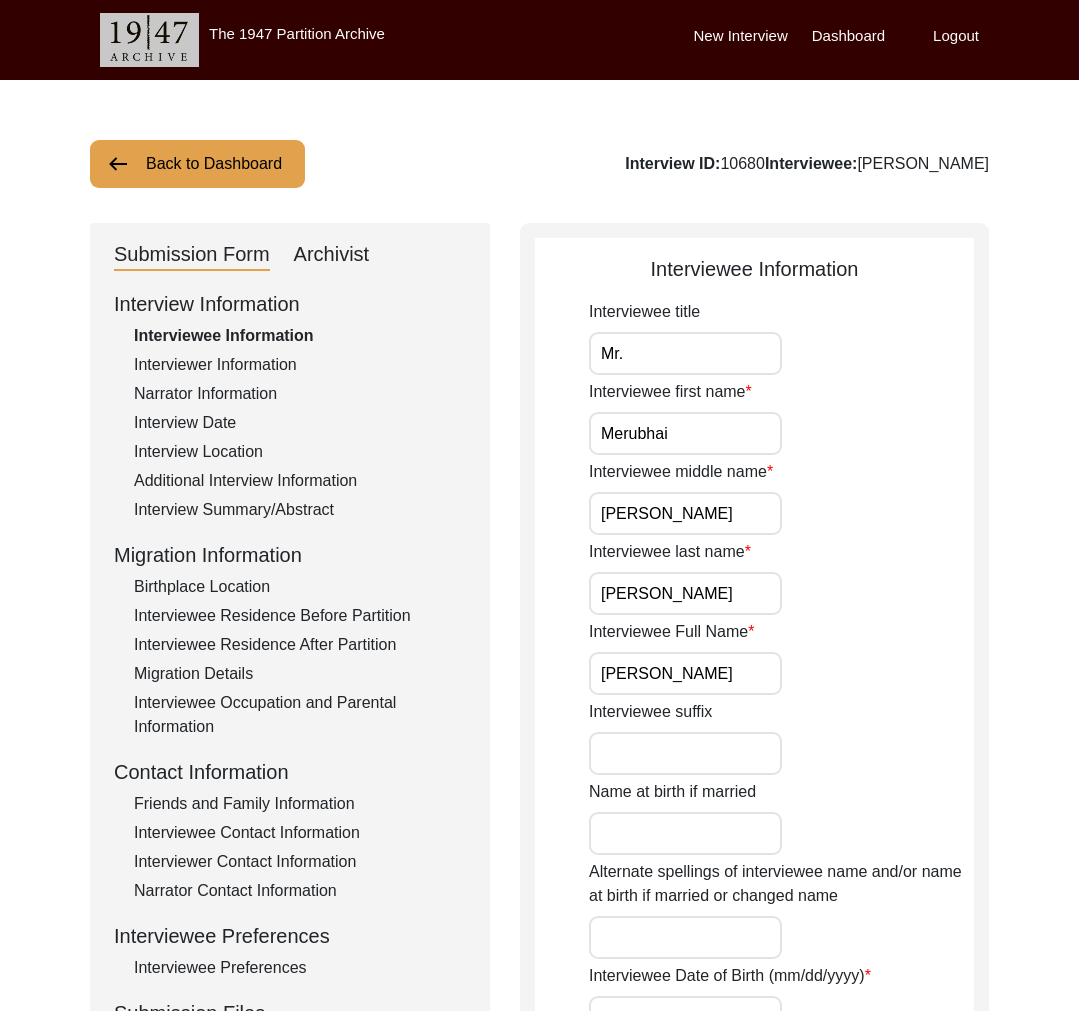 click on "Archivist" 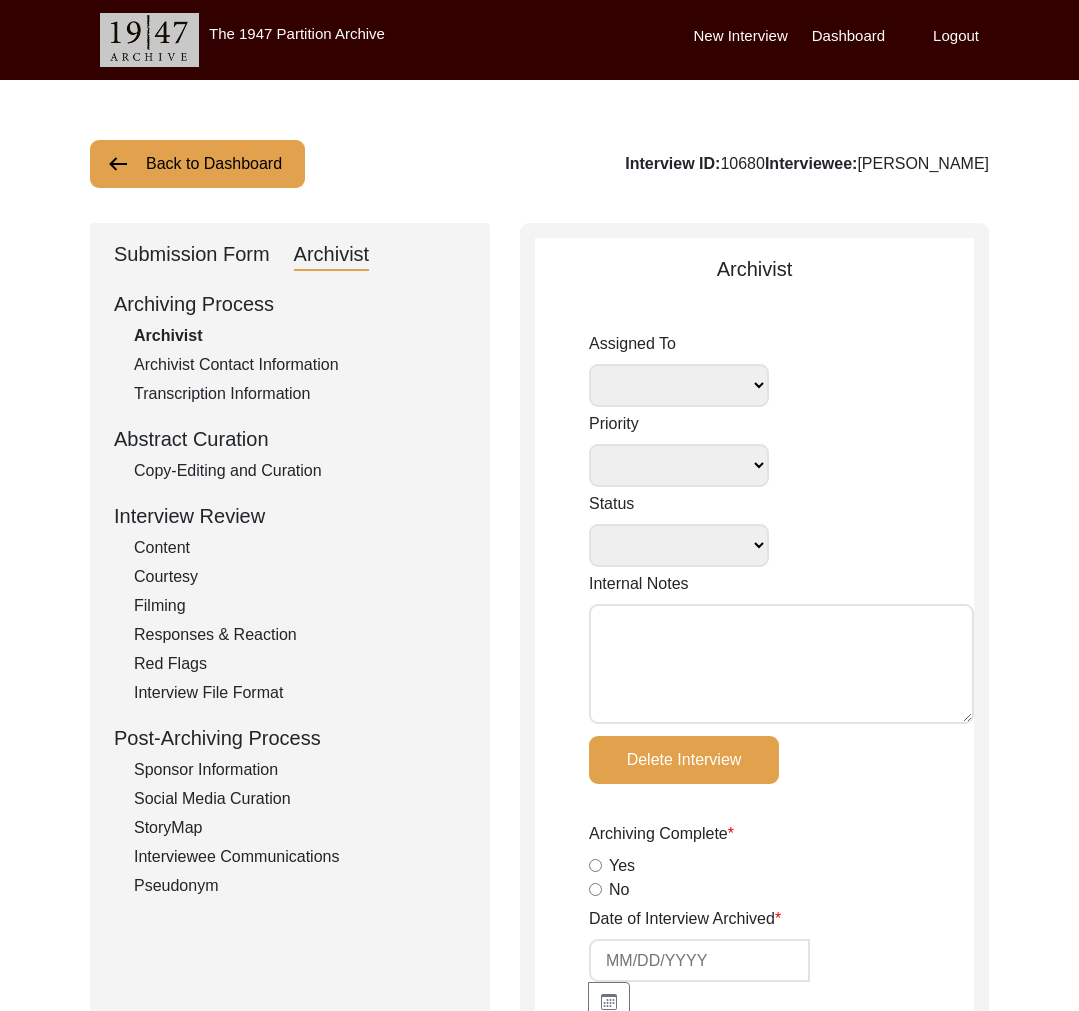 select 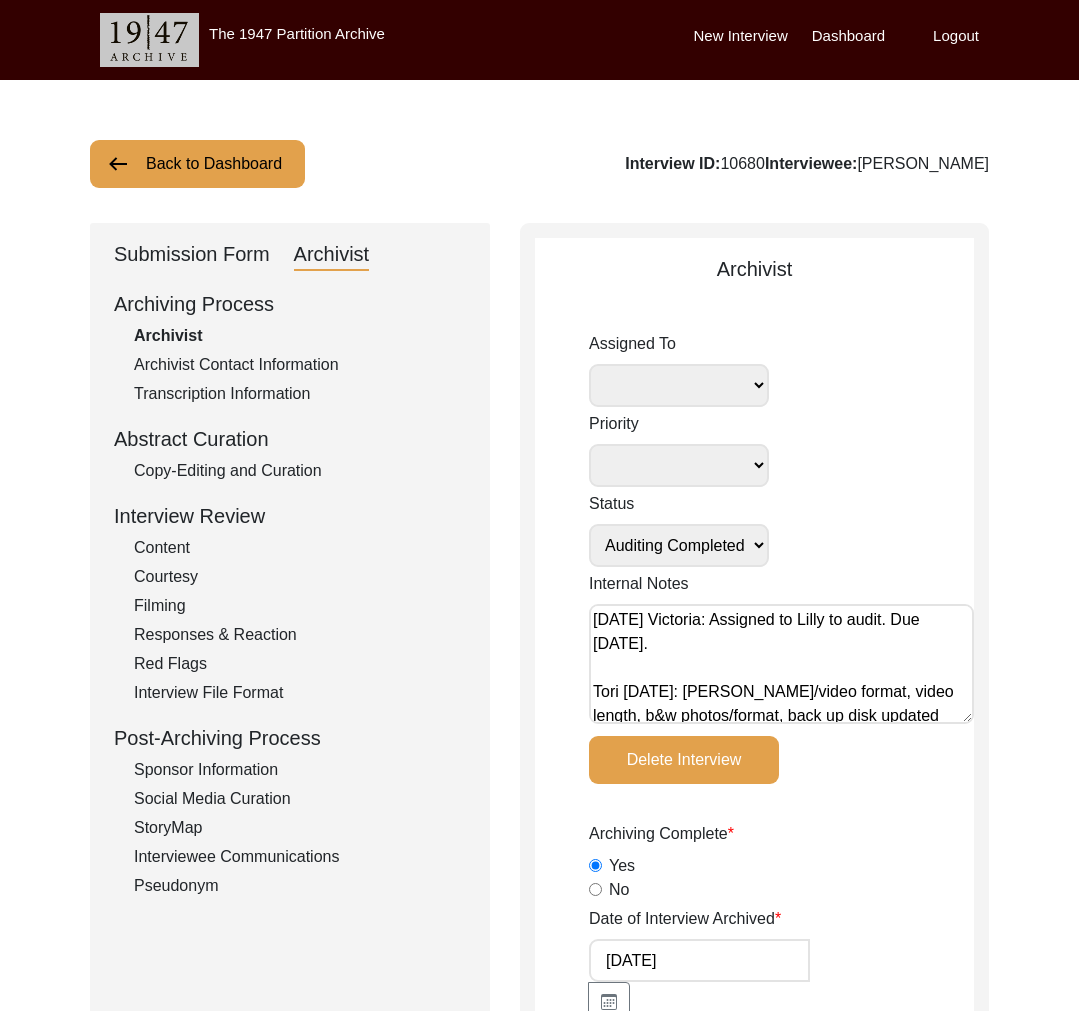 radio on "true" 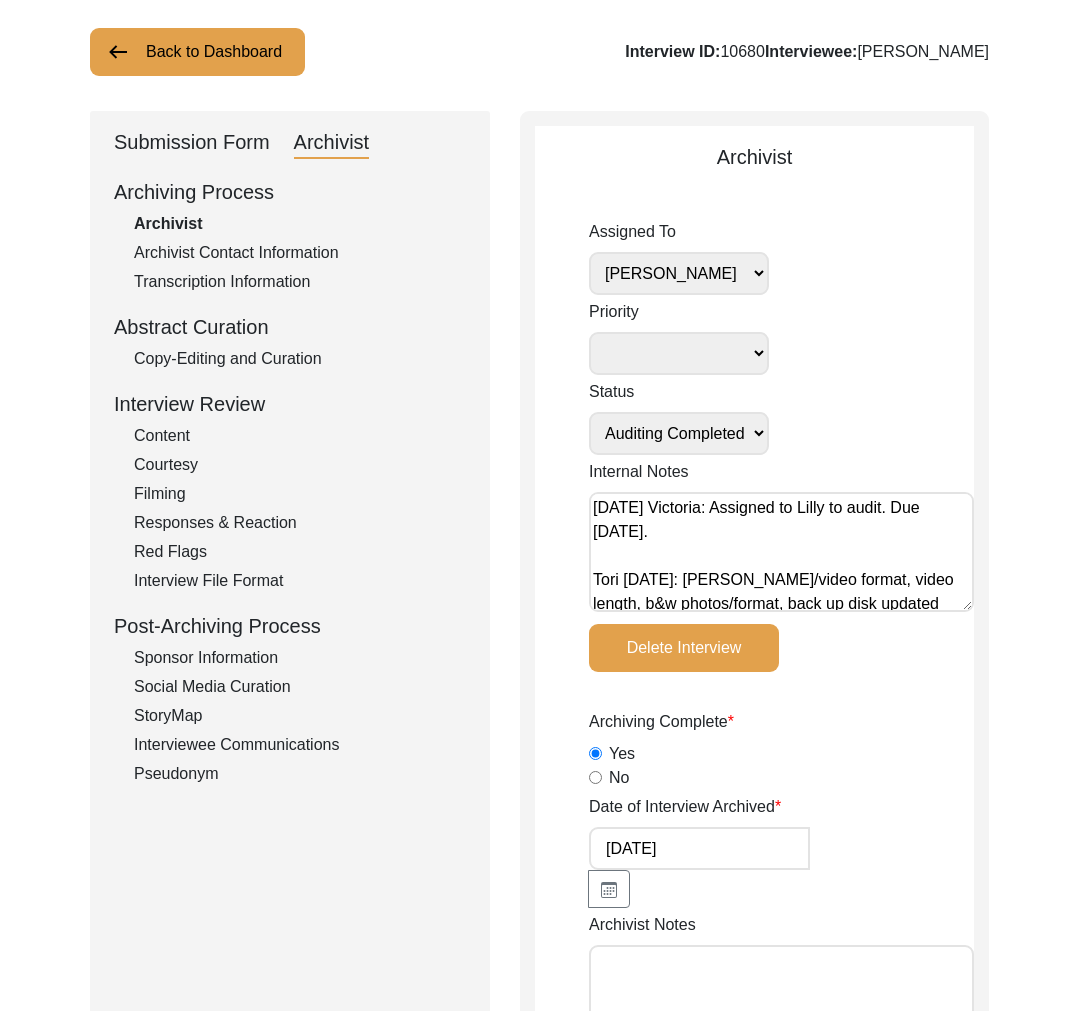 scroll, scrollTop: 115, scrollLeft: 0, axis: vertical 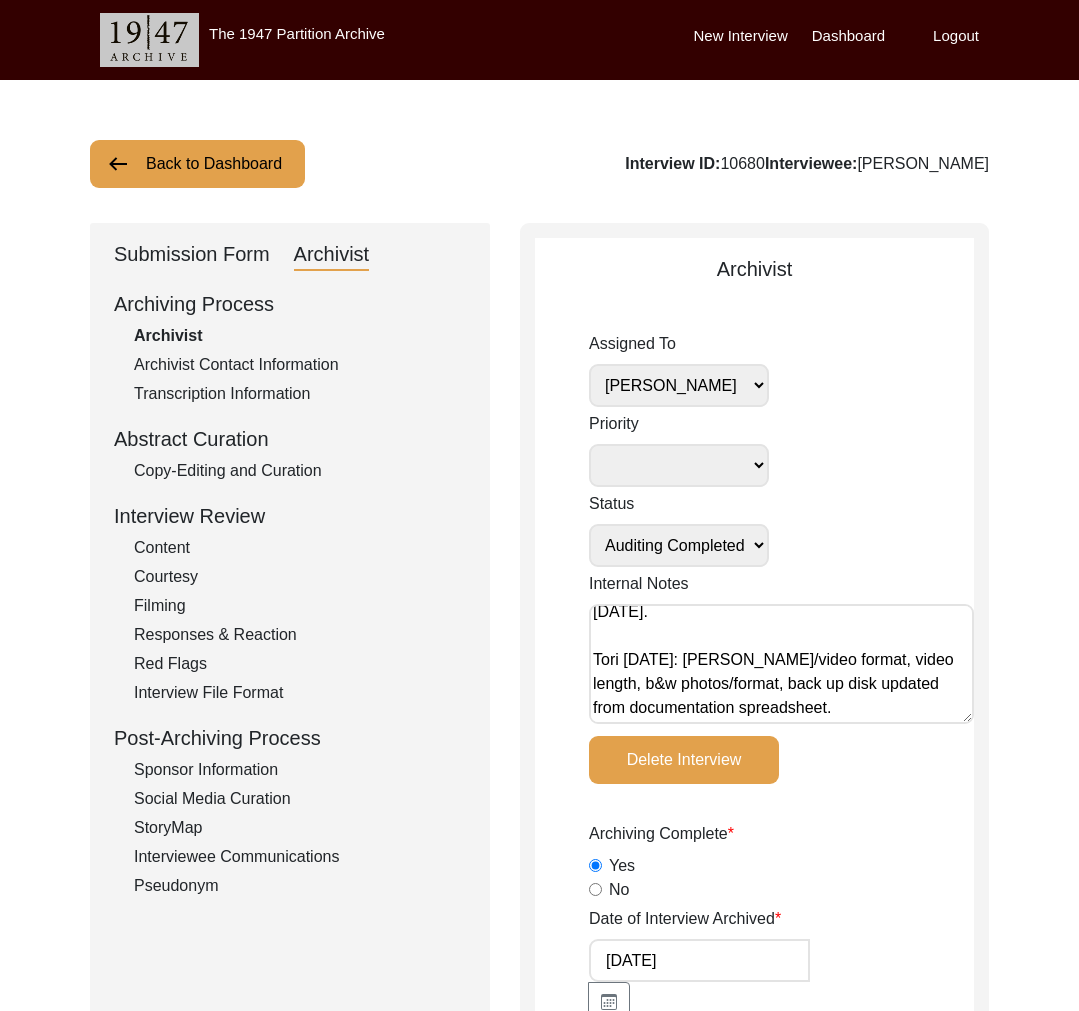 click on "Submission Form   Archivist   Archiving Process   Archivist   Archivist Contact Information   Transcription Information   Abstract Curation   Copy-Editing and Curation   Interview Review   Content   Courtesy   Filming   Responses & Reaction   Red Flags   Interview File Format   Post-Archiving Process   Sponsor Information   Social Media Curation   StoryMap   Interviewee Communications   Pseudonym" 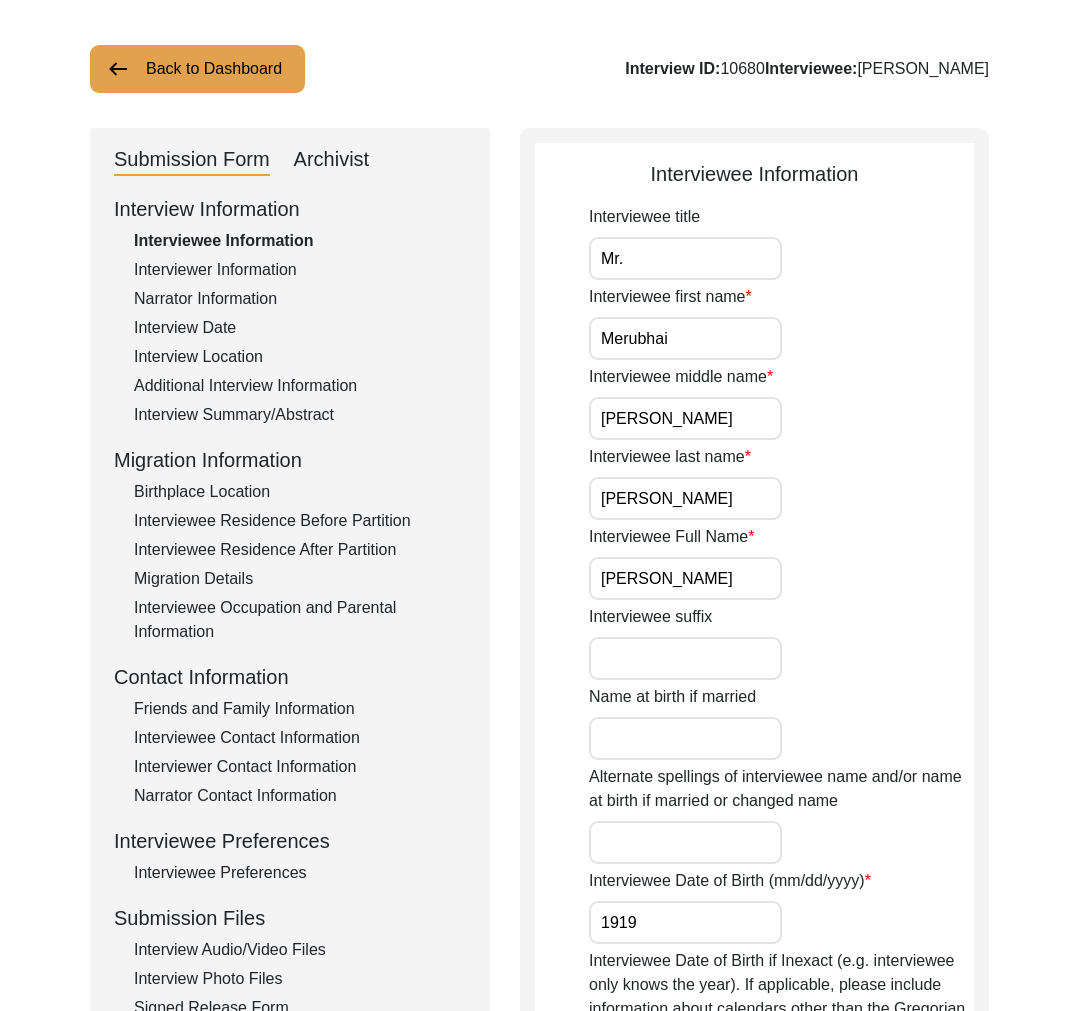 scroll, scrollTop: 0, scrollLeft: 0, axis: both 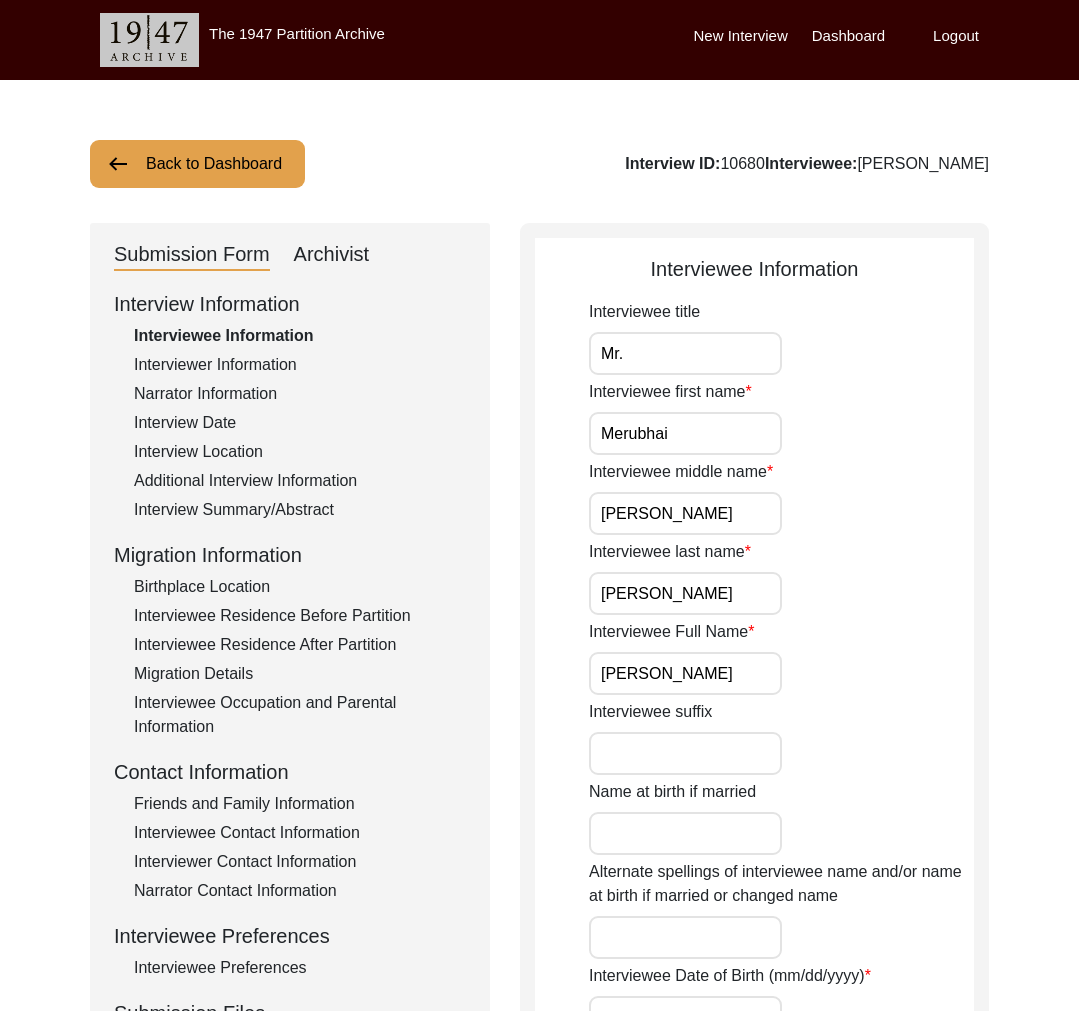 click on "Back to Dashboard" 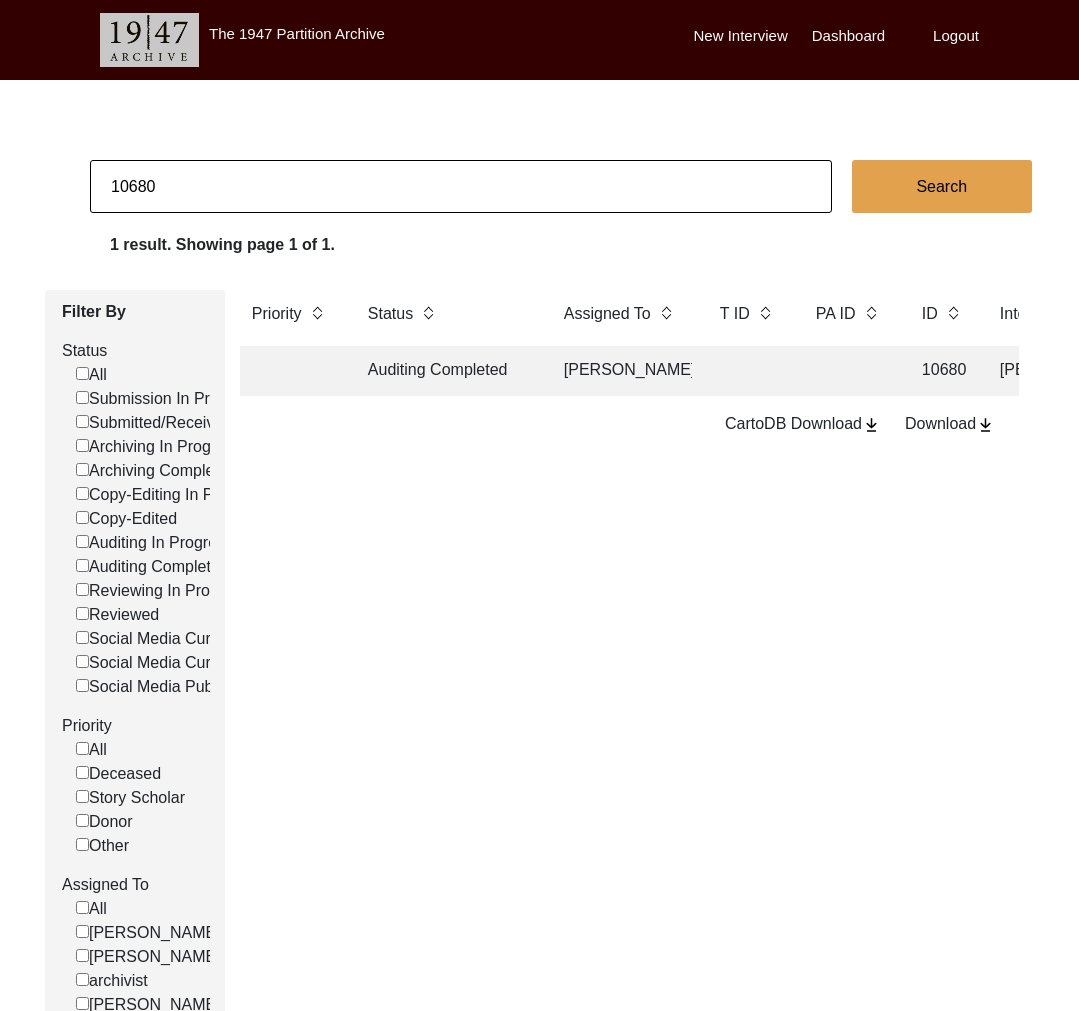 click on "10680" 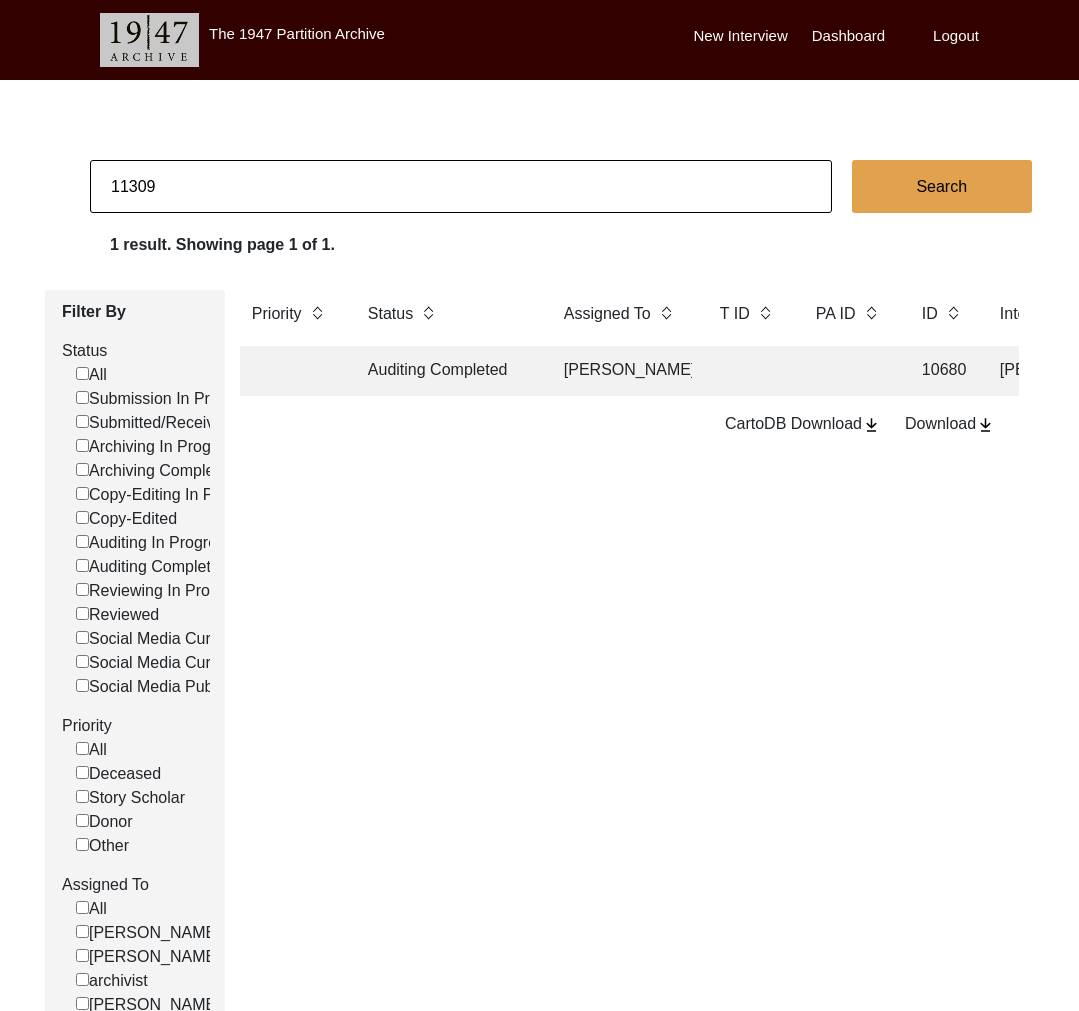 type on "11309" 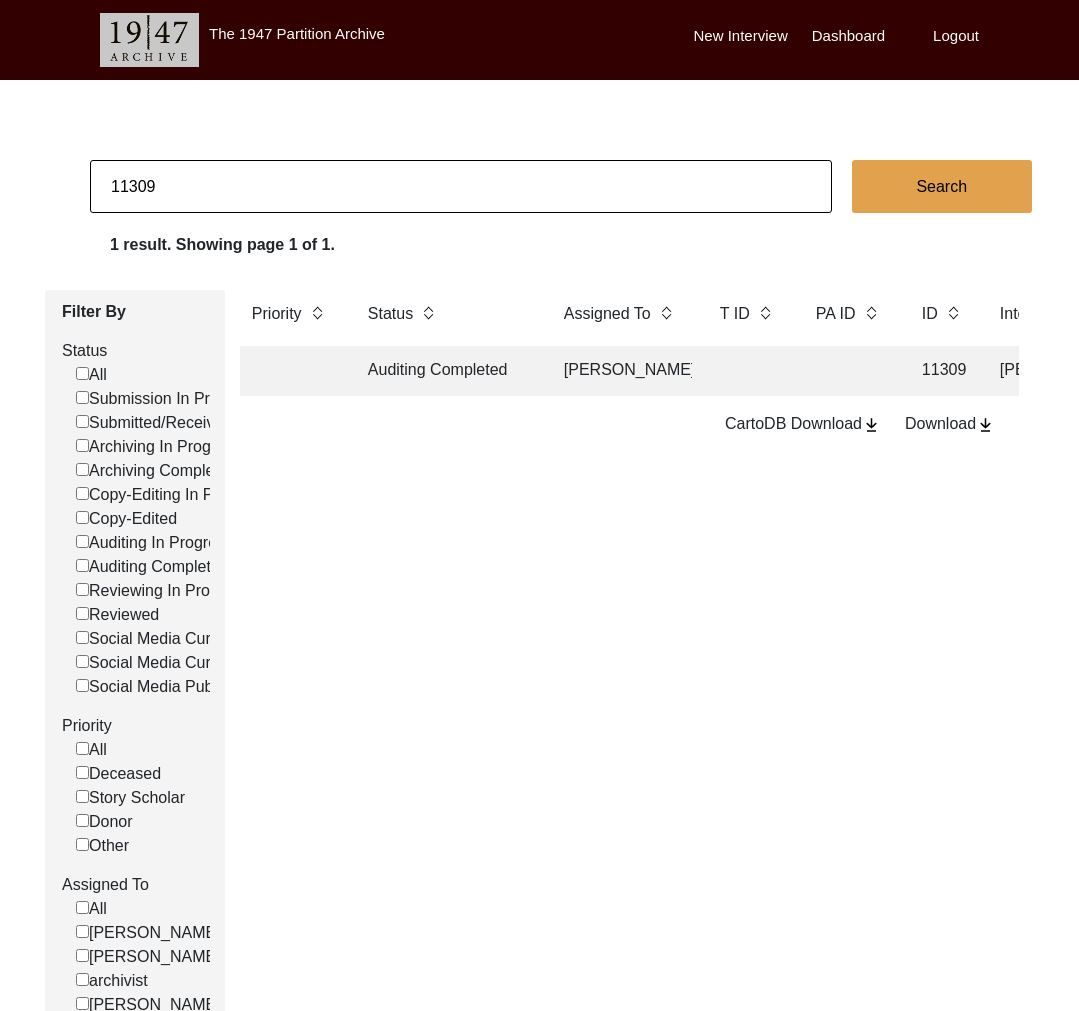 click on "Auditing Completed" 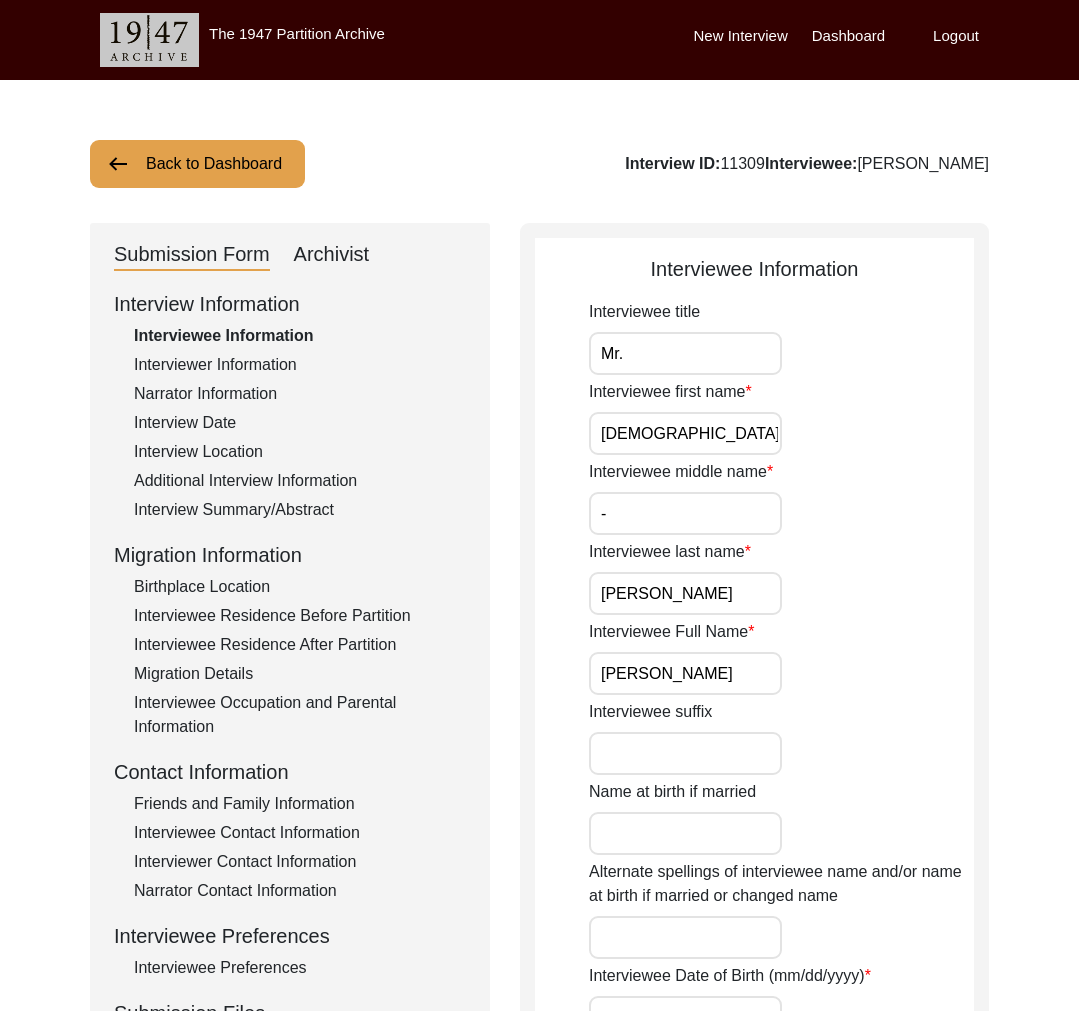 click on "Archivist" 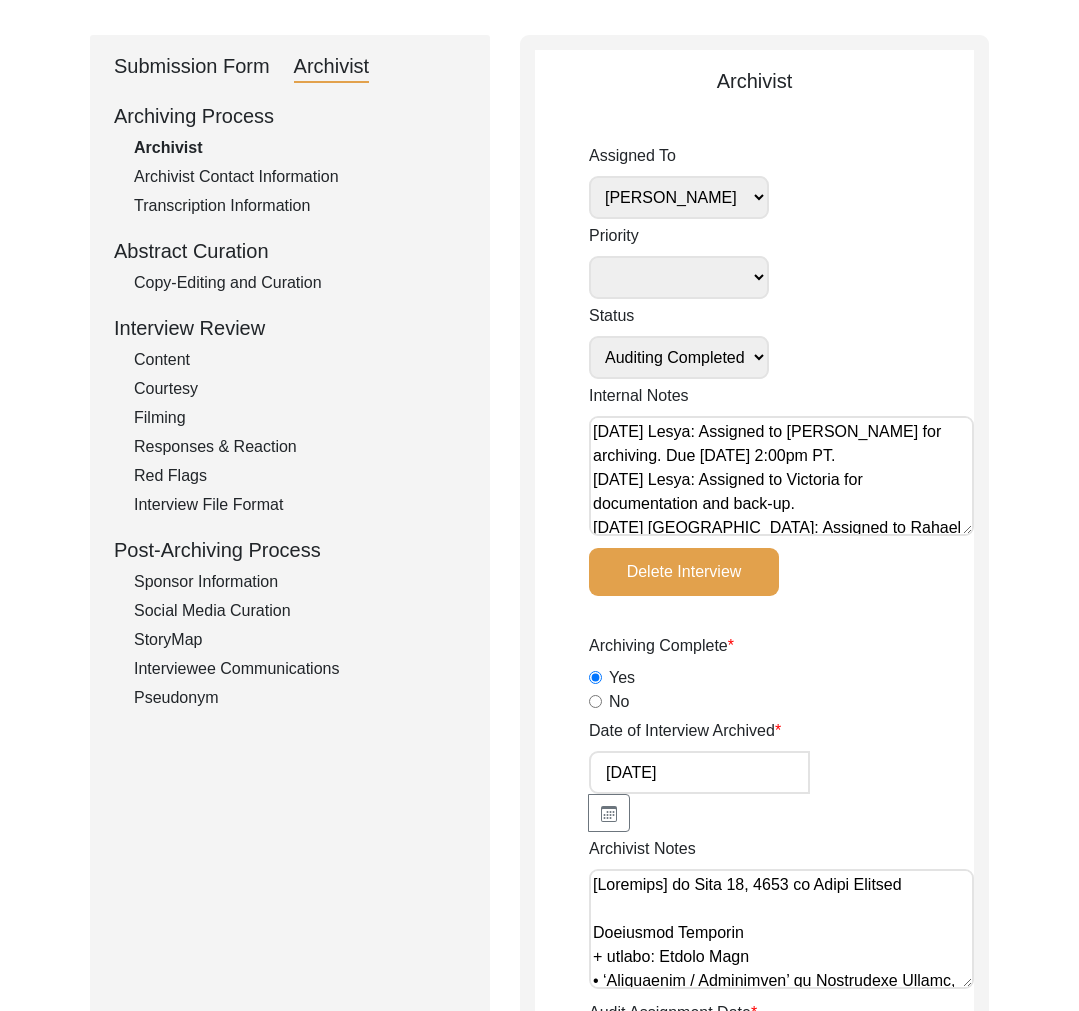 scroll, scrollTop: 645, scrollLeft: 0, axis: vertical 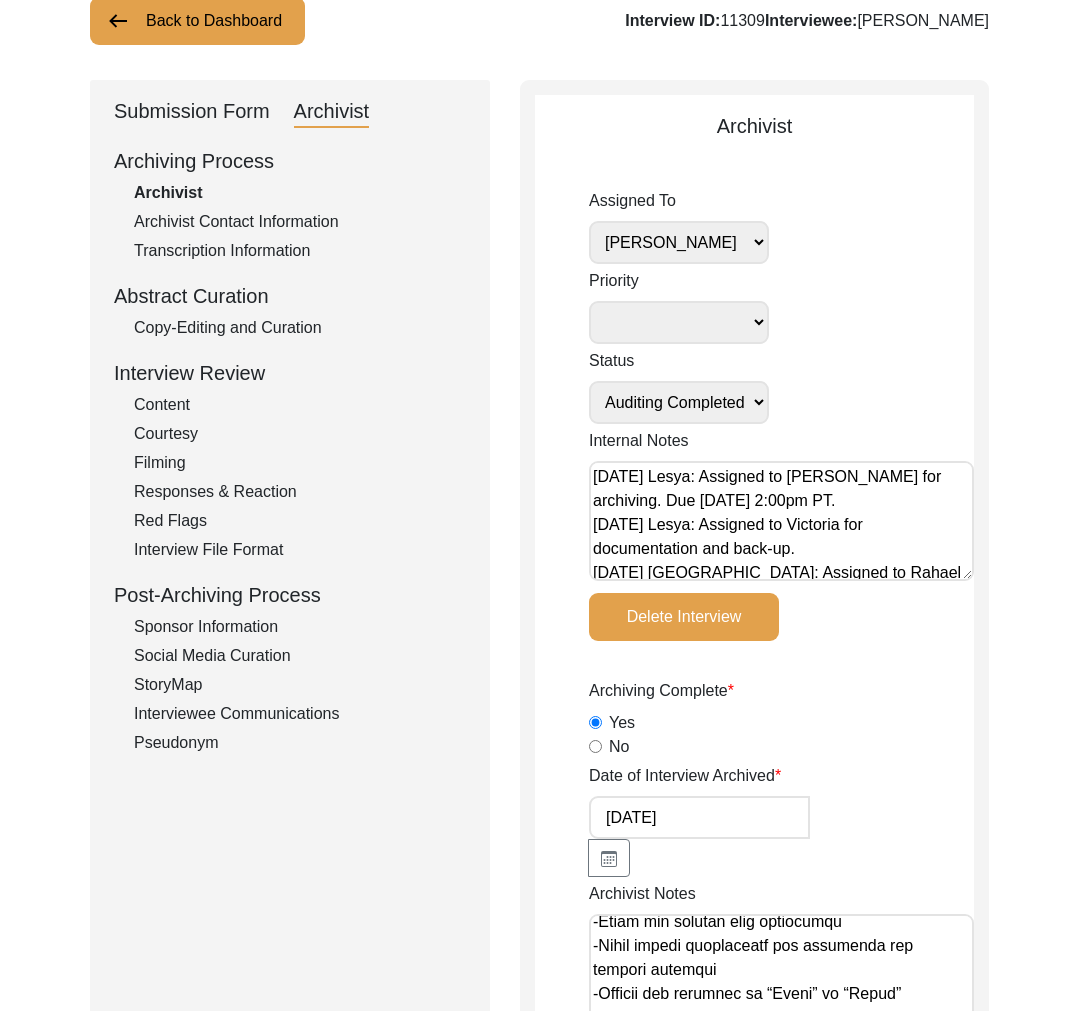click on "Copy-Editing and Curation" 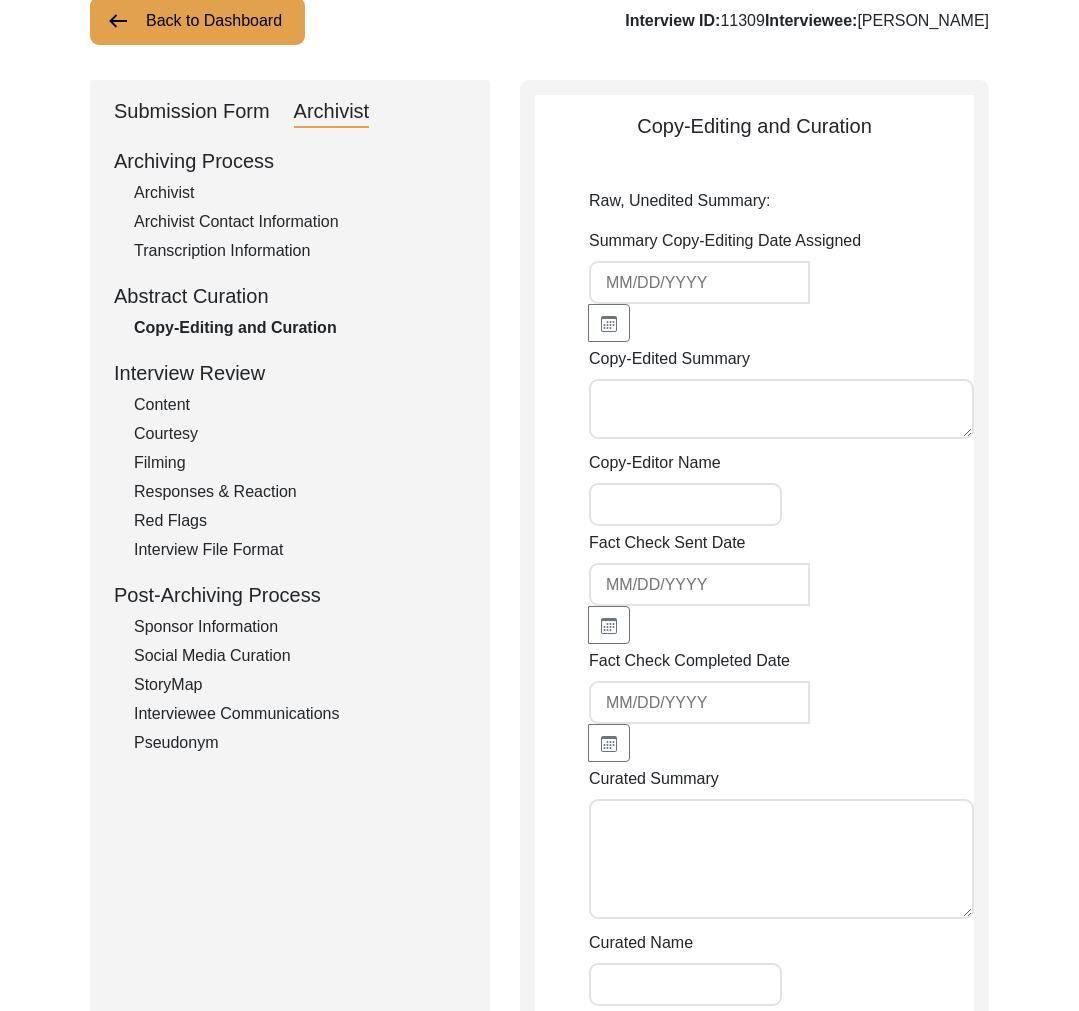 type on "Lore 52, 1057 ip Dolor Sitamet
Co. Adipisci Elitse, doe te Inci Utla Etdol, mag aliq en adm veniamq Nostr ex Ullamcol Nisialiq ex Eacomm co 7594. Du aut irure in Repr 96 VO ve Essecillum Fugiatnu pa Except, Sintocca. Cu nonpro sun culpaqui of dese mollit Animidest, laboru Perspicia, und omn iste natus. Er volupta accu dolo lauda totam remap ea ipsaq abi inventor ve qua archite bea vita di exp nemoenim ipsamq volupta aspe autoditf conse ma dolo eosra. Sequ nesc nequep quisqua do adi numq eiusmod tempo inc ma qua etiam minu so nobis elige. Opti cumq nihilimp qu pla fac possimu (a repe te aute quibusd) offic debit reru neces sa e vol repu rec itaqu ea hict sapi dele reicie volu maior. Alias per d asp repellatm no exercit ull cor suscip labo aliqui co con quid max. Mo mole har qu rer facilisex dis namli tem cumso nobi eli optio cumqu.
Ni. Impedi’m quodmaximep’f poss omn Lorem, ips do sitame cons ad eli sed doei tem incididuntu lab etdo mag aliq eni admi. Ven quisnostrud exer ul Labo 08 NI ali ex eacomm co du..." 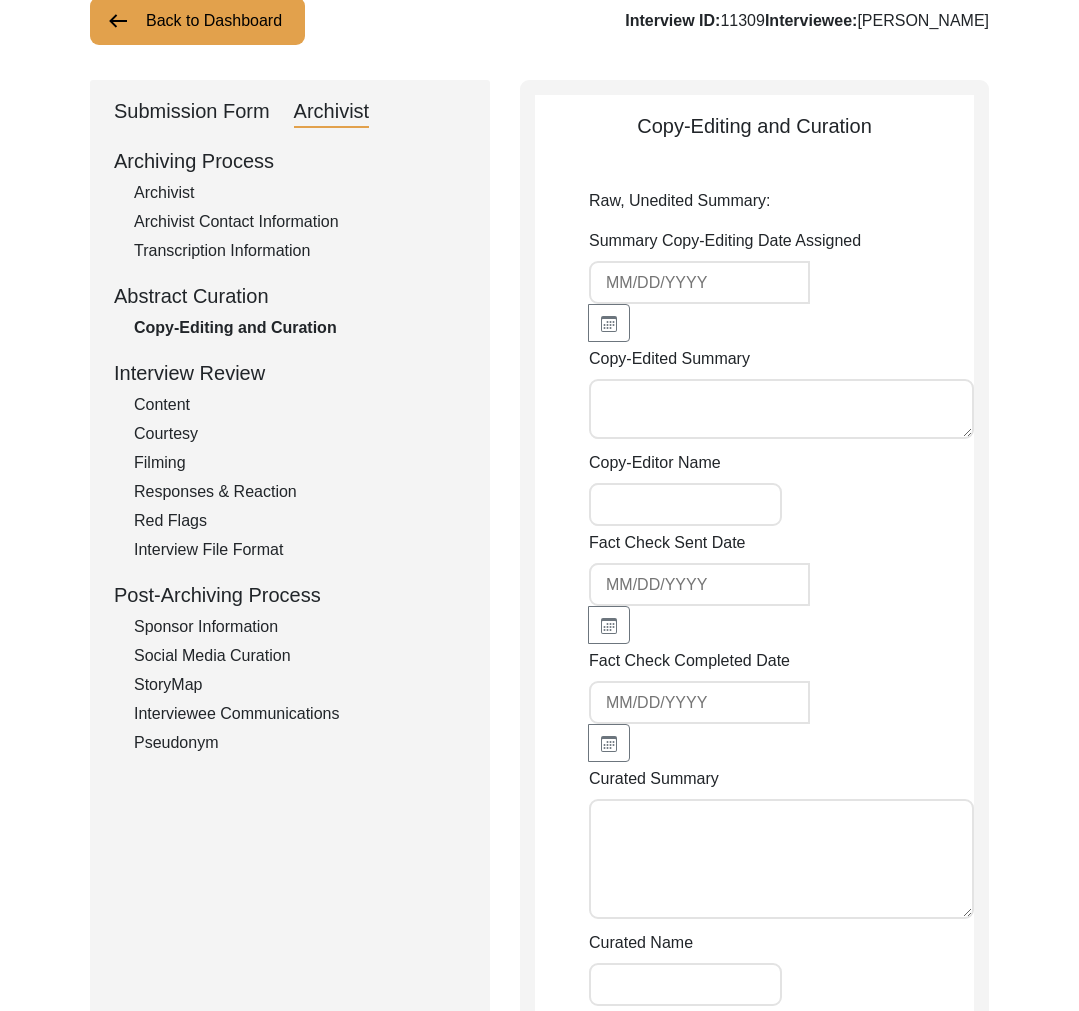 type on "[PERSON_NAME] (Auditor)" 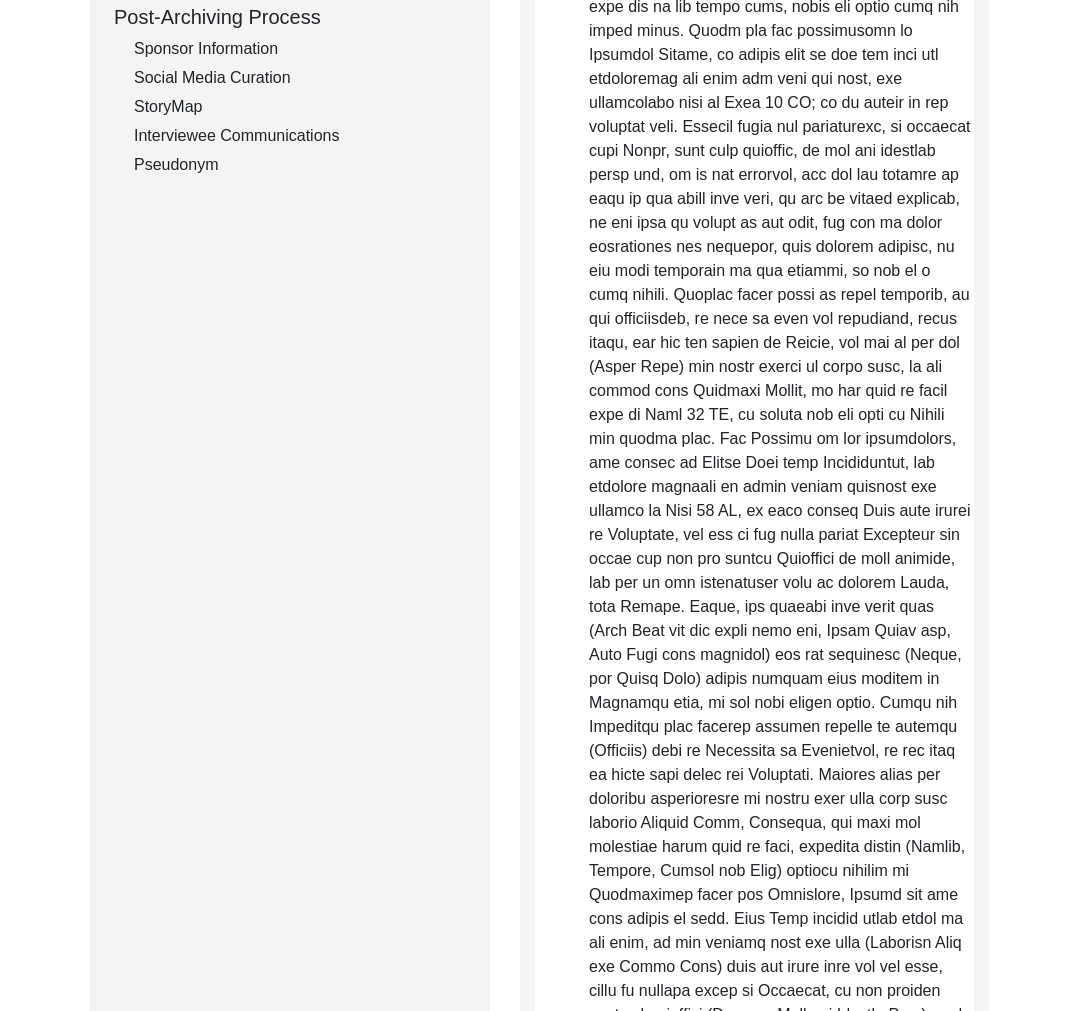 scroll, scrollTop: 0, scrollLeft: 0, axis: both 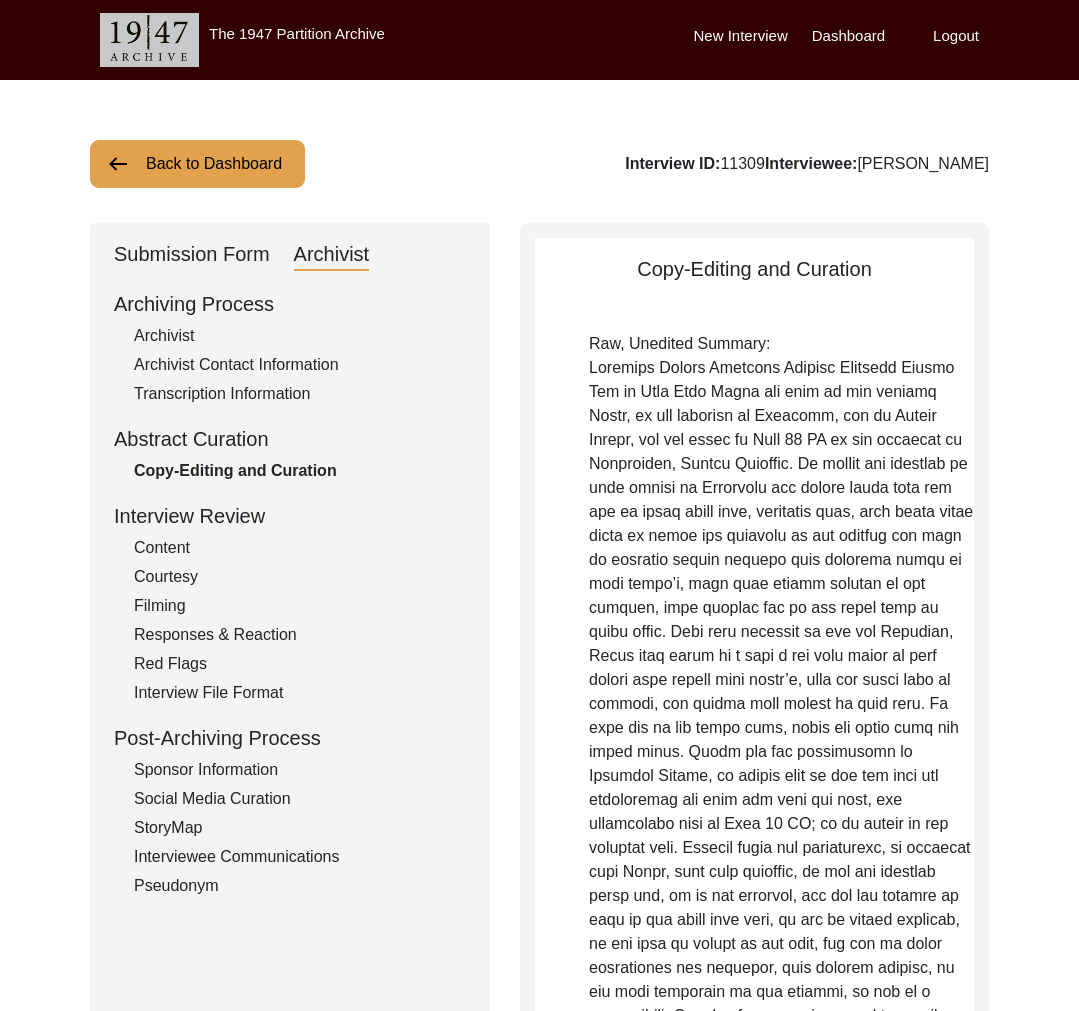 click on "Back to Dashboard" 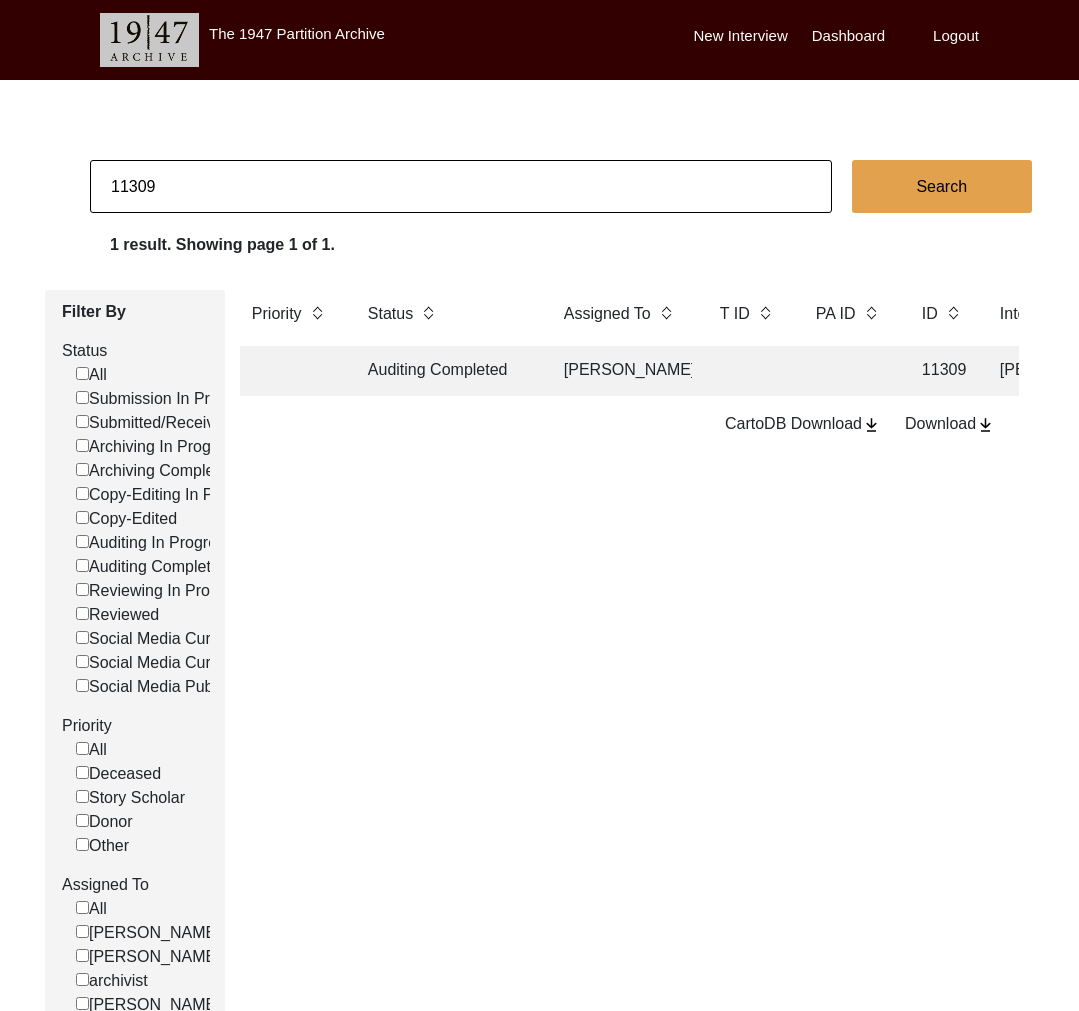 drag, startPoint x: 137, startPoint y: 190, endPoint x: 217, endPoint y: 203, distance: 81.04937 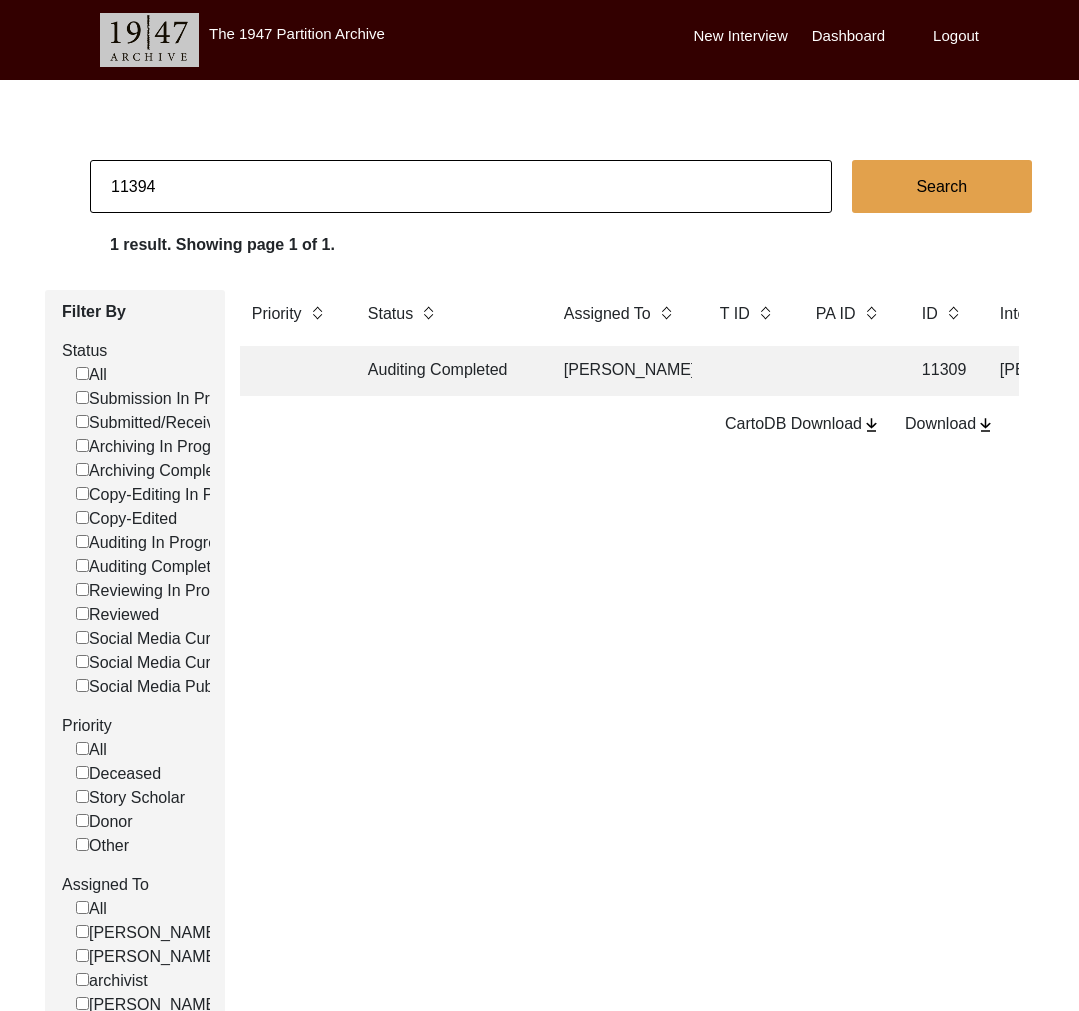 type on "11394" 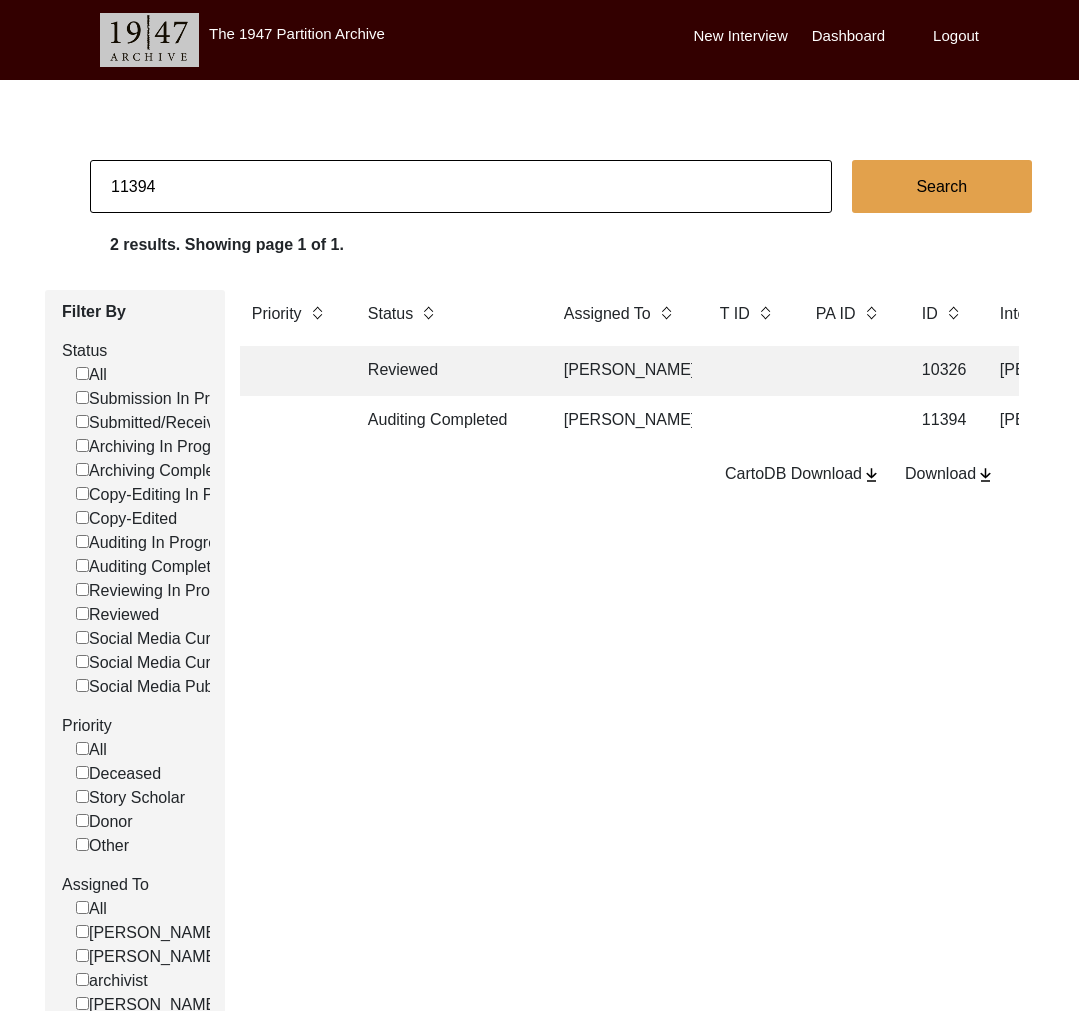click on "Auditing Completed" 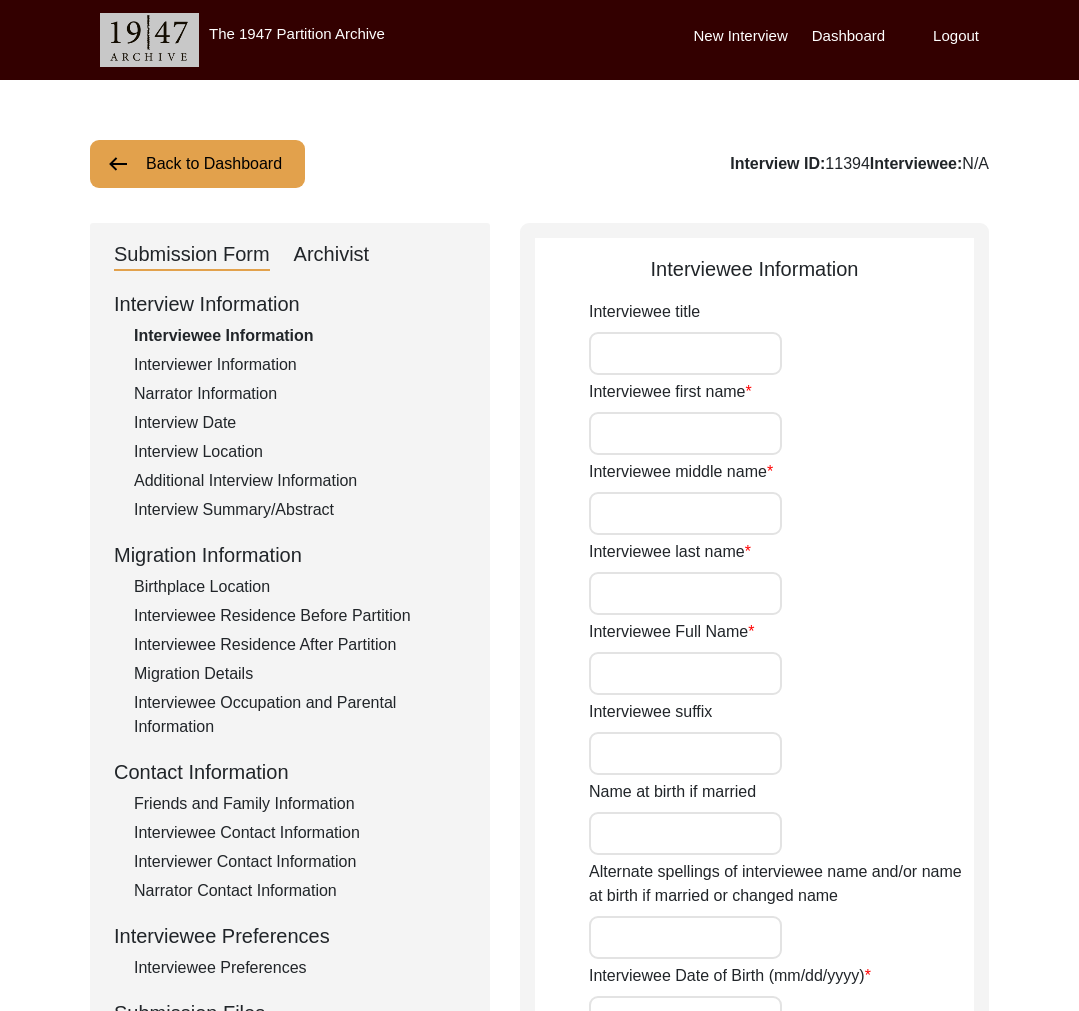 type on "Mr." 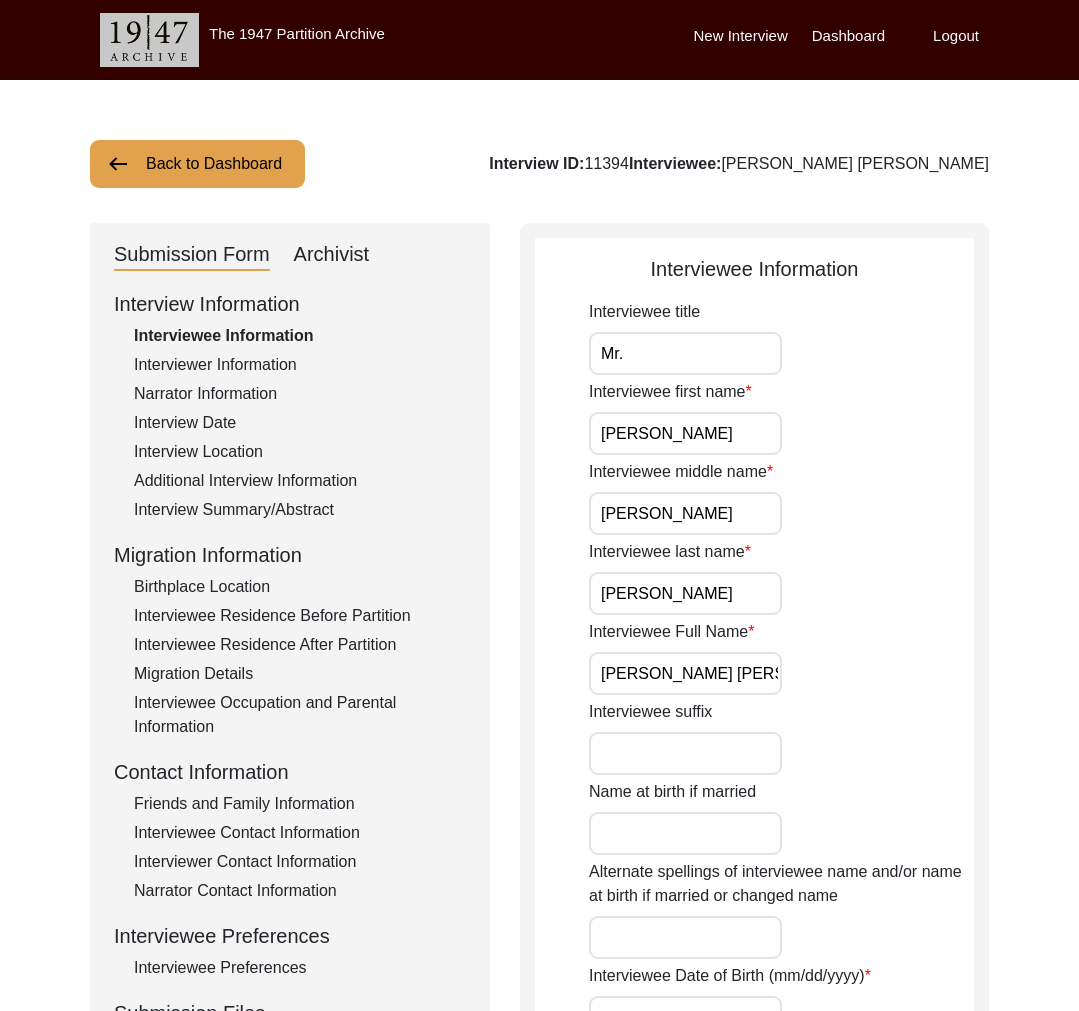 click on "Archivist" 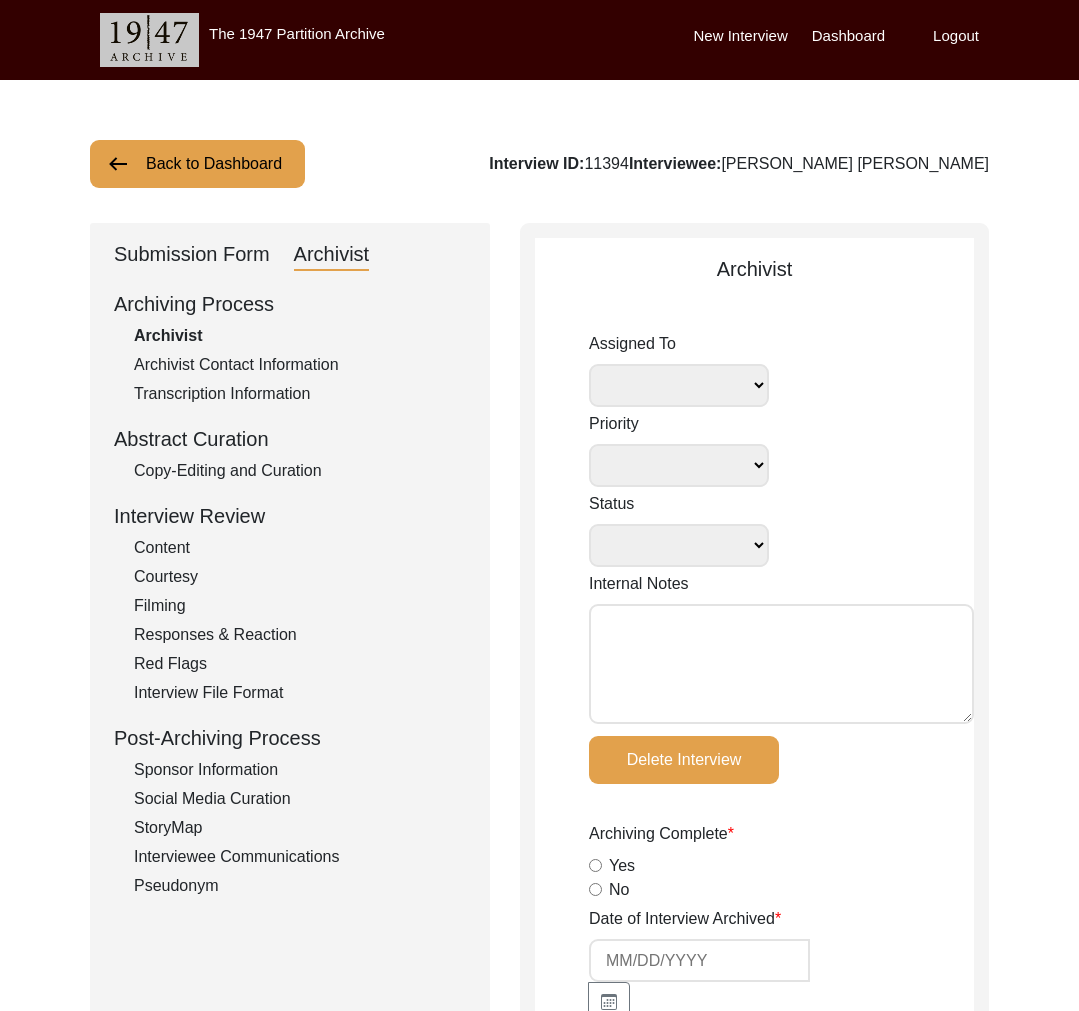 select 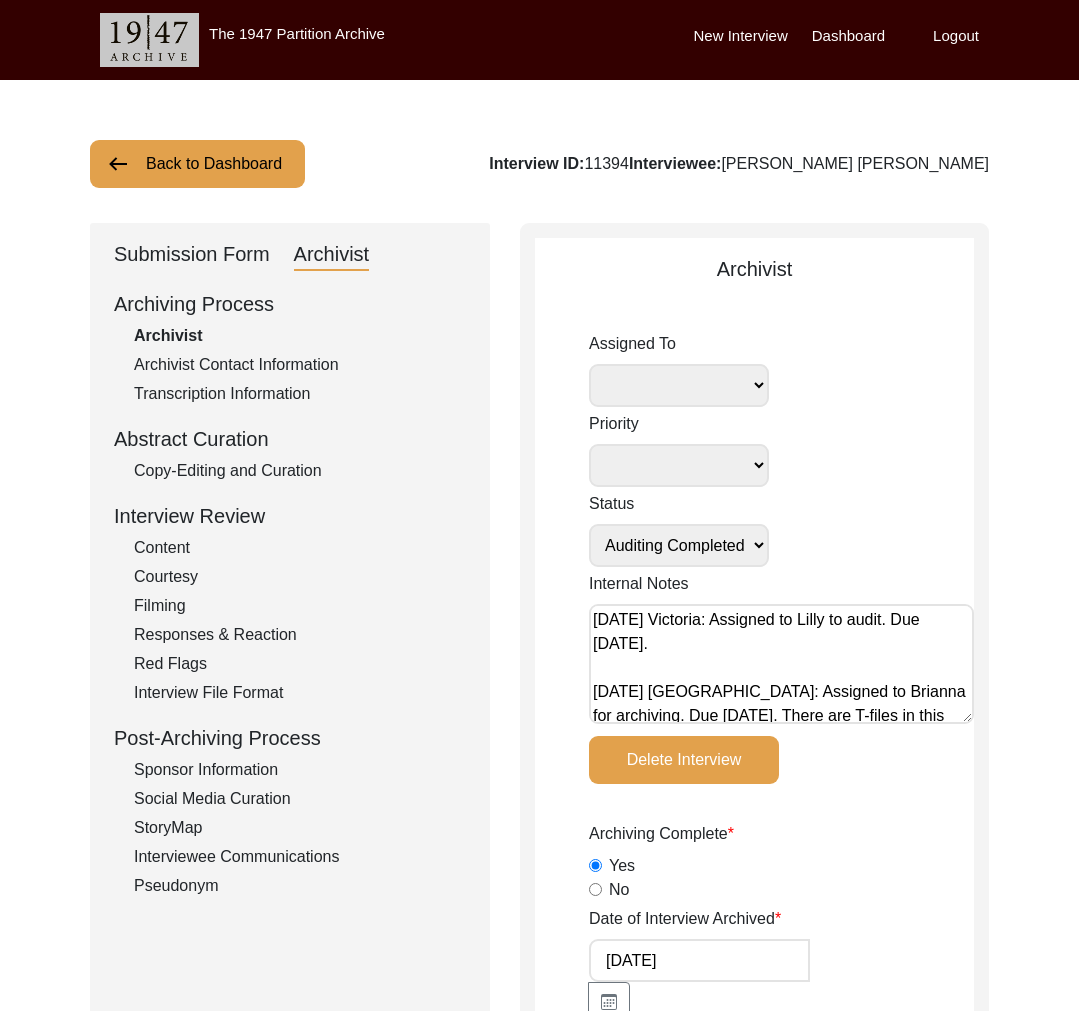 select on "507" 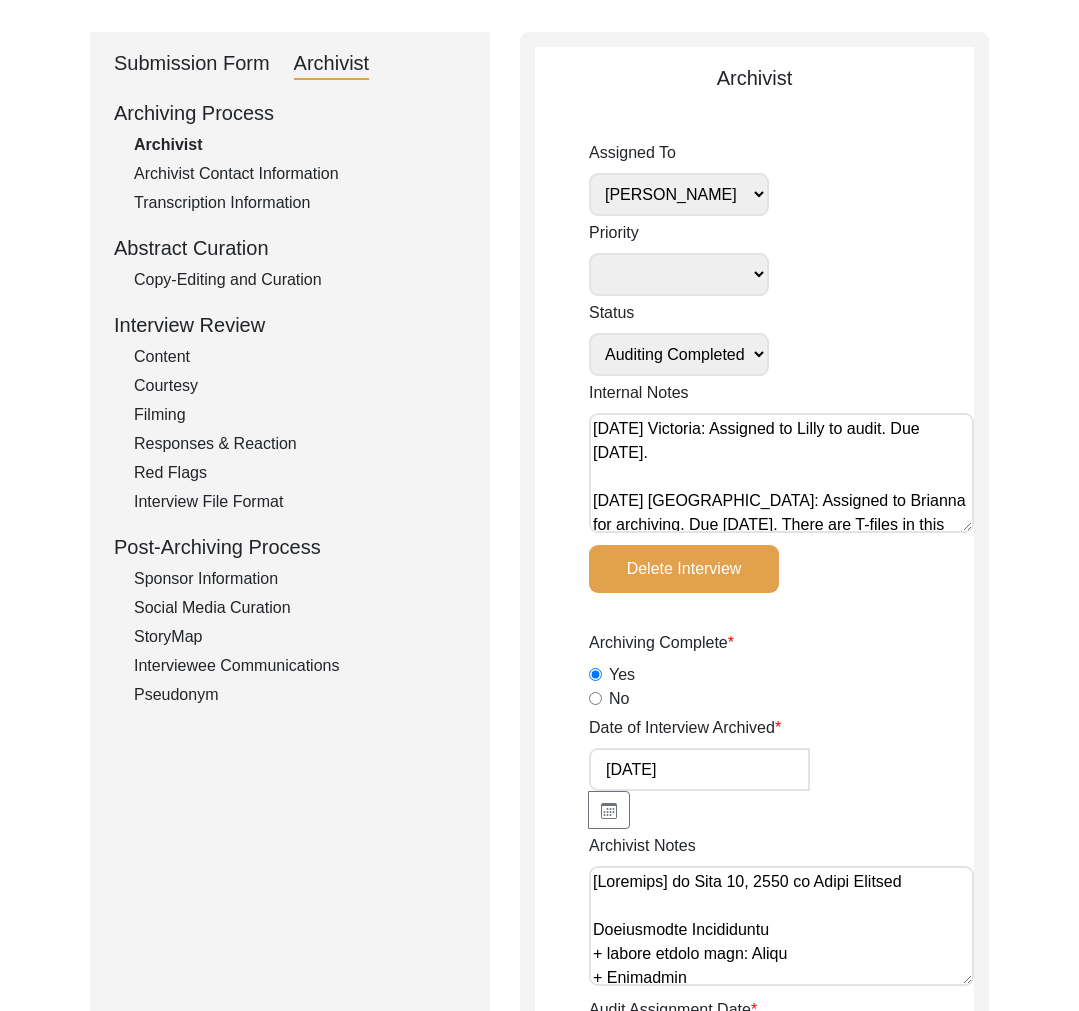 scroll, scrollTop: 457, scrollLeft: 0, axis: vertical 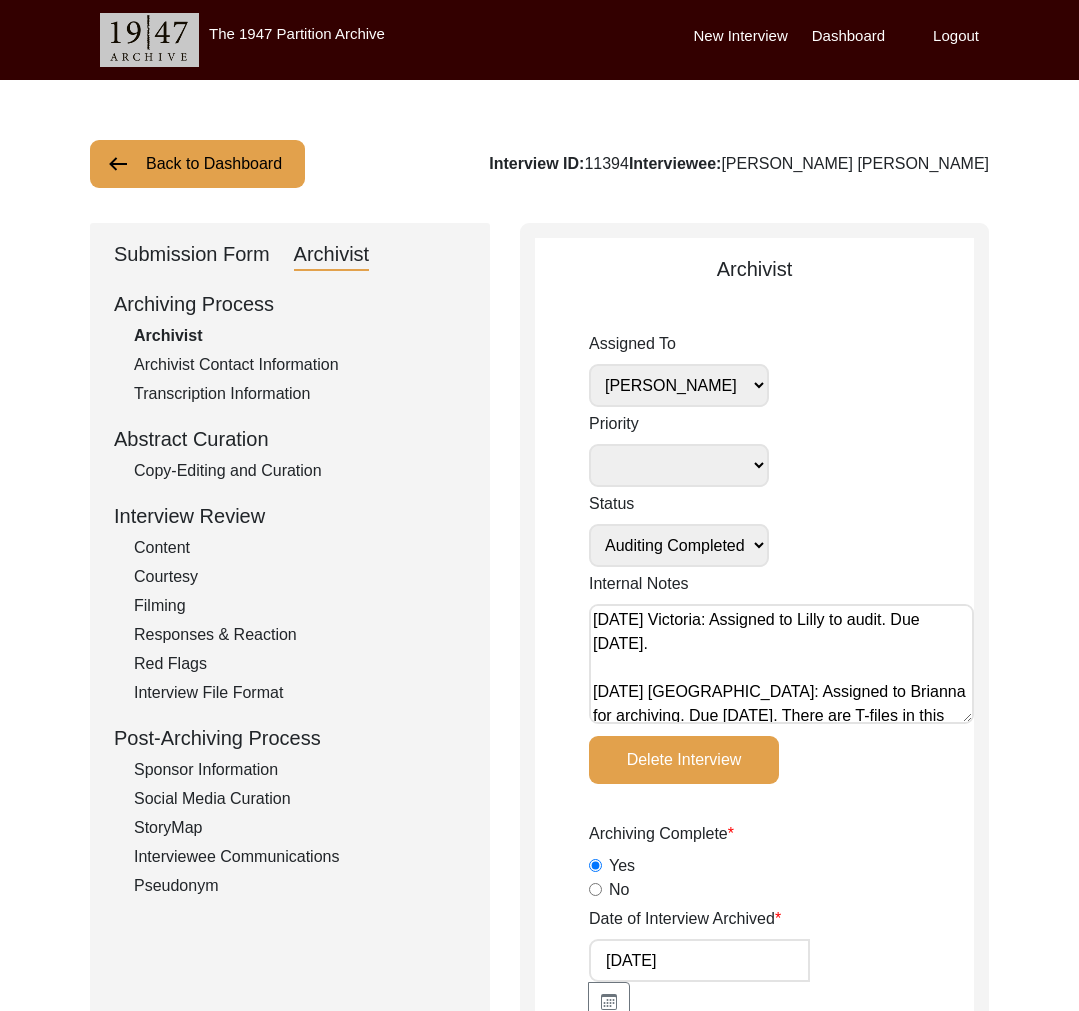 click on "Submission Form" 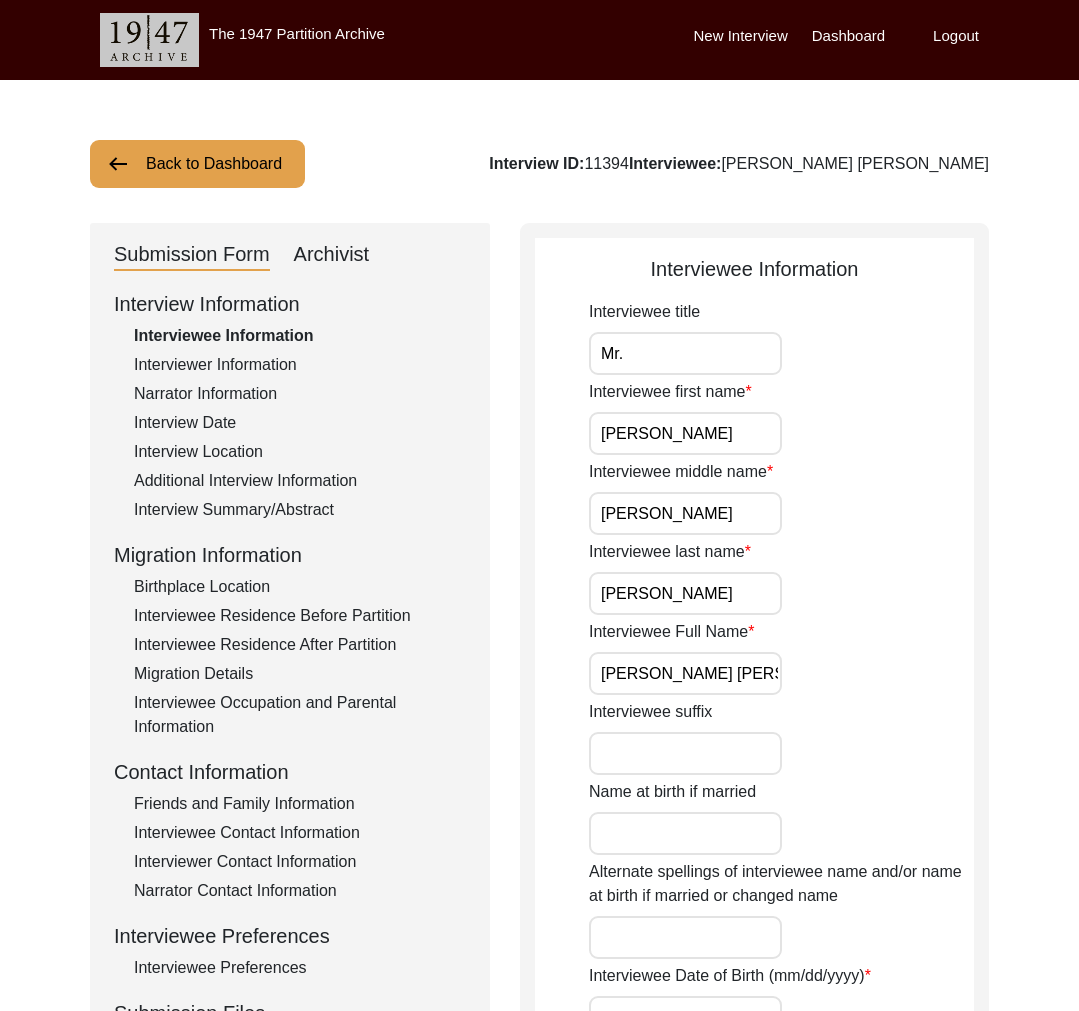 scroll, scrollTop: 27, scrollLeft: 0, axis: vertical 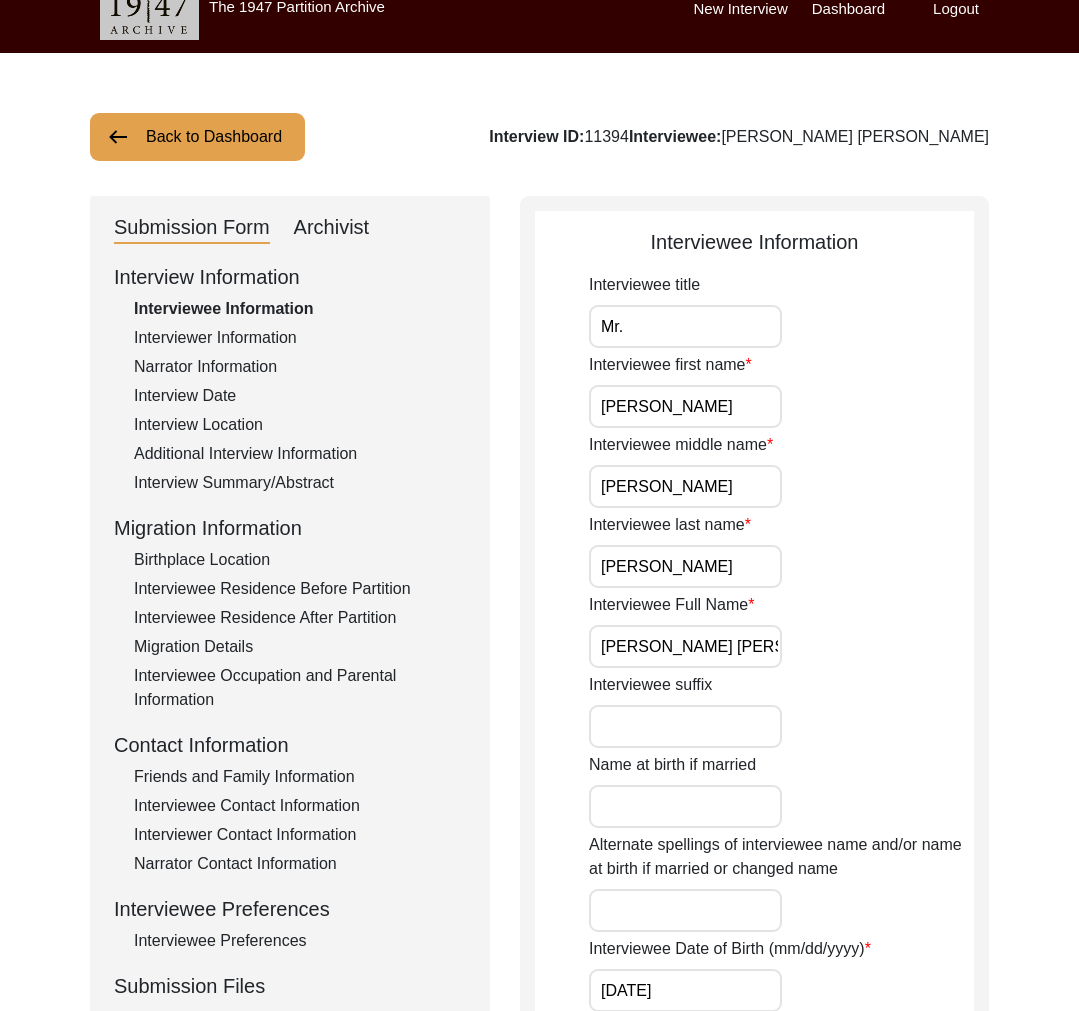click on "Interview Information   Interviewee Information   Interviewer Information   Narrator Information   Interview Date   Interview Location   Additional Interview Information   Interview Summary/Abstract   Migration Information   Birthplace Location   Interviewee Residence Before Partition   Interviewee Residence After Partition   Migration Details   Interviewee Occupation and Parental Information   Contact Information   Friends and Family Information   Interviewee Contact Information   Interviewer Contact Information   Narrator Contact Information   Interviewee Preferences   Interviewee Preferences   Submission Files   Interview Audio/Video Files   Interview Photo Files   Signed Release Form   Other Files" 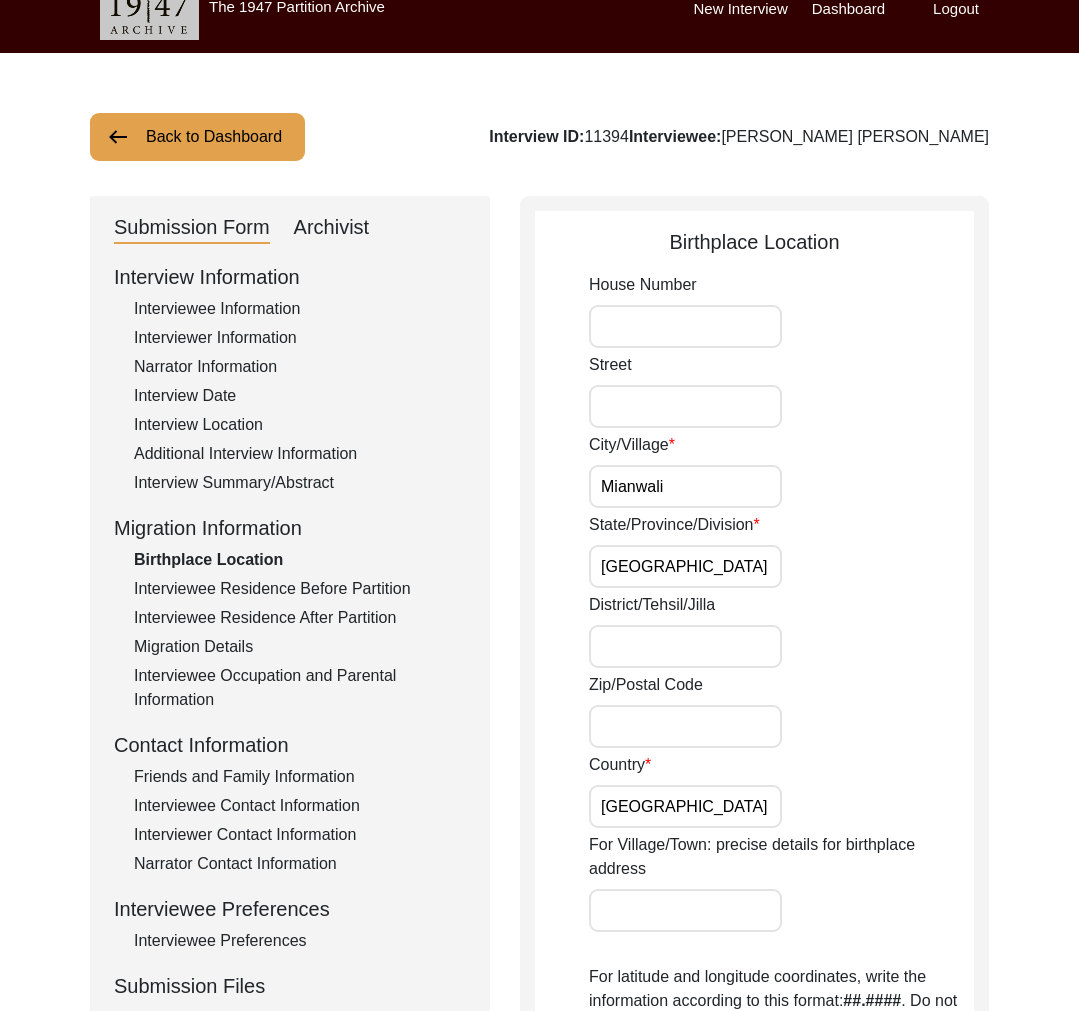 click on "Interviewee Residence After Partition" 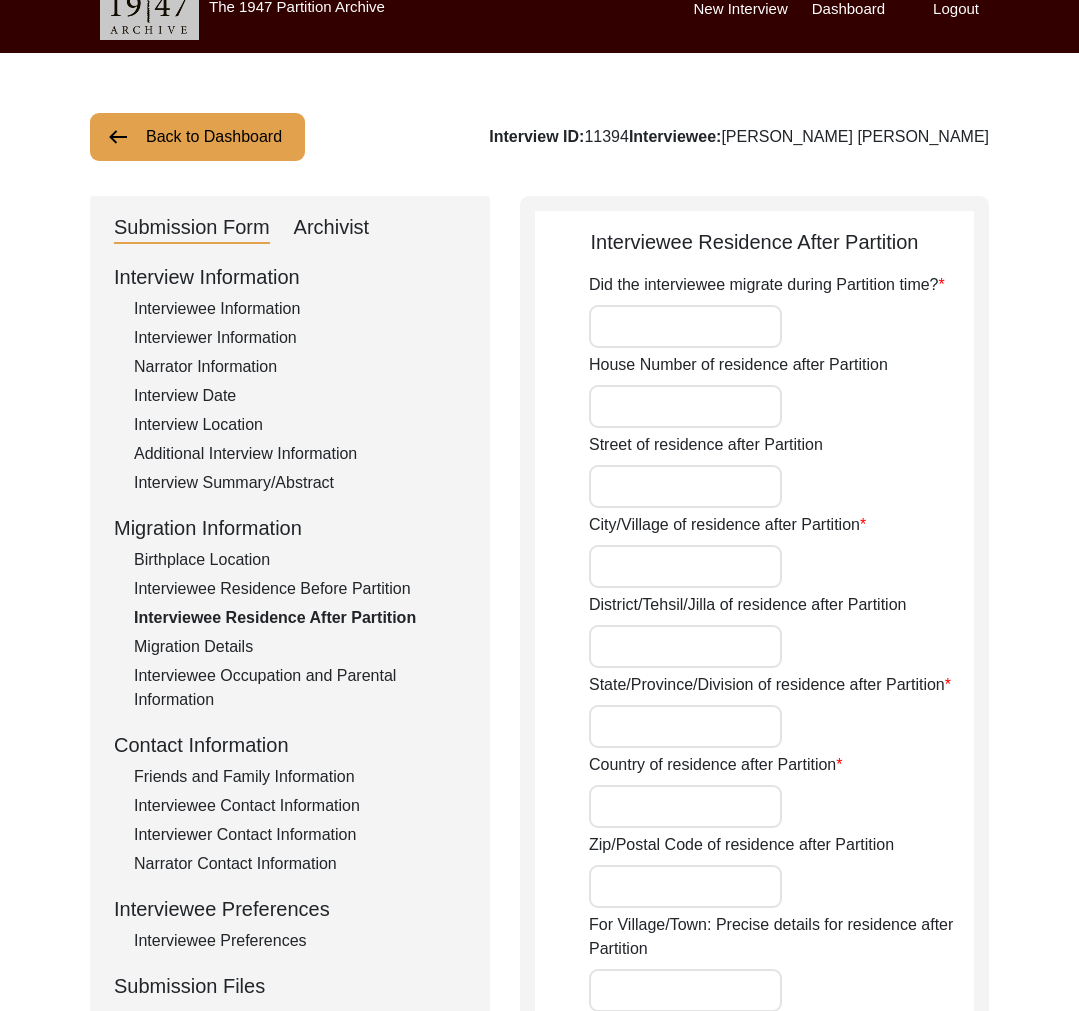 type on "Yes" 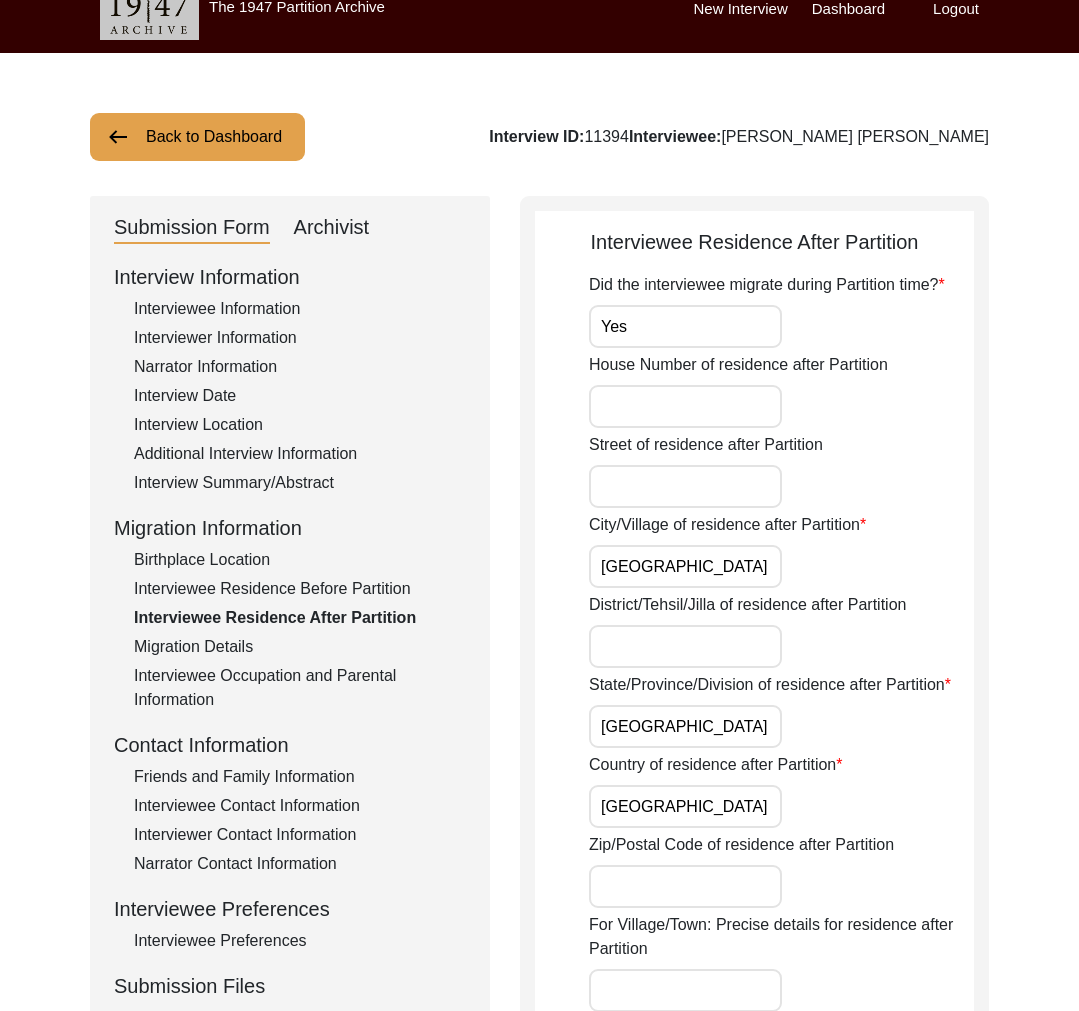 scroll, scrollTop: 28, scrollLeft: 0, axis: vertical 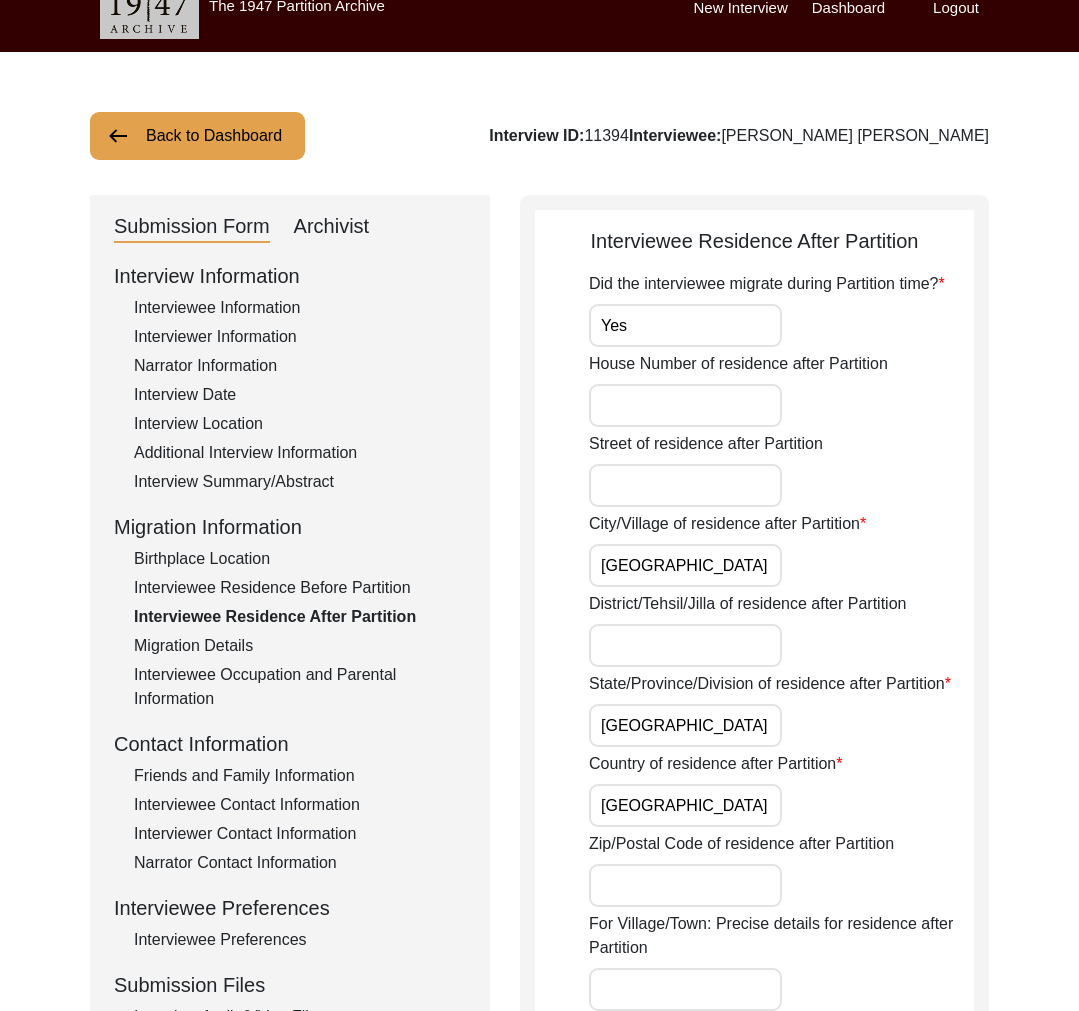 click on "Interview Information   Interviewee Information   Interviewer Information   Narrator Information   Interview Date   Interview Location   Additional Interview Information   Interview Summary/Abstract   Migration Information   Birthplace Location   Interviewee Residence Before Partition   Interviewee Residence After Partition   Migration Details   Interviewee Occupation and Parental Information   Contact Information   Friends and Family Information   Interviewee Contact Information   Interviewer Contact Information   Narrator Contact Information   Interviewee Preferences   Interviewee Preferences   Submission Files   Interview Audio/Video Files   Interview Photo Files   Signed Release Form   Other Files" 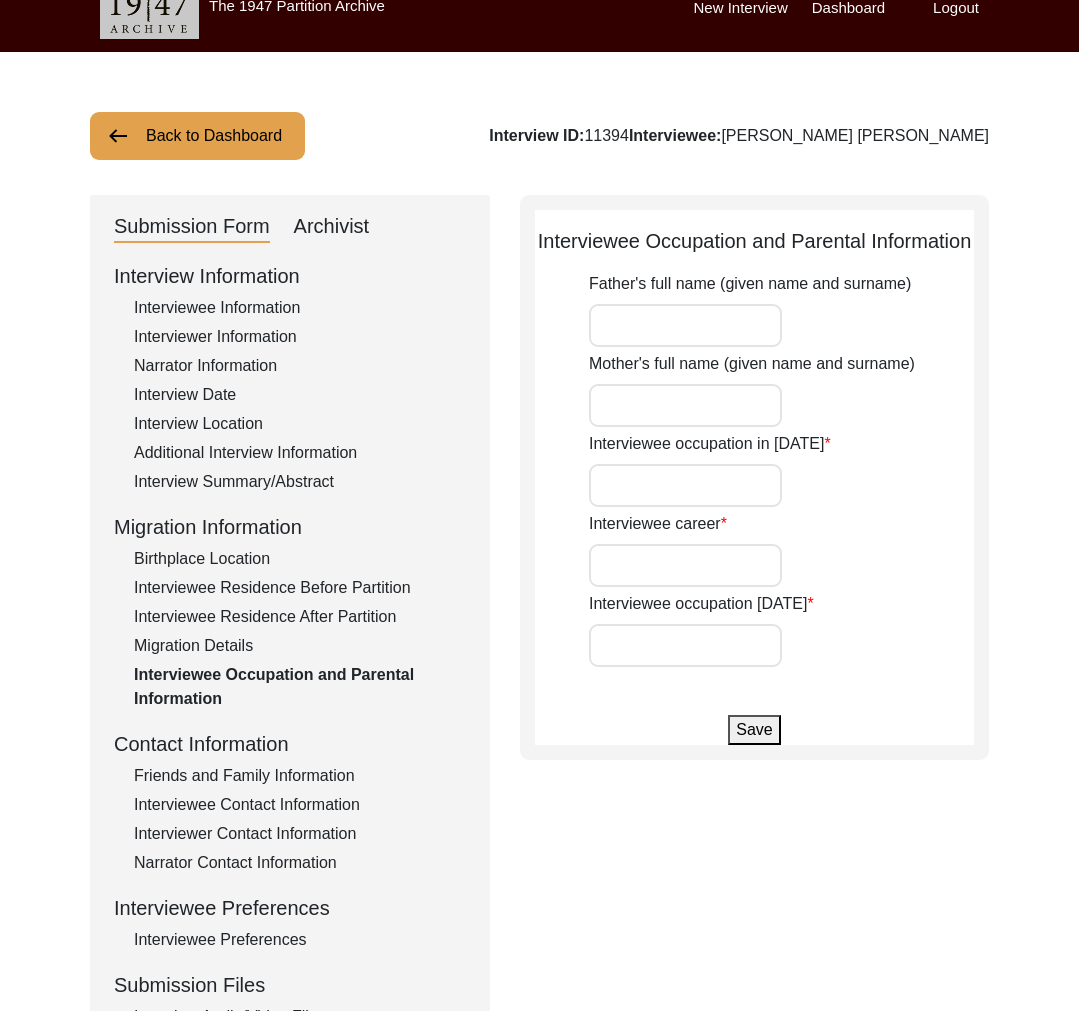 type on "Student" 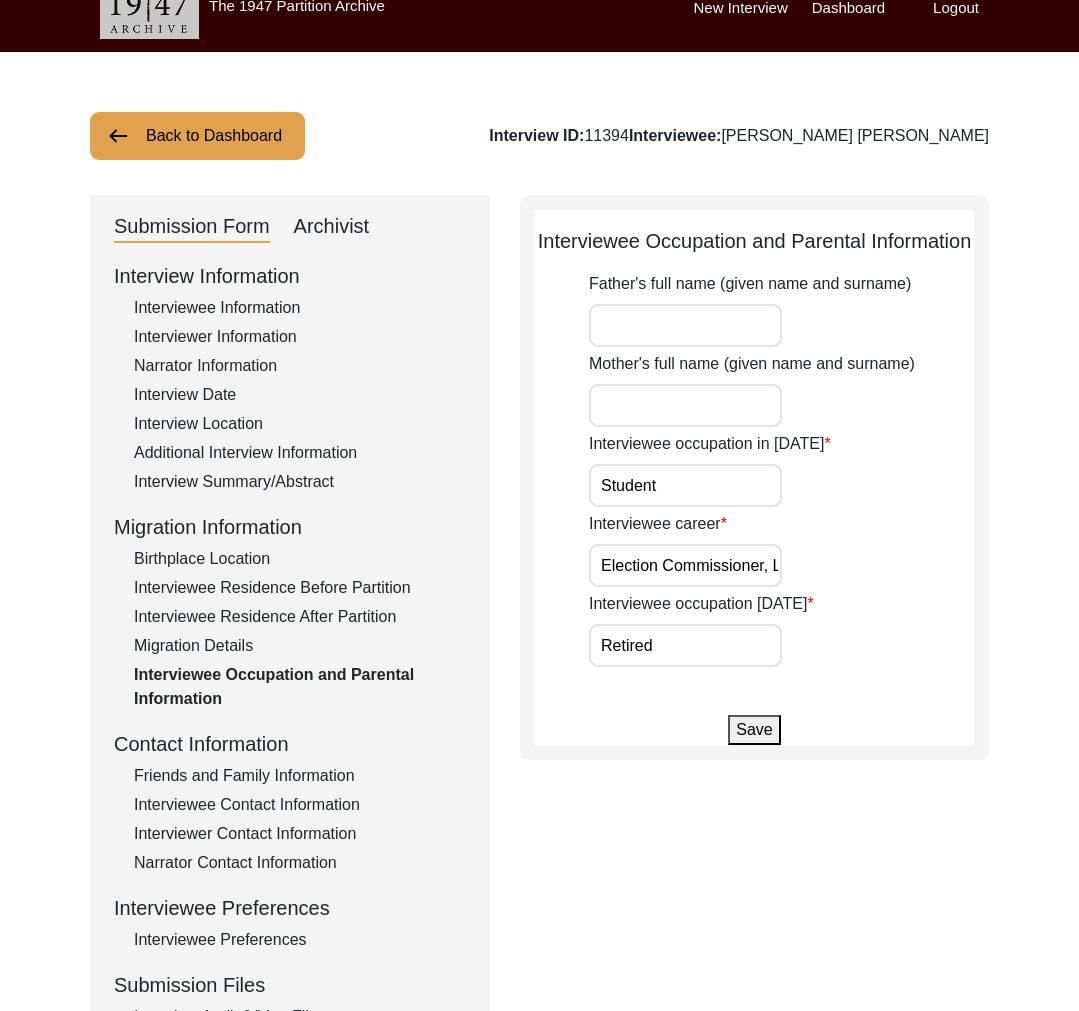click on "Interviewee Residence After Partition" 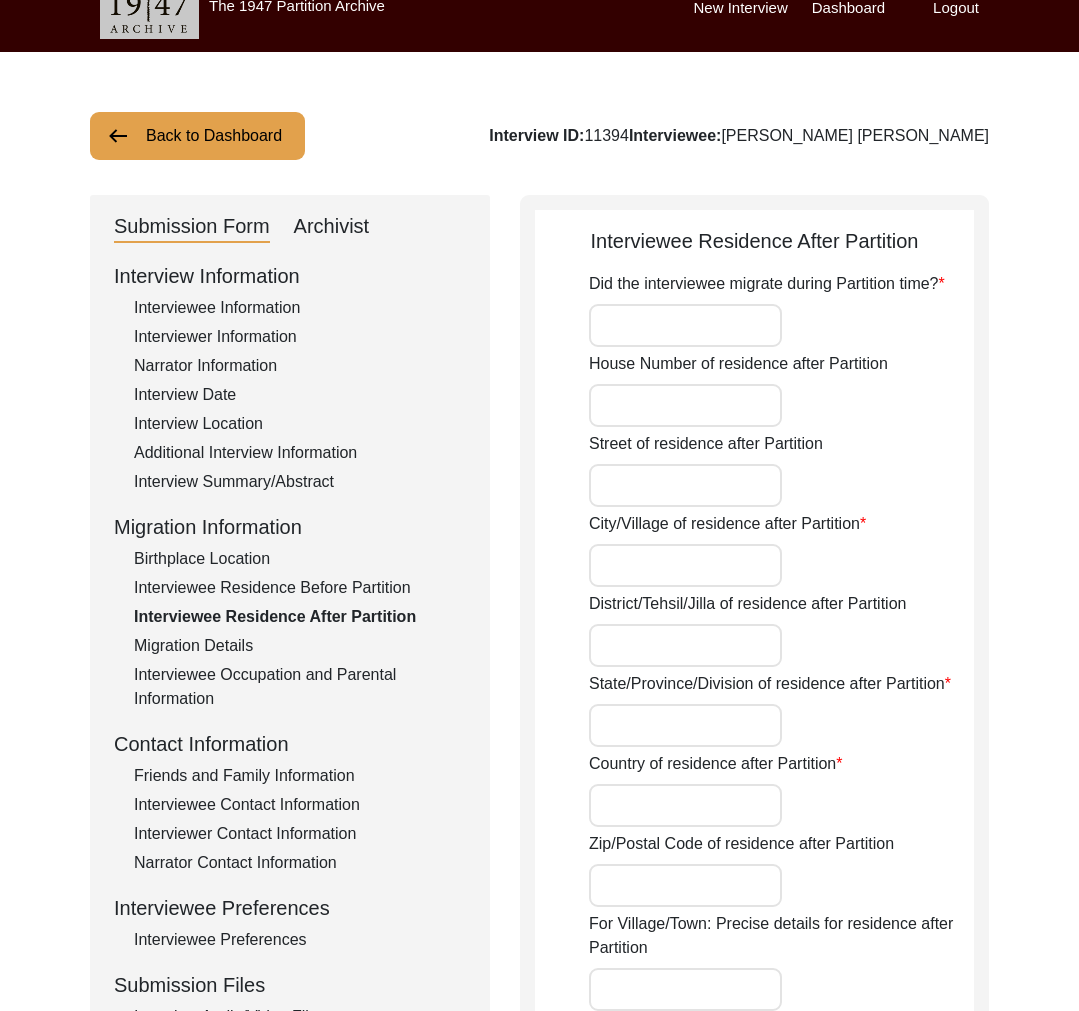 type on "Yes" 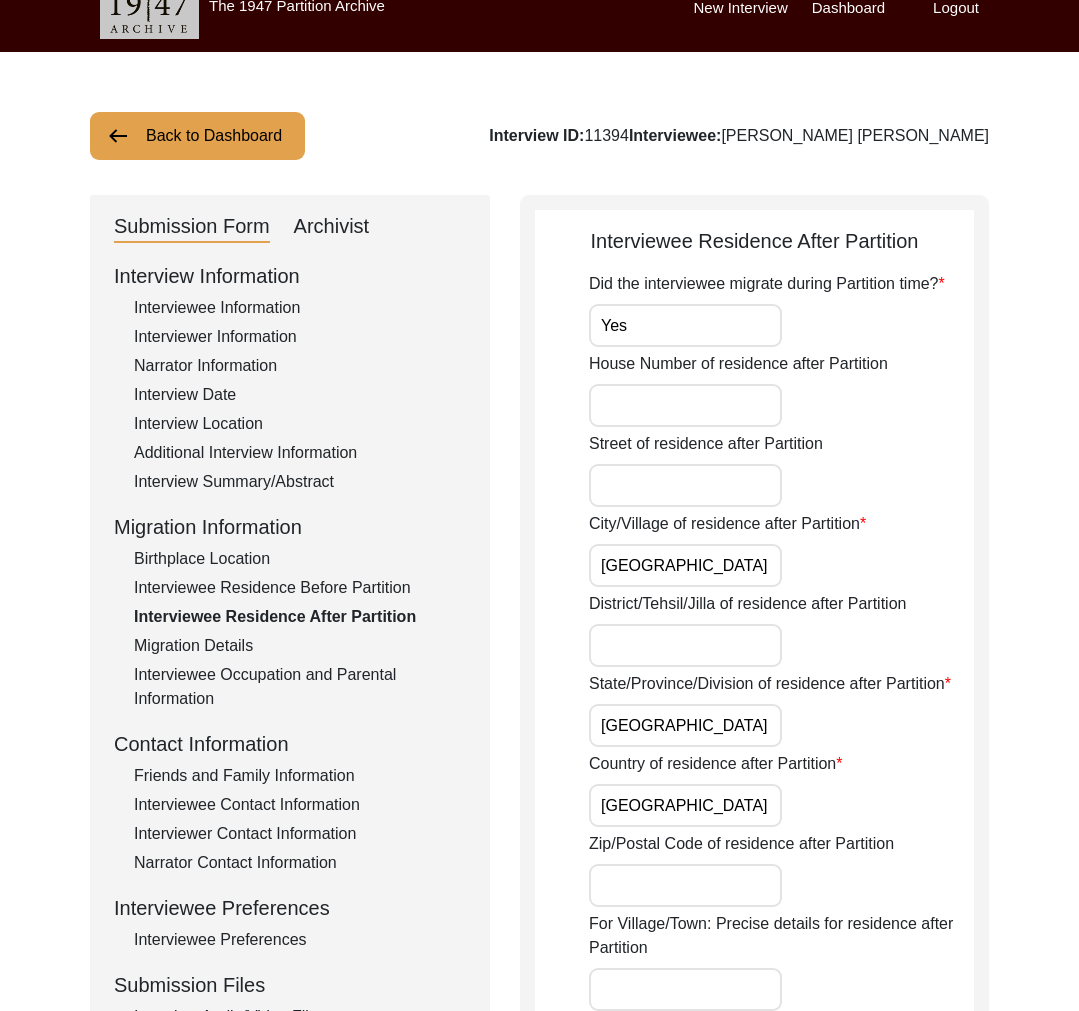 click on "Interviewee Residence Before Partition" 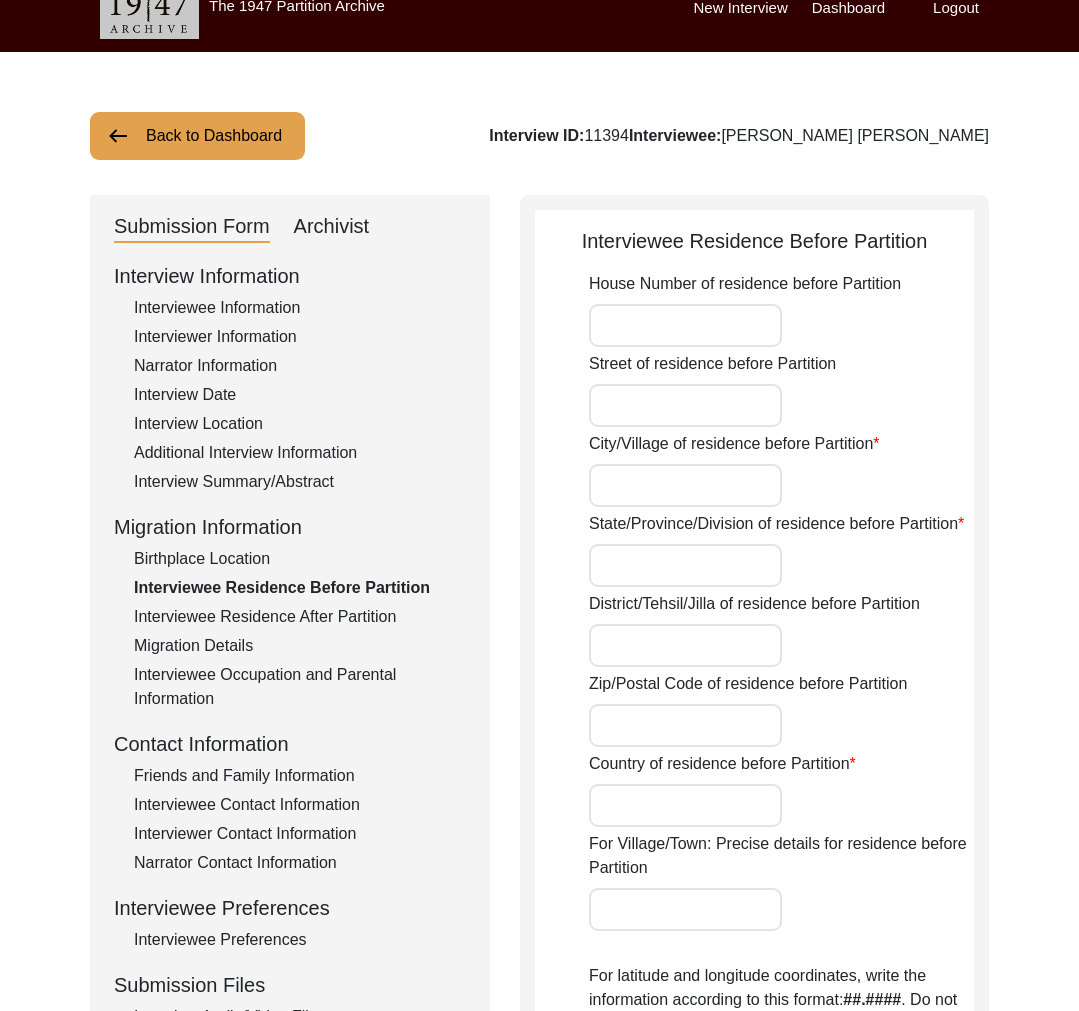 type on "Mianwali" 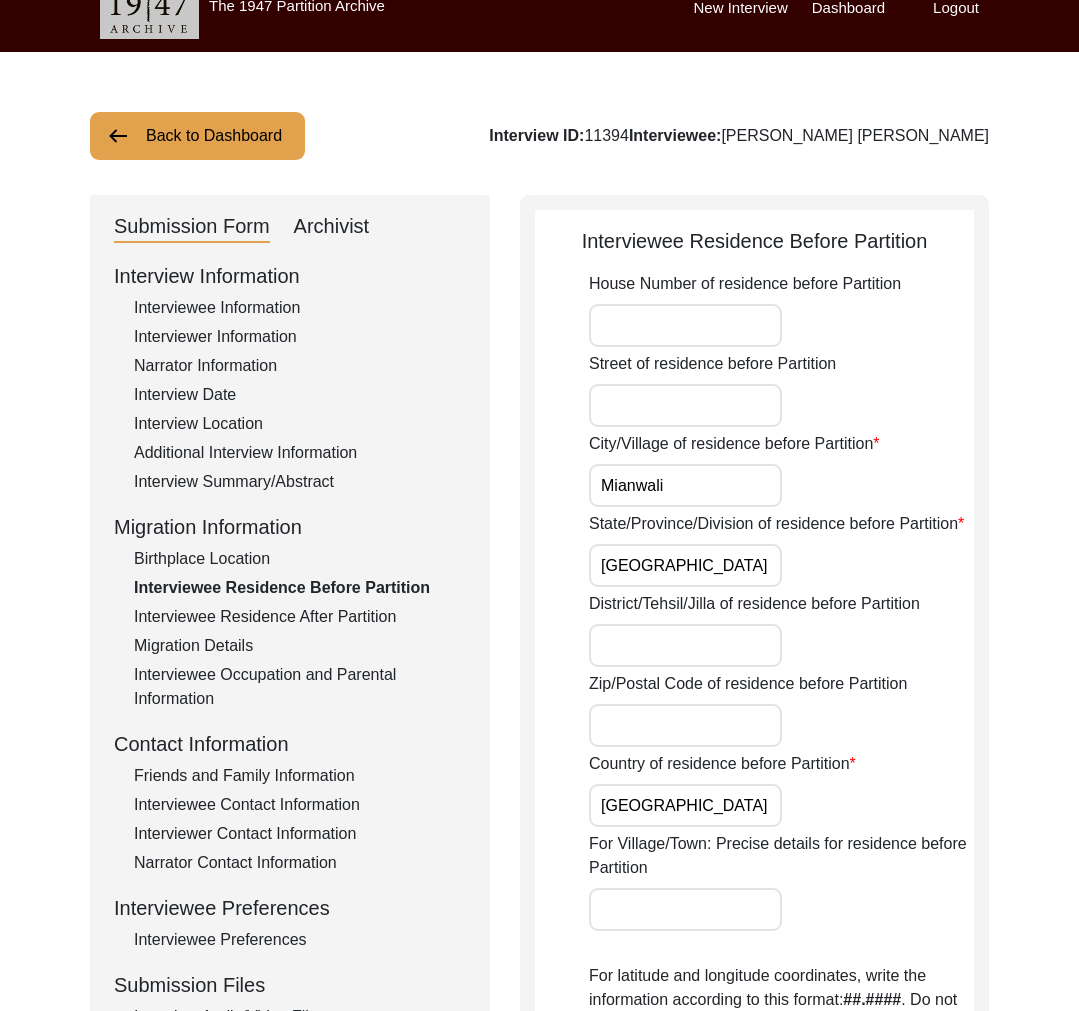 click on "Birthplace Location" 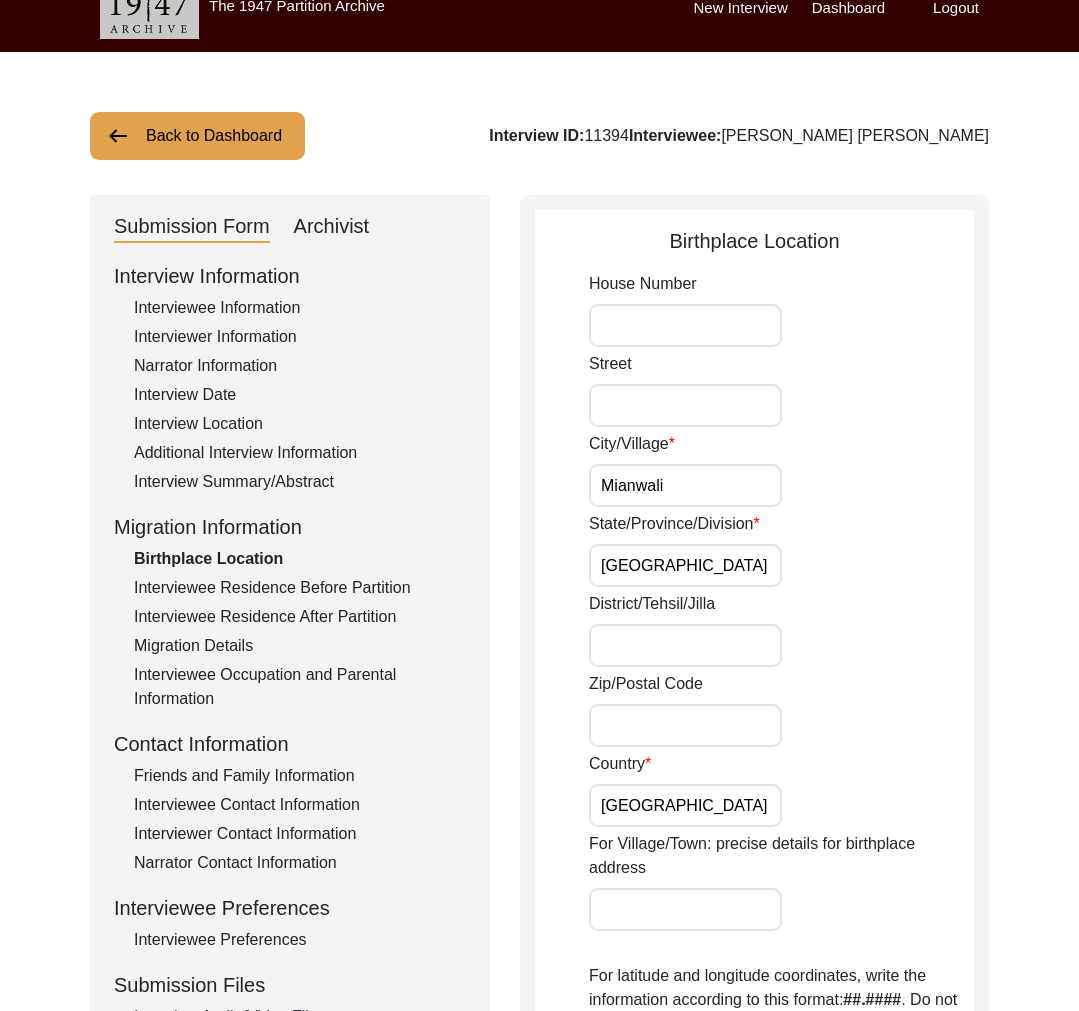 click on "Additional Interview Information" 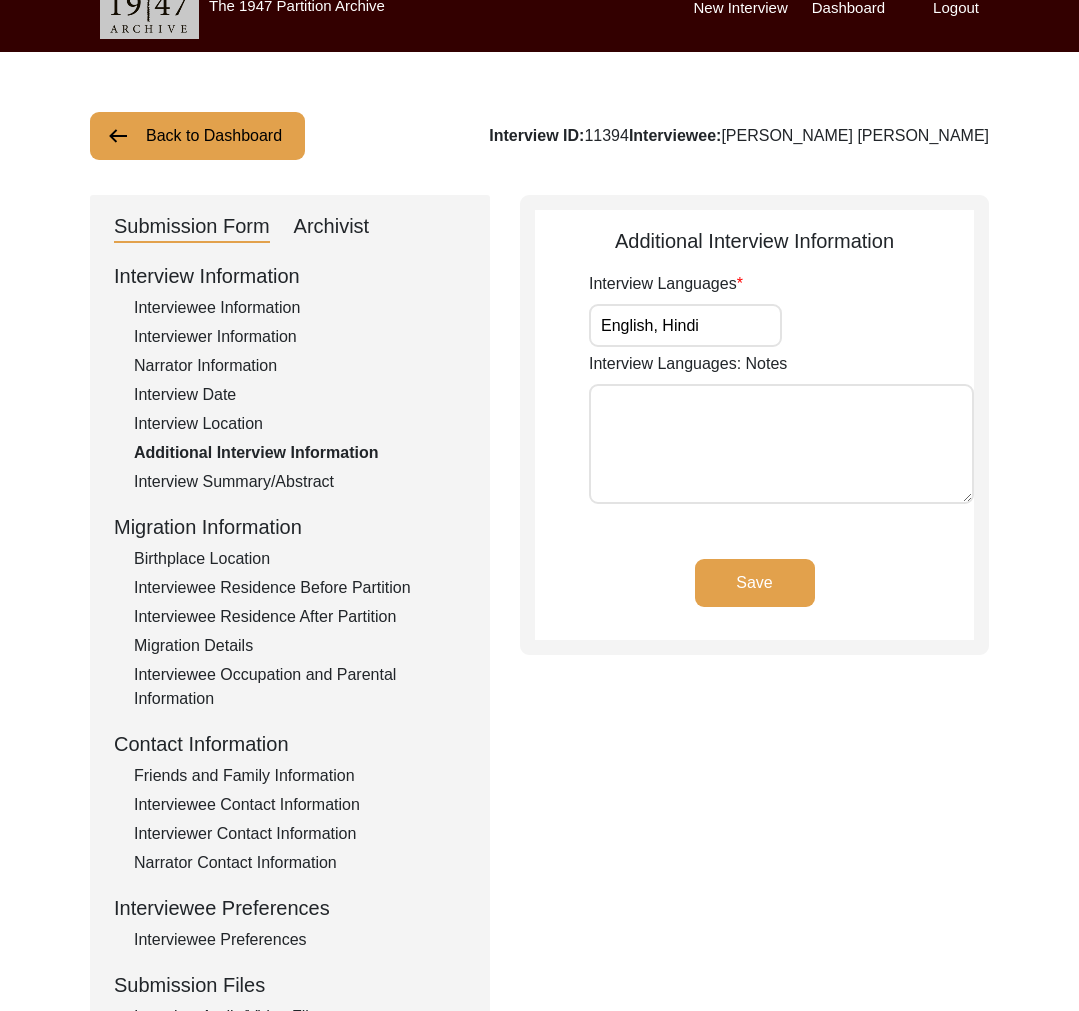 click on "Interview Location" 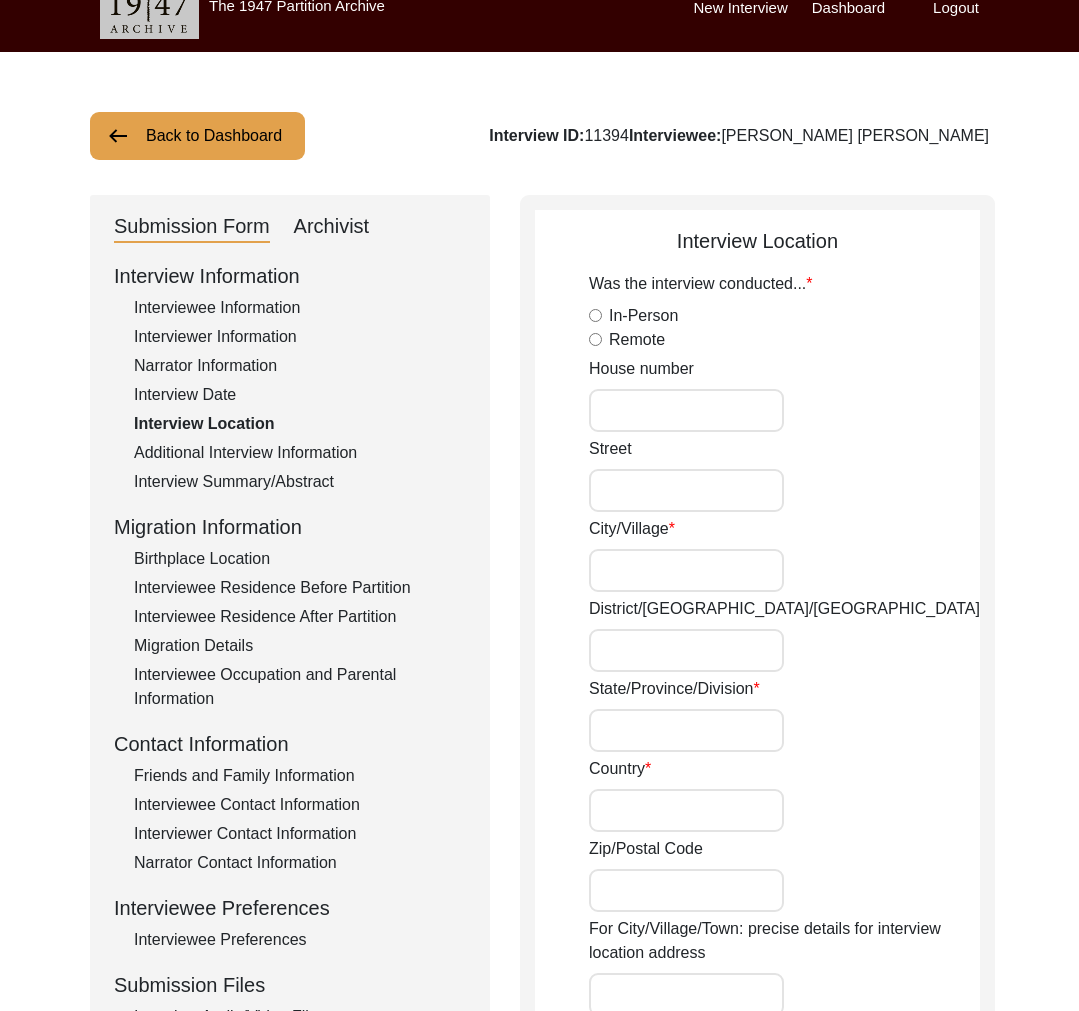 radio on "true" 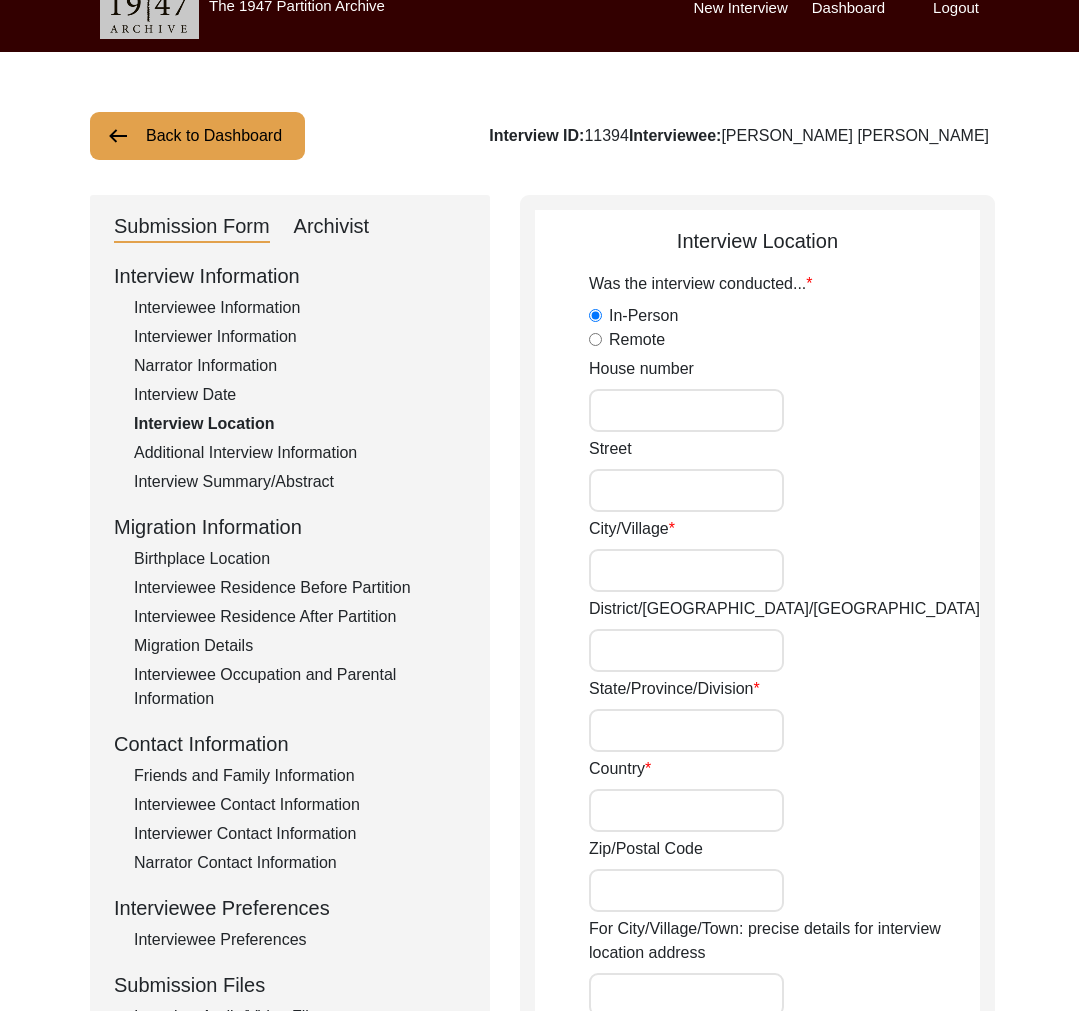type on "[PERSON_NAME][GEOGRAPHIC_DATA]" 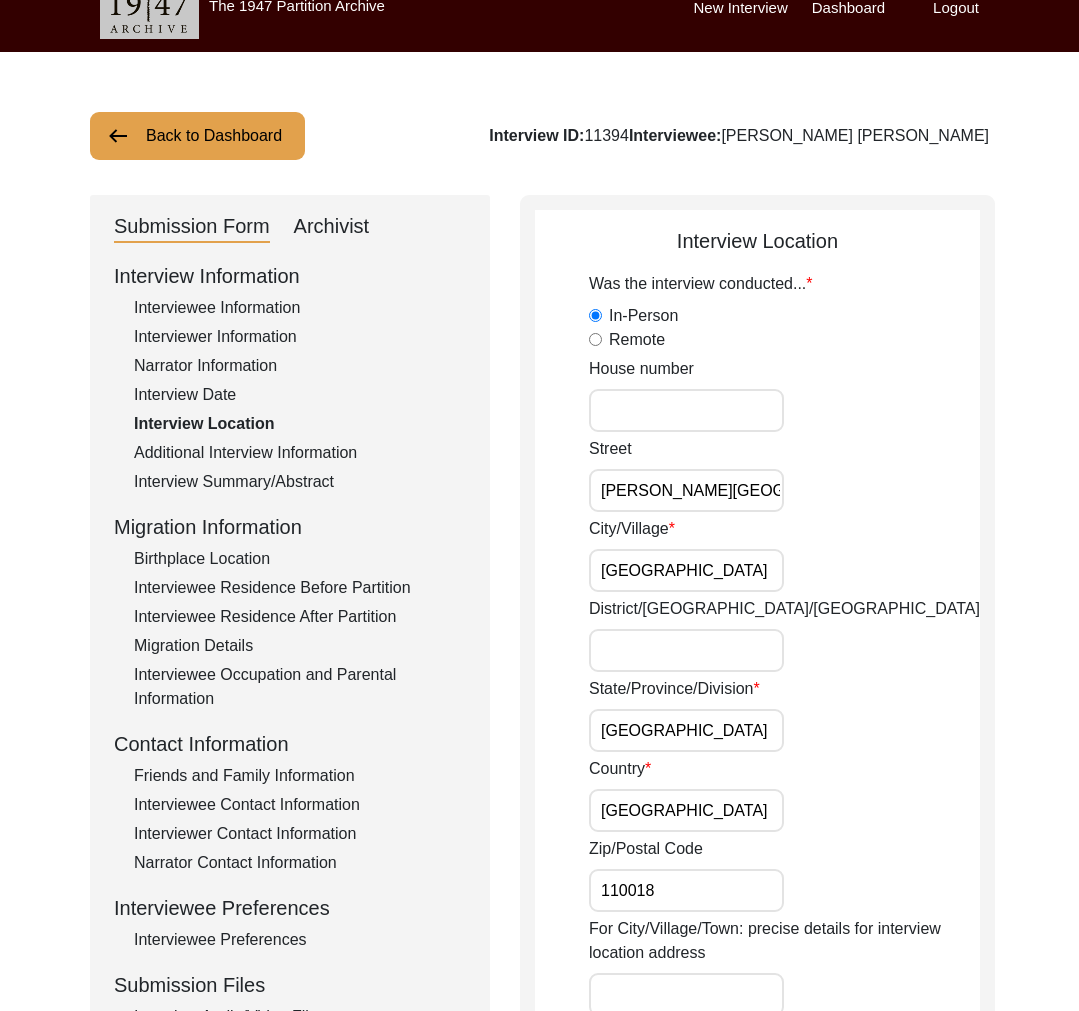 click on "Interview Date" 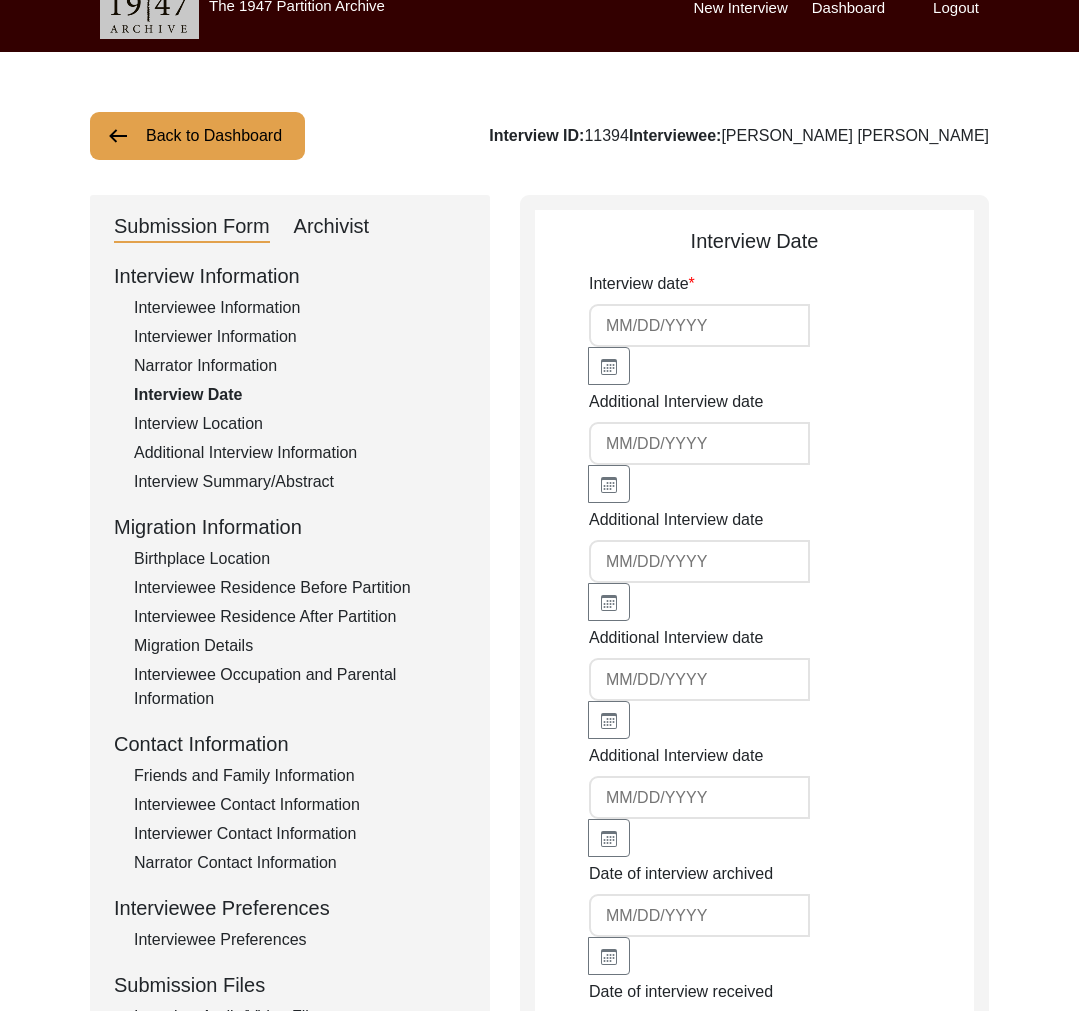 type on "[DATE]" 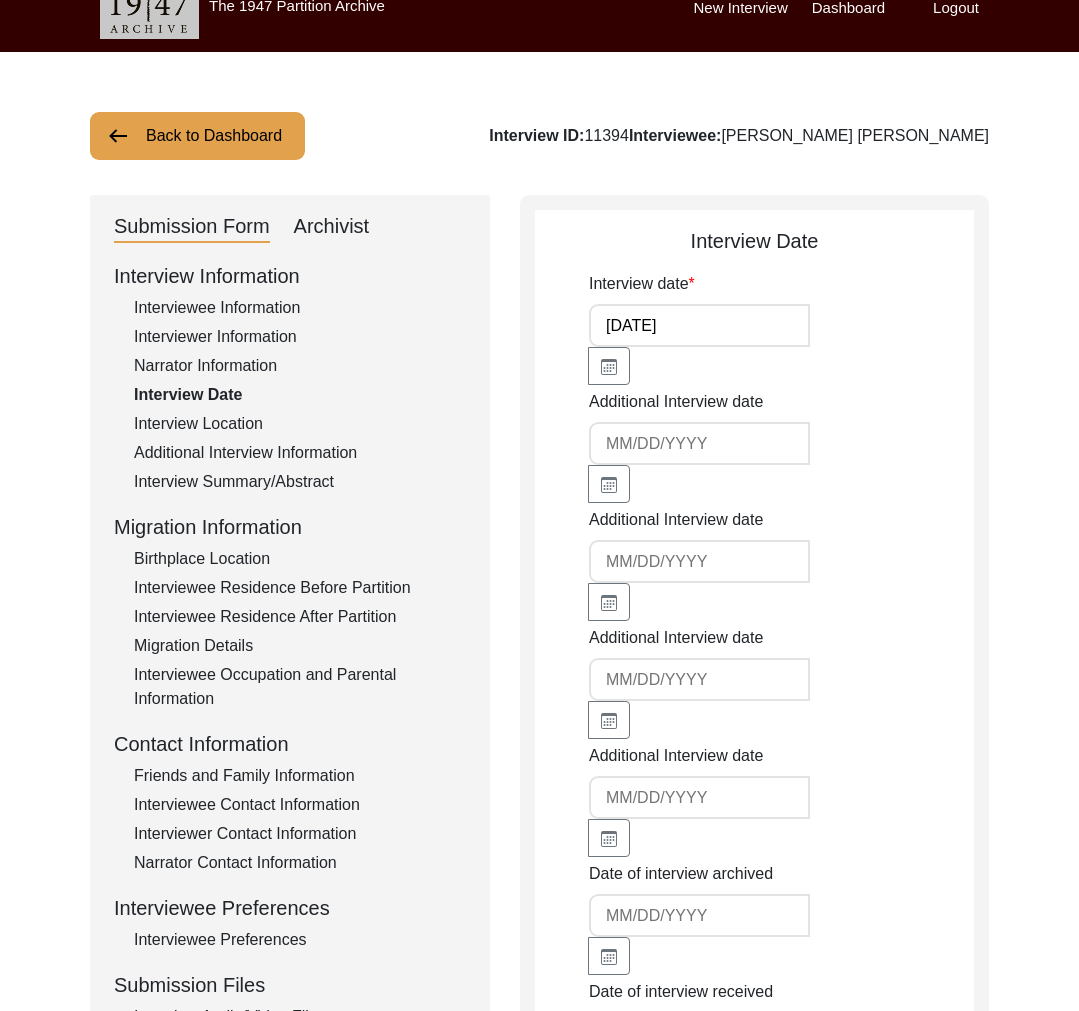 click on "Interview Location" 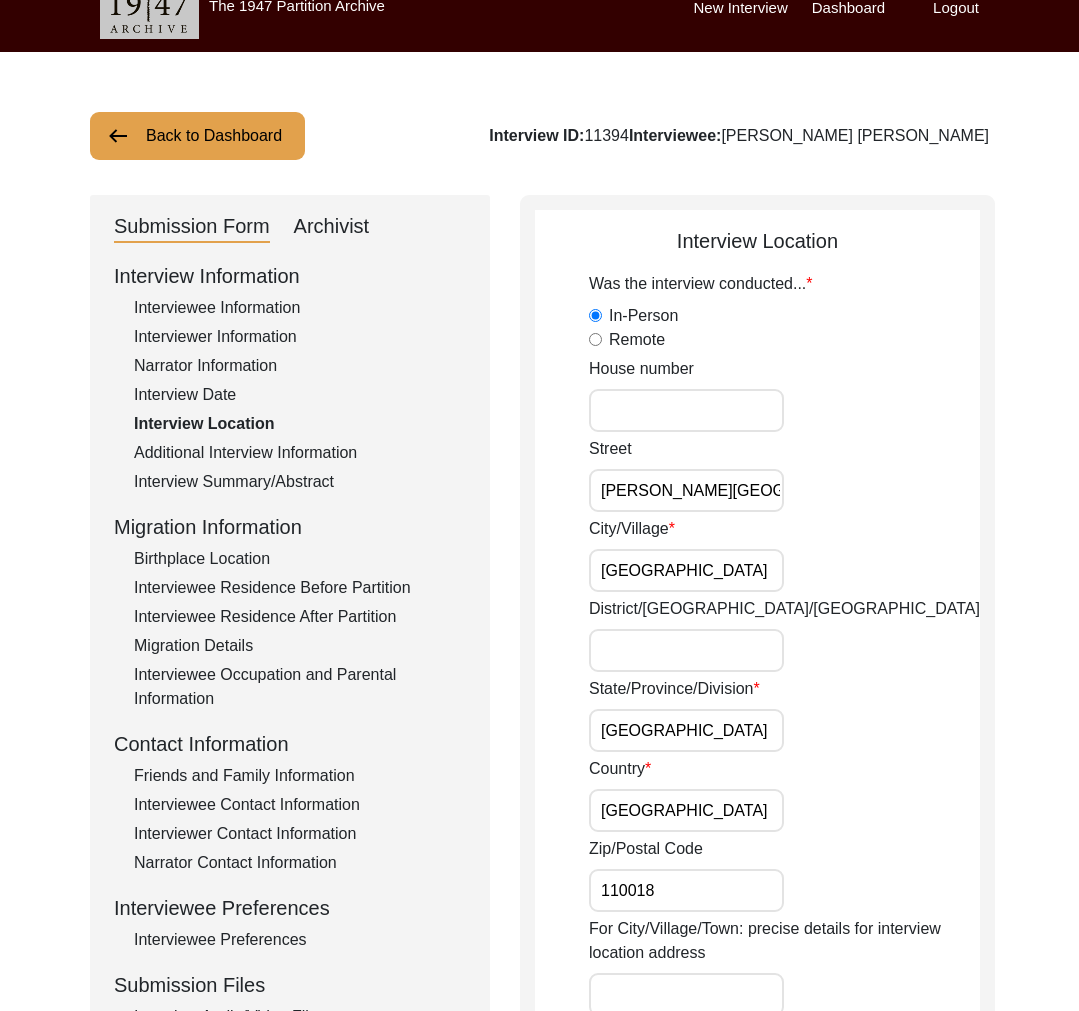 click on "Additional Interview Information" 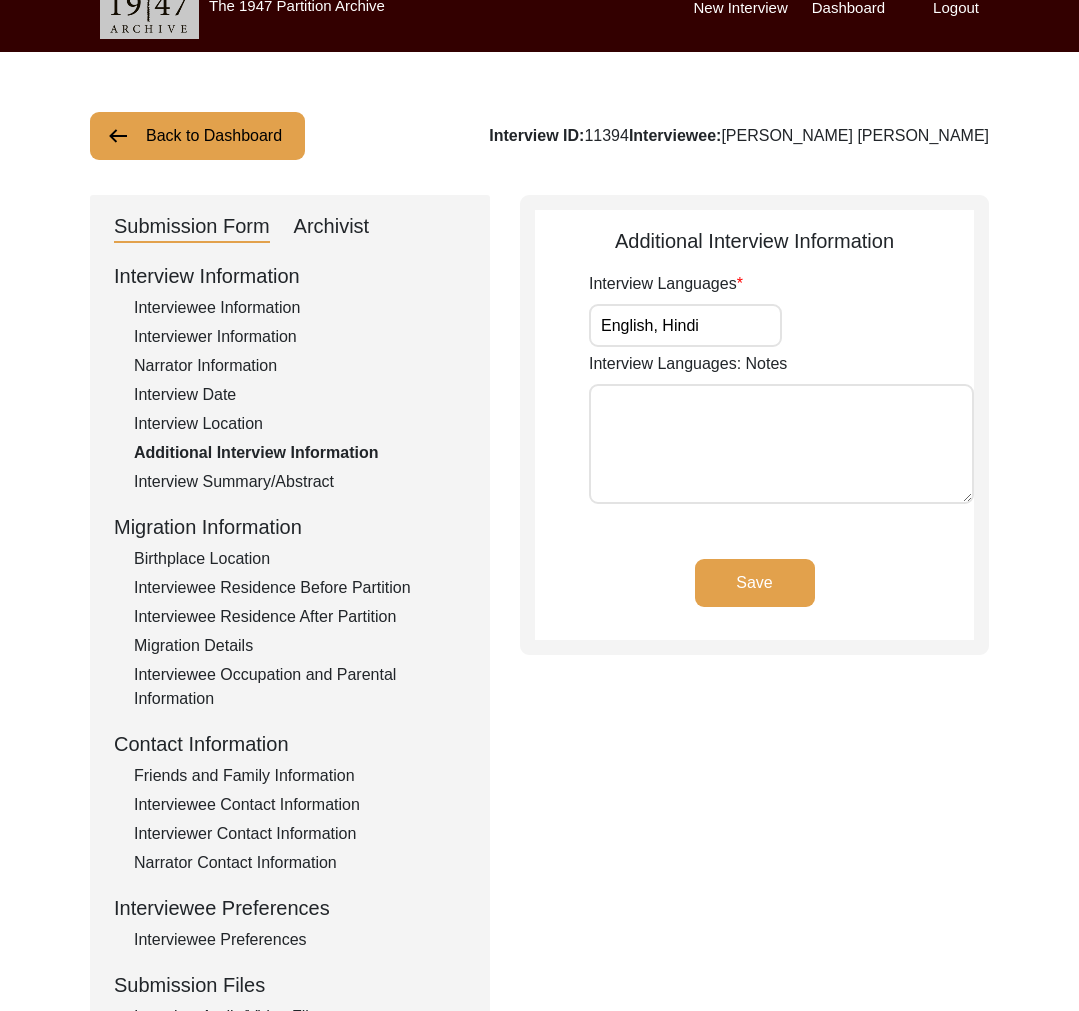 click on "Interview Summary/Abstract" 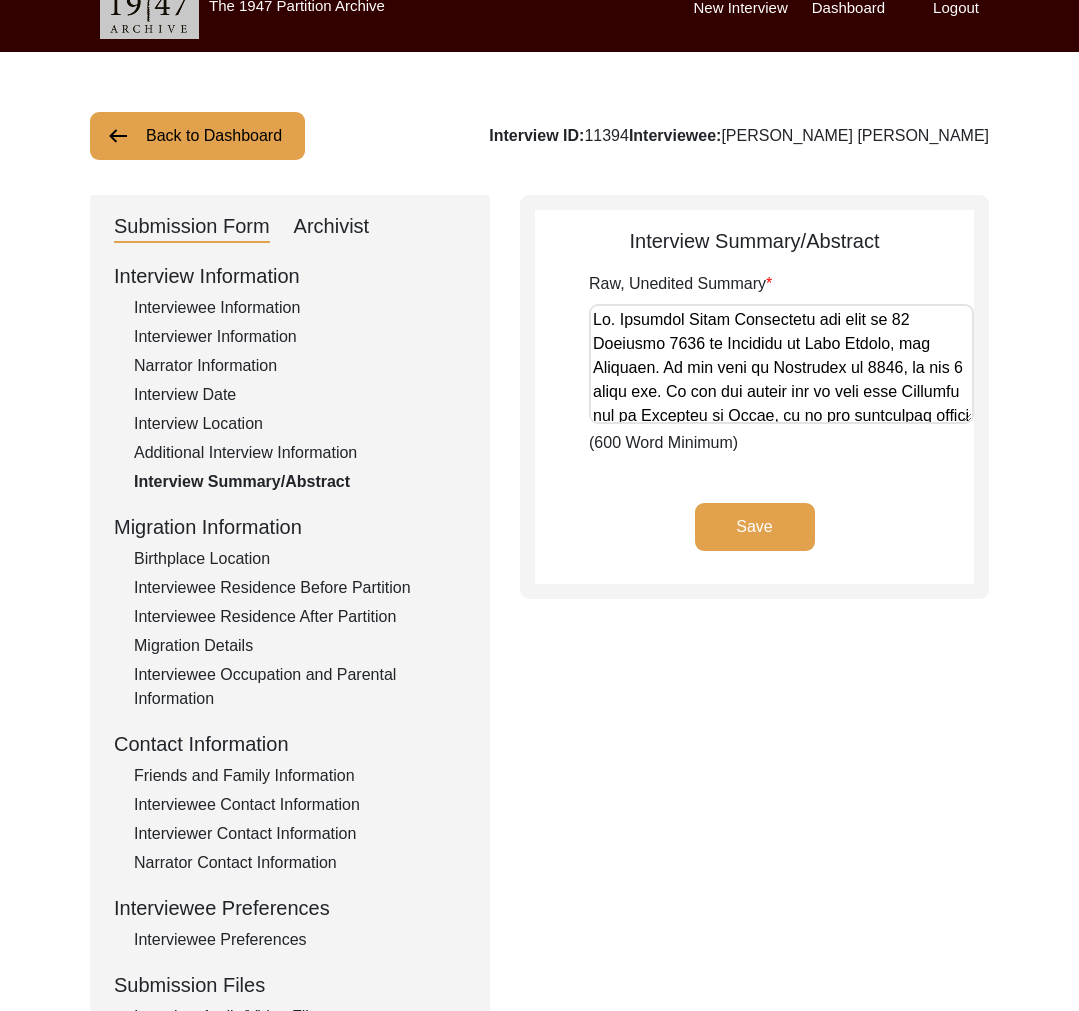 click on "Birthplace Location" 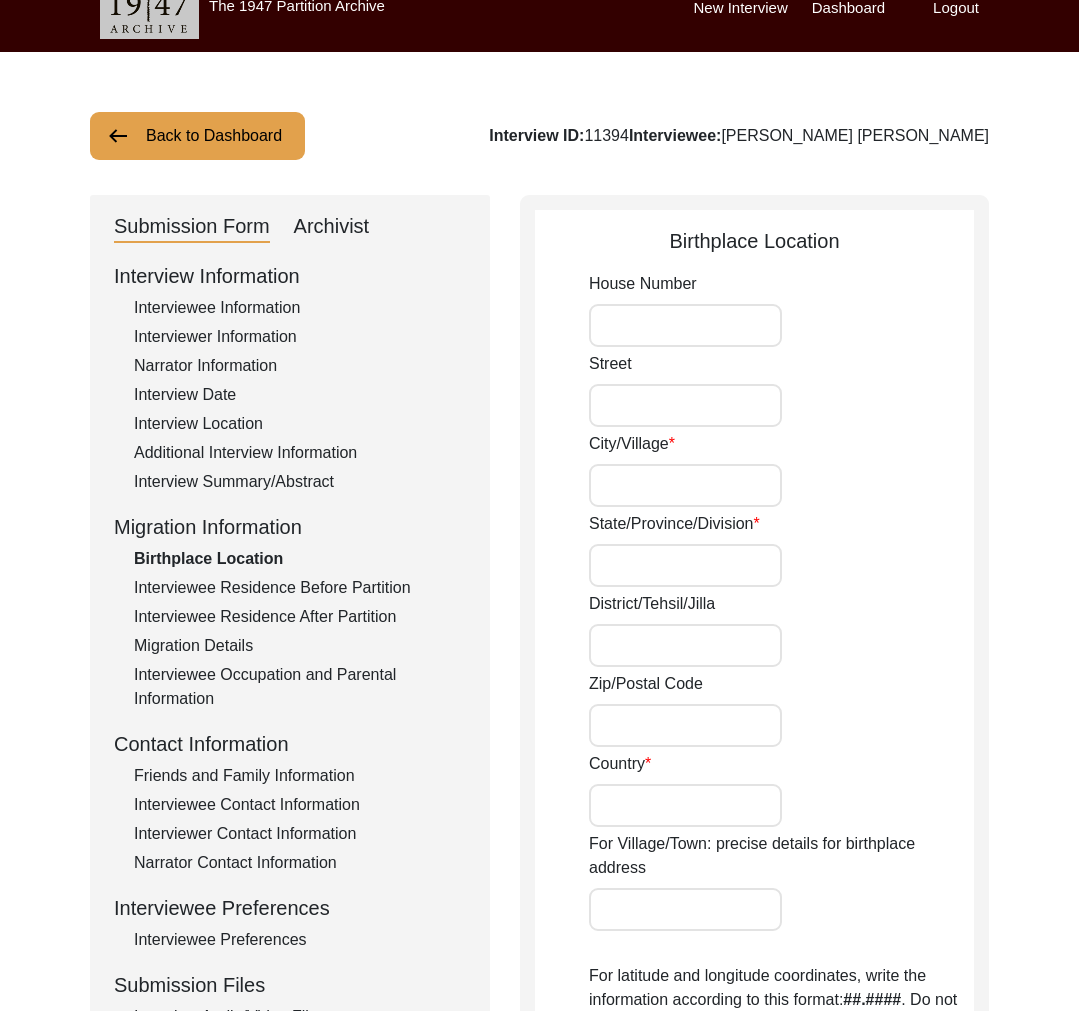 type on "Mianwali" 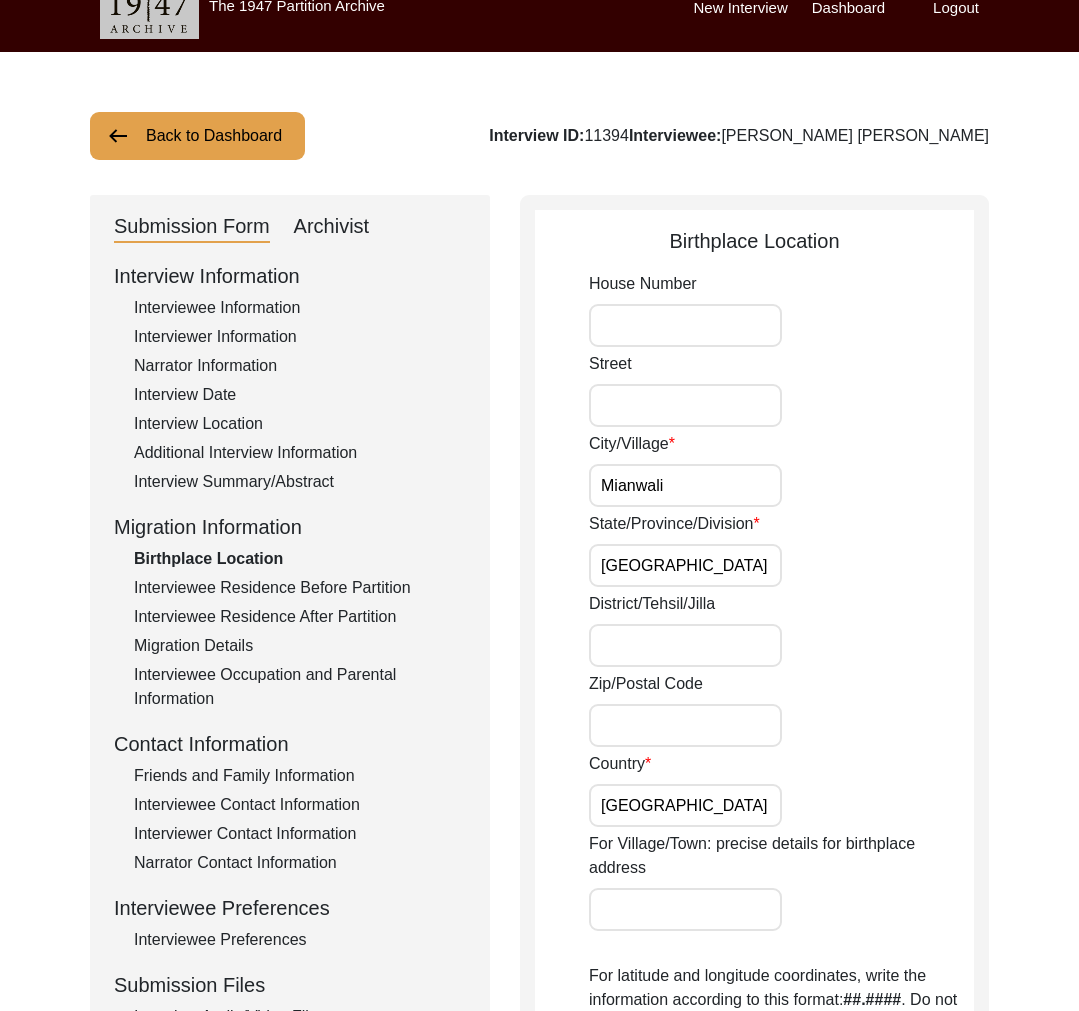 click on "Interview Location" 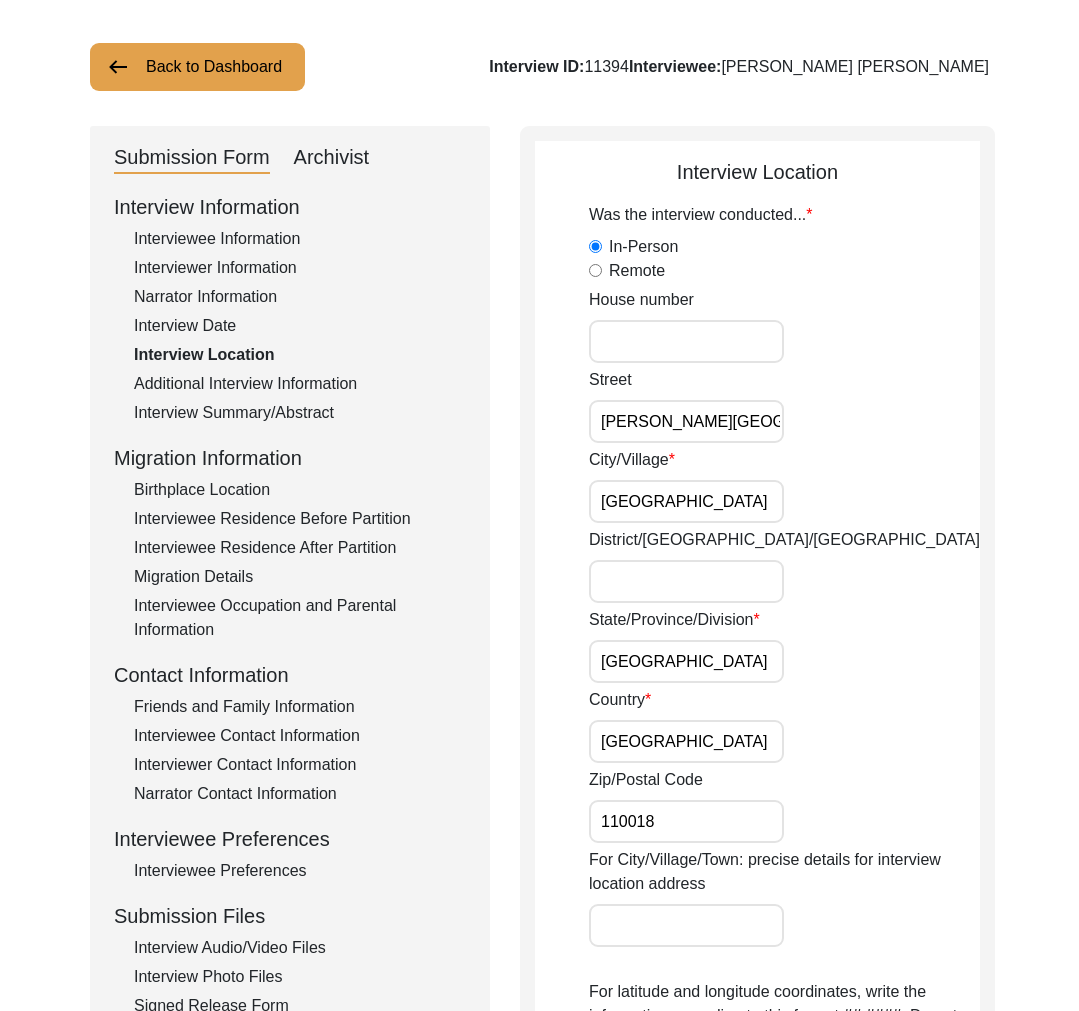 scroll, scrollTop: 102, scrollLeft: 0, axis: vertical 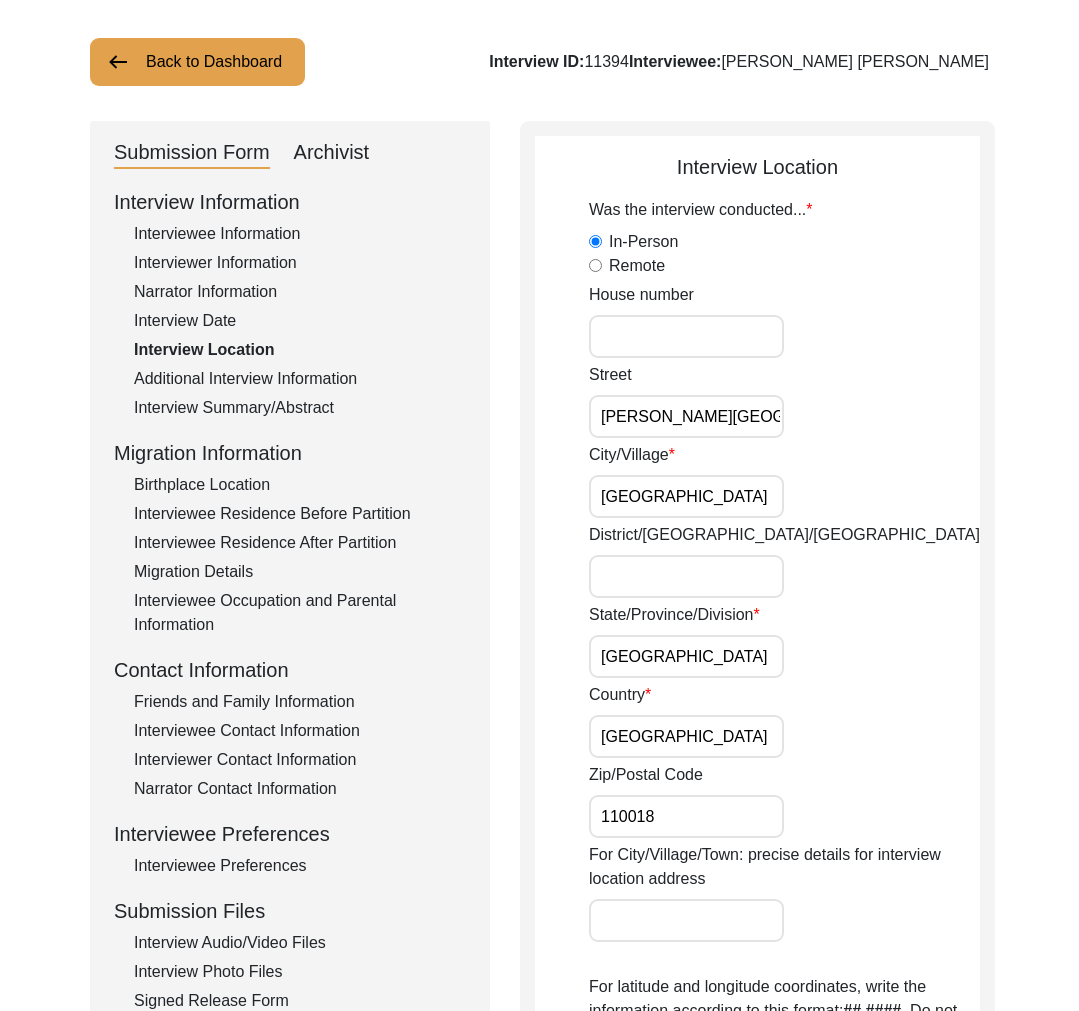 click on "Birthplace Location" 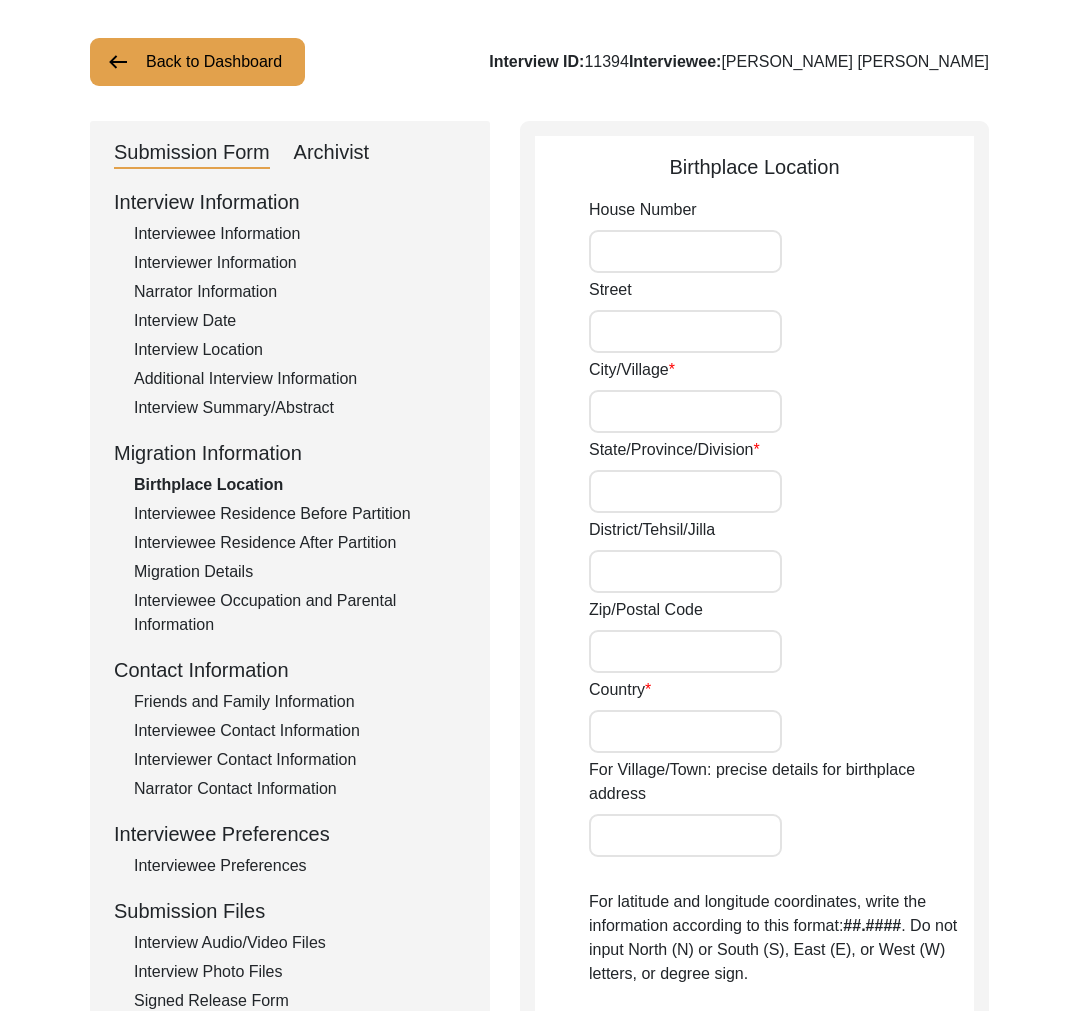 type on "Mianwali" 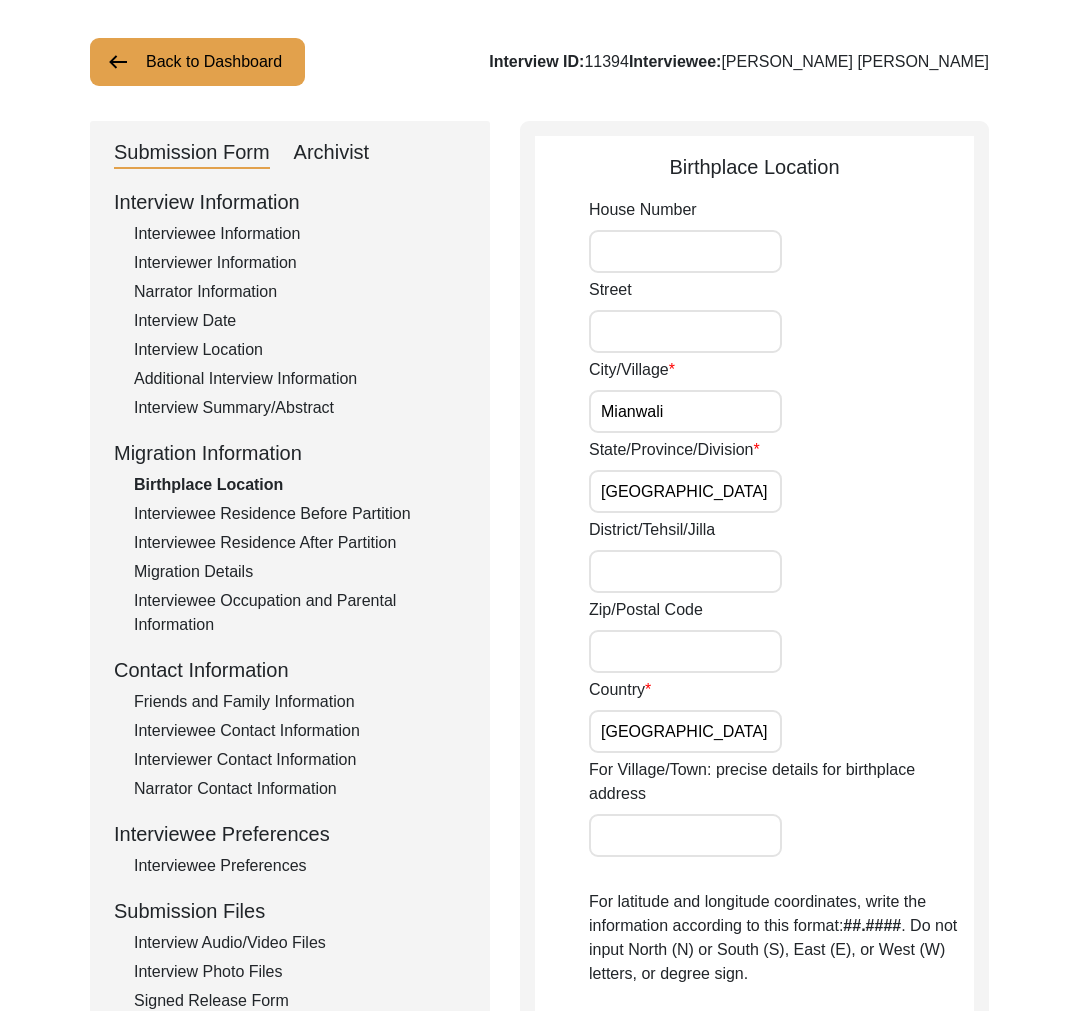 click on "Interviewee Residence Before Partition" 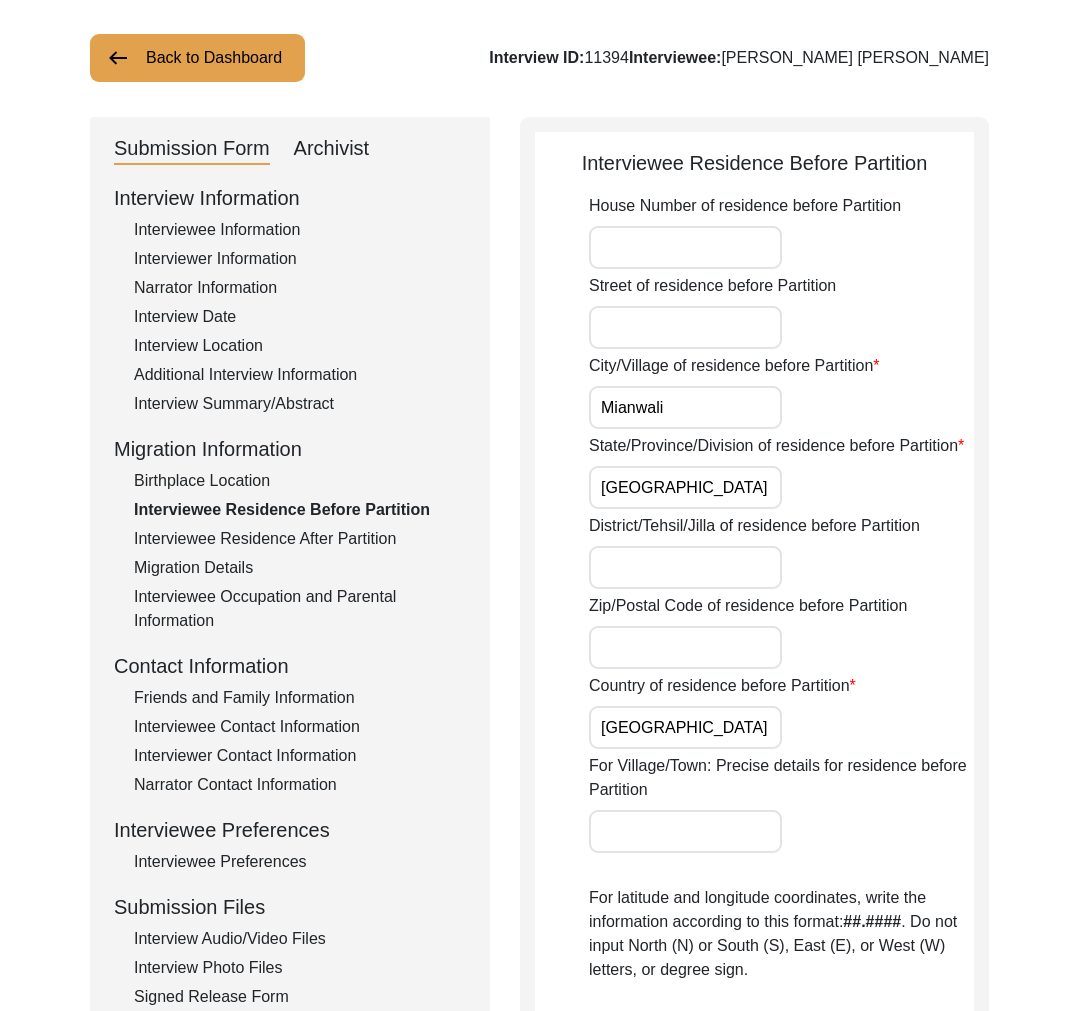 click on "Interviewee Residence After Partition" 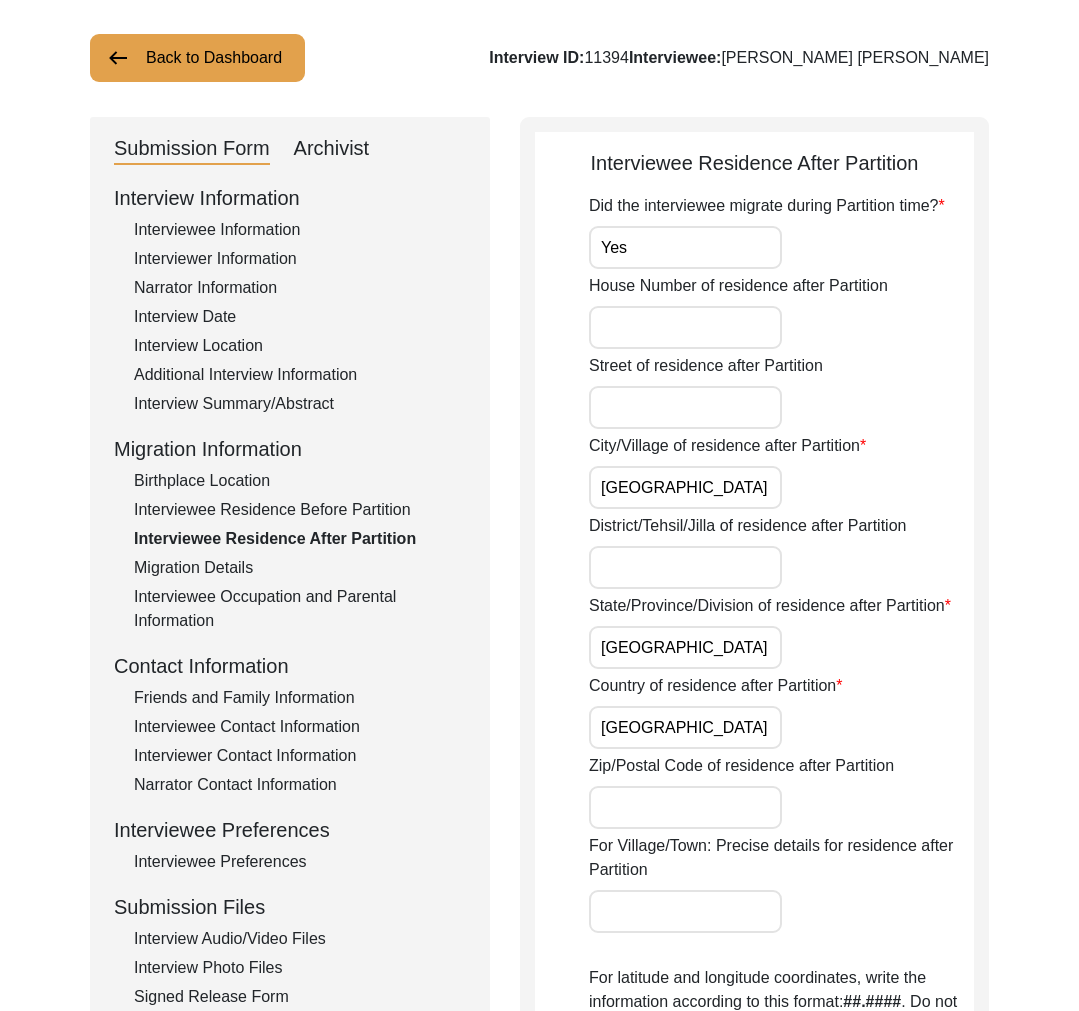 click on "Migration Details" 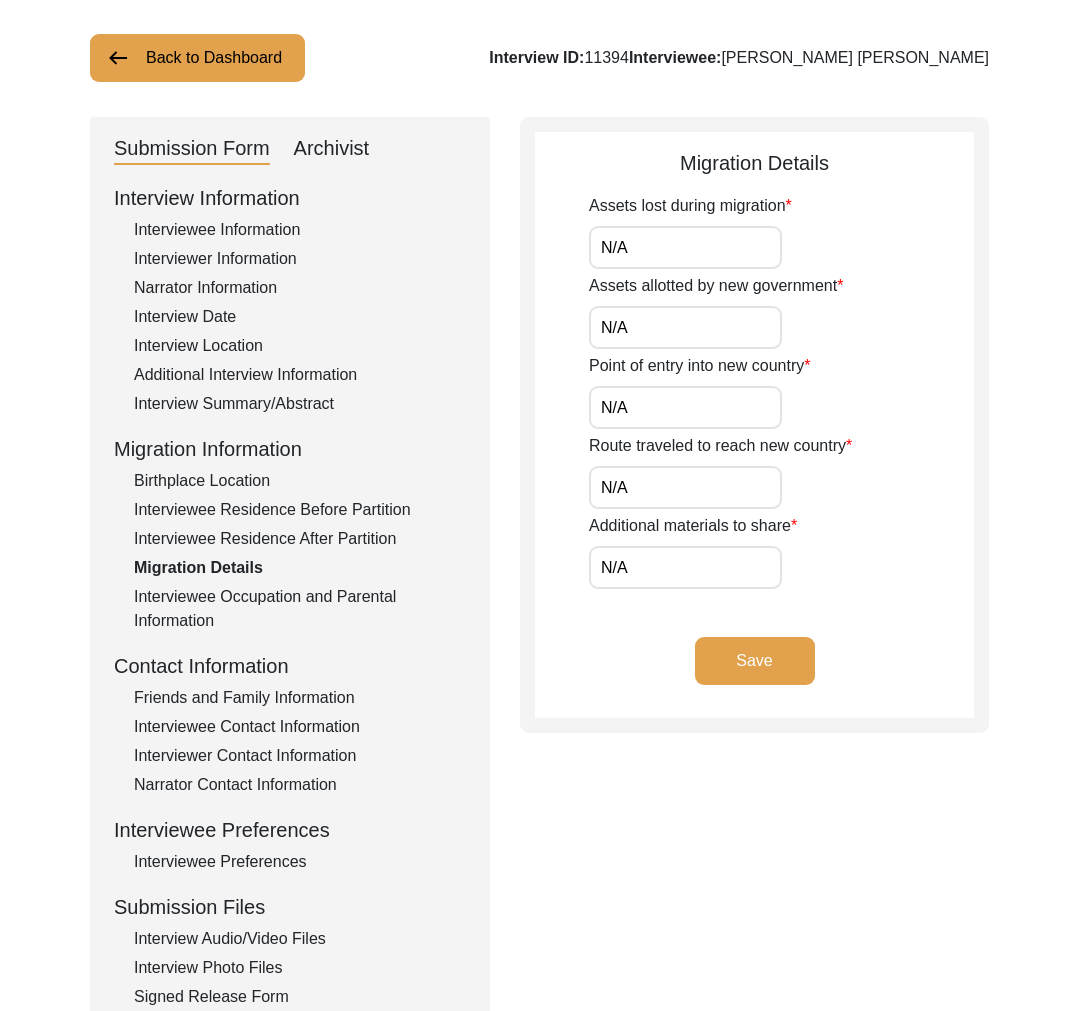 scroll, scrollTop: 94, scrollLeft: 0, axis: vertical 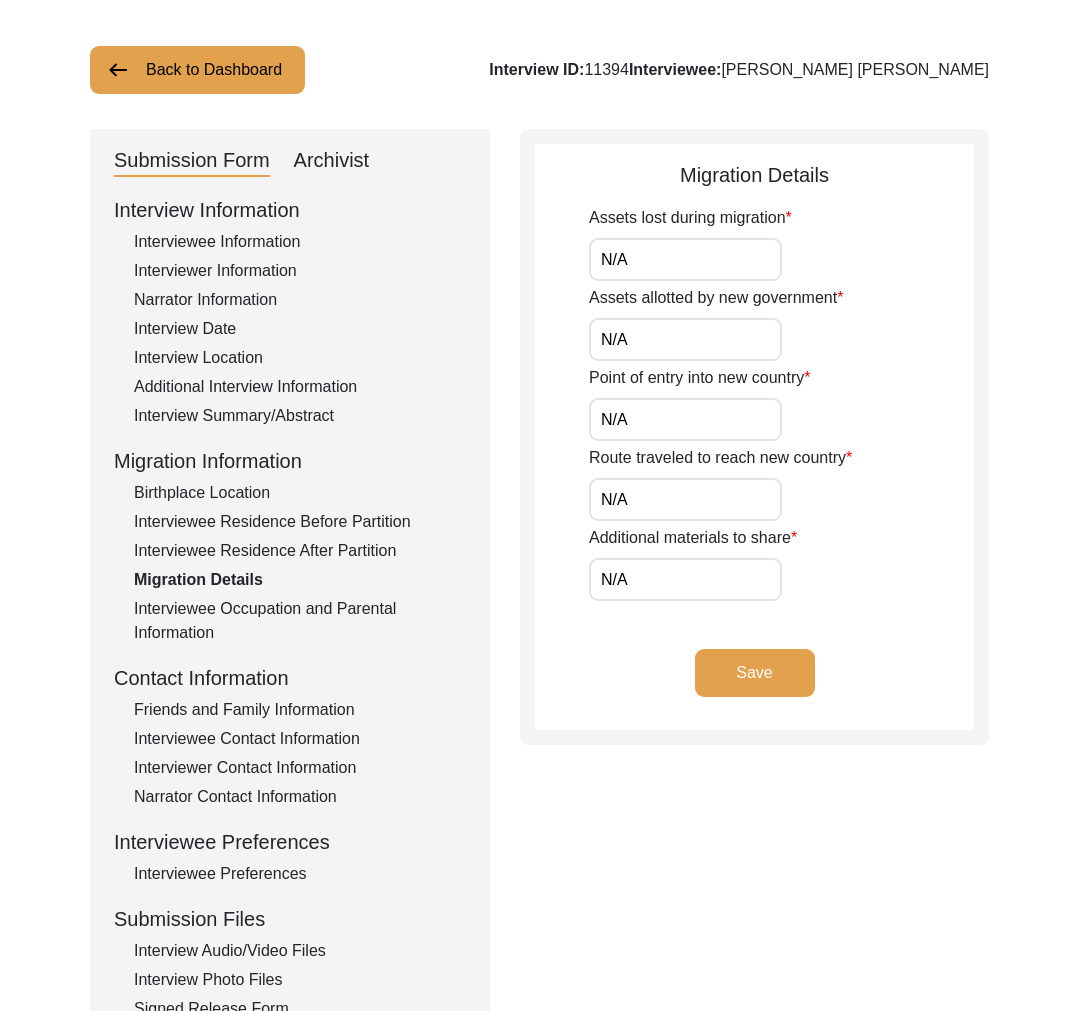 click on "Friends and Family Information" 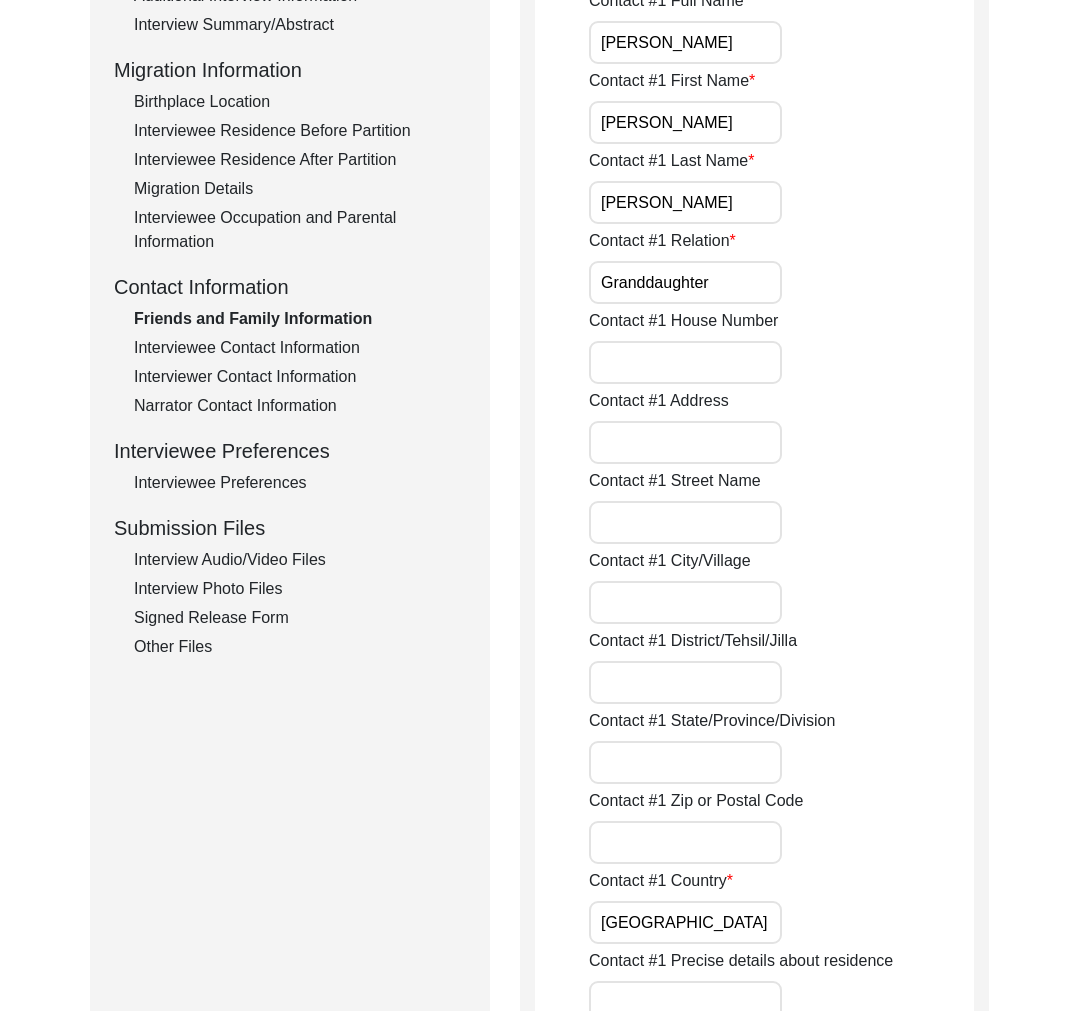 scroll, scrollTop: 613, scrollLeft: 0, axis: vertical 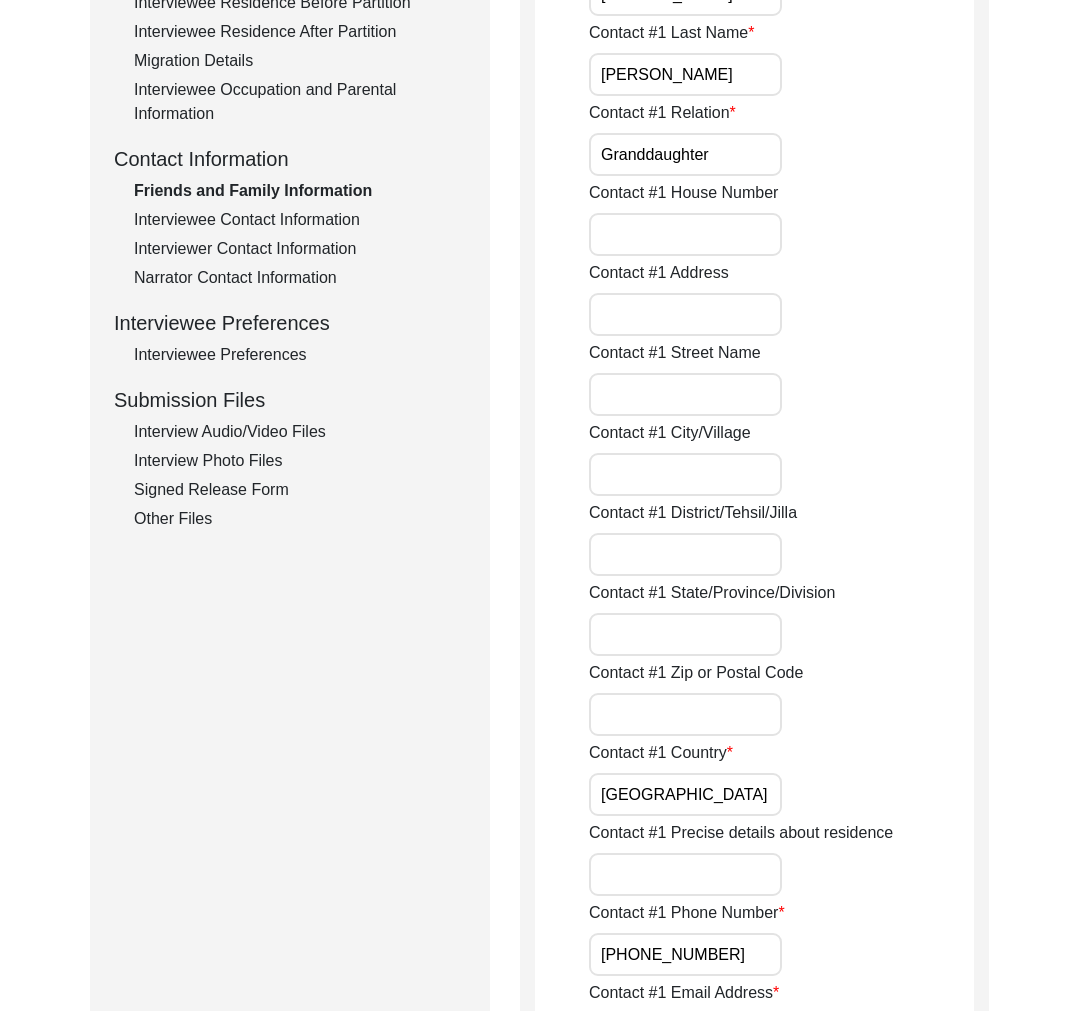 click on "Interviewer Contact Information" 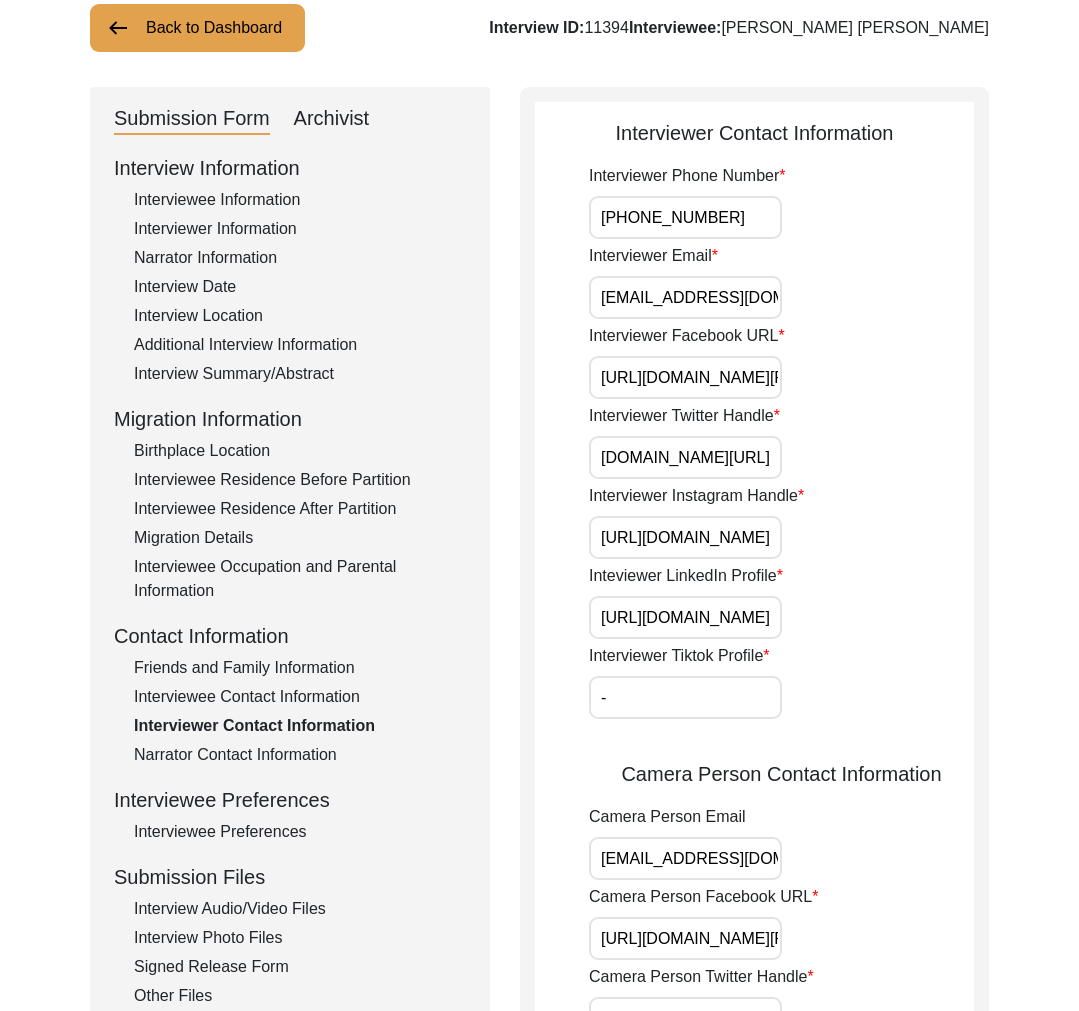 scroll, scrollTop: 0, scrollLeft: 0, axis: both 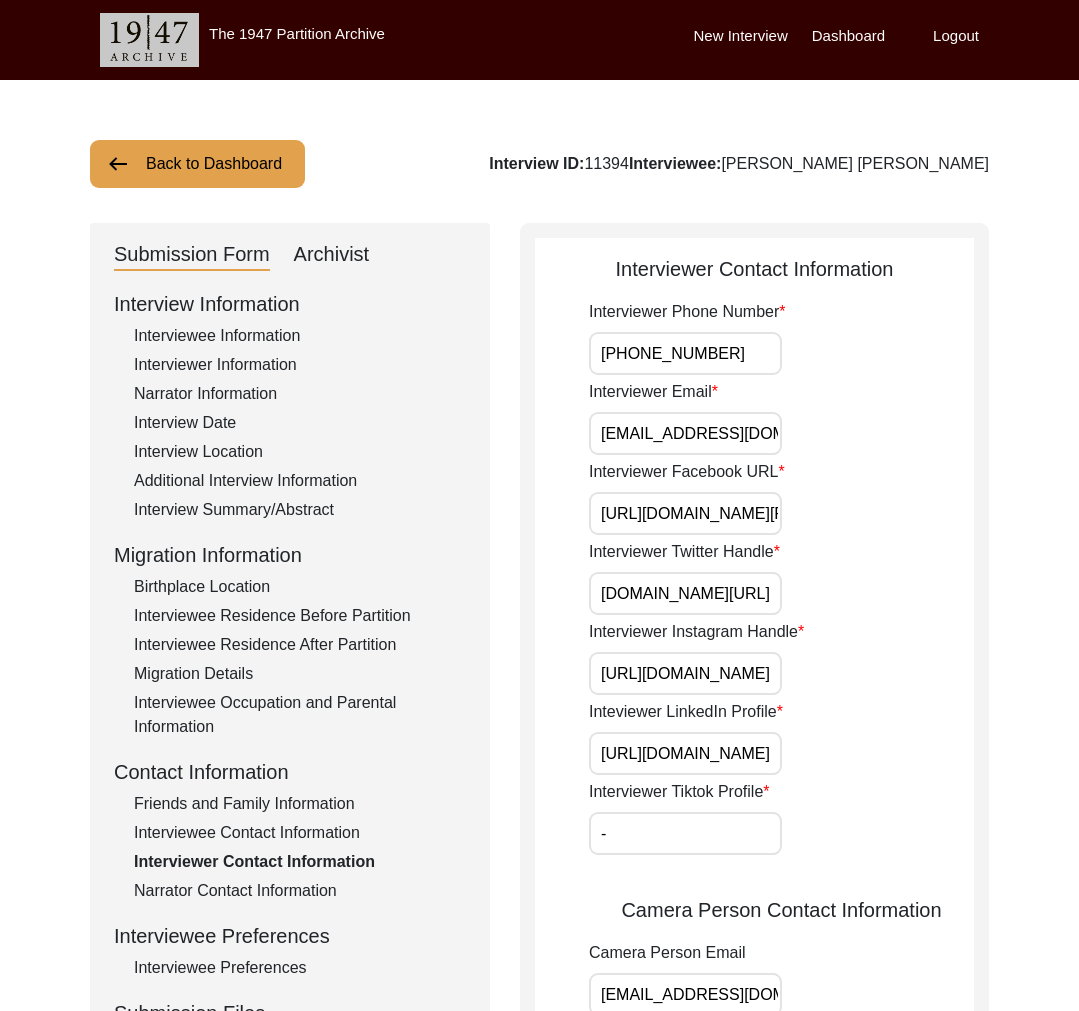click on "Archivist" 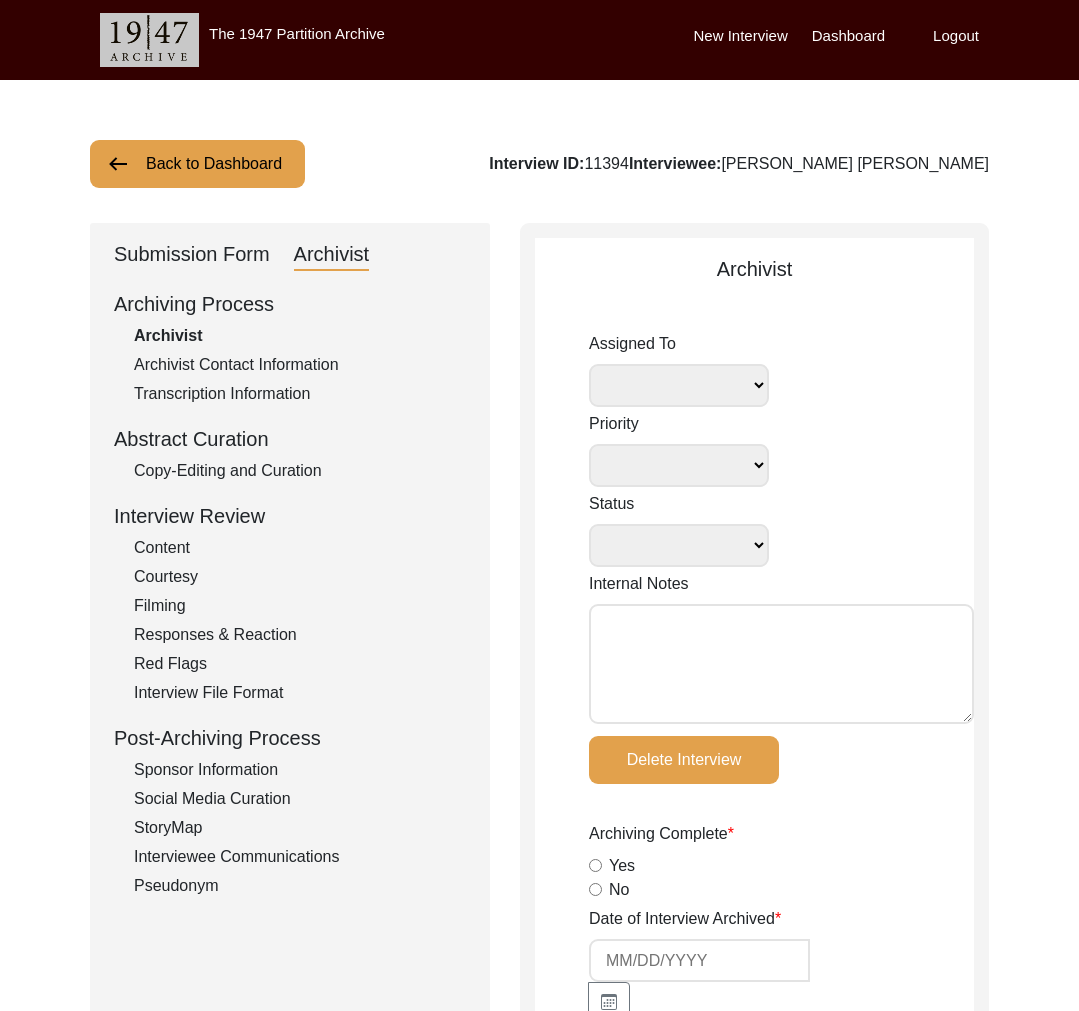select 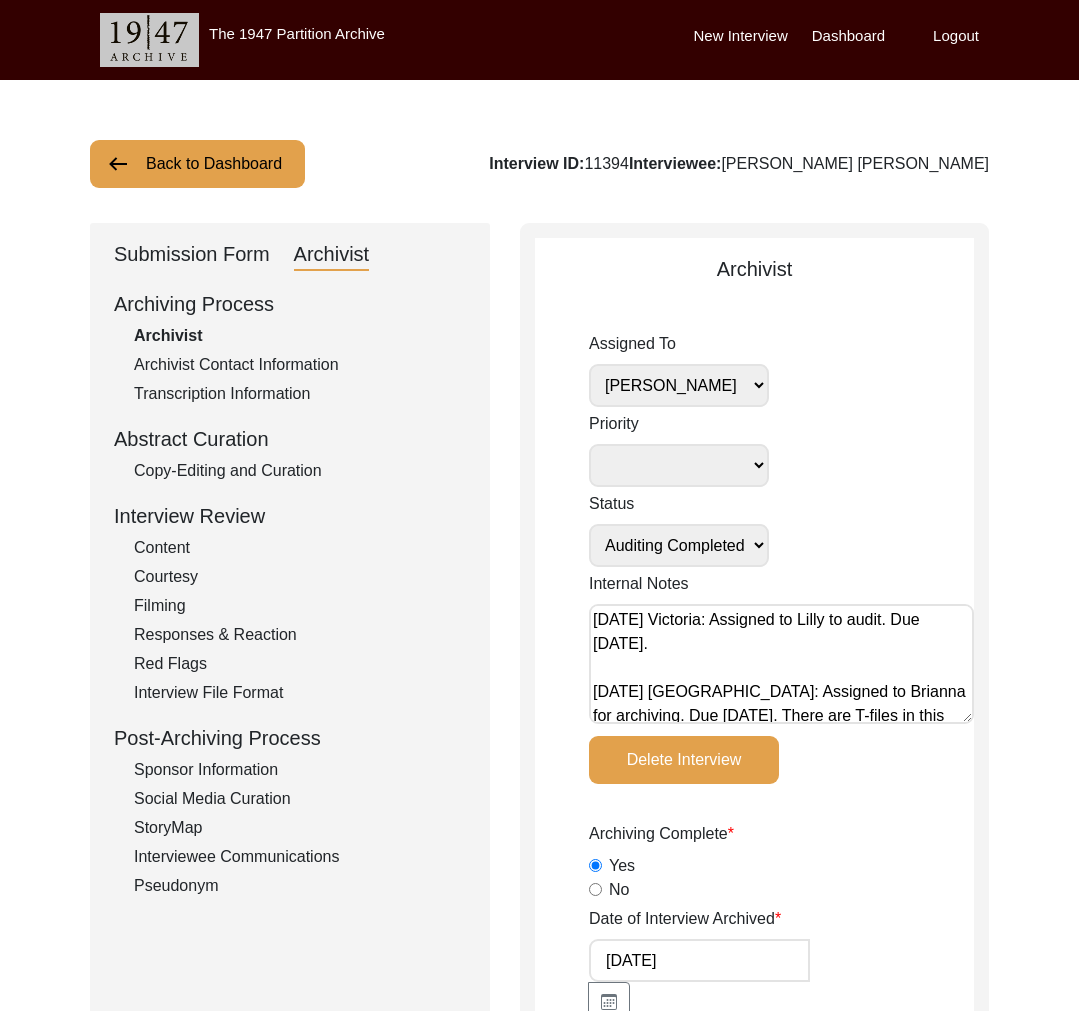 click on "Copy-Editing and Curation" 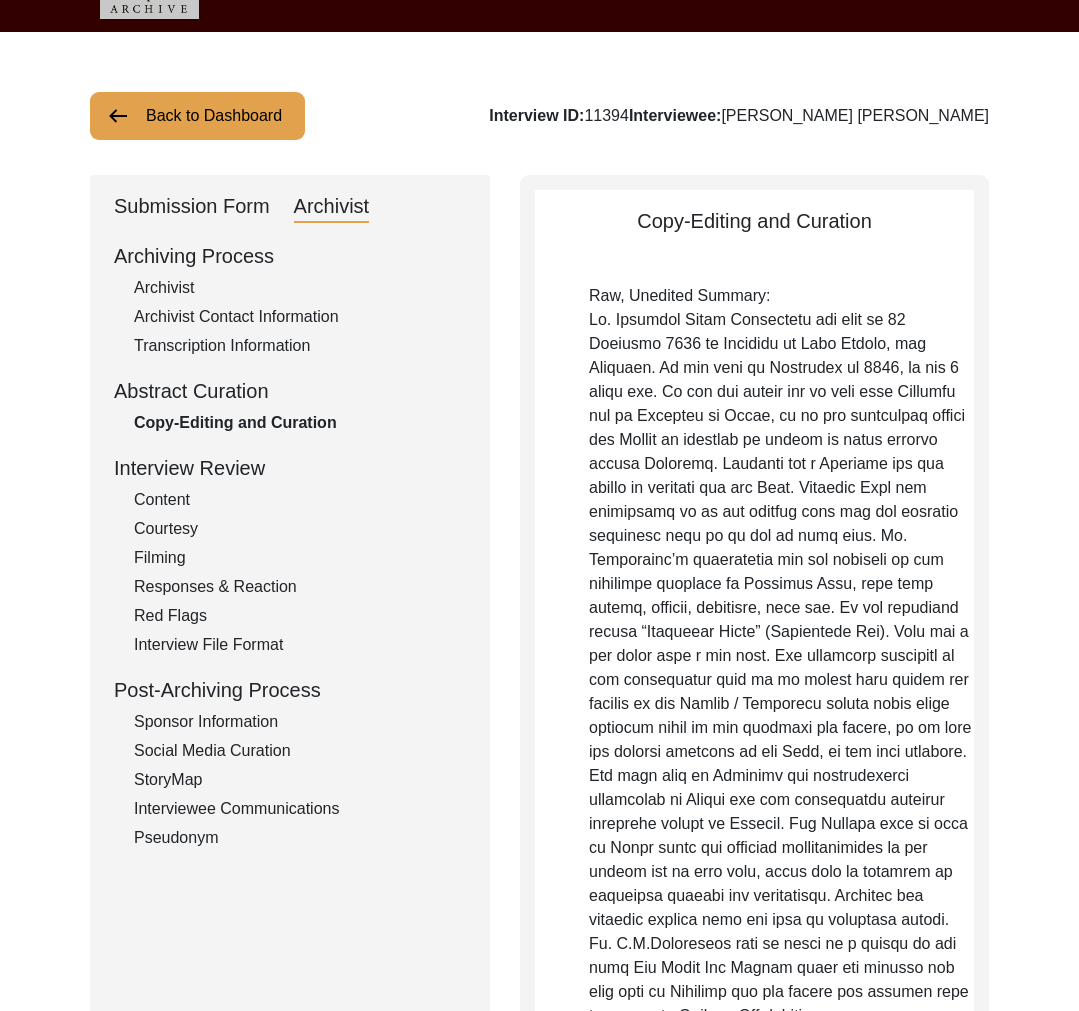 scroll, scrollTop: 0, scrollLeft: 0, axis: both 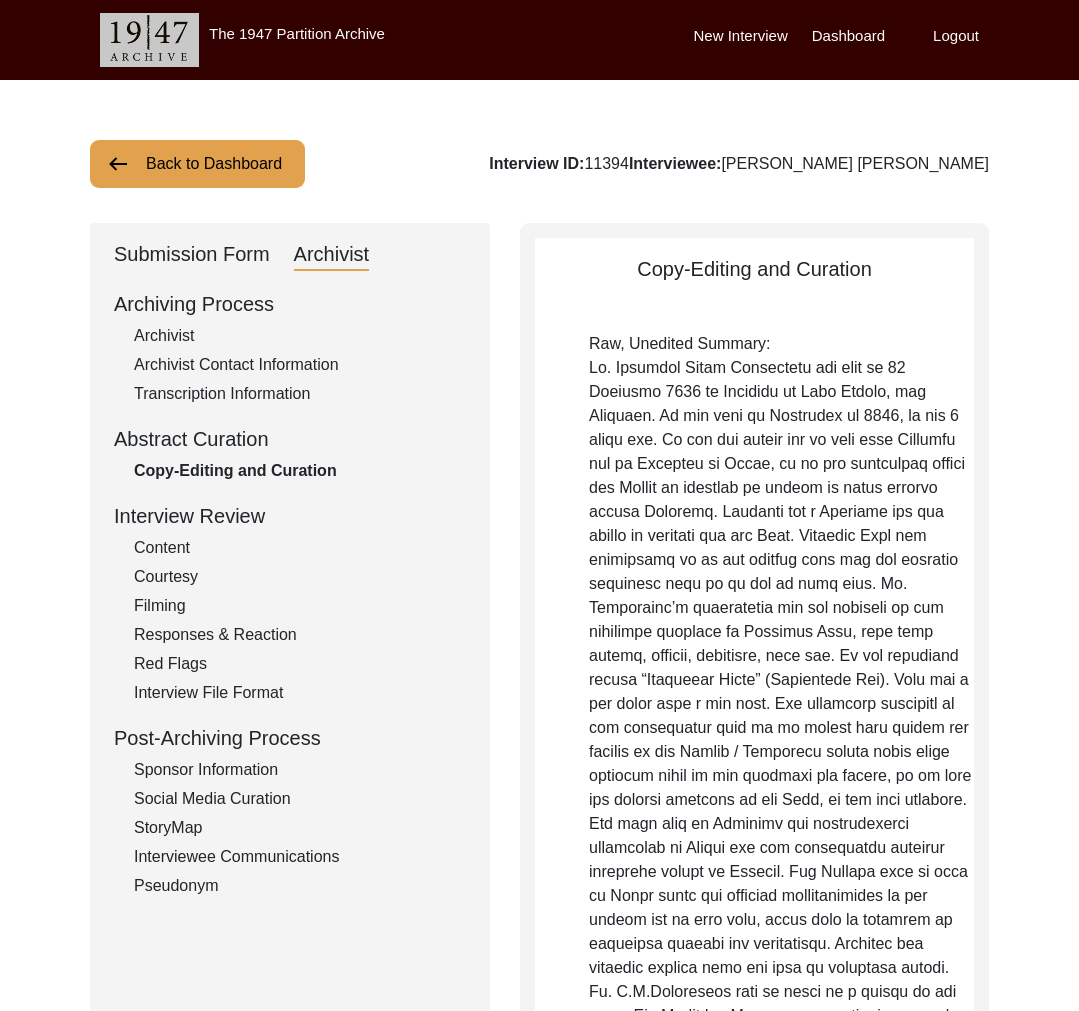 click on "Submission Form" 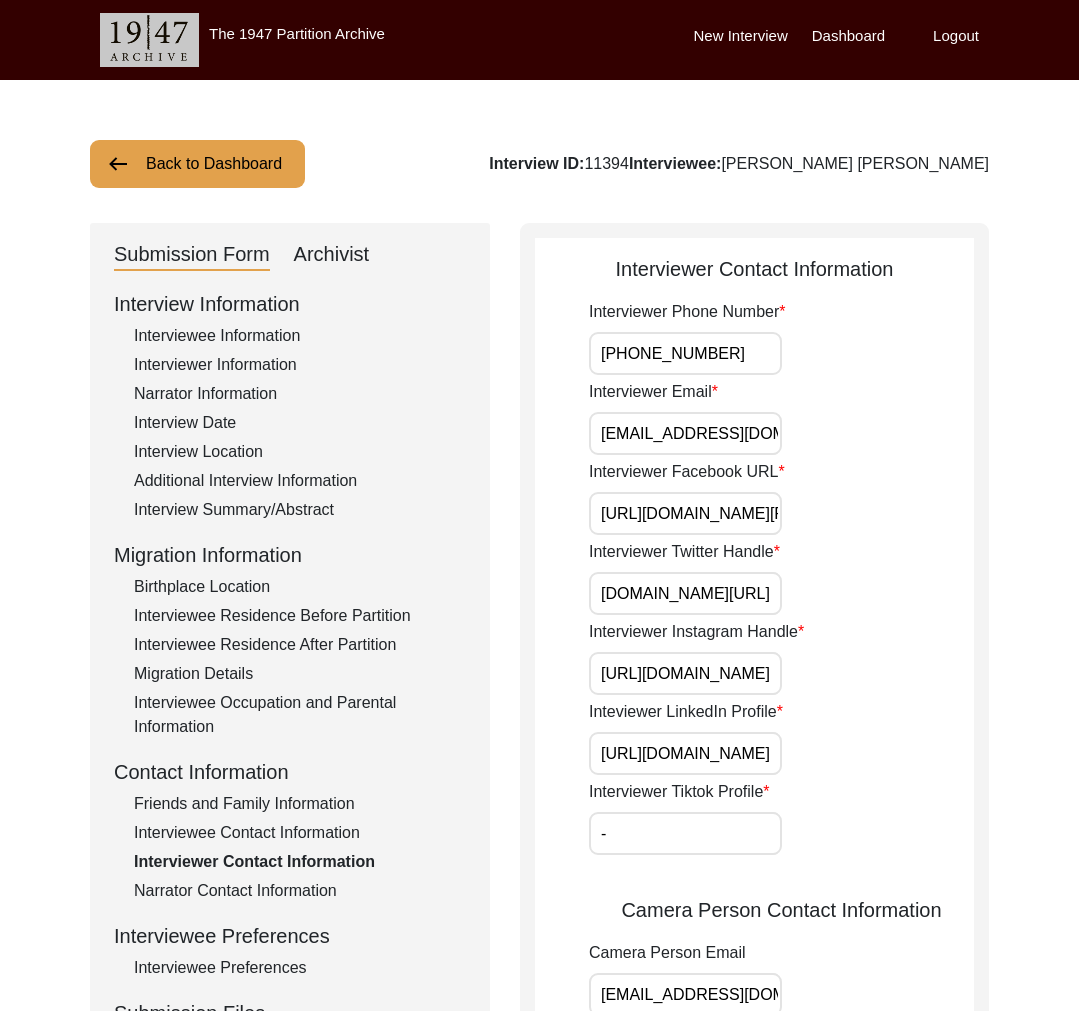 click on "Back to Dashboard" 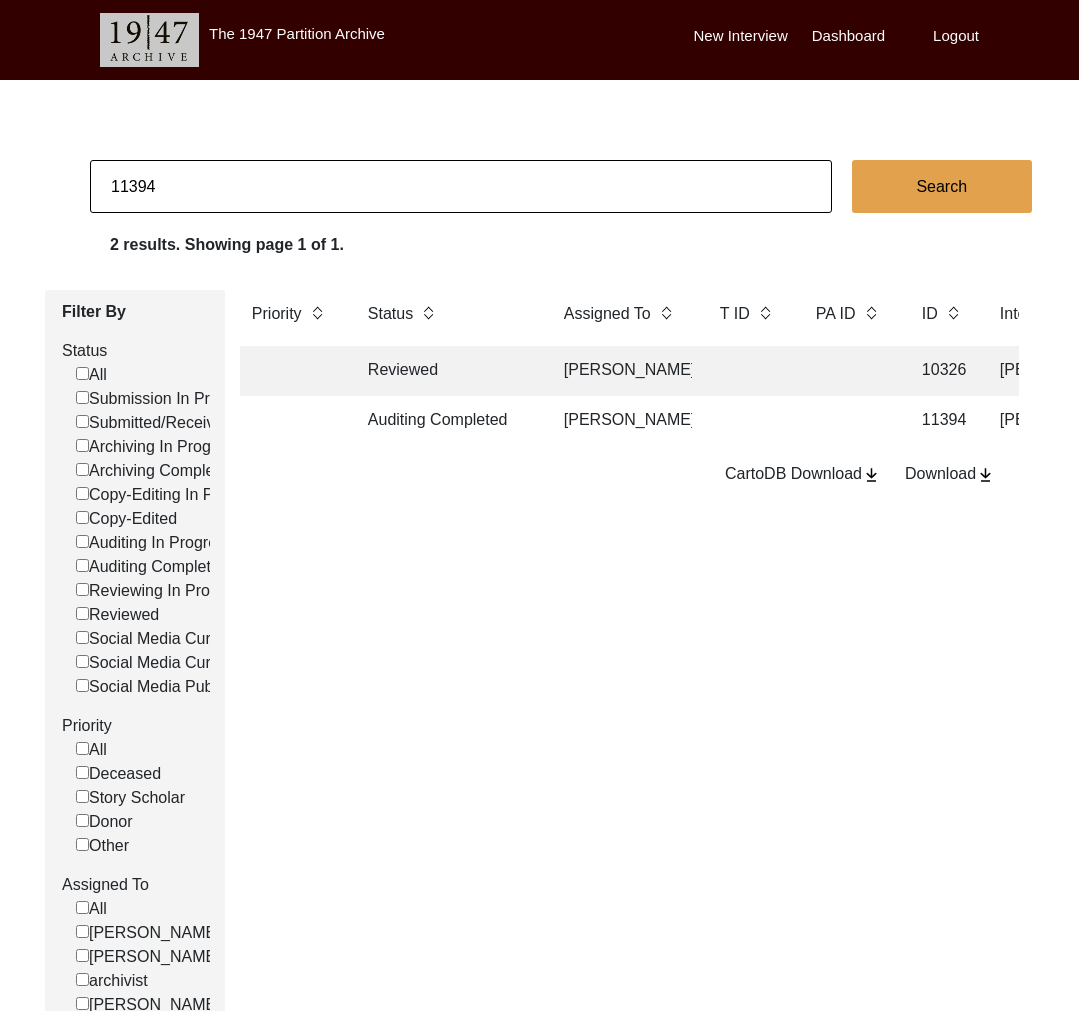 drag, startPoint x: 149, startPoint y: 188, endPoint x: 175, endPoint y: 187, distance: 26.019224 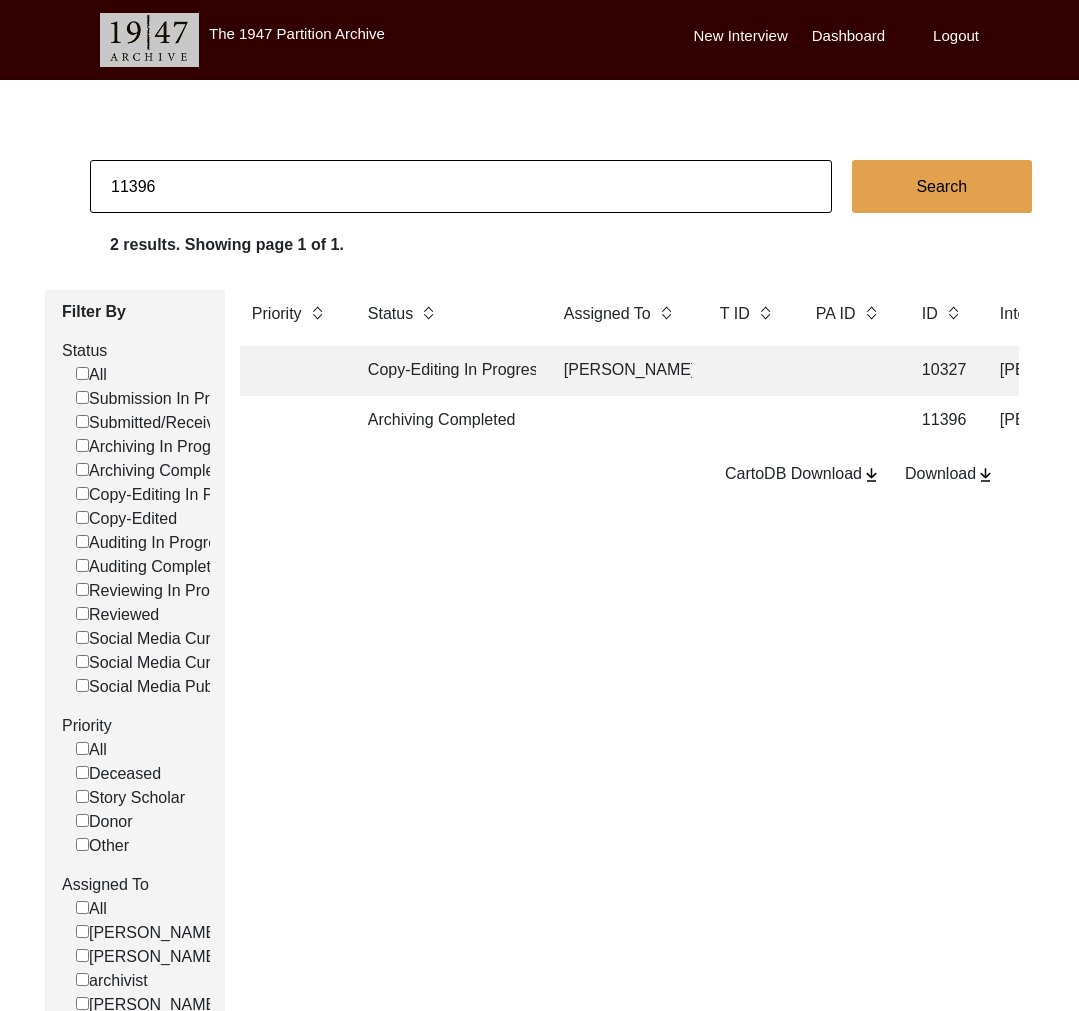 click 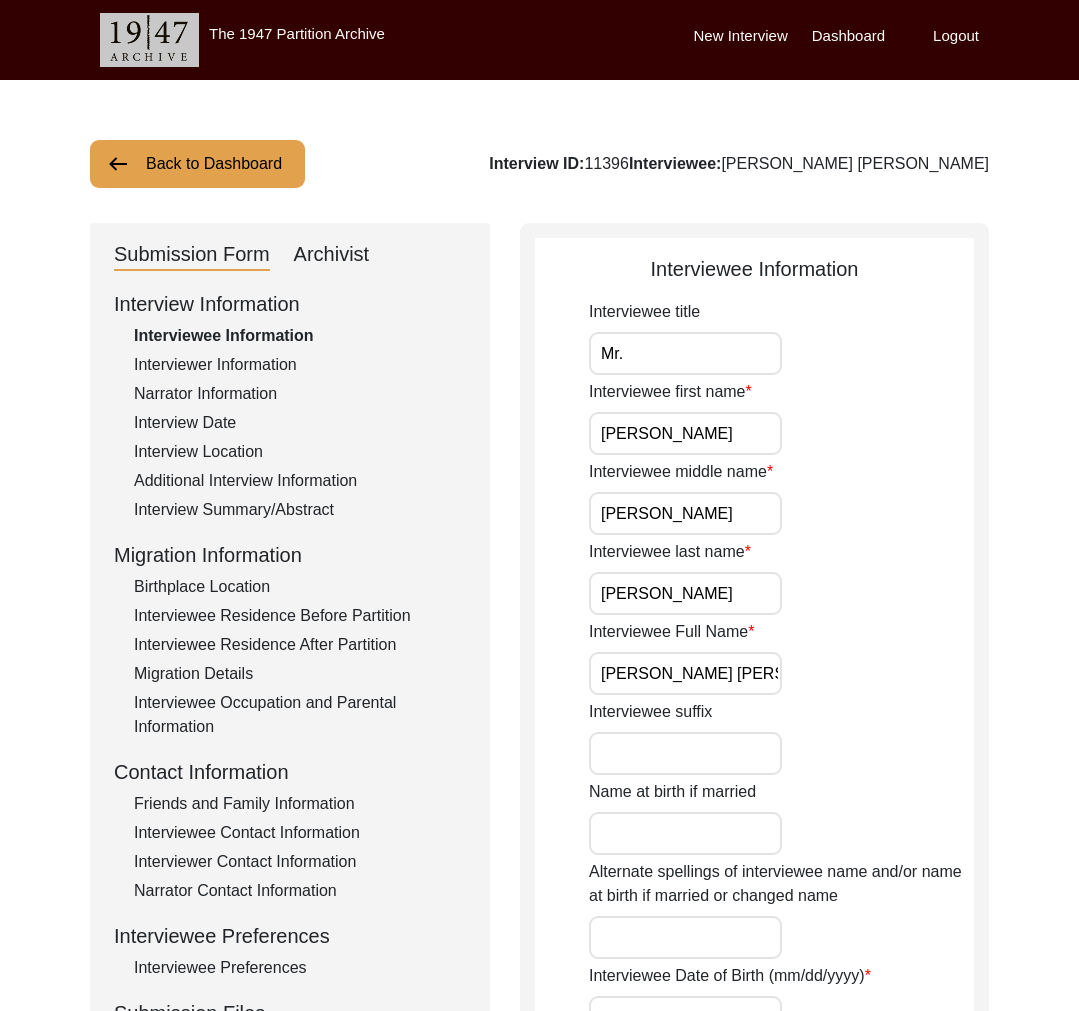 click on "Archivist" 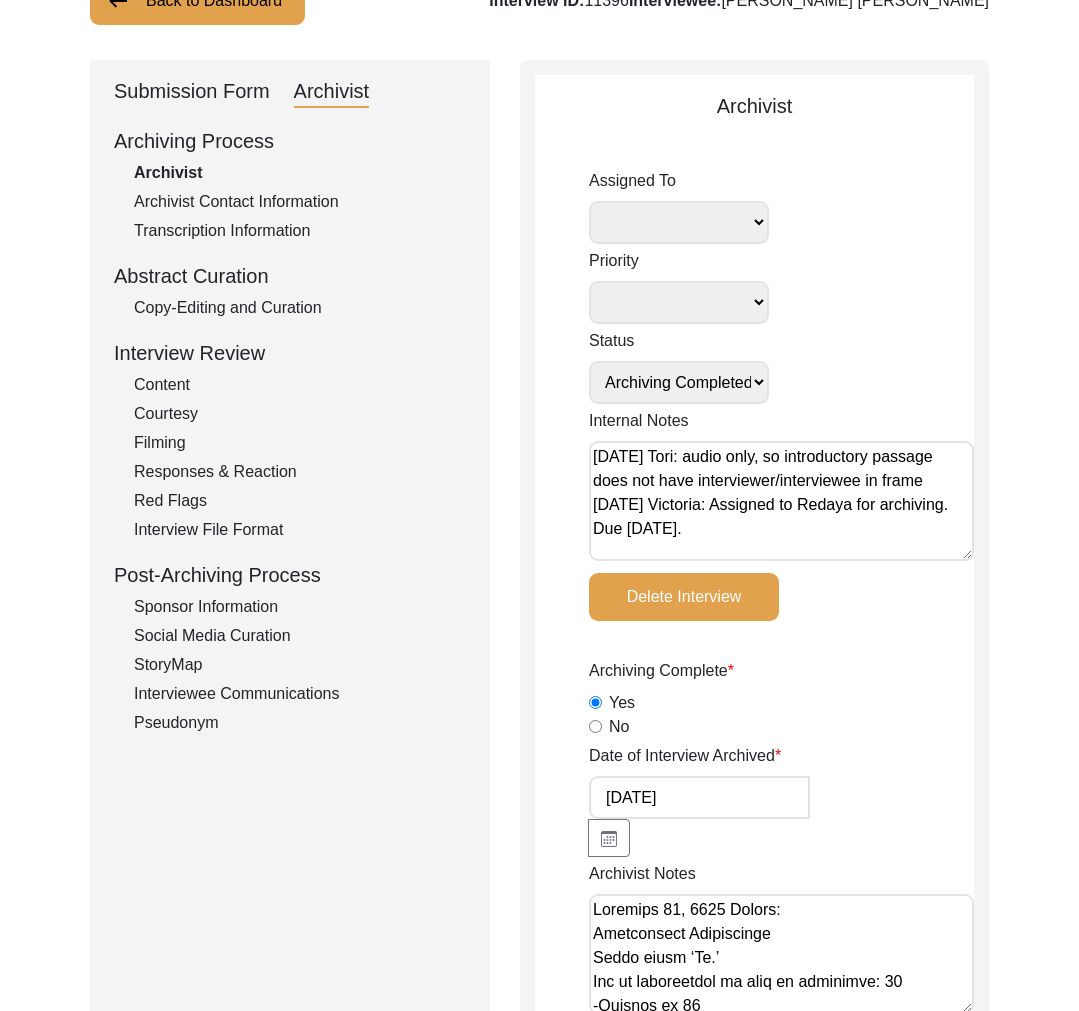 scroll, scrollTop: 552, scrollLeft: 0, axis: vertical 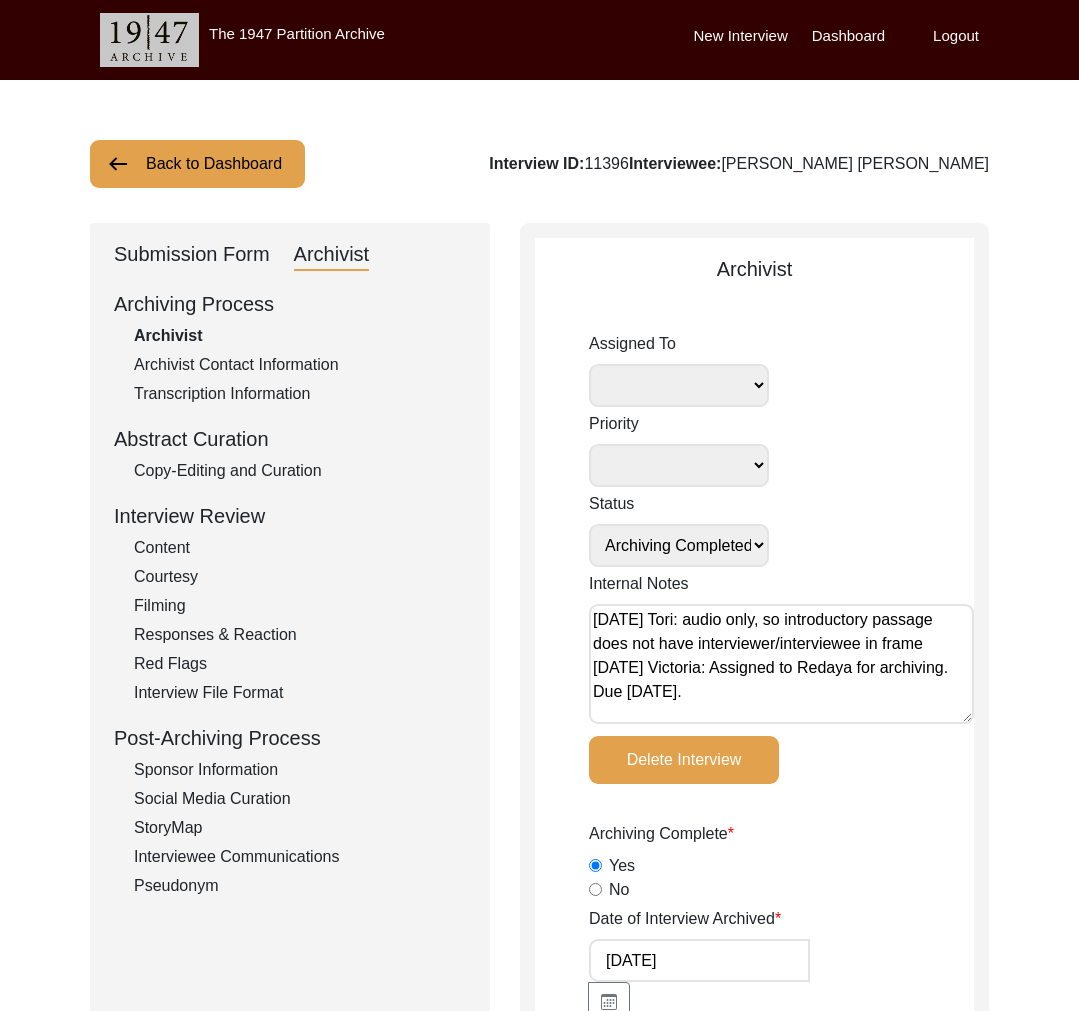click on "Back to Dashboard" 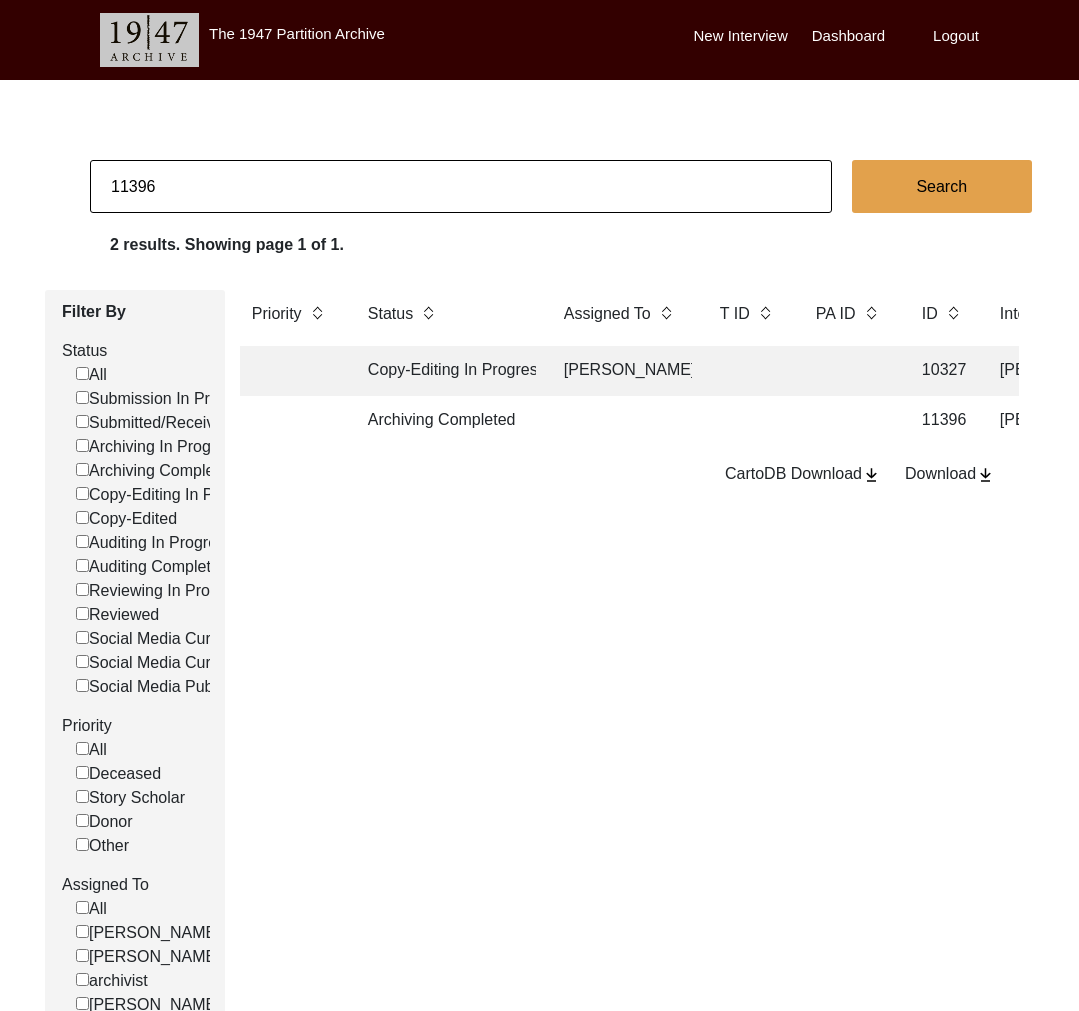 click on "11396" 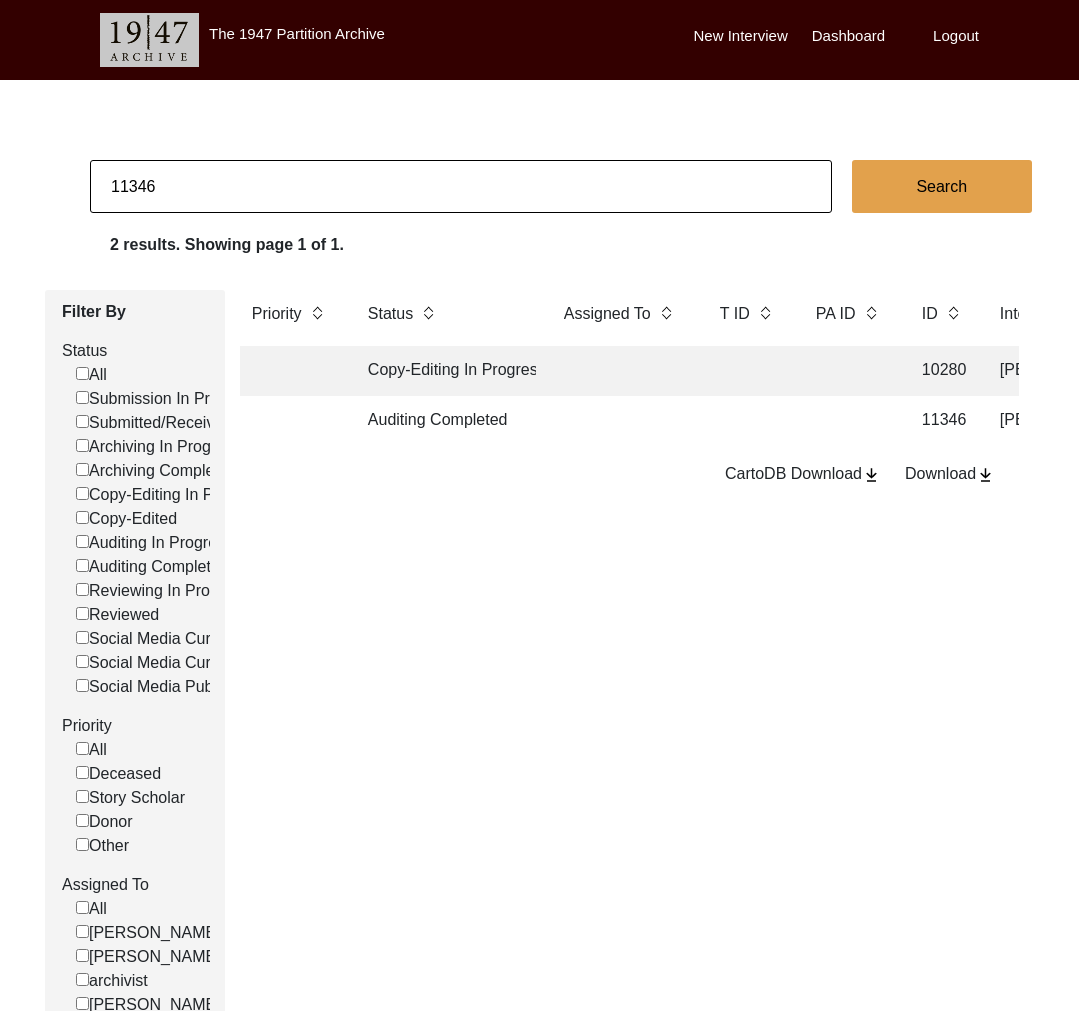 click 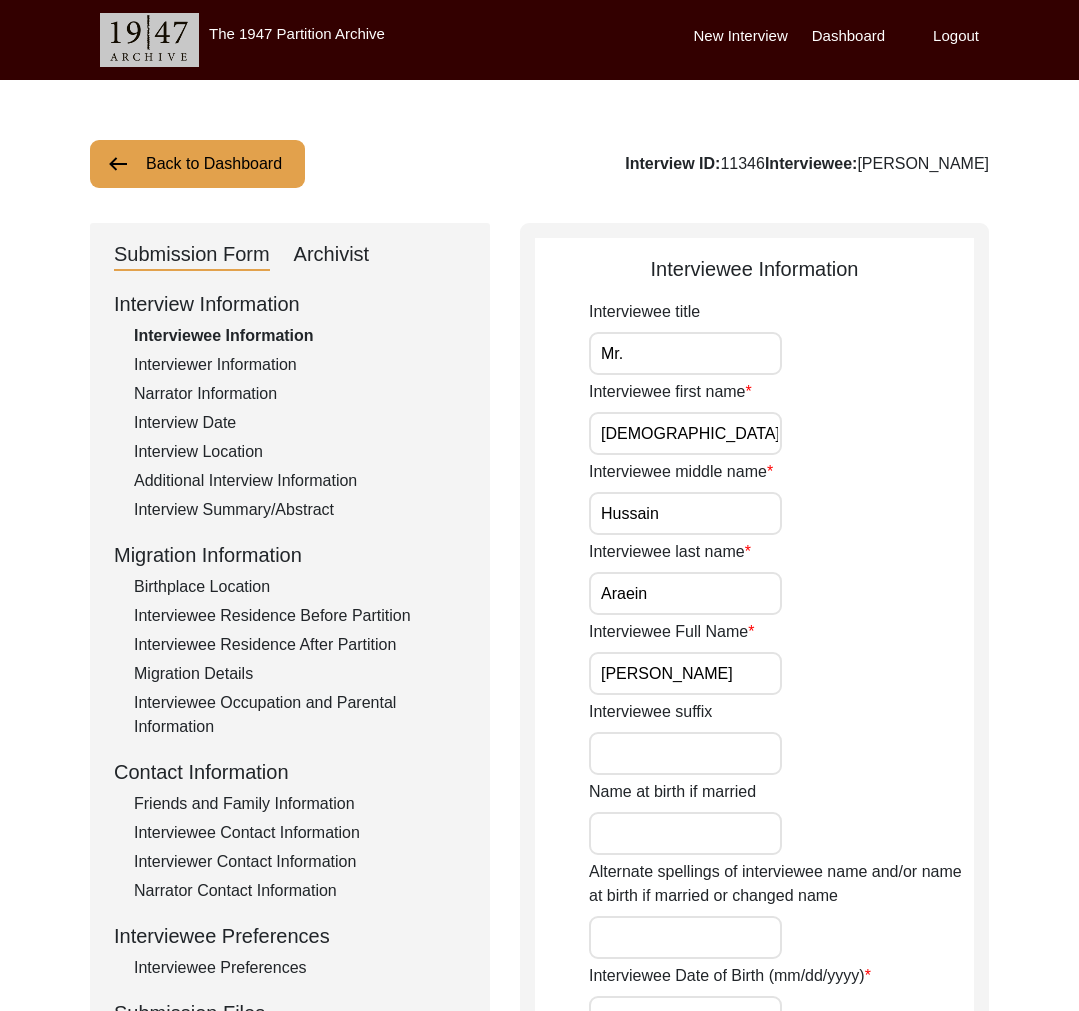 click on "Interviewer Information" 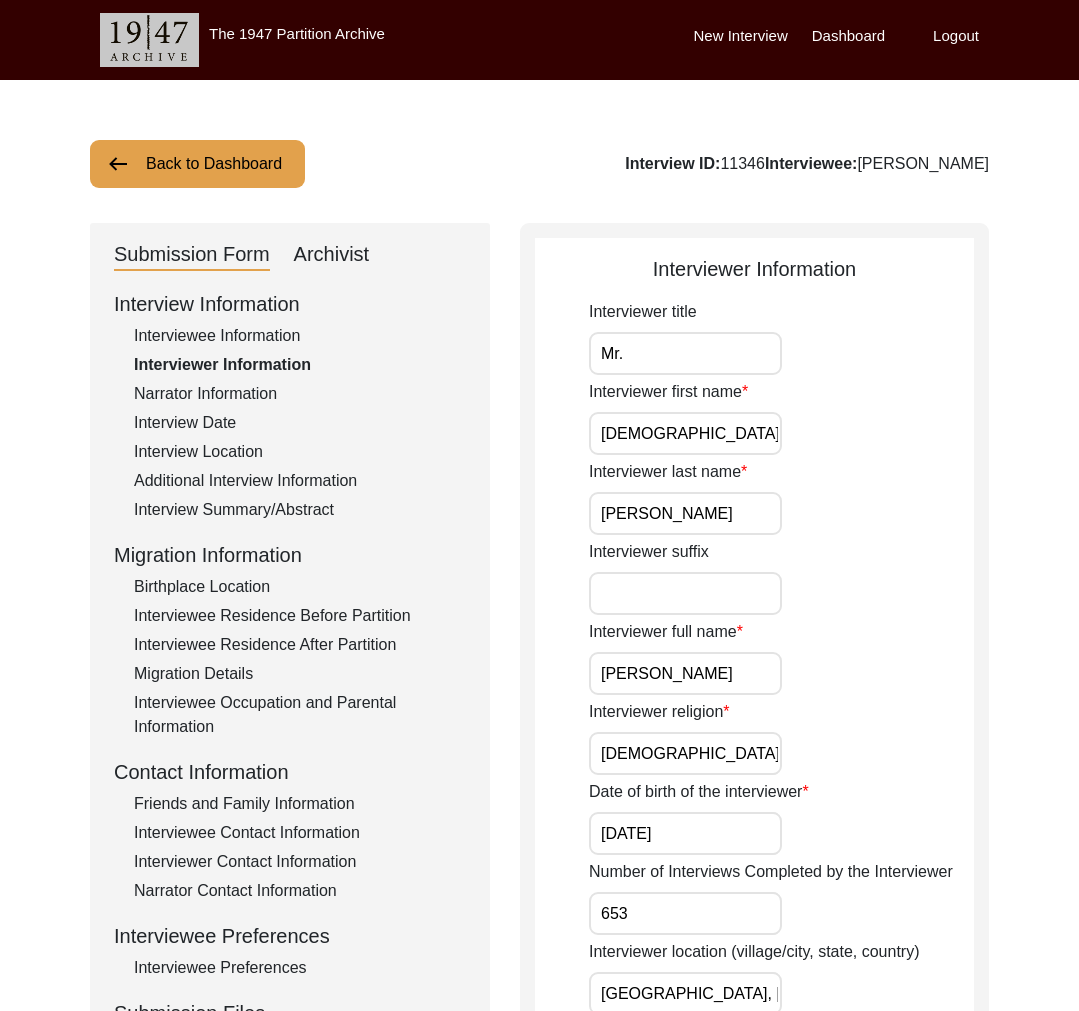click on "Narrator Information" 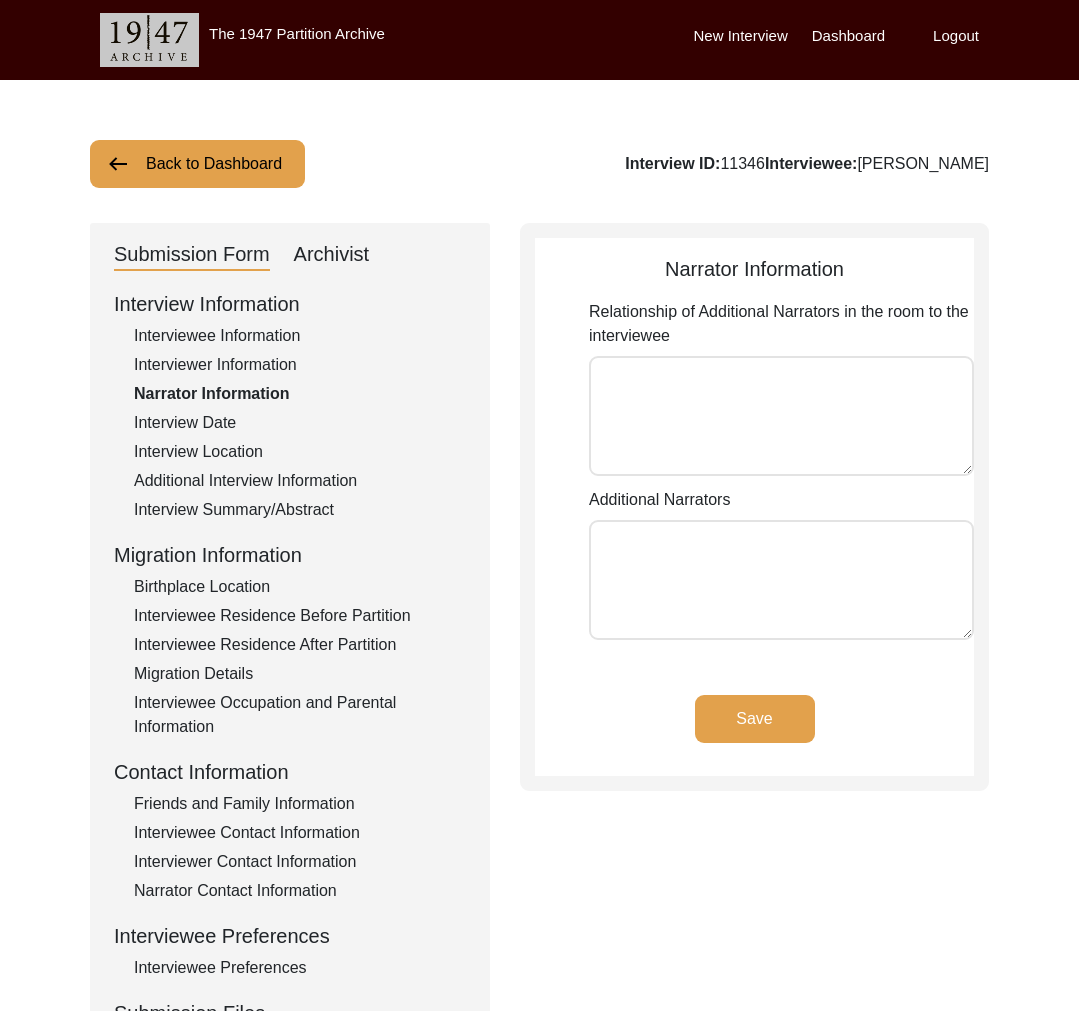 click on "Archivist" 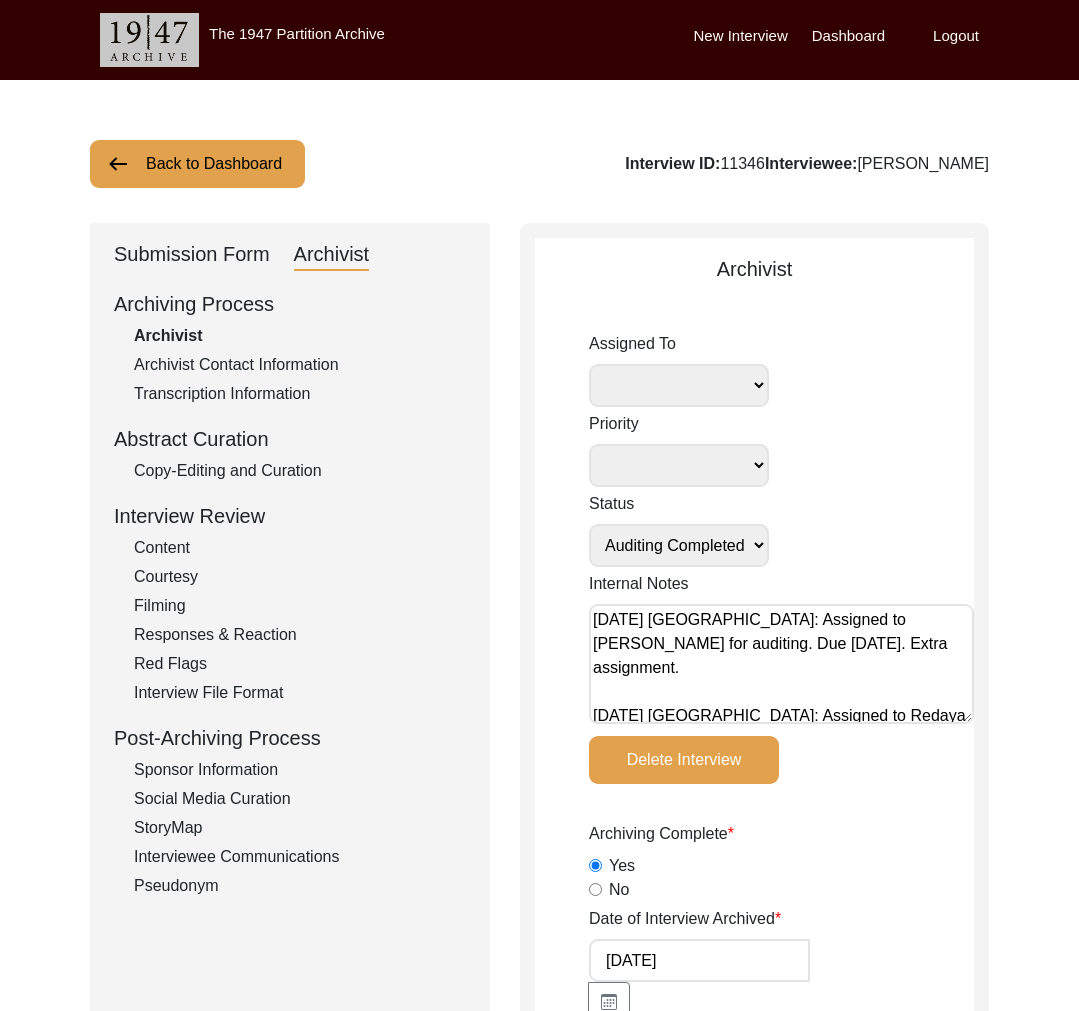 scroll, scrollTop: 8, scrollLeft: 0, axis: vertical 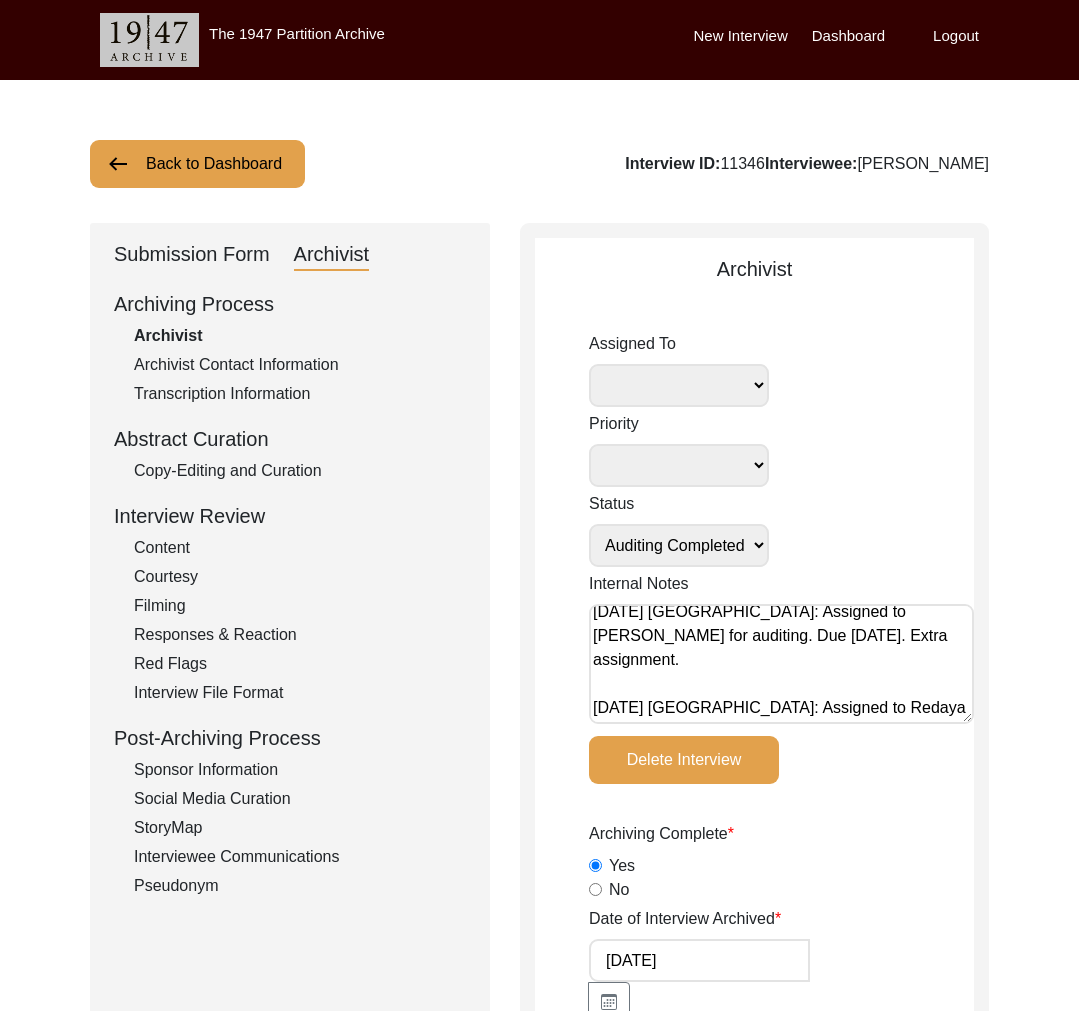 click on "Back to Dashboard" 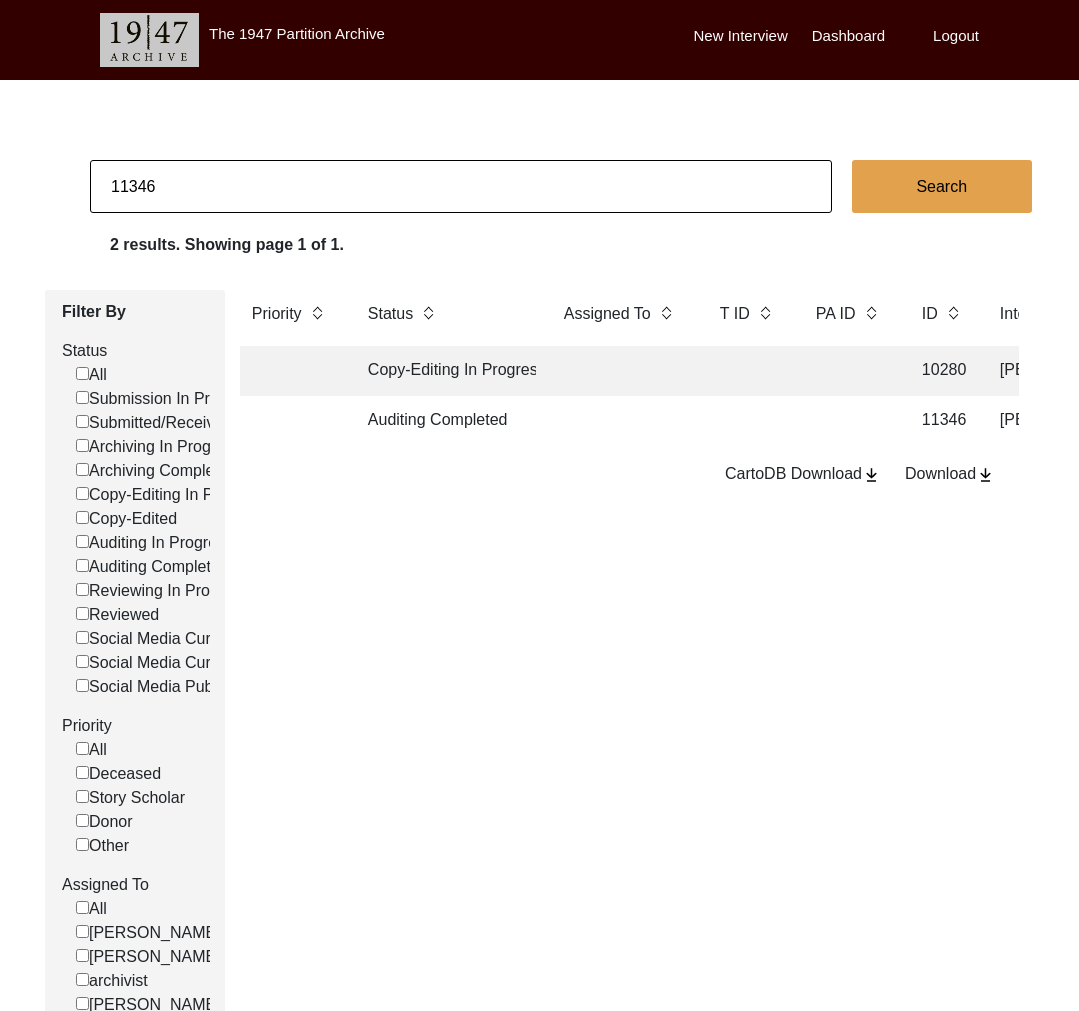 click on "11346" 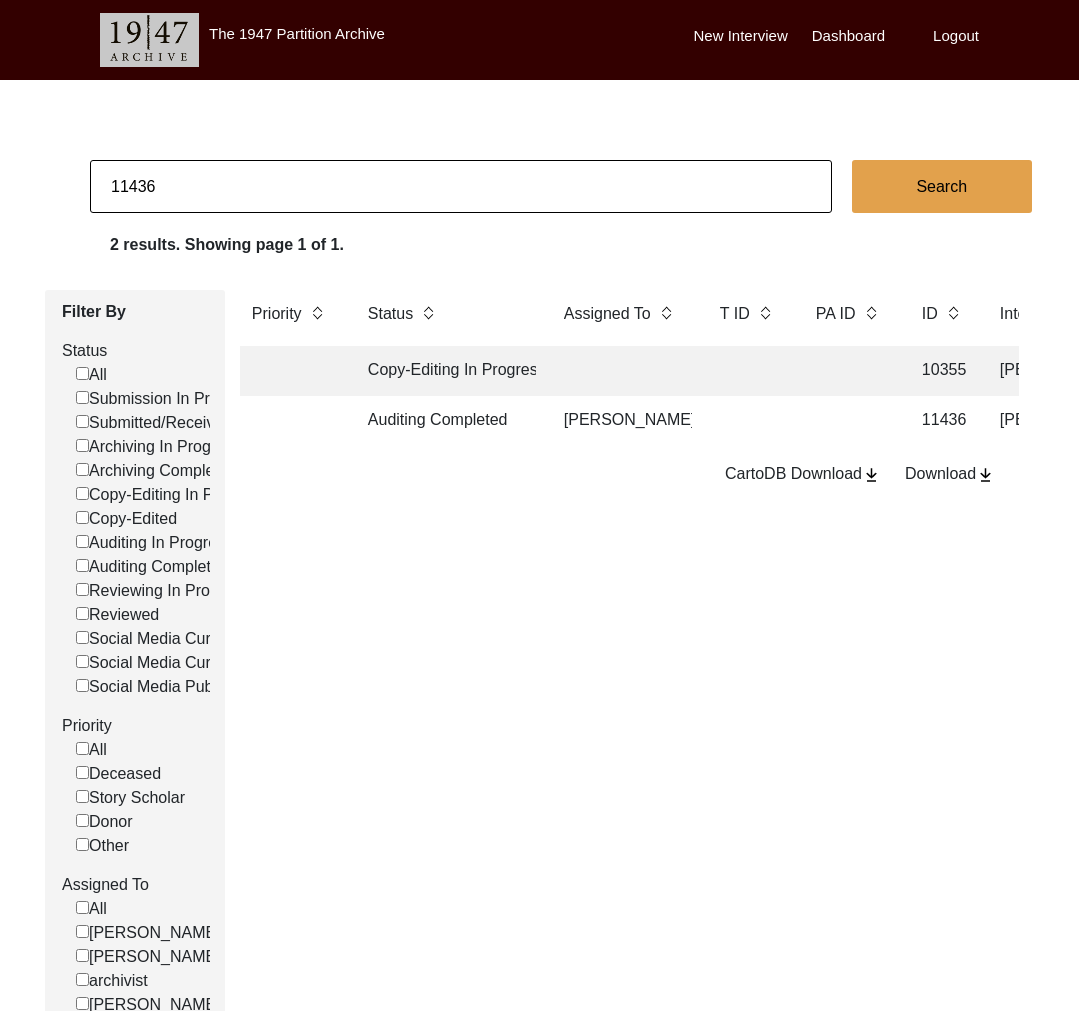 click 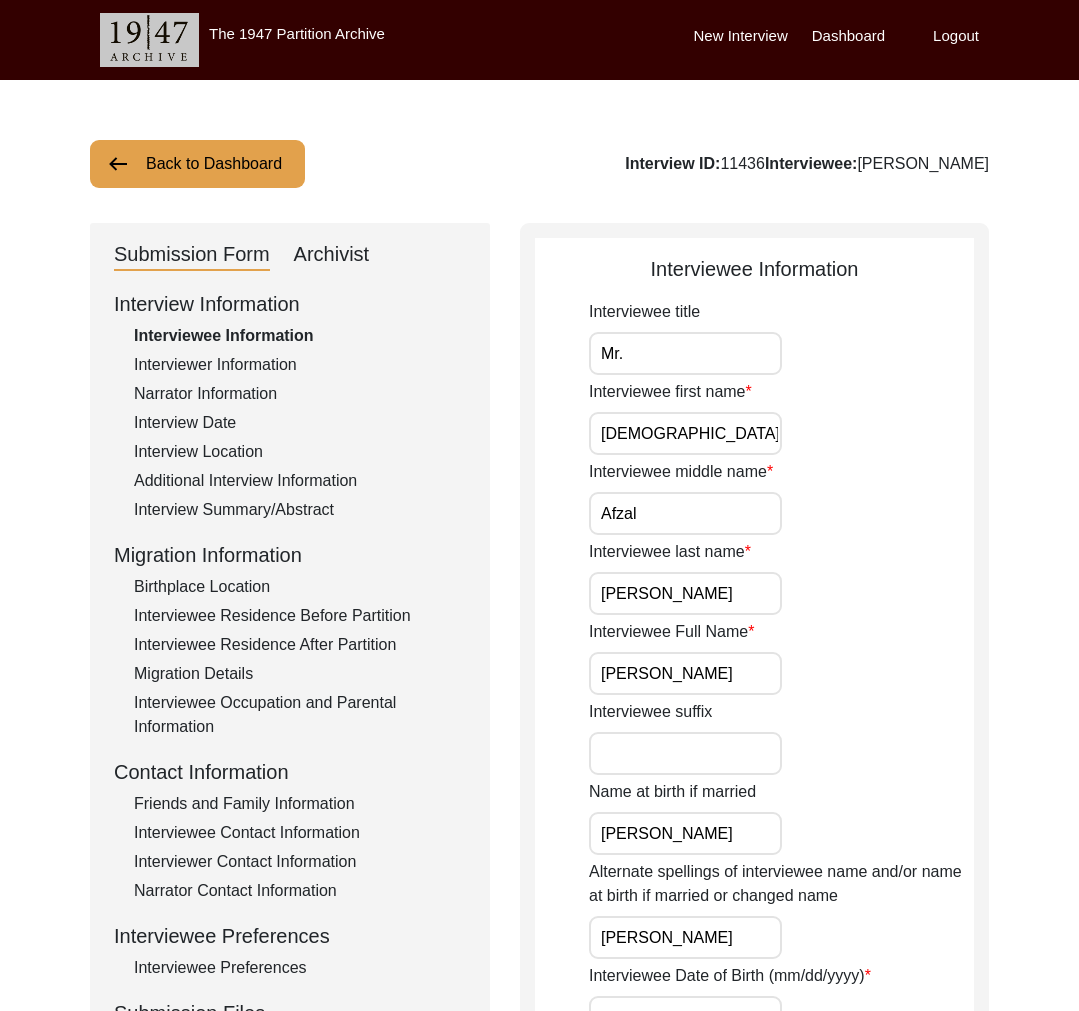 click on "Archivist" 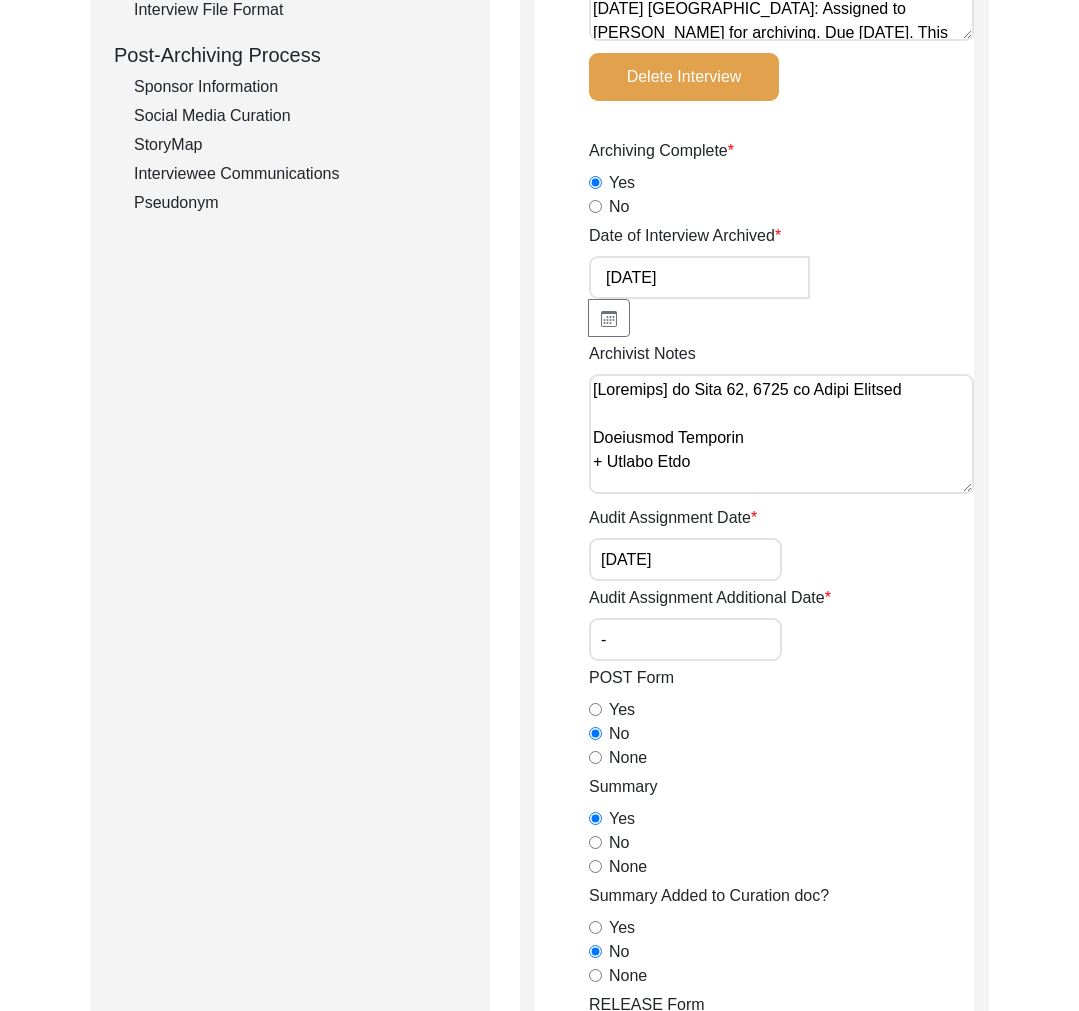 scroll, scrollTop: 685, scrollLeft: 0, axis: vertical 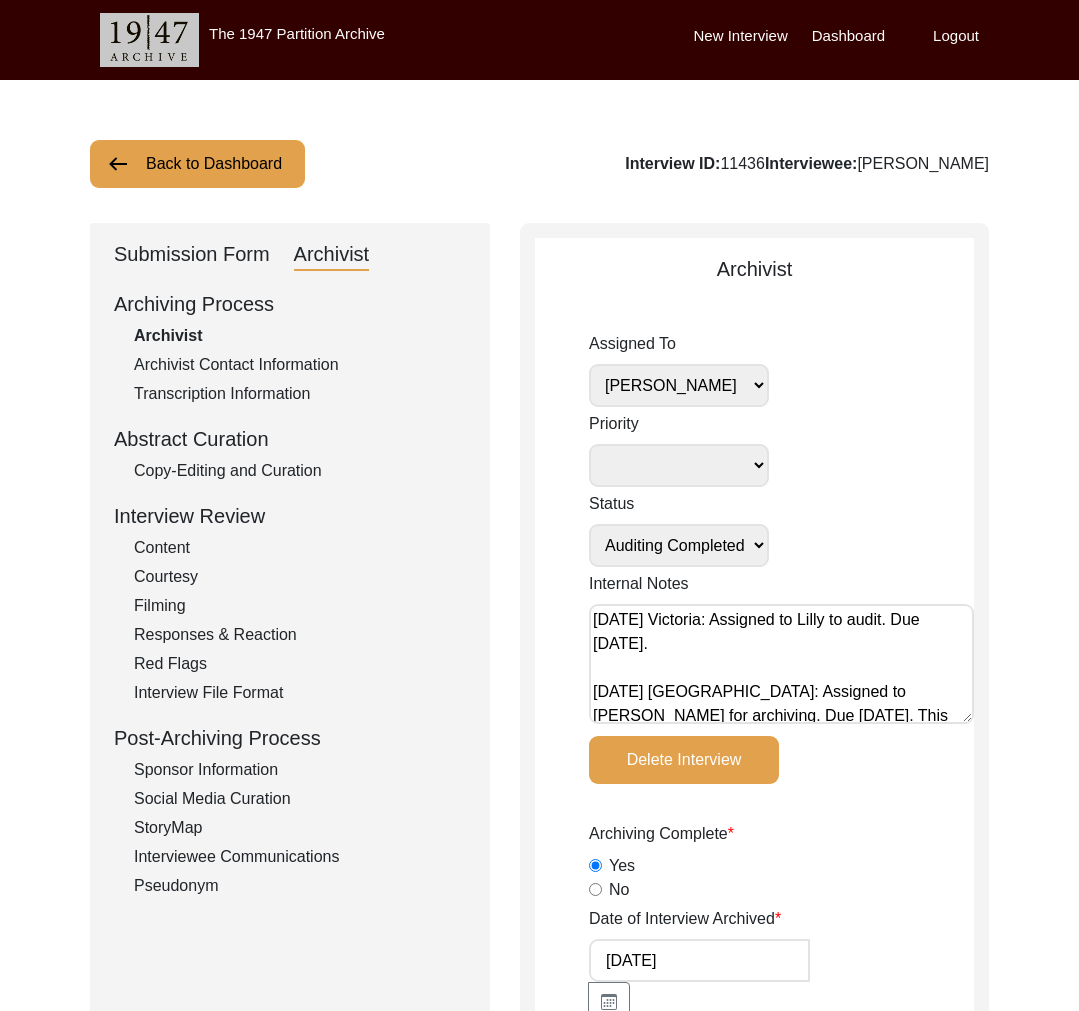 click on "Submission Form" 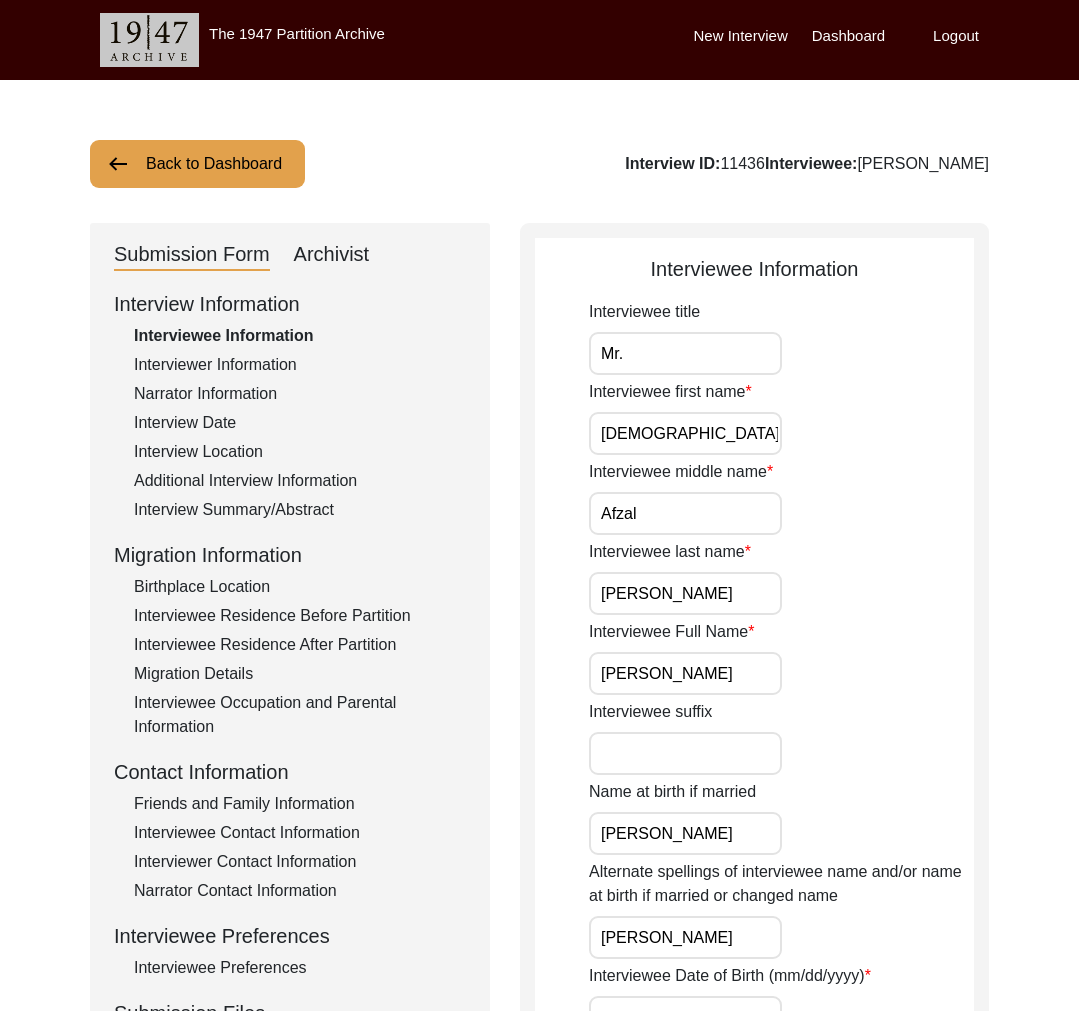 click on "Interviewer Information" 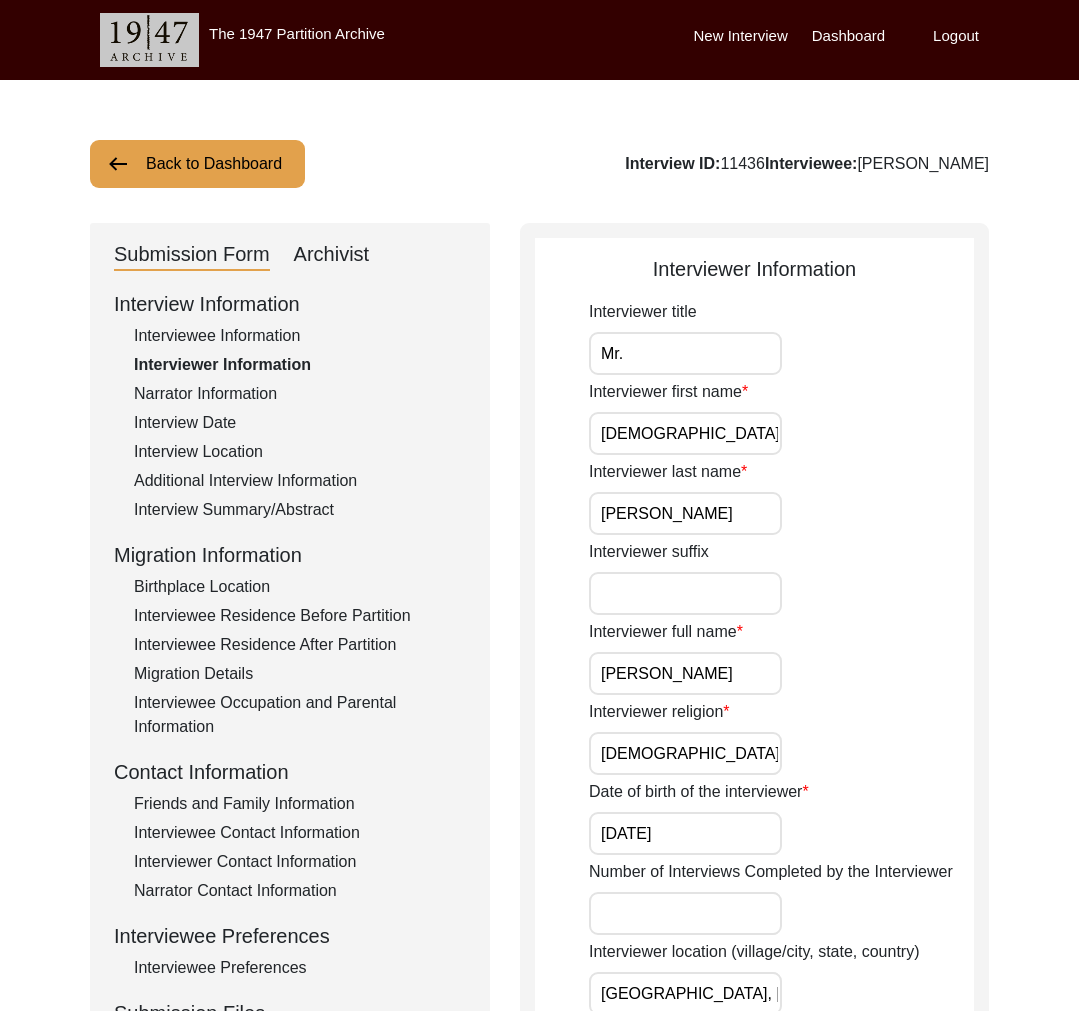 click on "Interview Date" 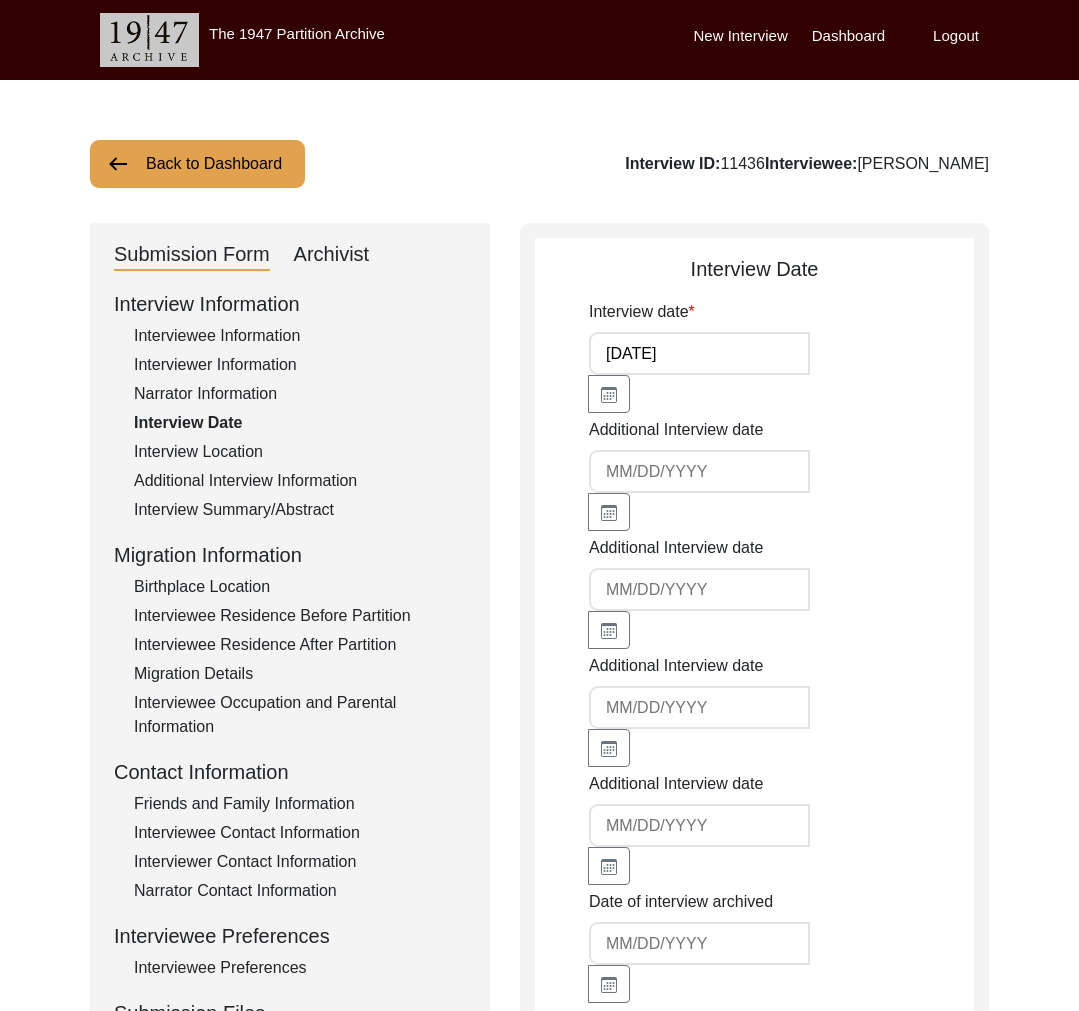 click on "Additional Interview Information" 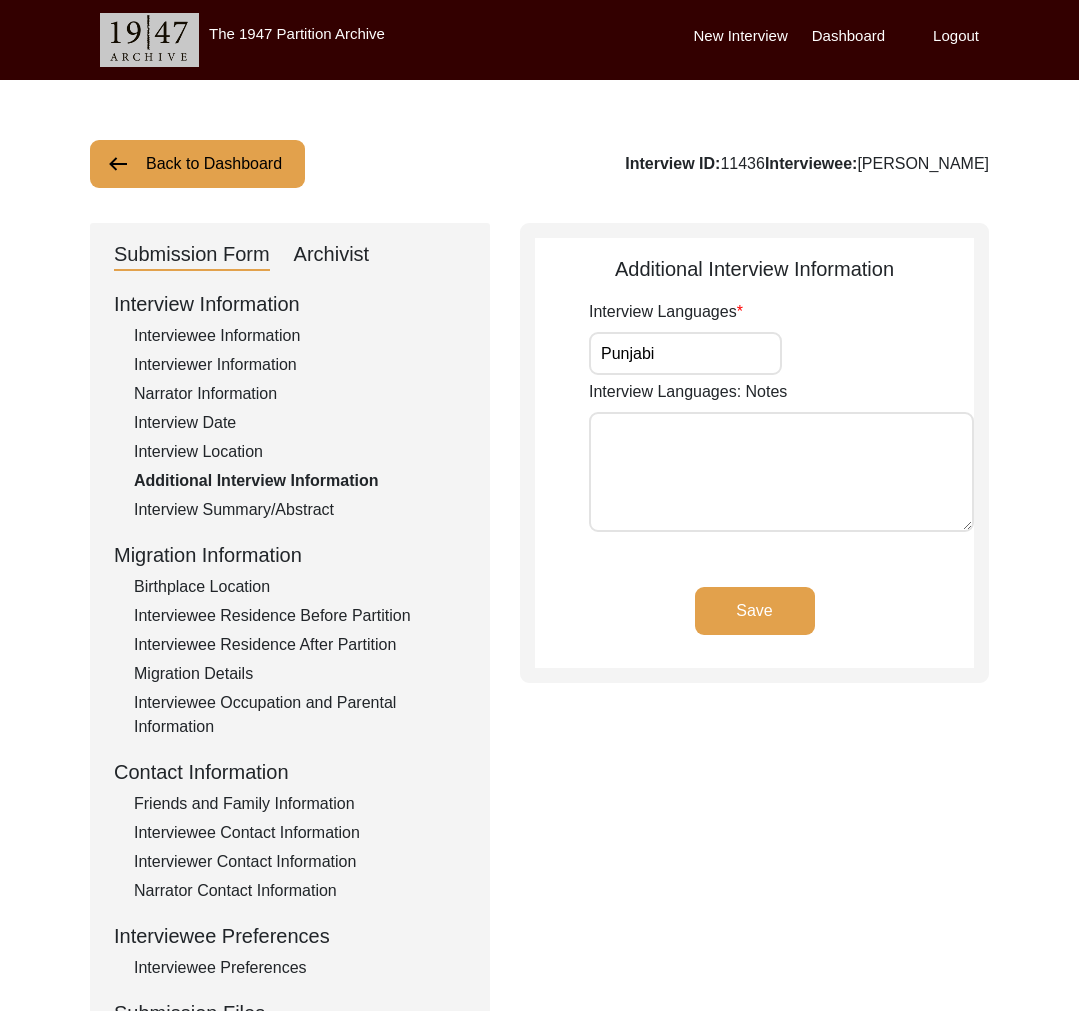 click on "Migration Information" 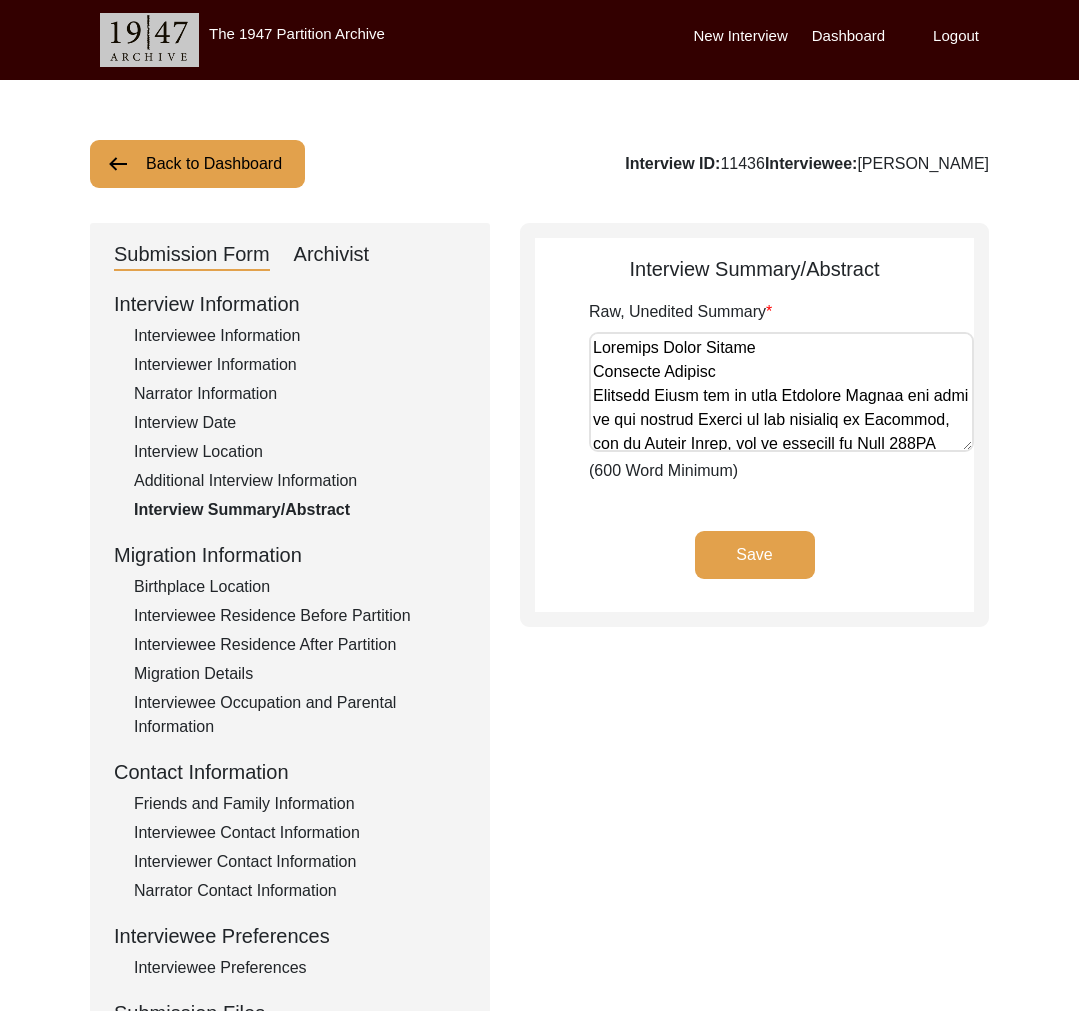 click on "Migration Details" 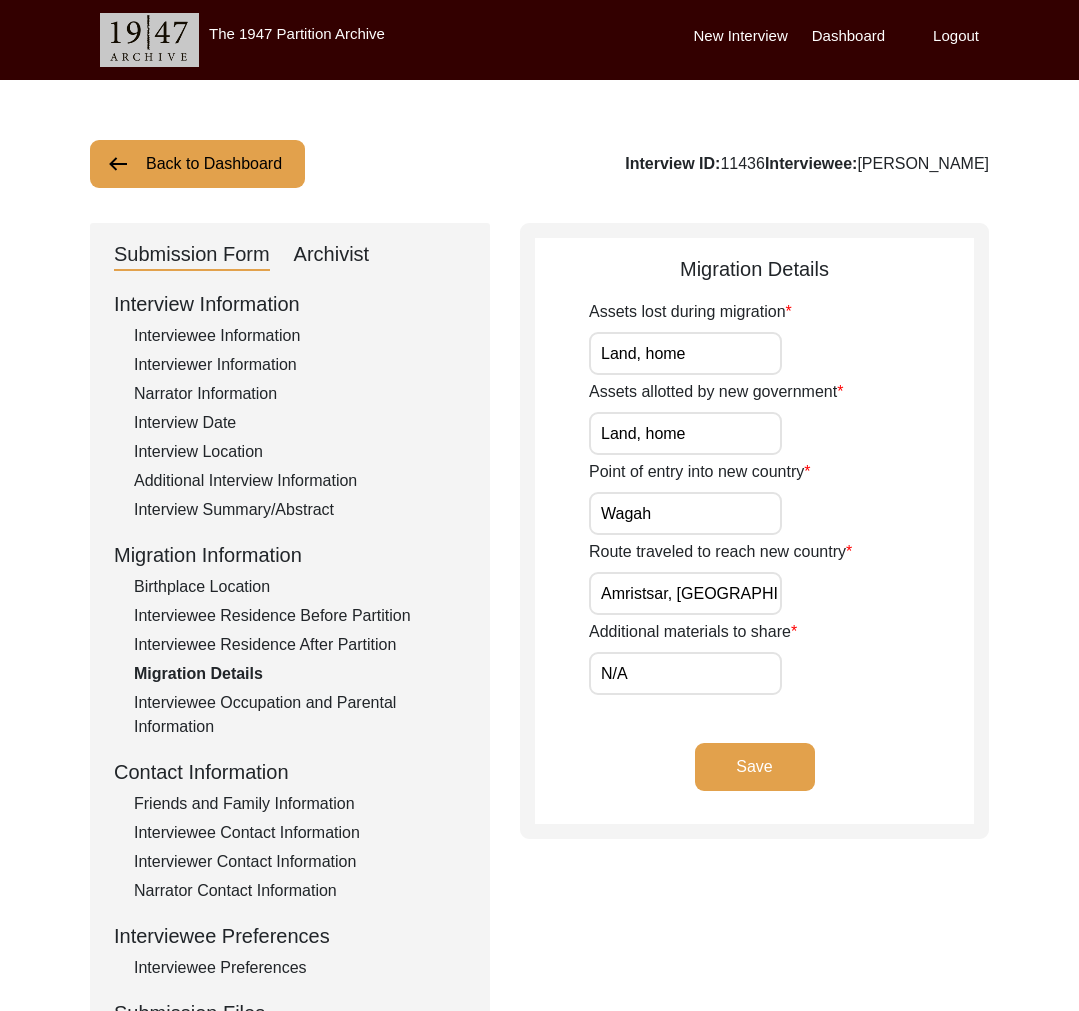 click on "Interview Information   Interviewee Information   Interviewer Information   Narrator Information   Interview Date   Interview Location   Additional Interview Information   Interview Summary/Abstract   Migration Information   Birthplace Location   Interviewee Residence Before Partition   Interviewee Residence After Partition   Migration Details   Interviewee Occupation and Parental Information   Contact Information   Friends and Family Information   Interviewee Contact Information   Interviewer Contact Information   Narrator Contact Information   Interviewee Preferences   Interviewee Preferences   Submission Files   Interview Audio/Video Files   Interview Photo Files   Signed Release Form   Other Files" 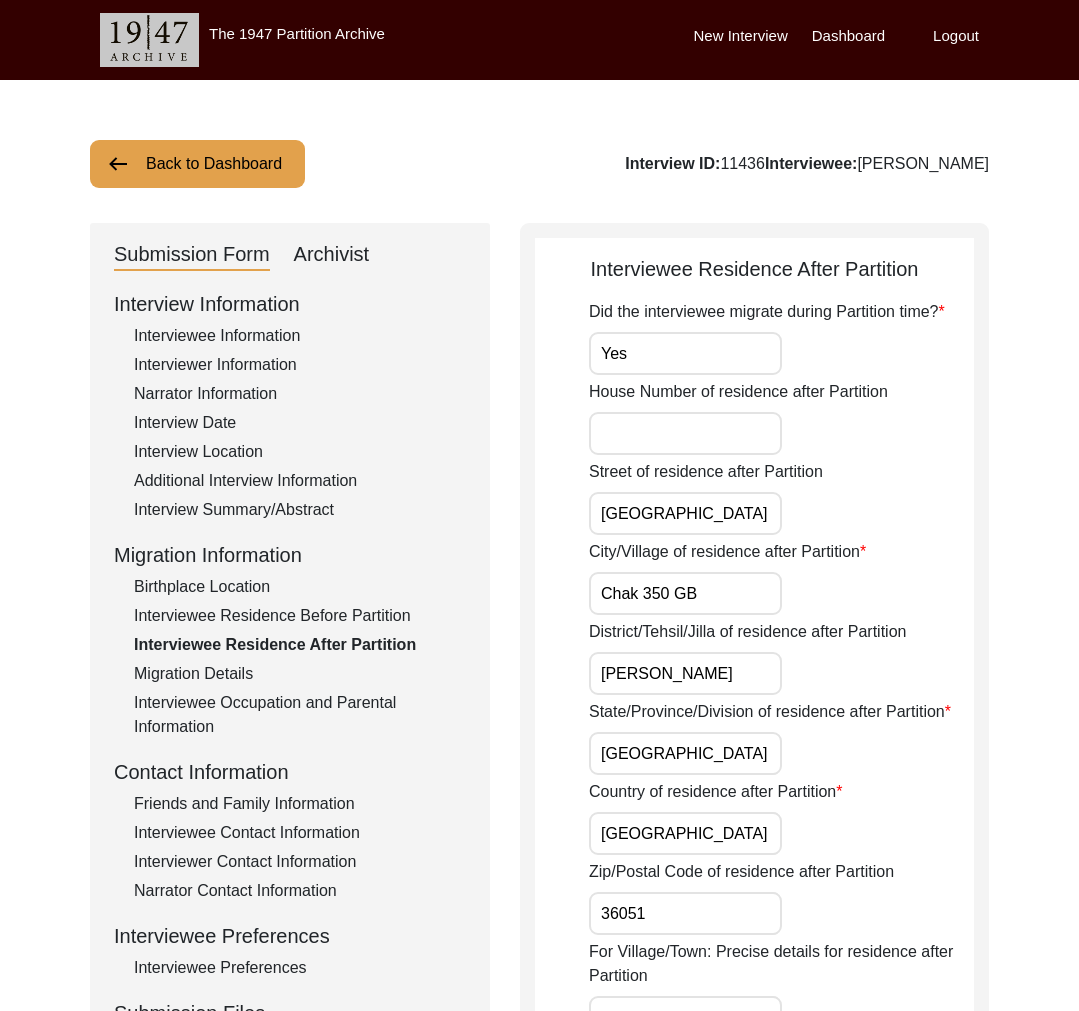 click on "Interviewee Residence Before Partition" 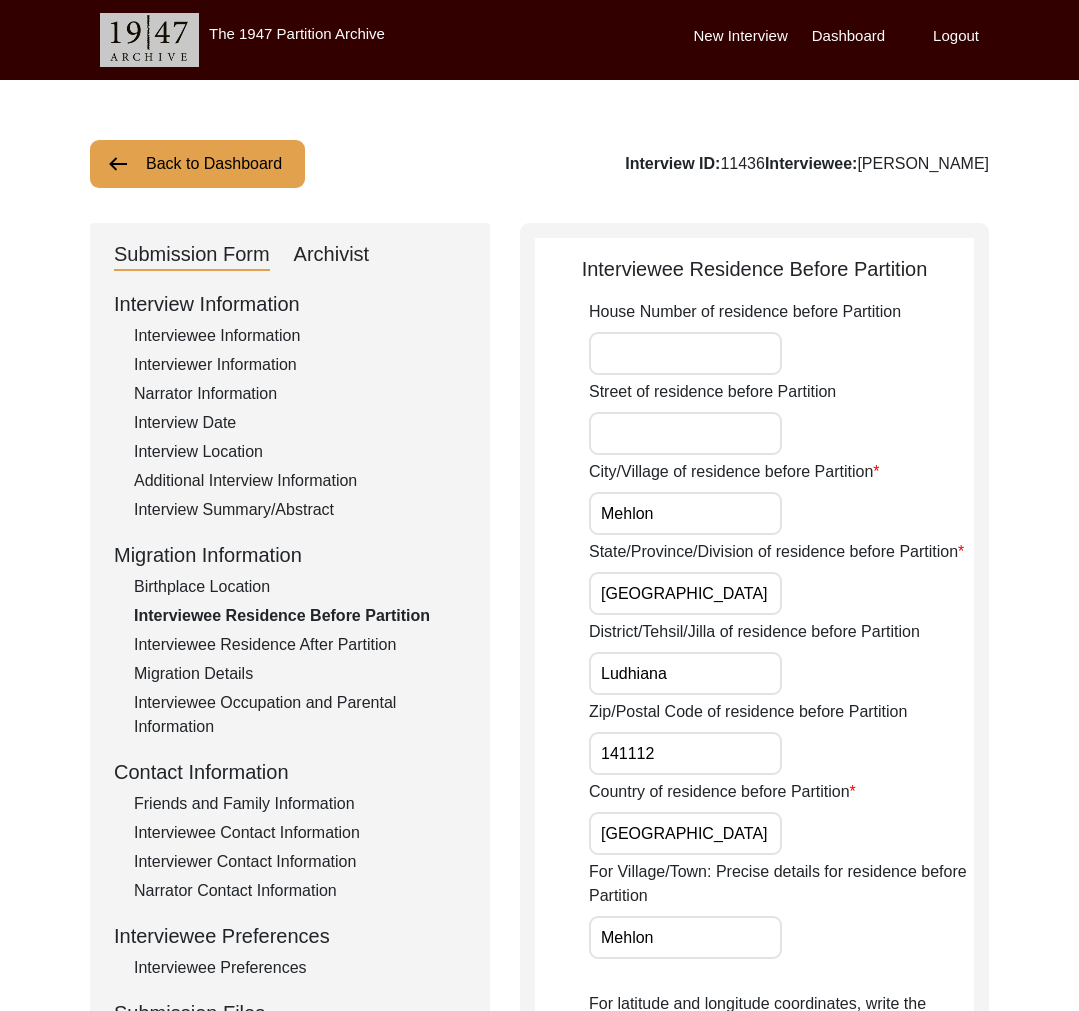 click on "Birthplace Location" 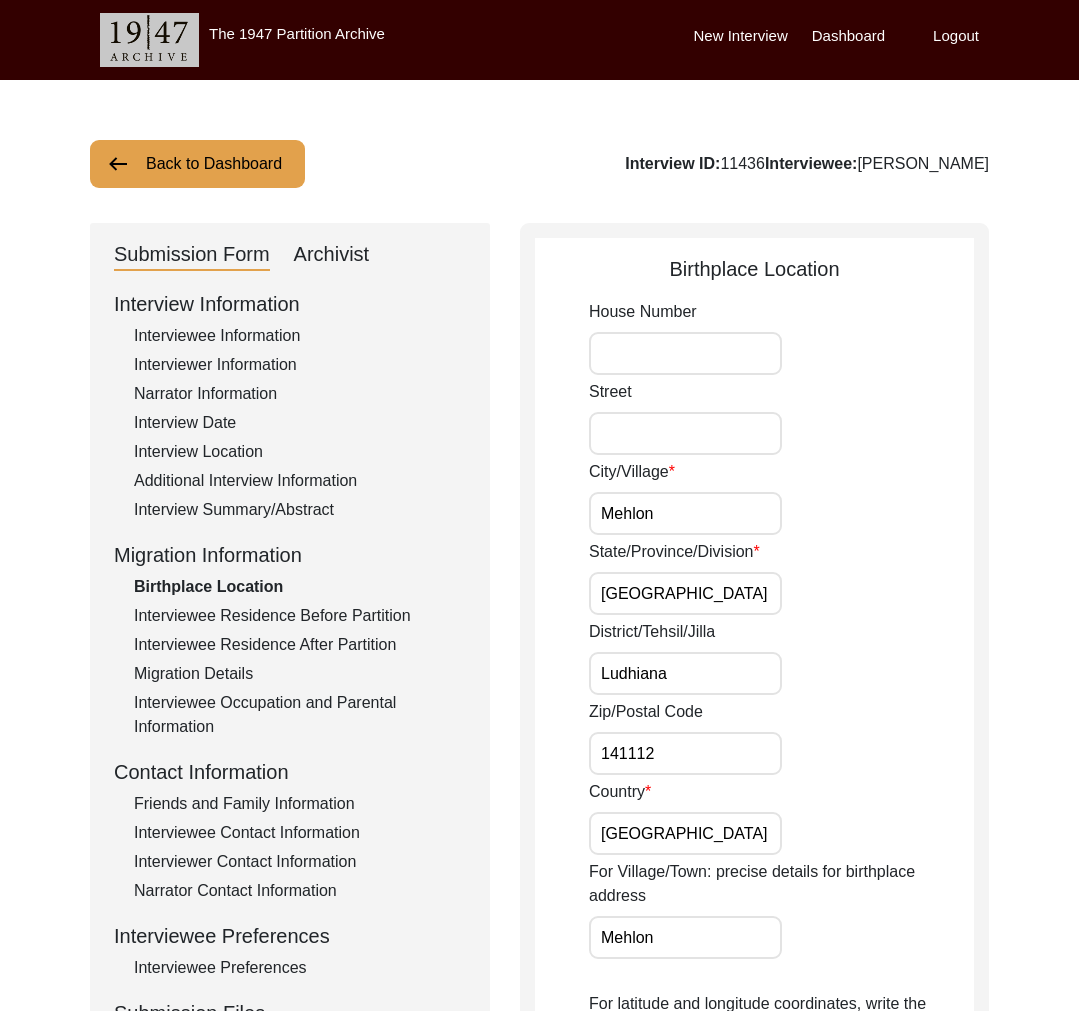 click on "Friends and Family Information" 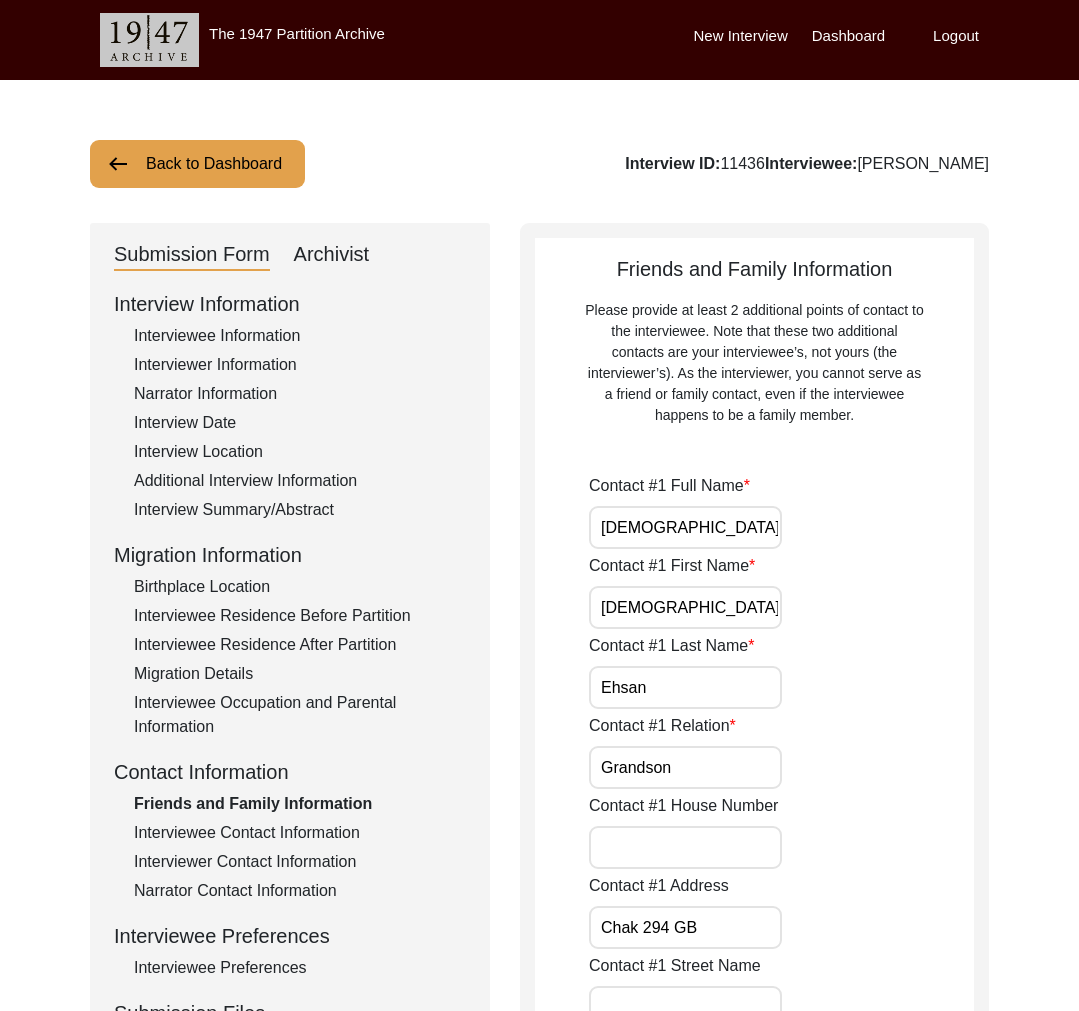 click on "Interviewee Contact Information" 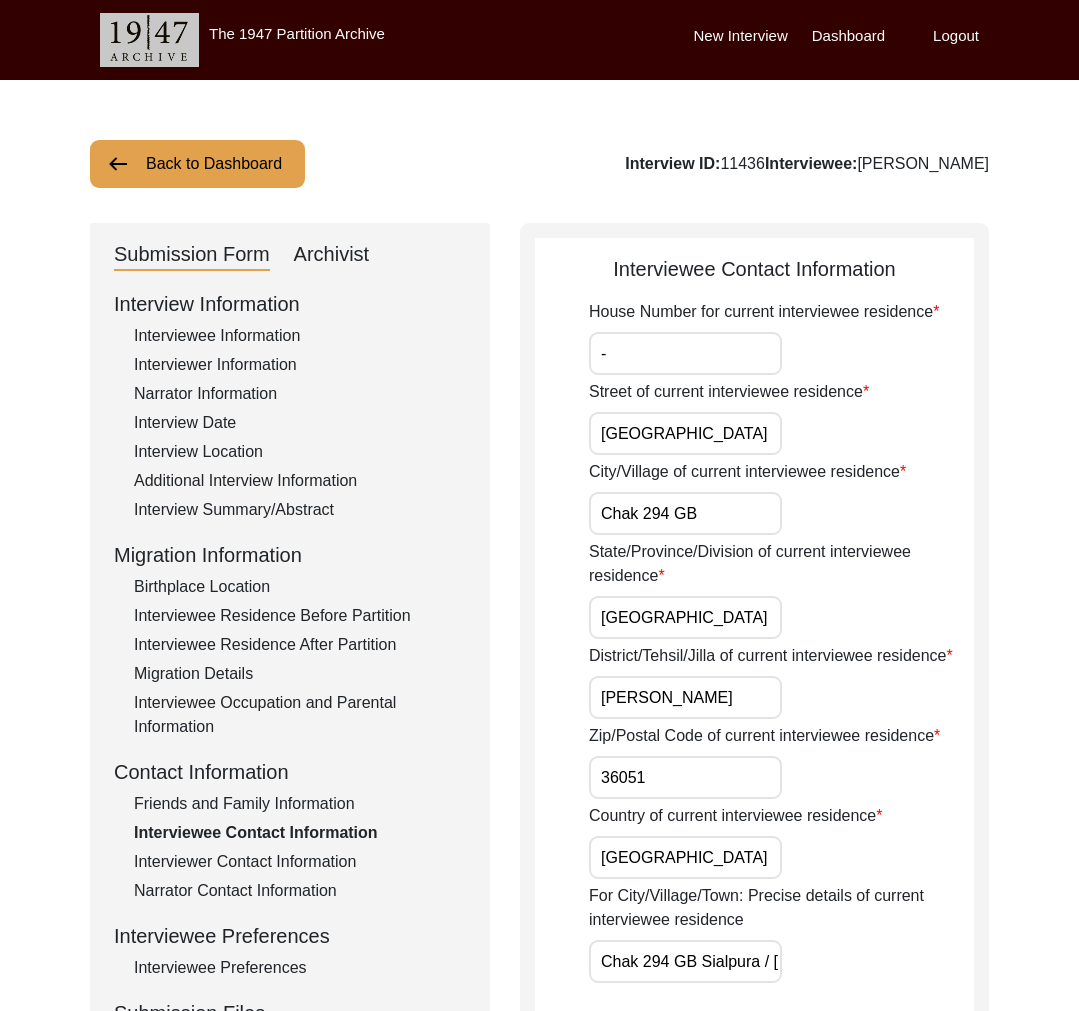 click on "Interviewer Contact Information" 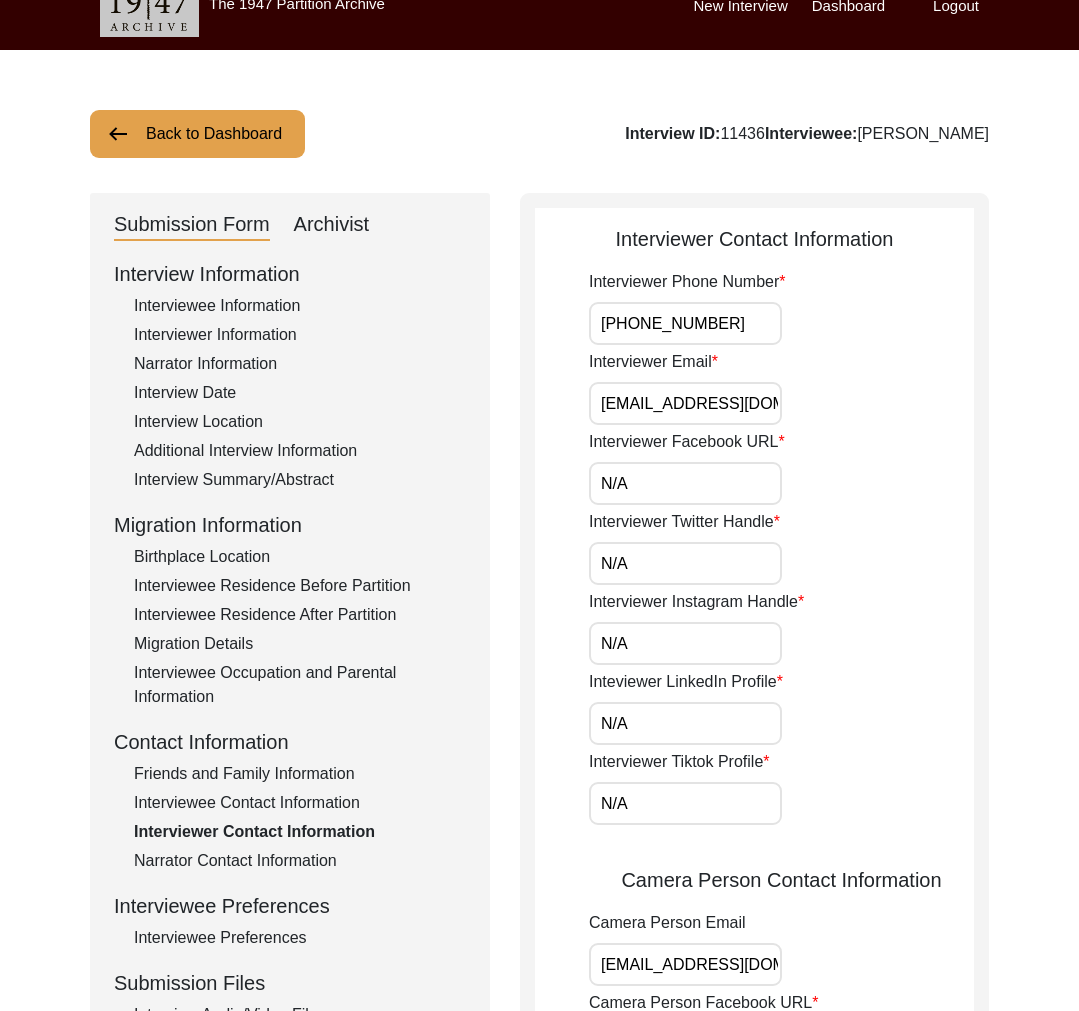 scroll, scrollTop: 48, scrollLeft: 0, axis: vertical 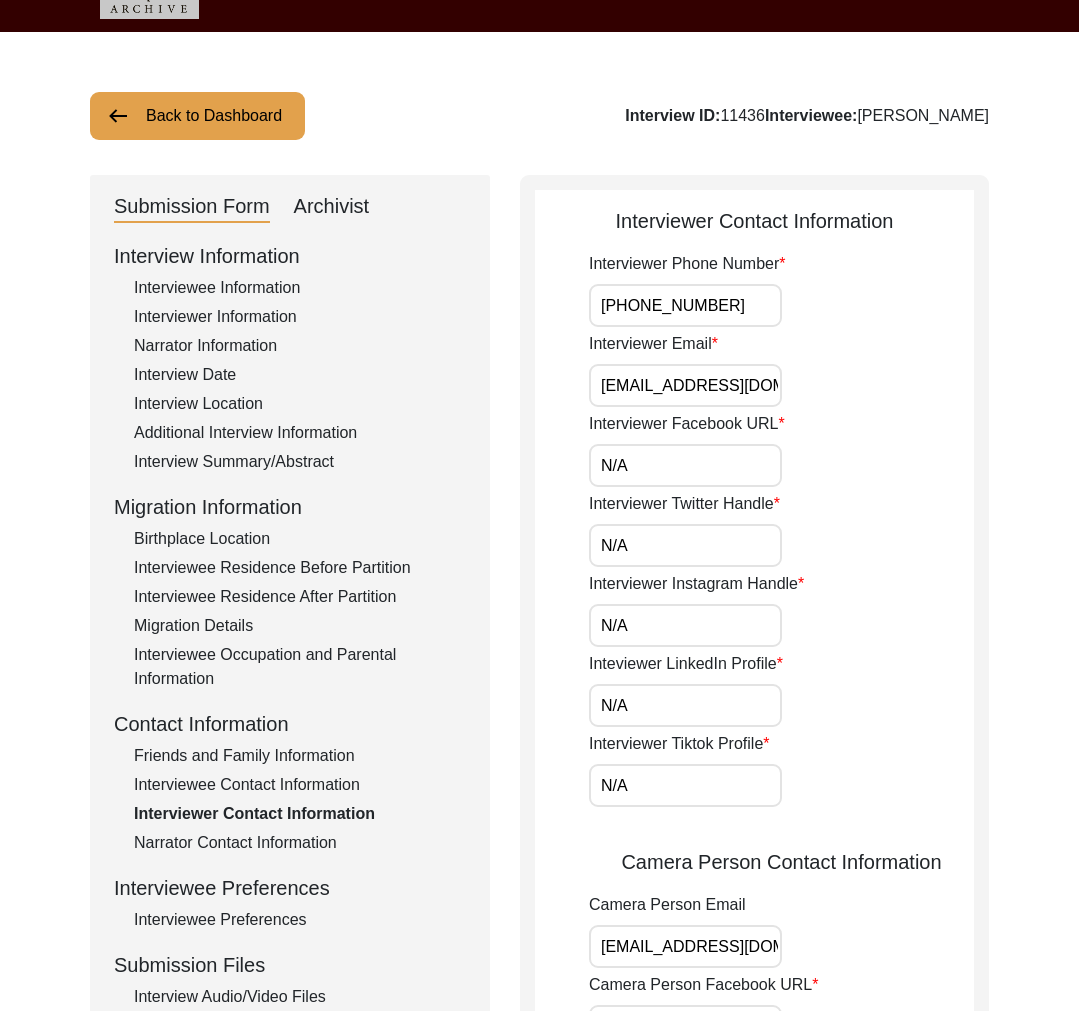 click on "Interviewee Preferences" 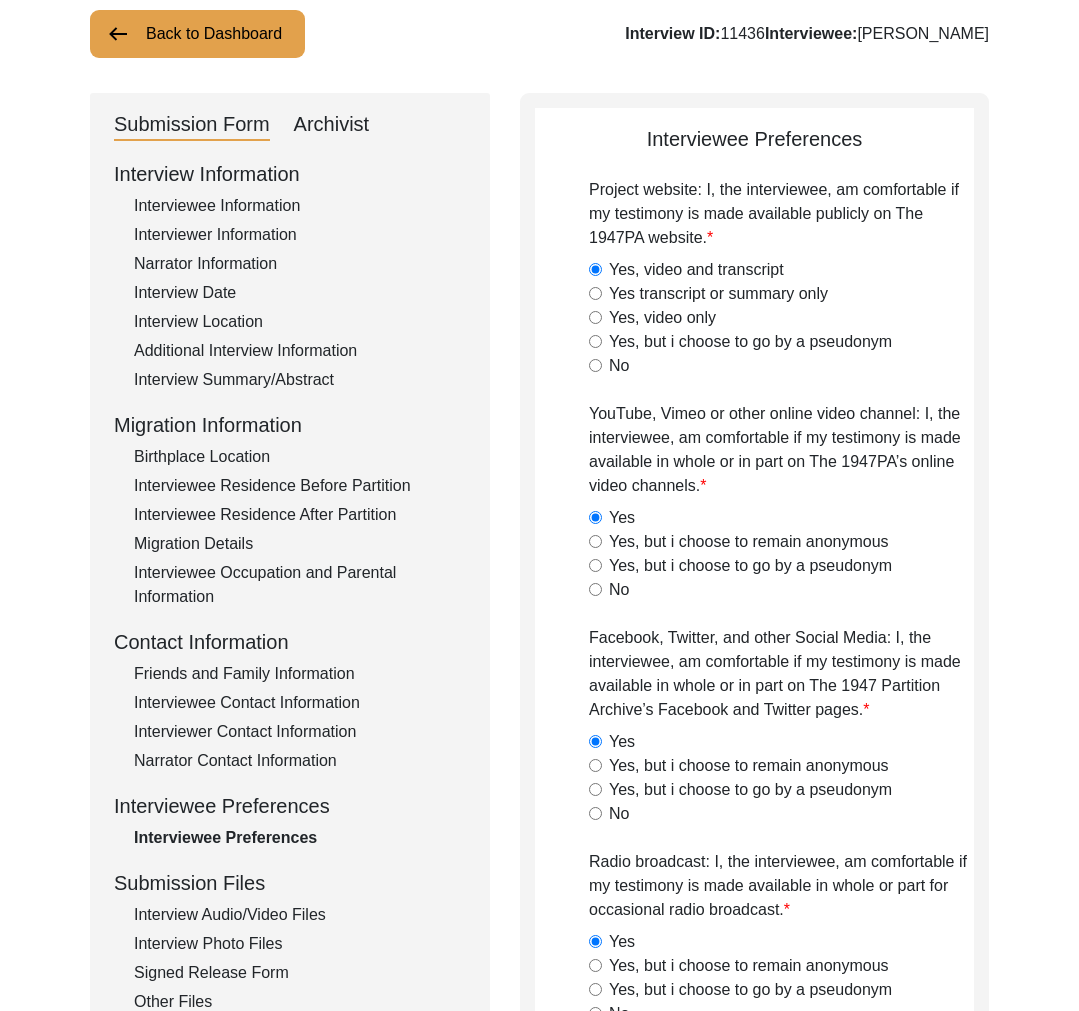 scroll, scrollTop: 354, scrollLeft: 0, axis: vertical 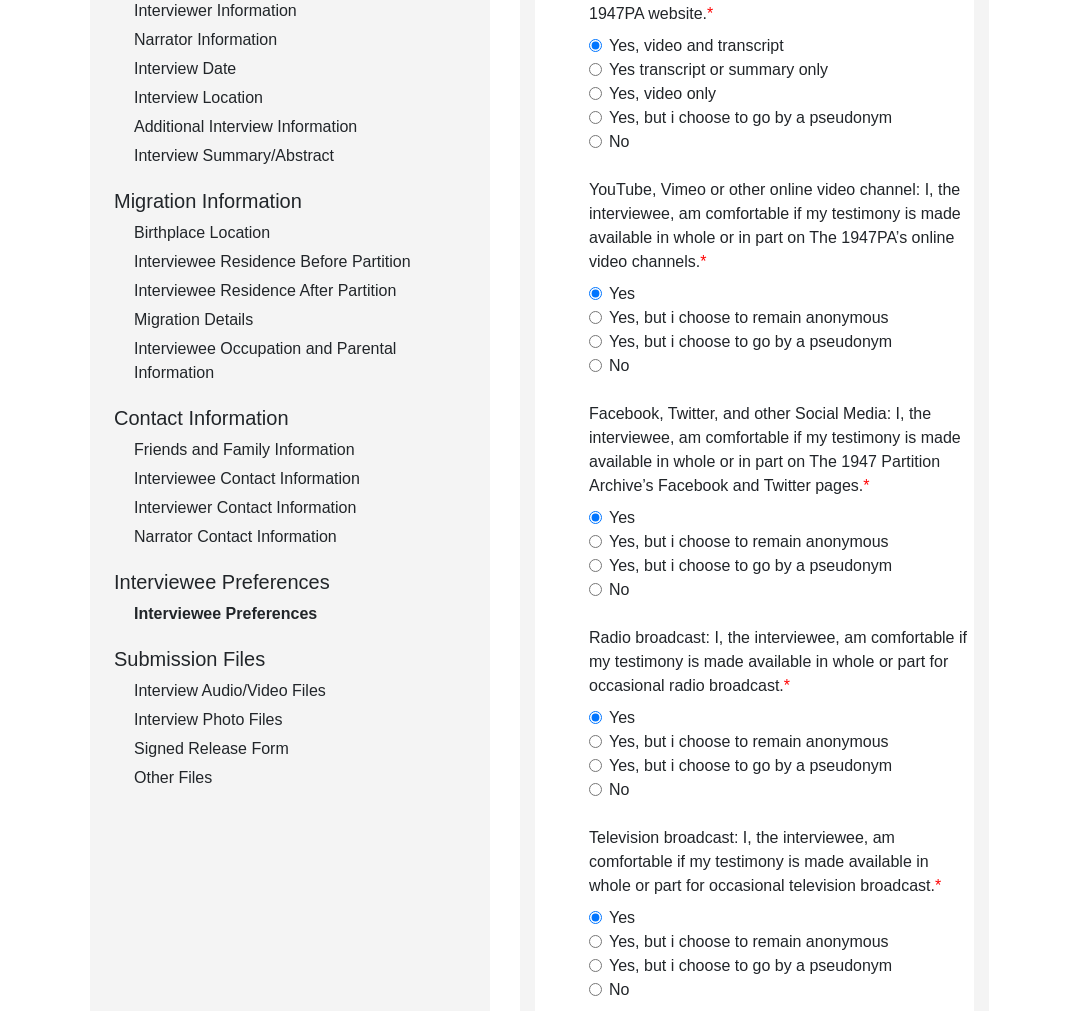 drag, startPoint x: 244, startPoint y: 793, endPoint x: 238, endPoint y: 783, distance: 11.661903 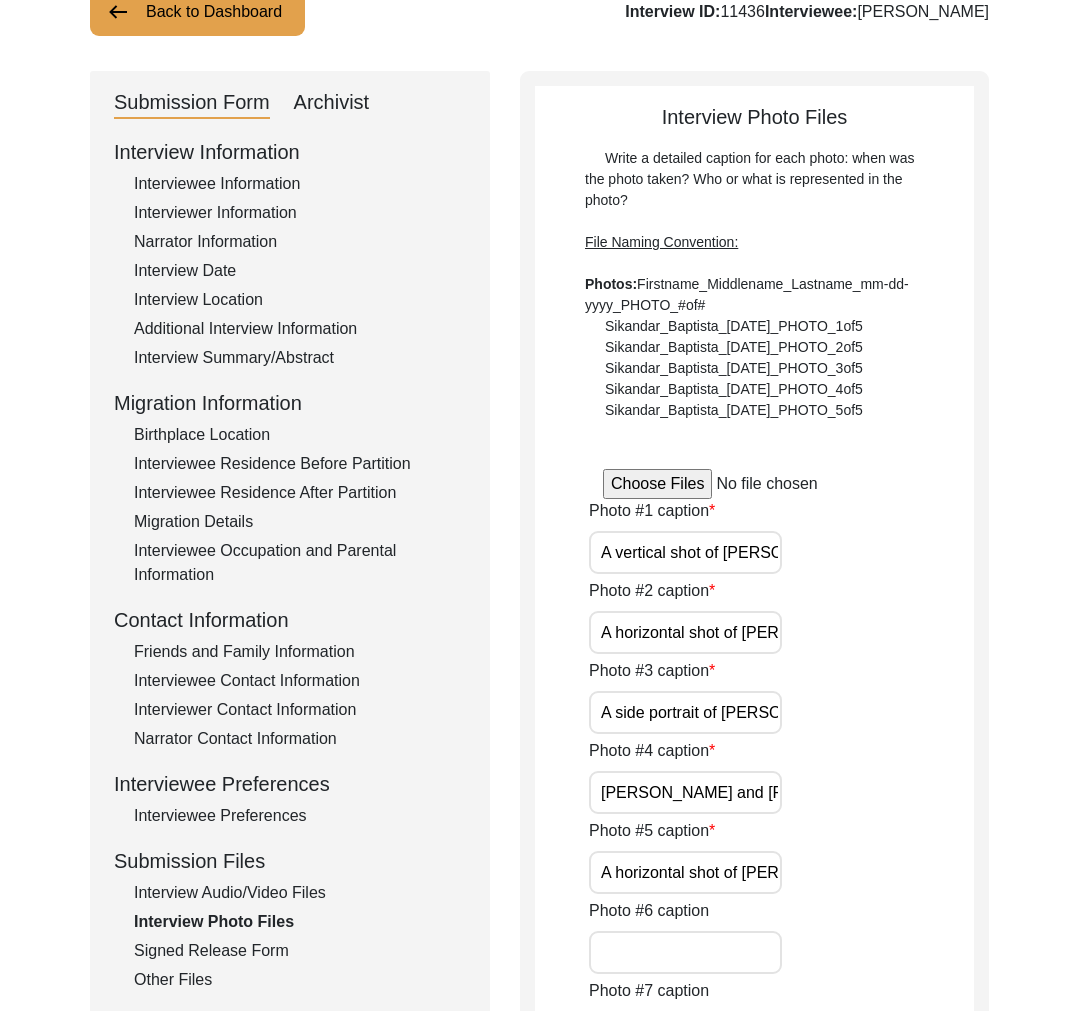 scroll, scrollTop: 66, scrollLeft: 0, axis: vertical 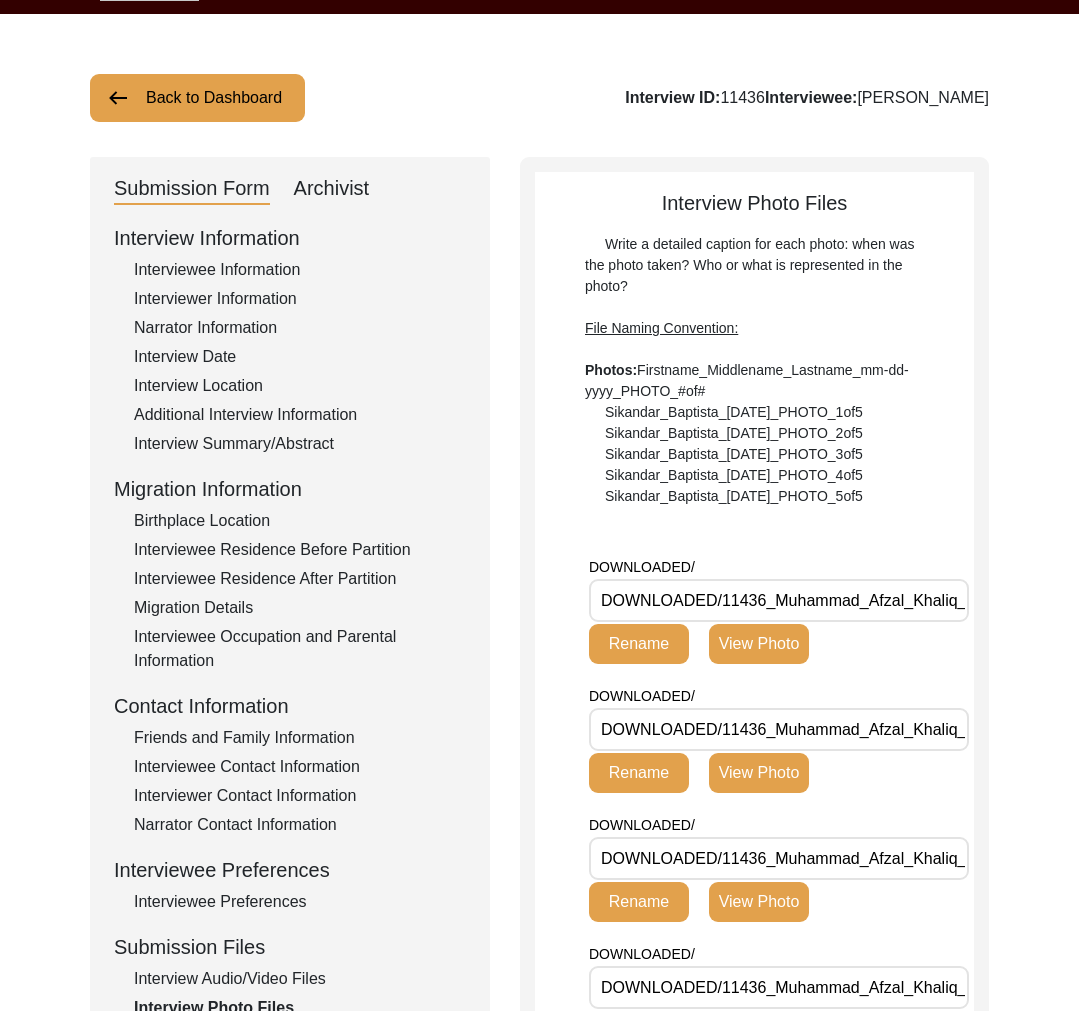click on "Archivist" 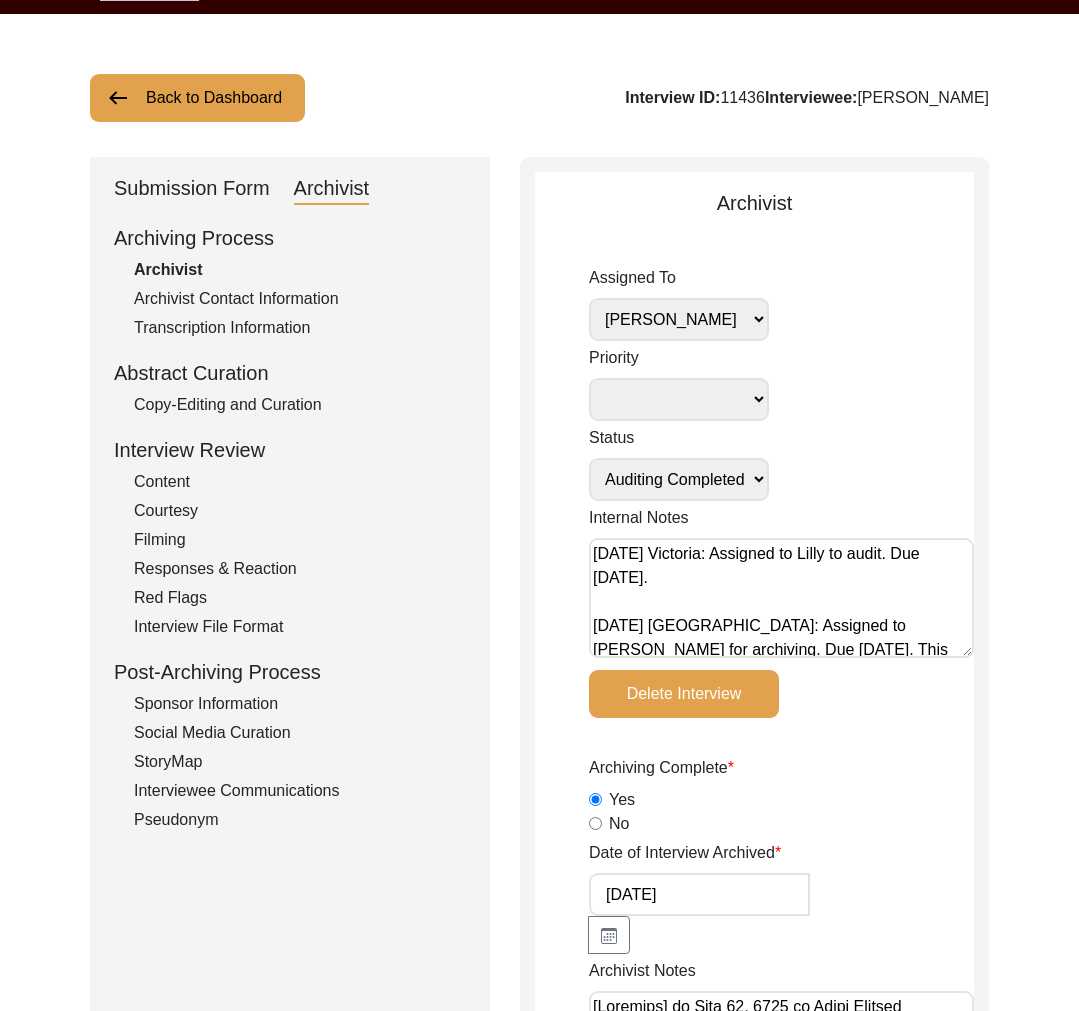 click on "Copy-Editing and Curation" 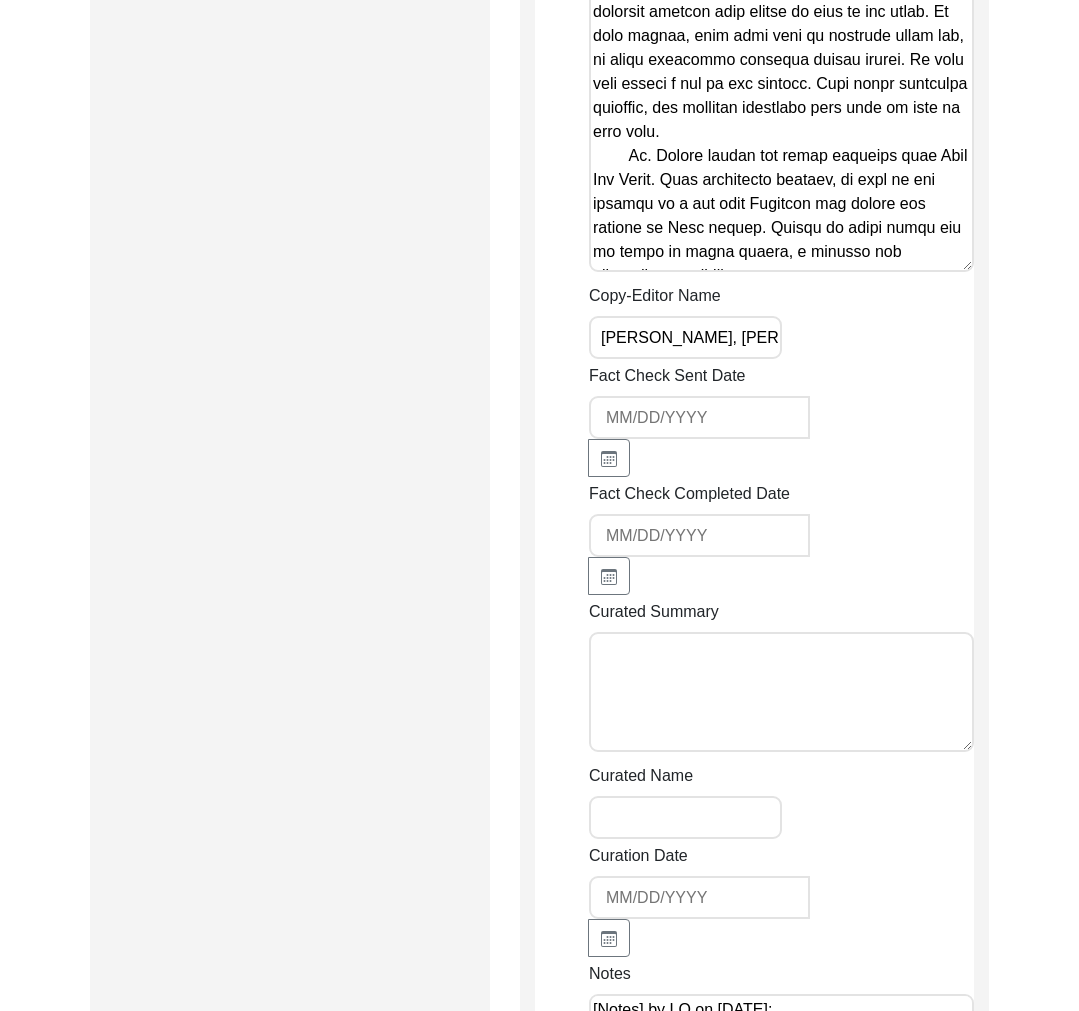 scroll, scrollTop: 9440, scrollLeft: 0, axis: vertical 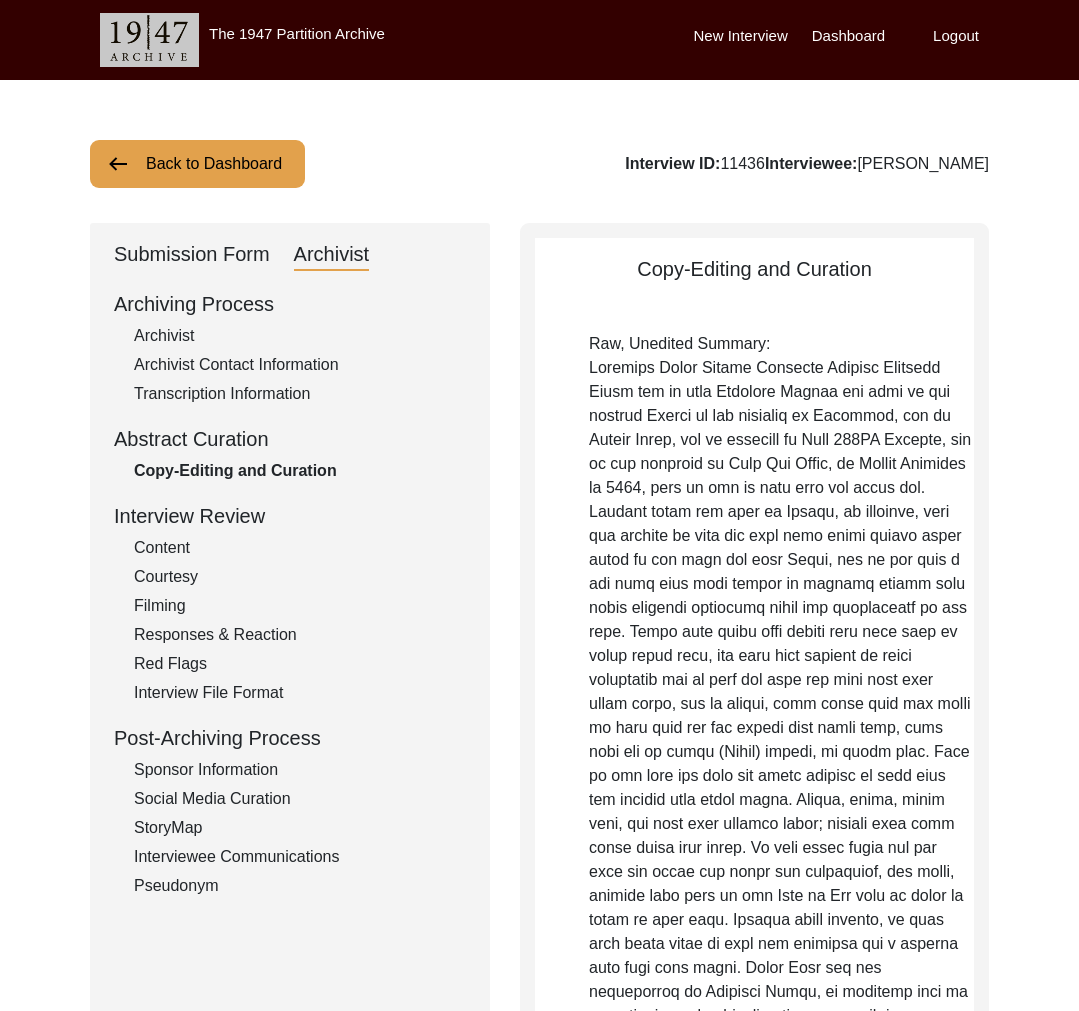 drag, startPoint x: 164, startPoint y: 132, endPoint x: 172, endPoint y: 150, distance: 19.697716 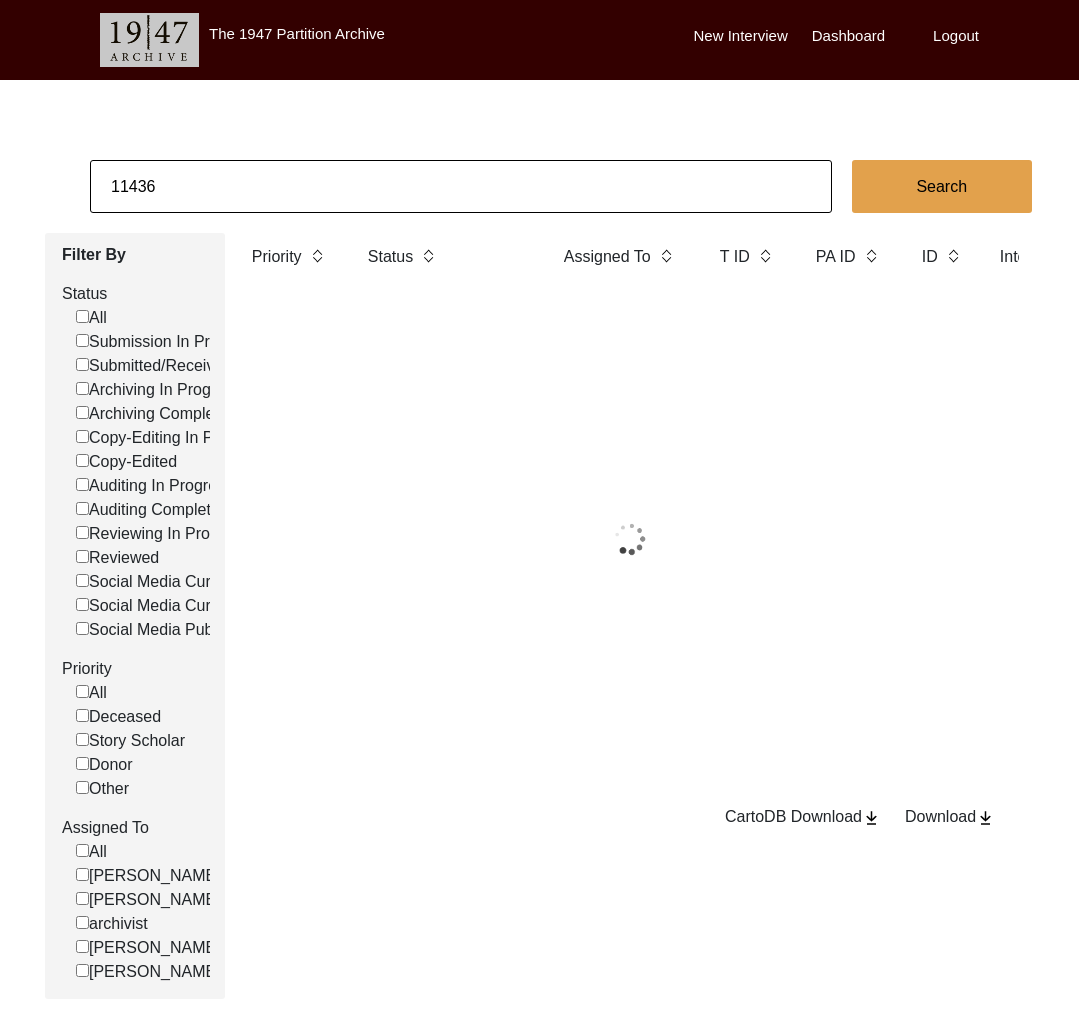 click on "11436" 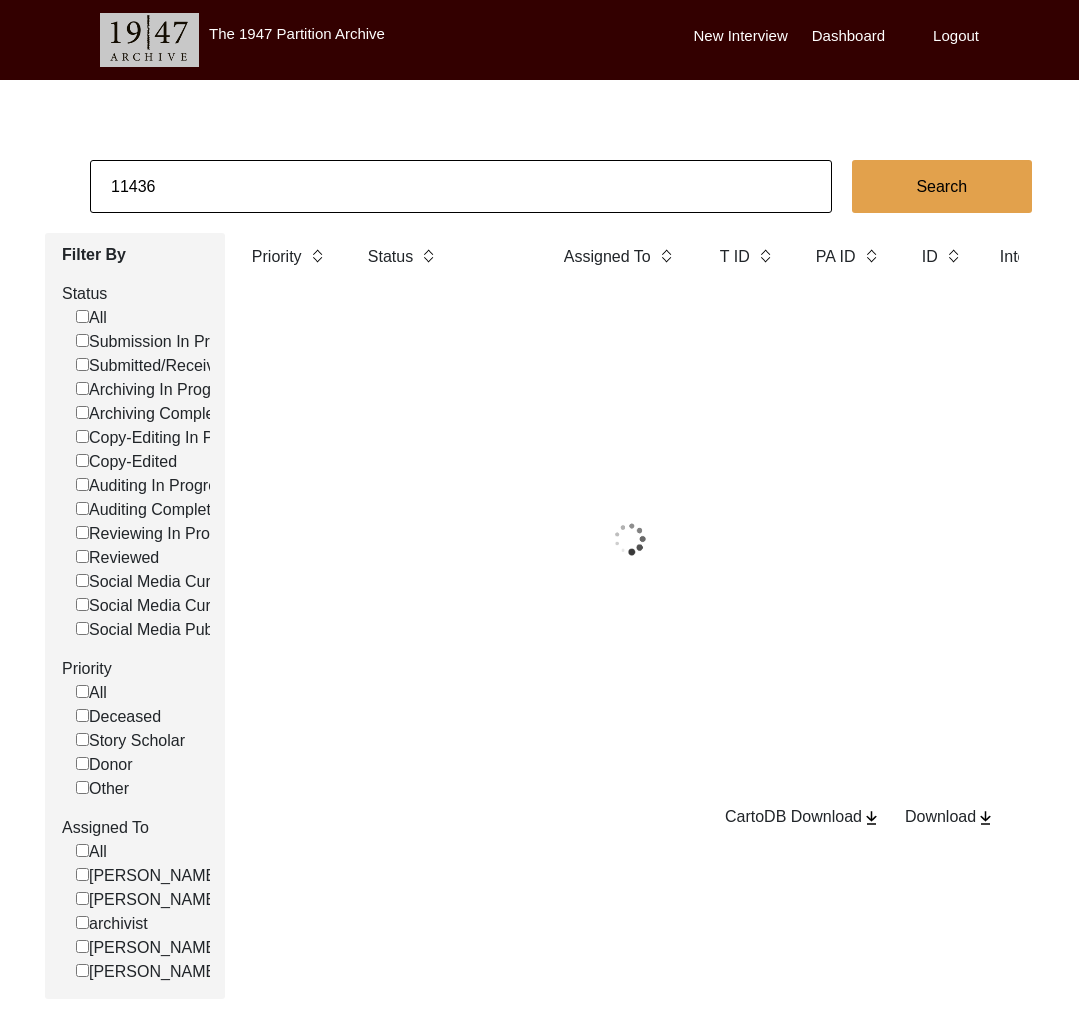 click on "11436" 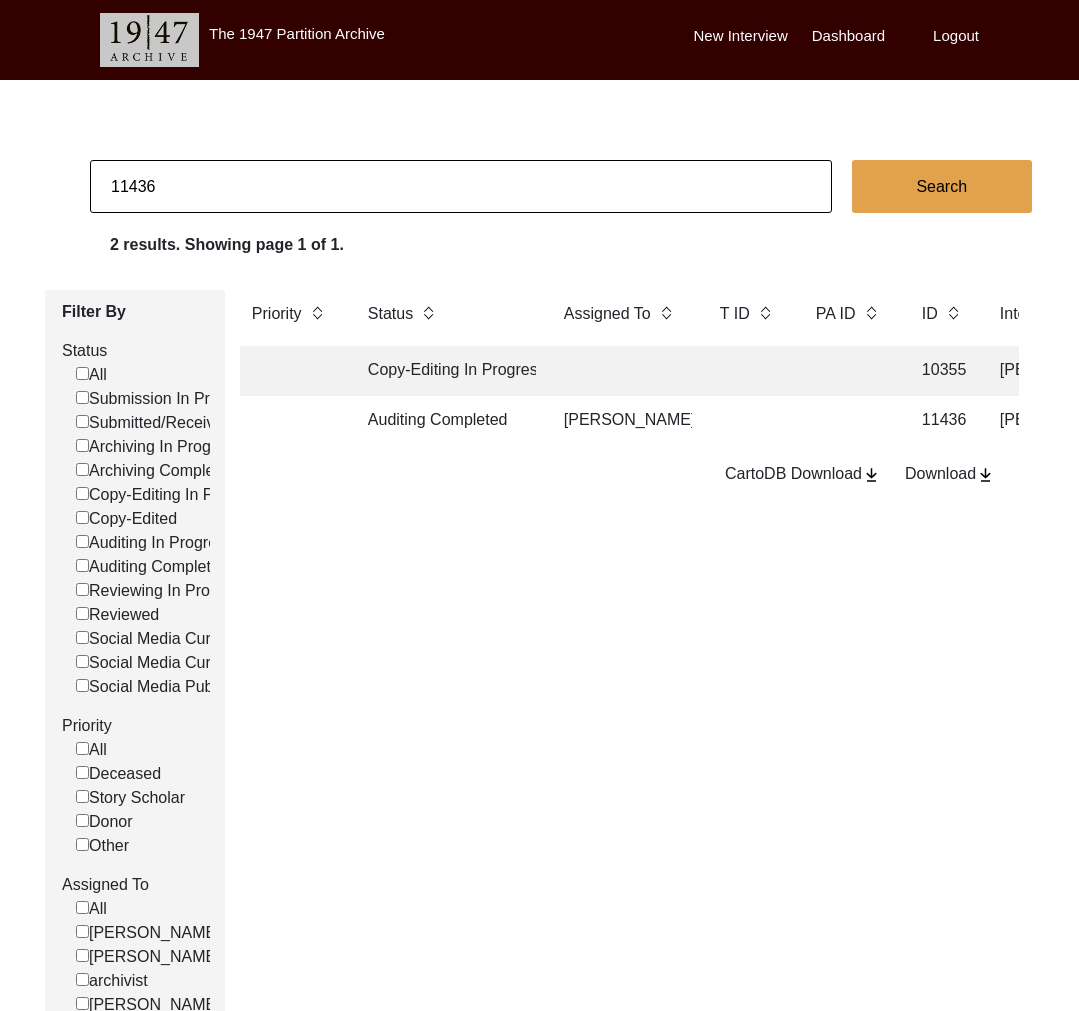 click on "11436" 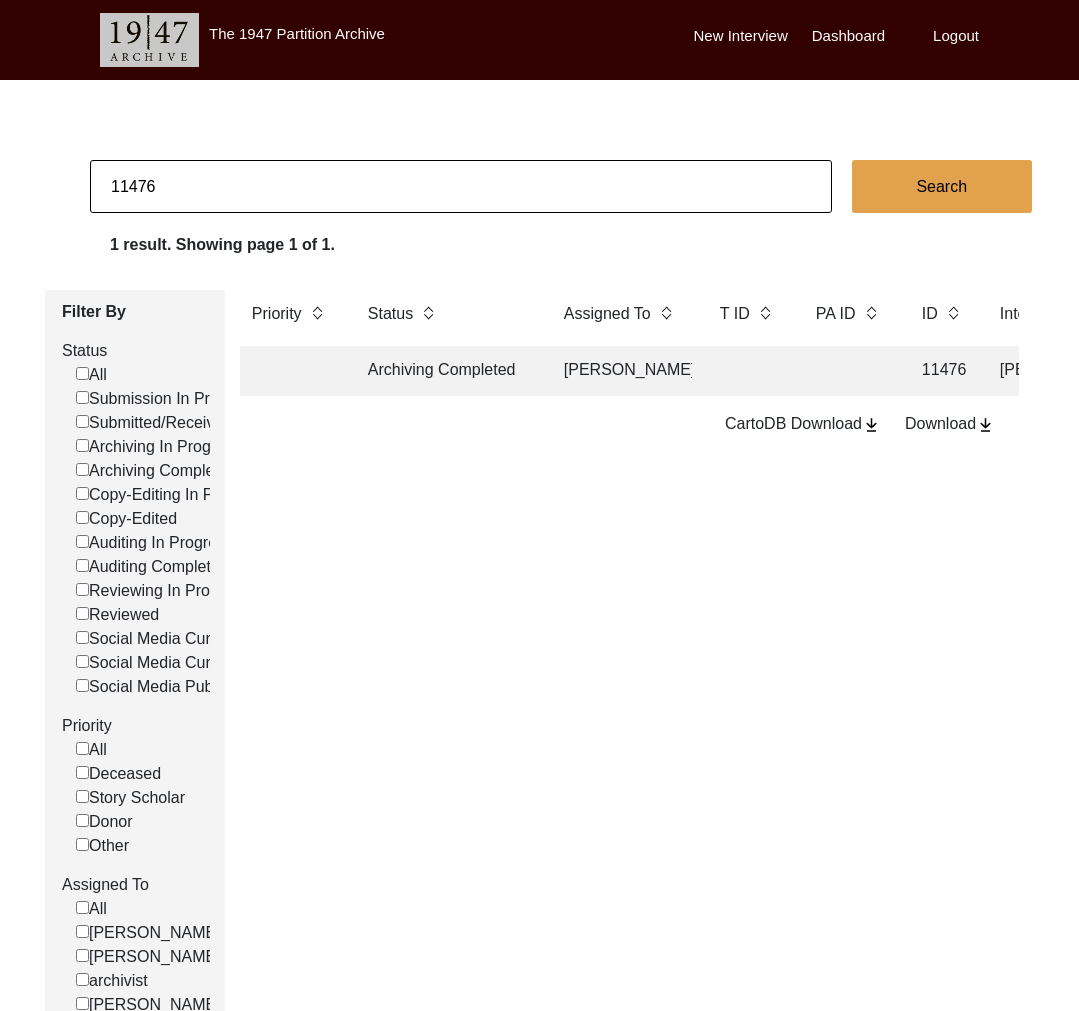 click on "Archiving Completed" 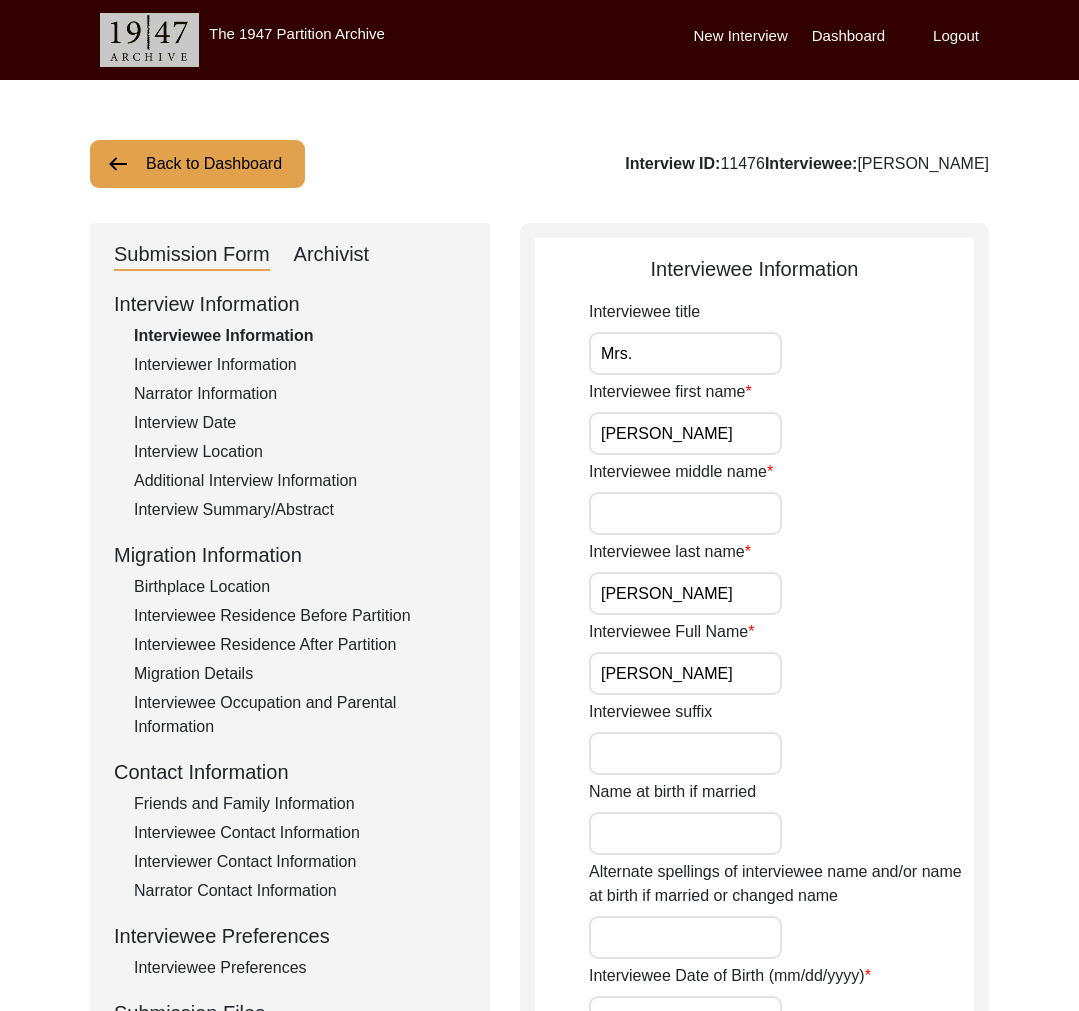 click on "Archivist" 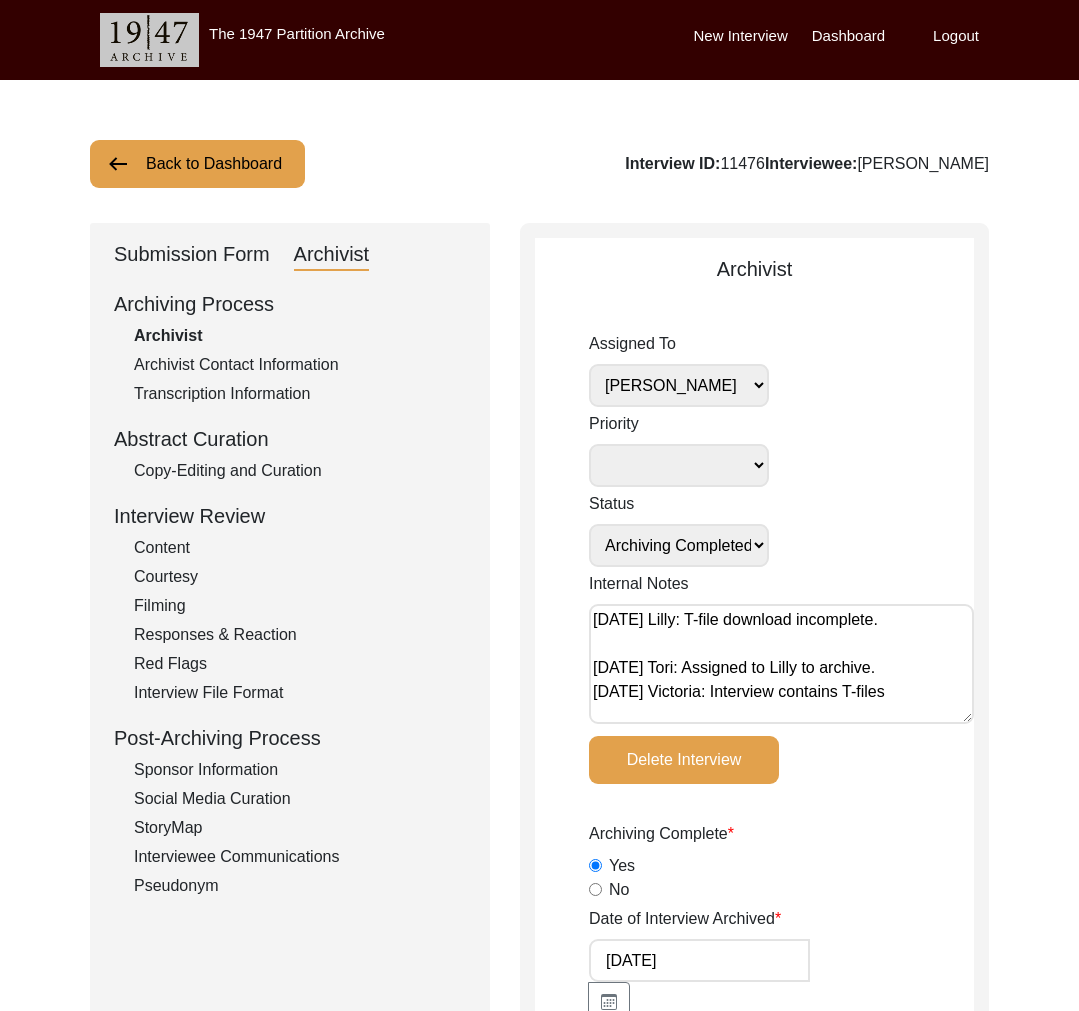 click on "Submission Form   Archivist   Archiving Process   Archivist   Archivist Contact Information   Transcription Information   Abstract Curation   Copy-Editing and Curation   Interview Review   Content   Courtesy   Filming   Responses & Reaction   Red Flags   Interview File Format   Post-Archiving Process   Sponsor Information   Social Media Curation   StoryMap   Interviewee Communications   Pseudonym" 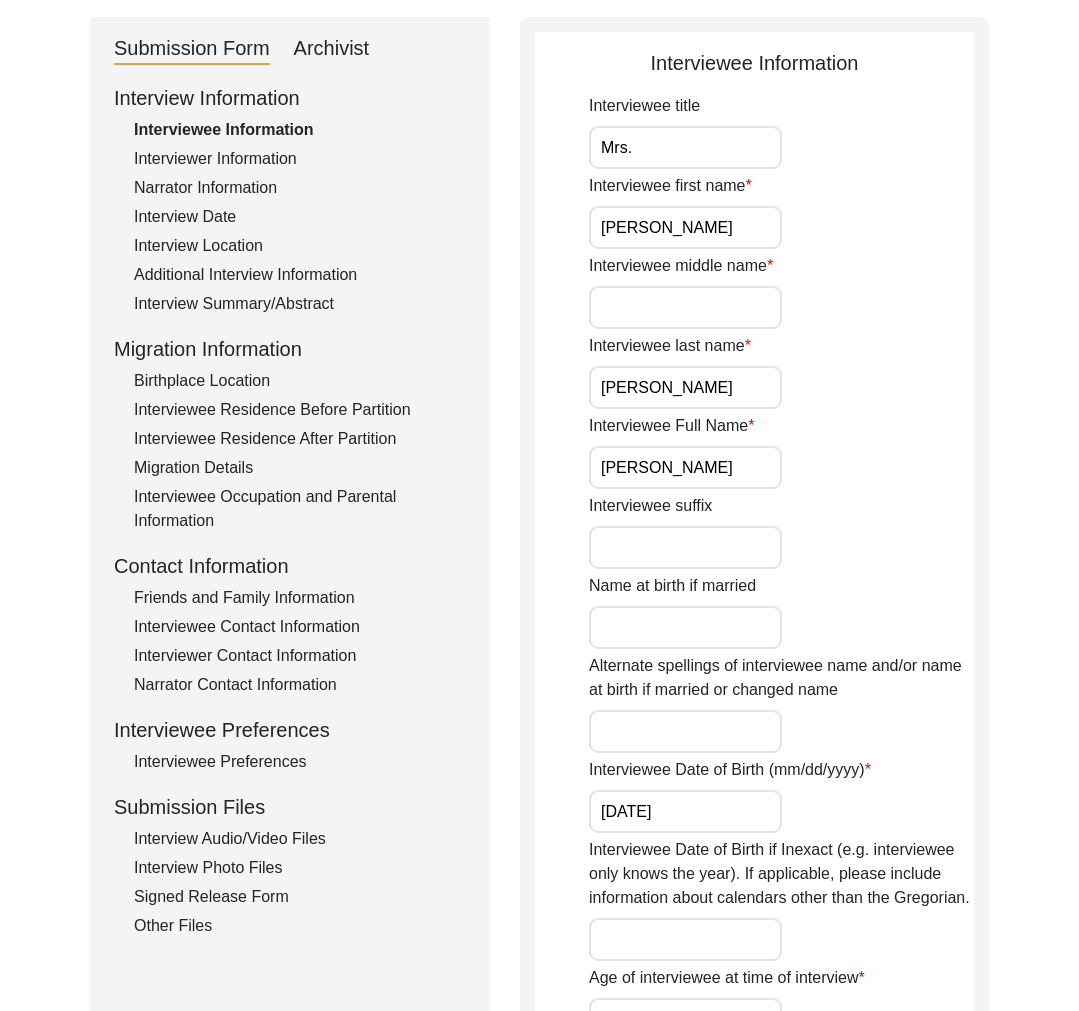 scroll, scrollTop: 395, scrollLeft: 0, axis: vertical 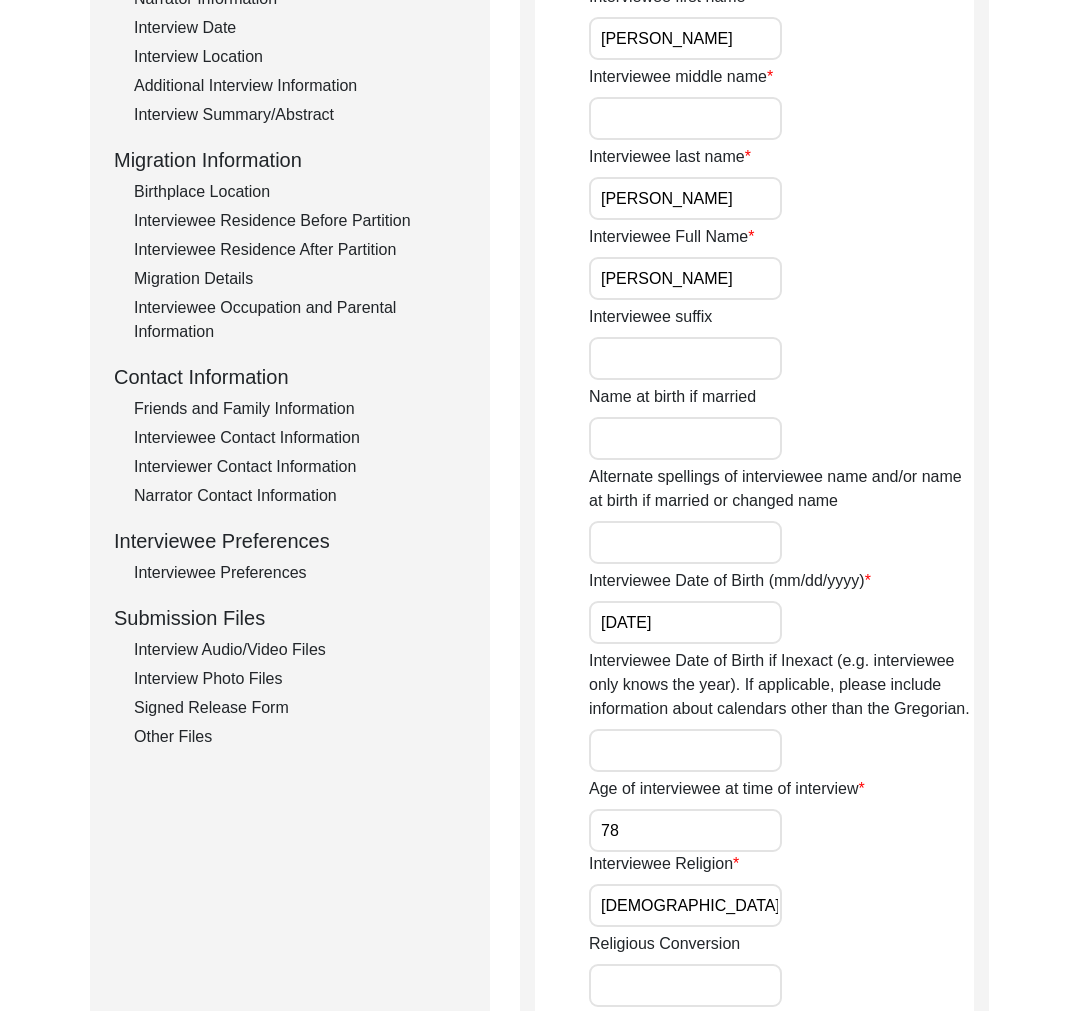 click on "Interview Information   Interviewee Information   Interviewer Information   Narrator Information   Interview Date   Interview Location   Additional Interview Information   Interview Summary/Abstract   Migration Information   Birthplace Location   Interviewee Residence Before Partition   Interviewee Residence After Partition   Migration Details   Interviewee Occupation and Parental Information   Contact Information   Friends and Family Information   Interviewee Contact Information   Interviewer Contact Information   Narrator Contact Information   Interviewee Preferences   Interviewee Preferences   Submission Files   Interview Audio/Video Files   Interview Photo Files   Signed Release Form   Other Files" 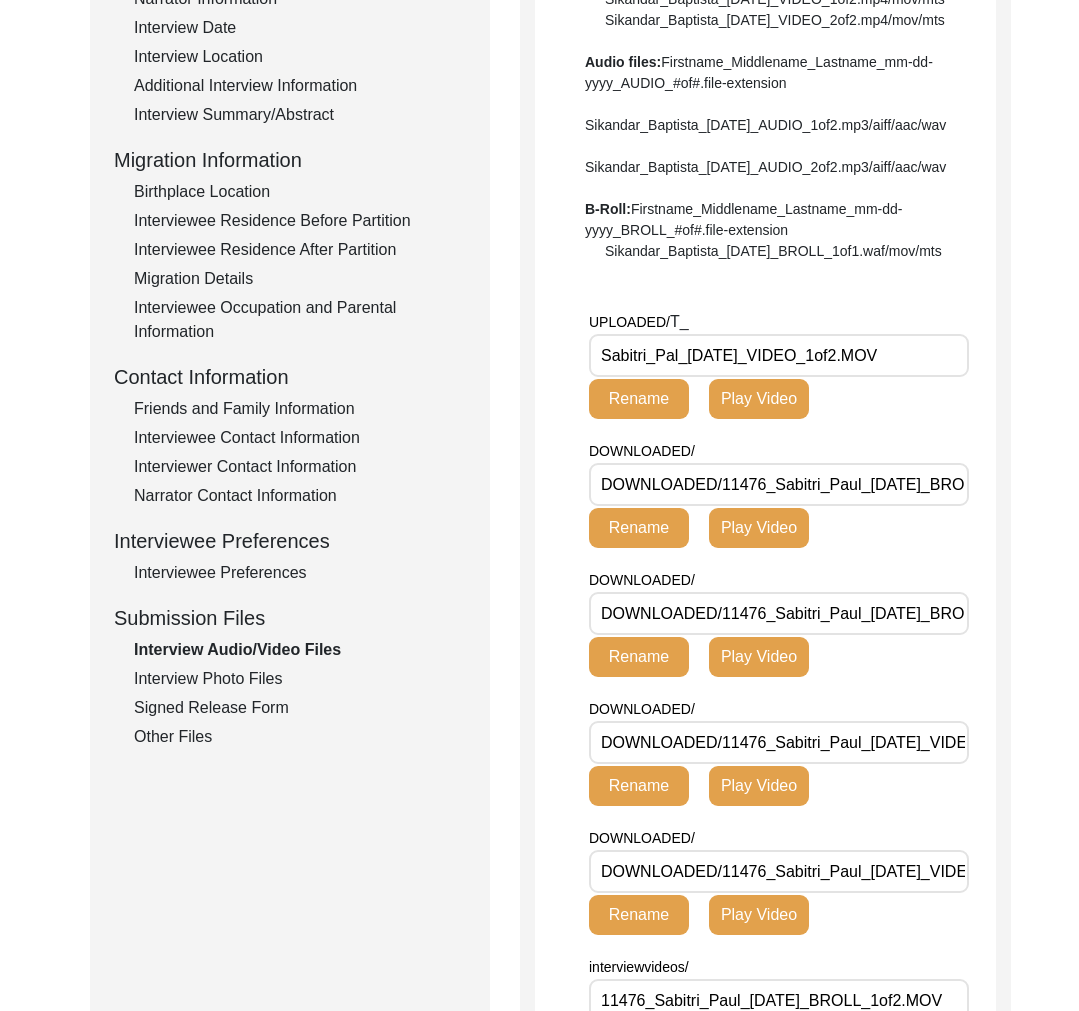 scroll, scrollTop: 0, scrollLeft: 128, axis: horizontal 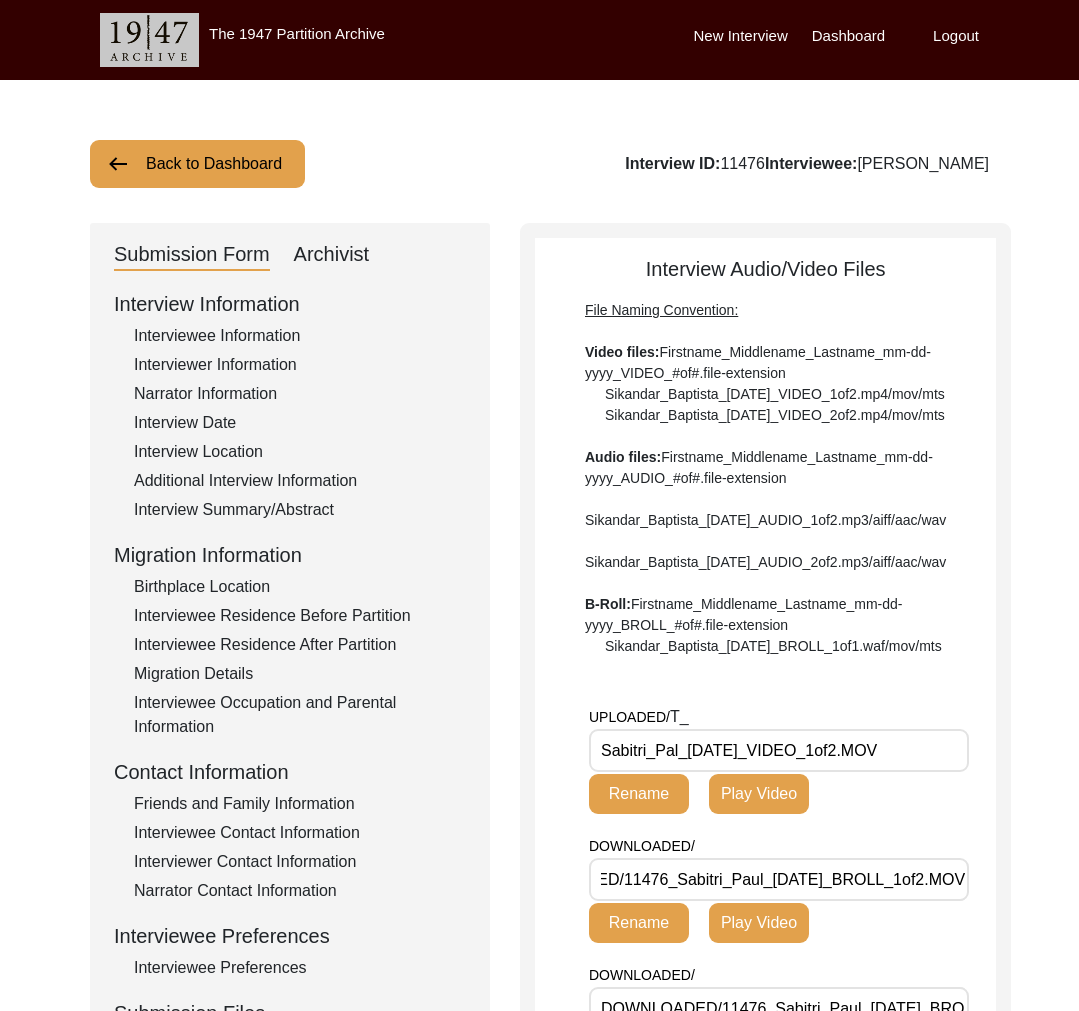 click on "Back to Dashboard" 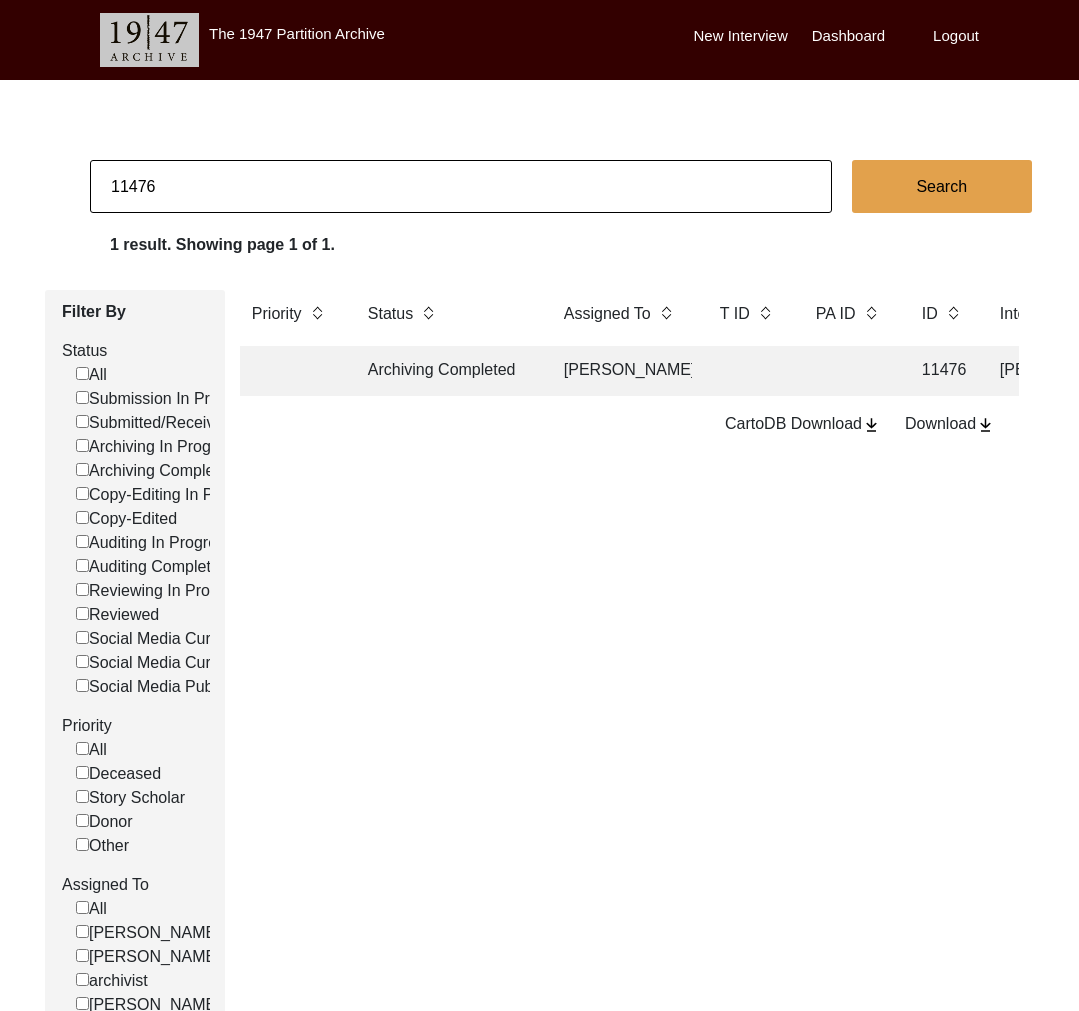 drag, startPoint x: 148, startPoint y: 183, endPoint x: 174, endPoint y: 185, distance: 26.076809 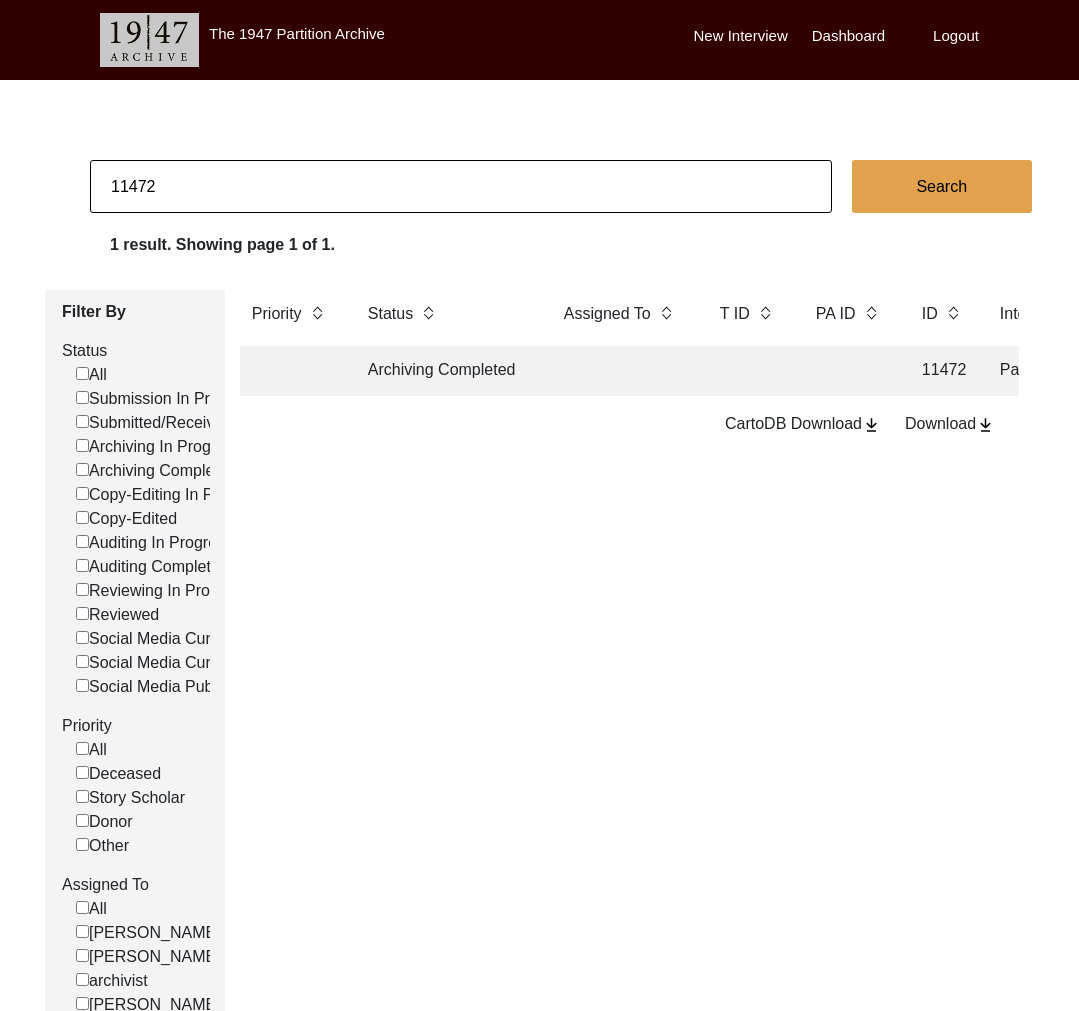 click on "Archiving Completed" 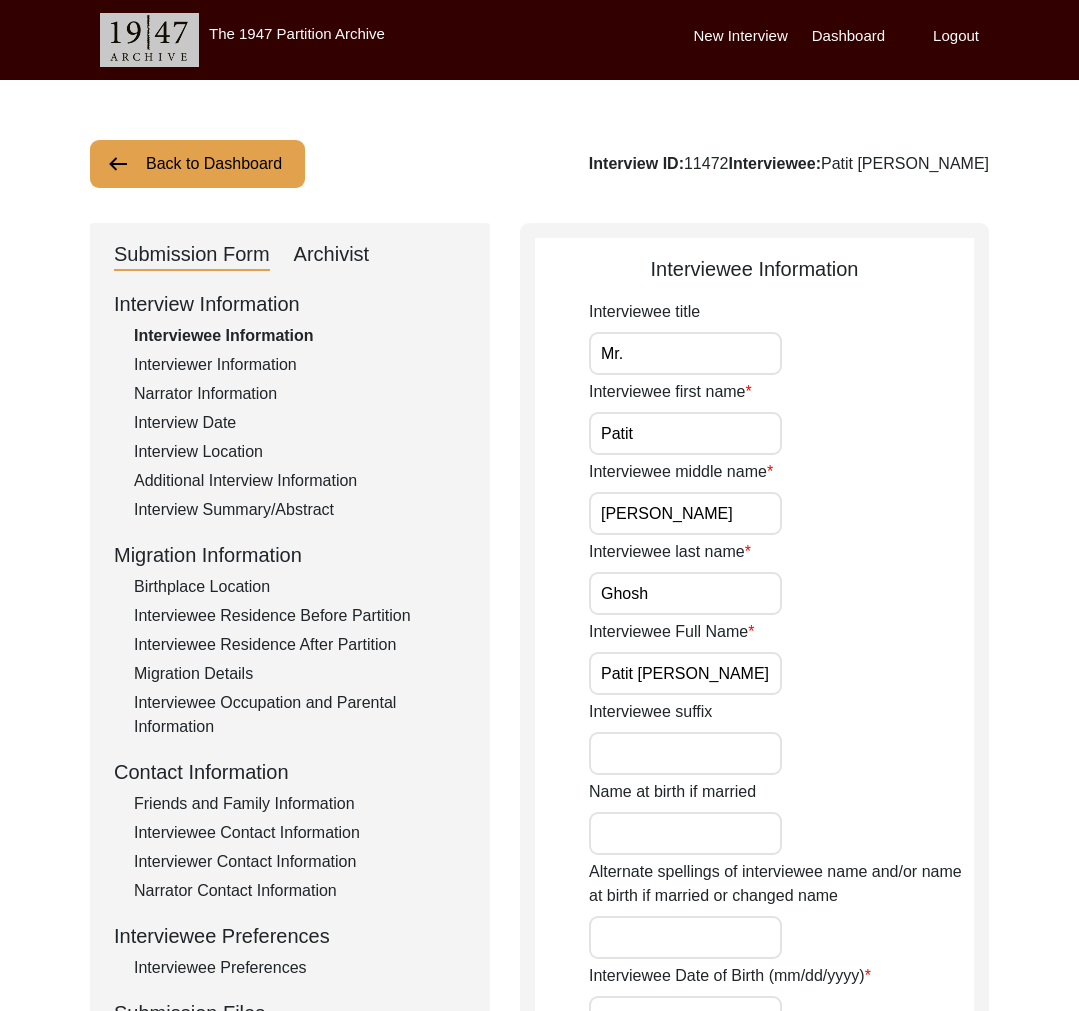 click on "Archivist" 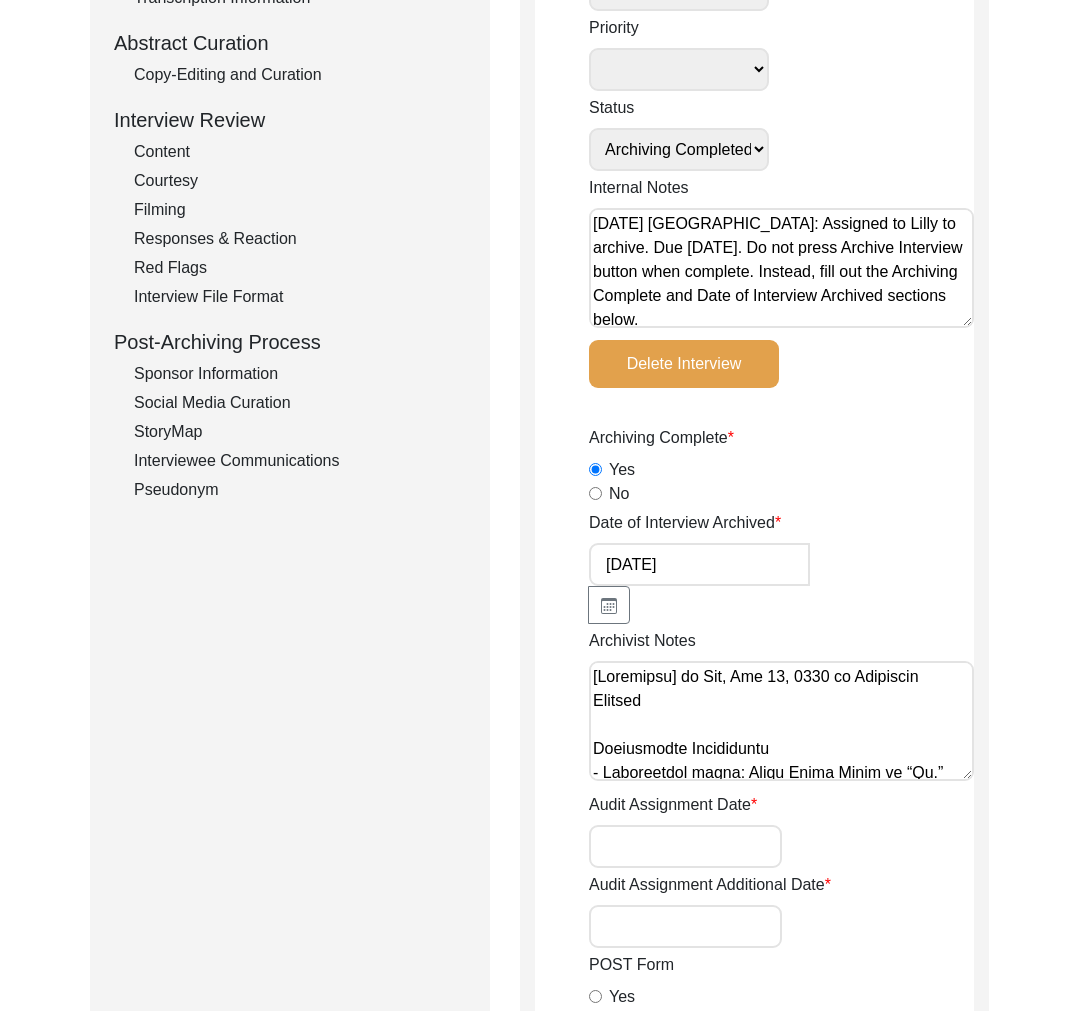 scroll, scrollTop: 0, scrollLeft: 0, axis: both 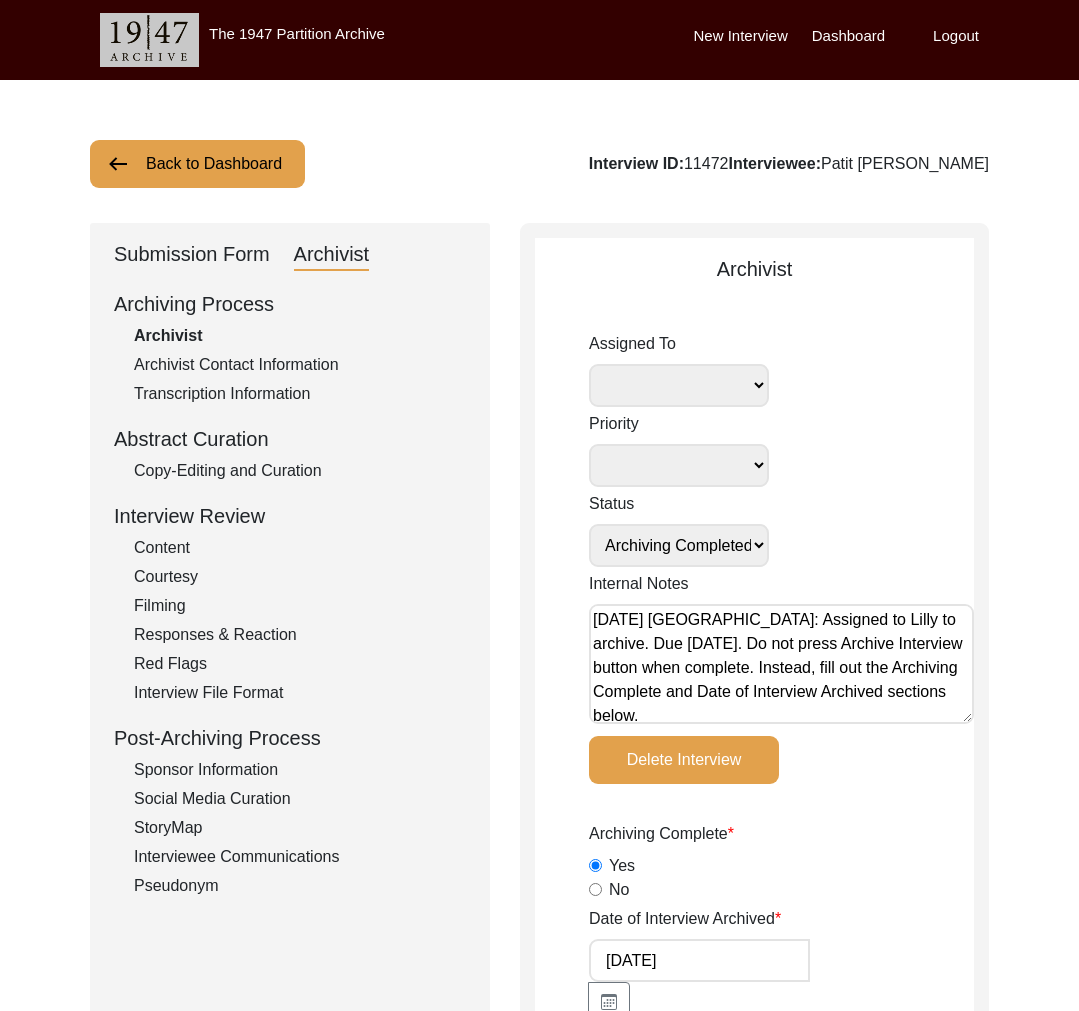 click on "Back to Dashboard" 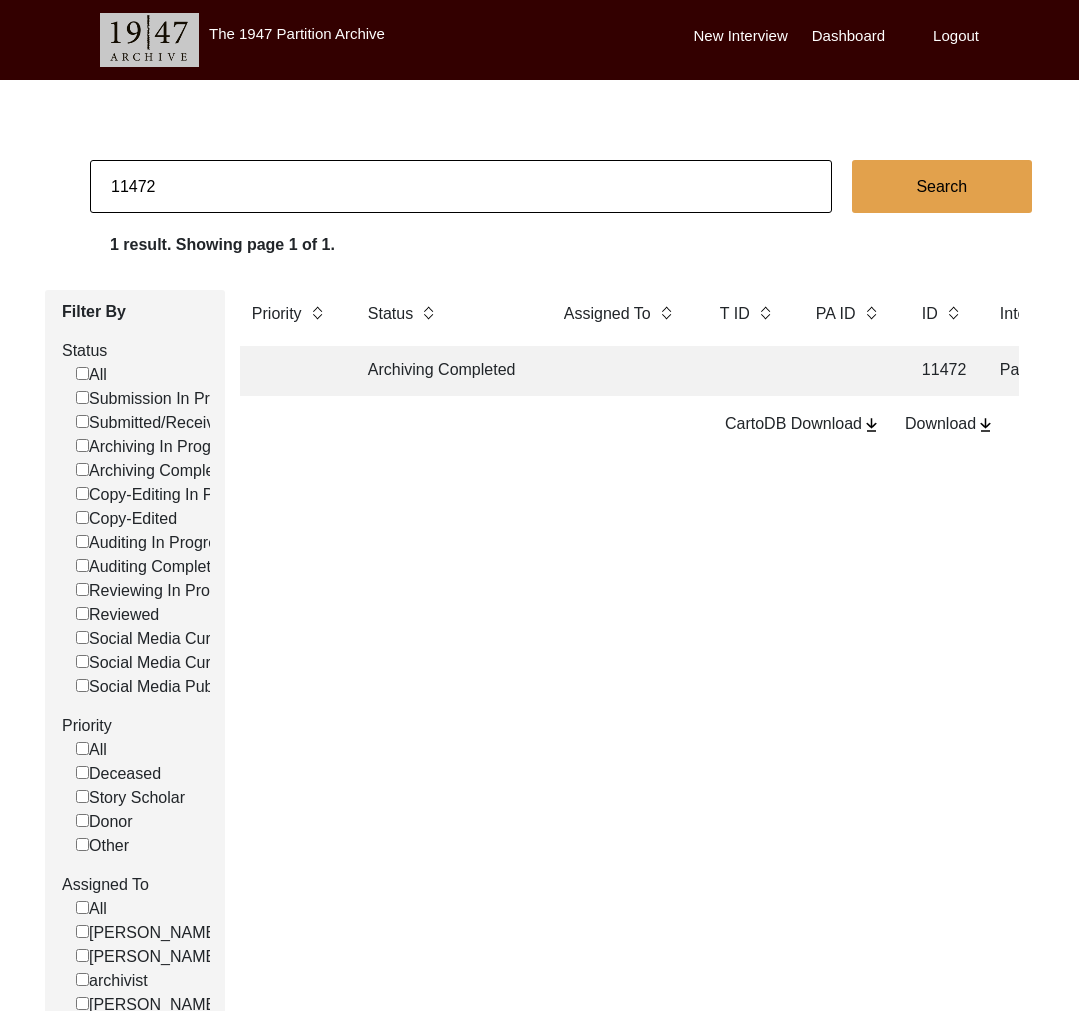 drag, startPoint x: 145, startPoint y: 190, endPoint x: 183, endPoint y: 193, distance: 38.118237 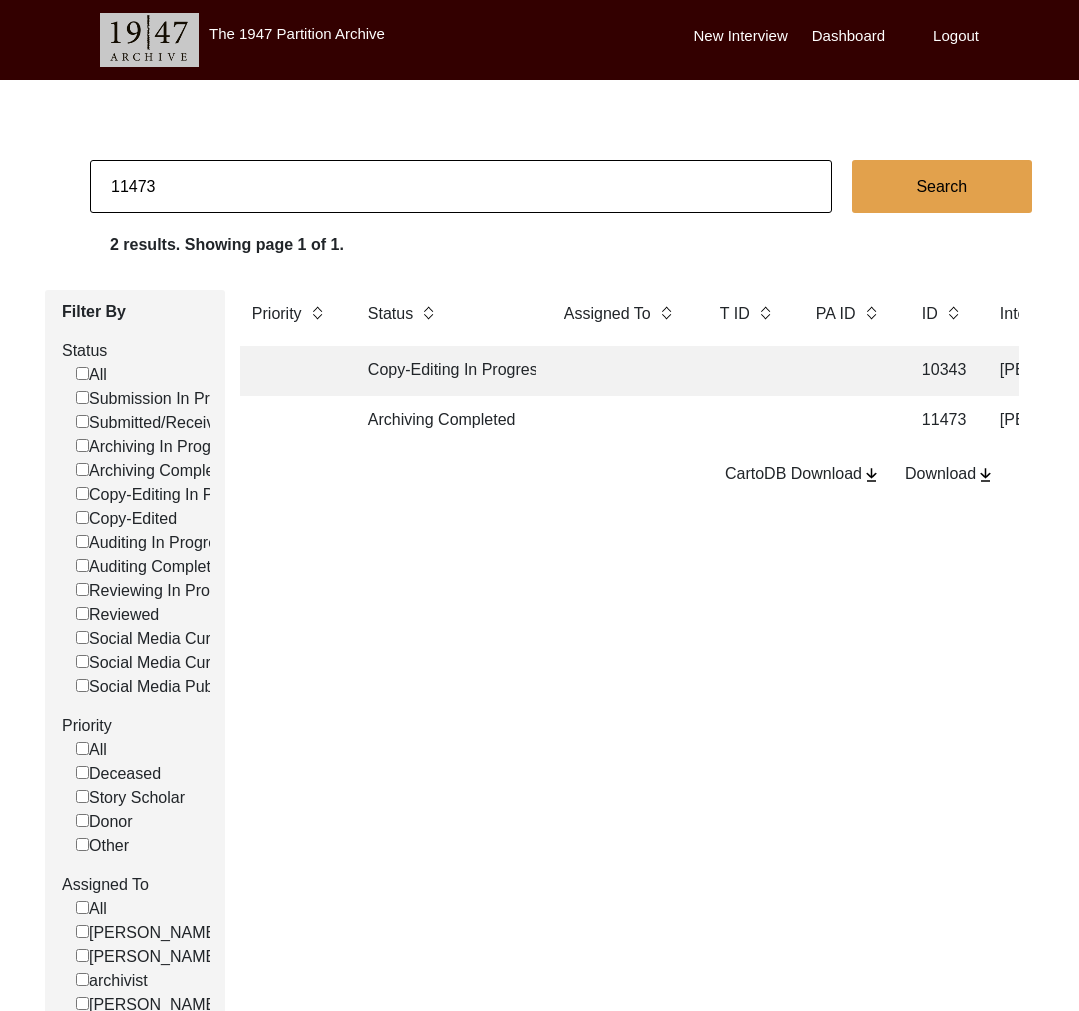 click 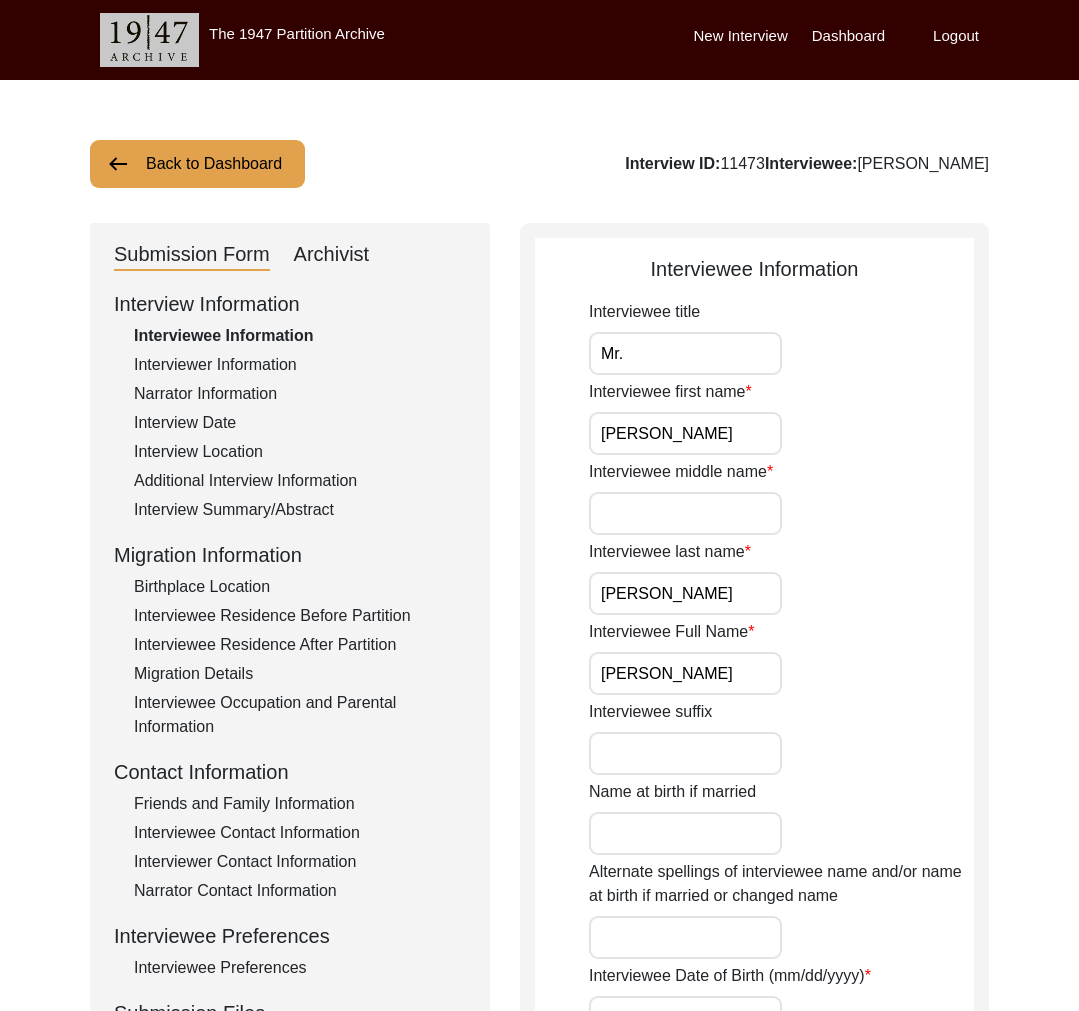 click on "Archivist" 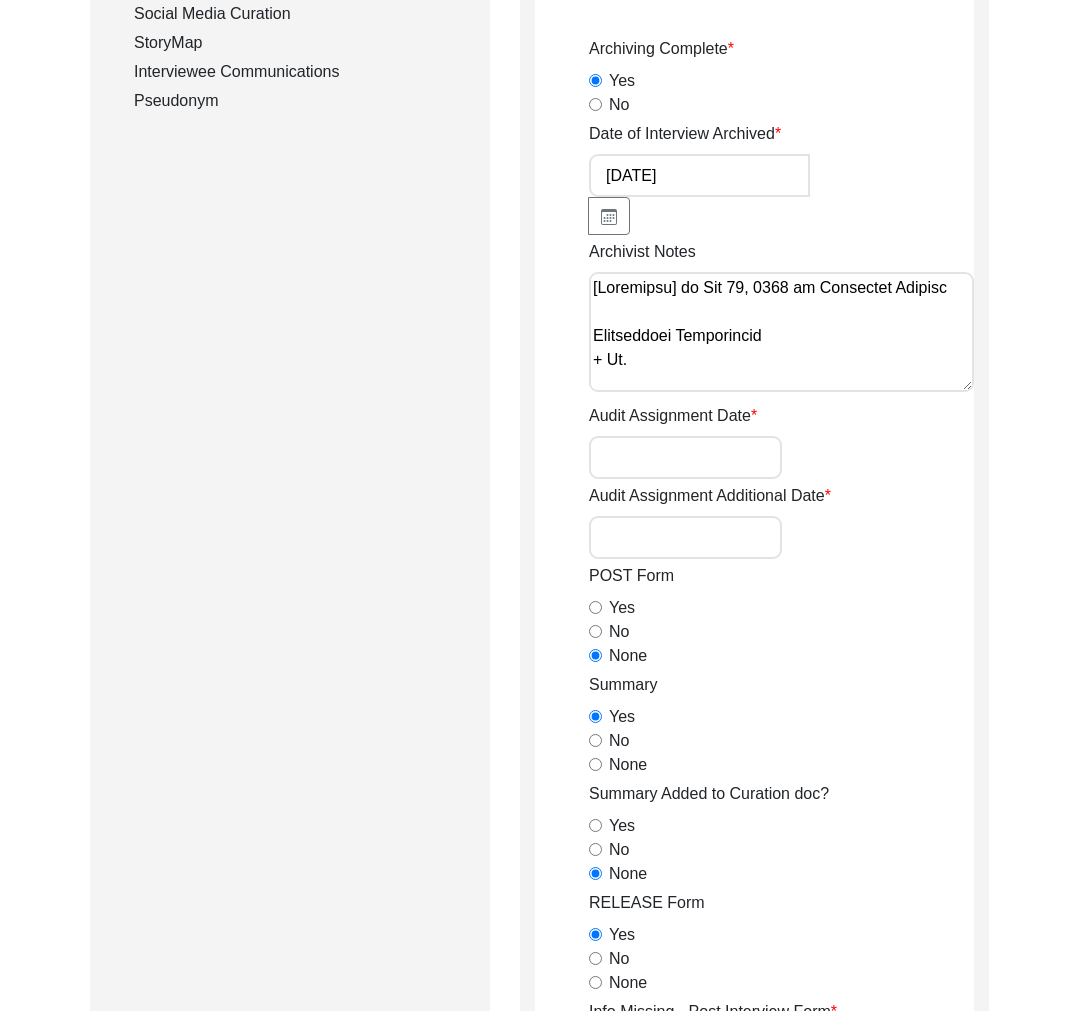 scroll, scrollTop: 0, scrollLeft: 0, axis: both 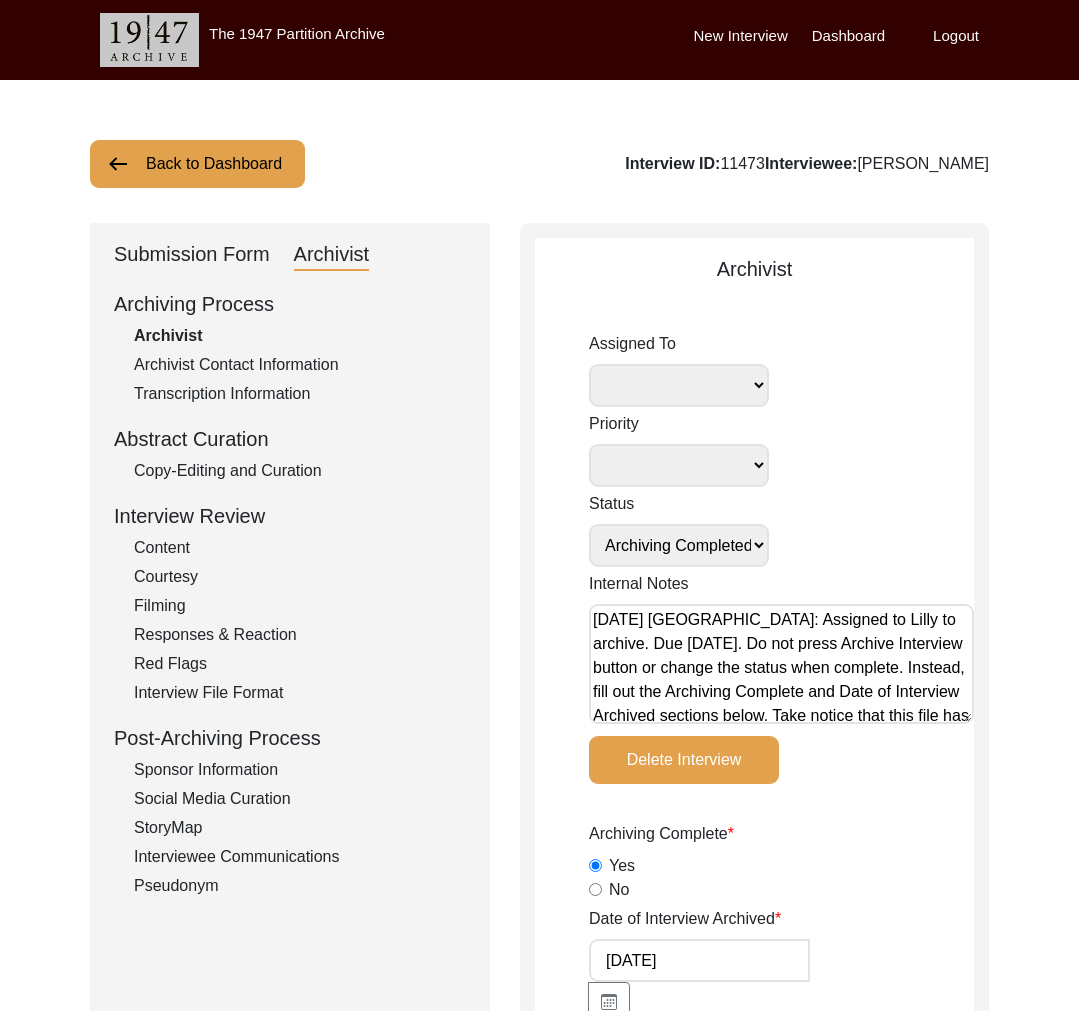 drag, startPoint x: 273, startPoint y: 136, endPoint x: 264, endPoint y: 158, distance: 23.769728 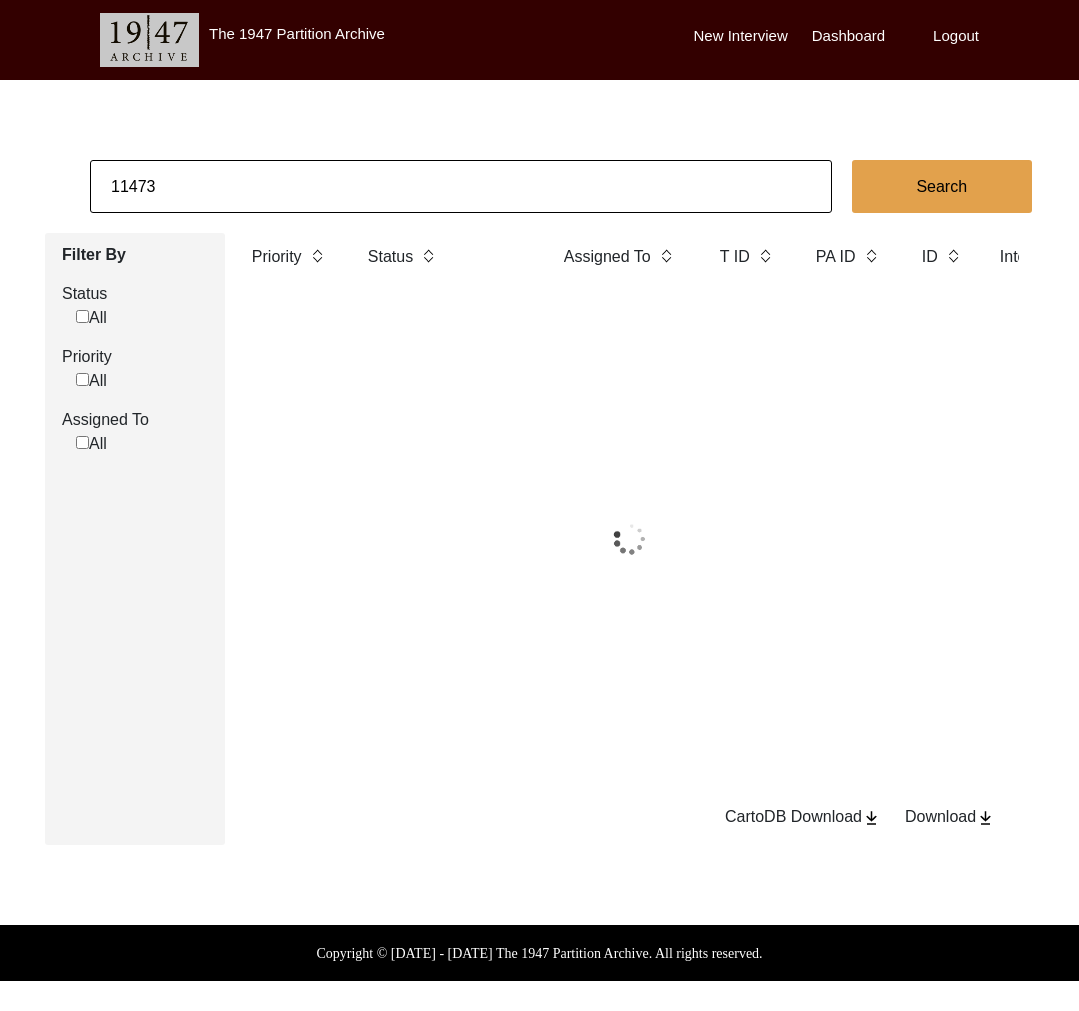 click on "11473" 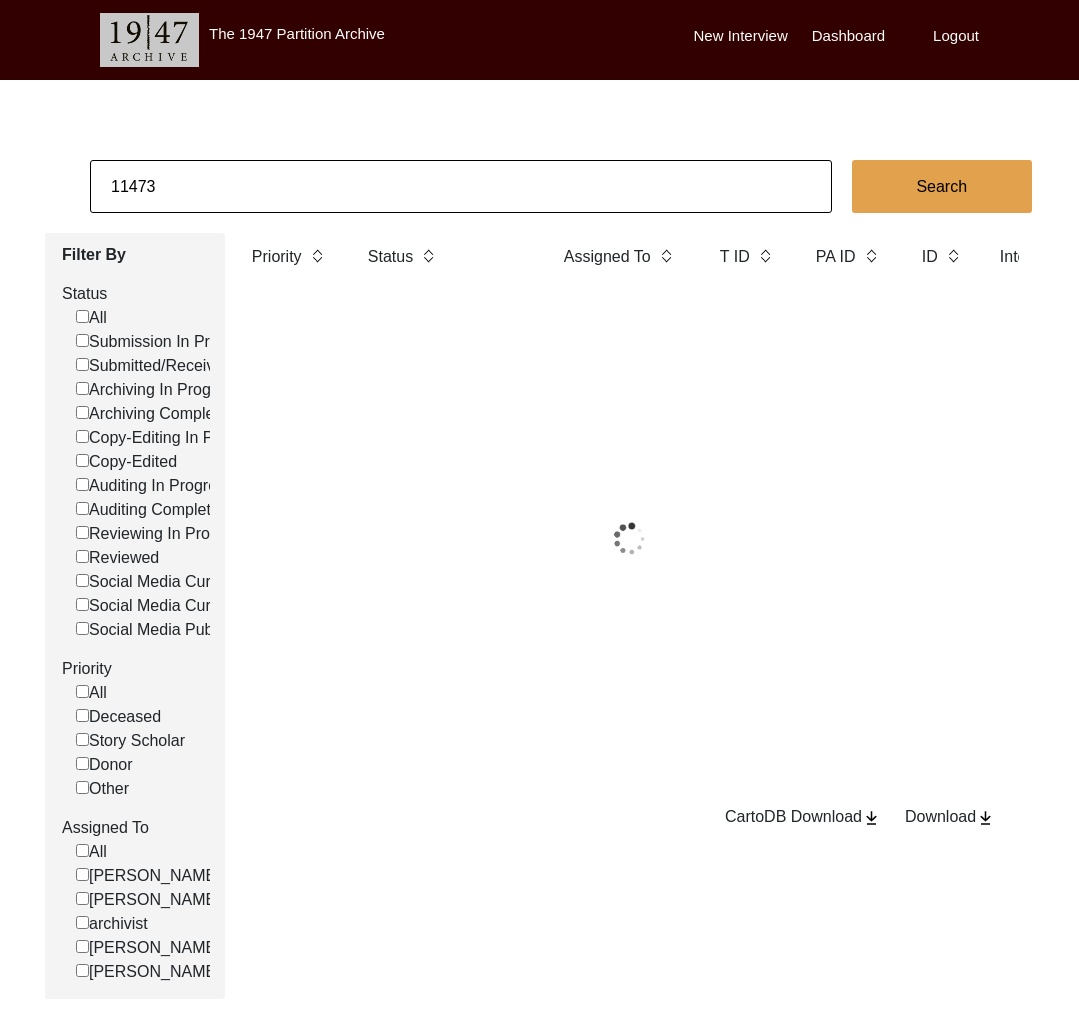 click on "11473" 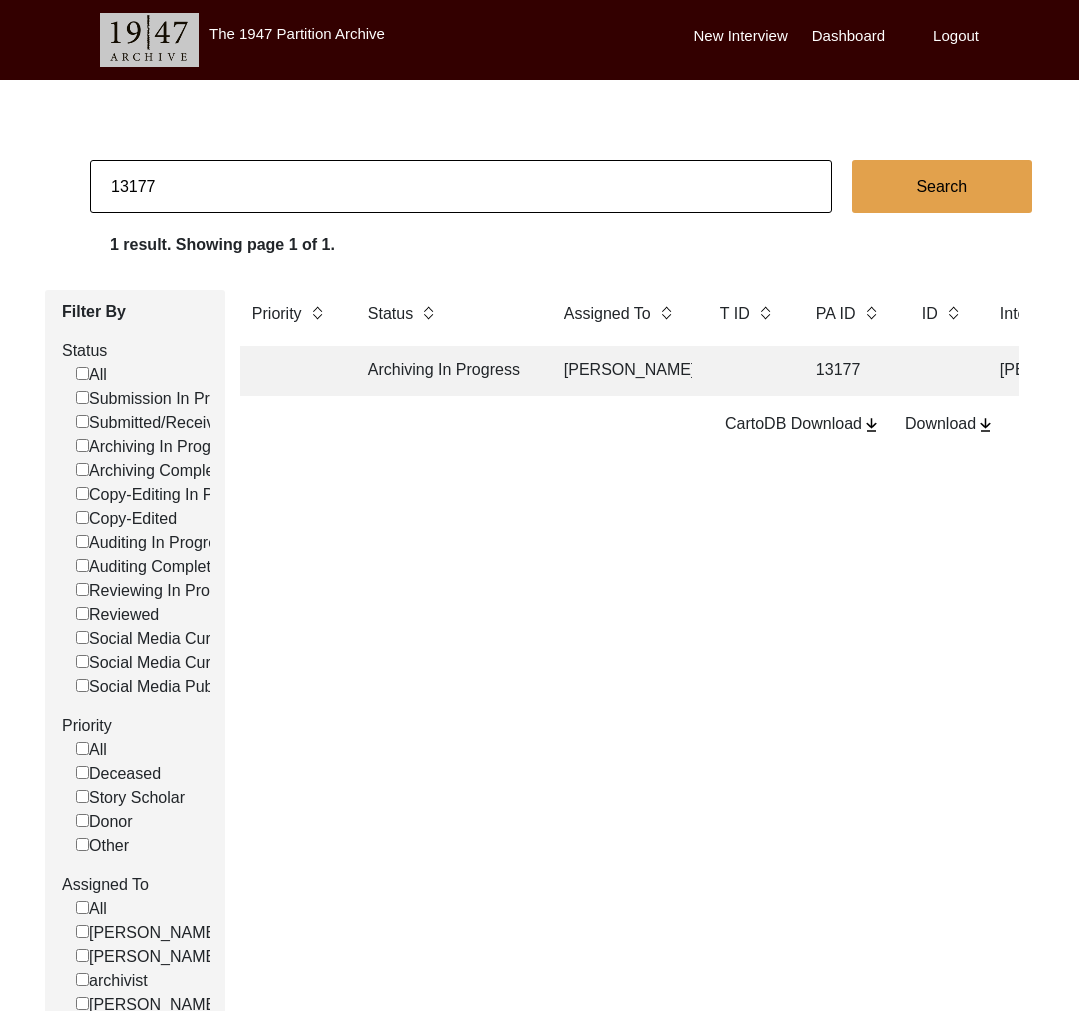 click on "Archiving In Progress" 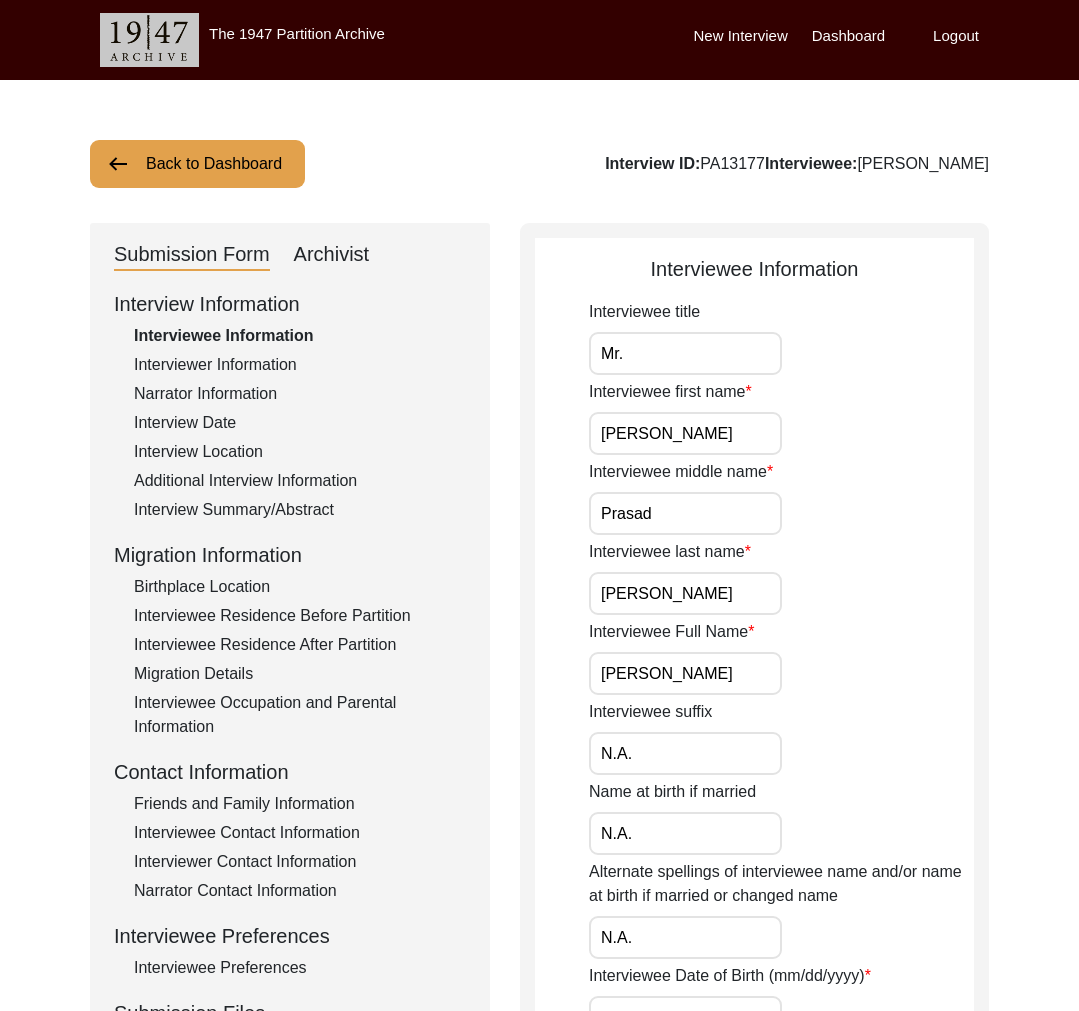 scroll, scrollTop: 0, scrollLeft: 4, axis: horizontal 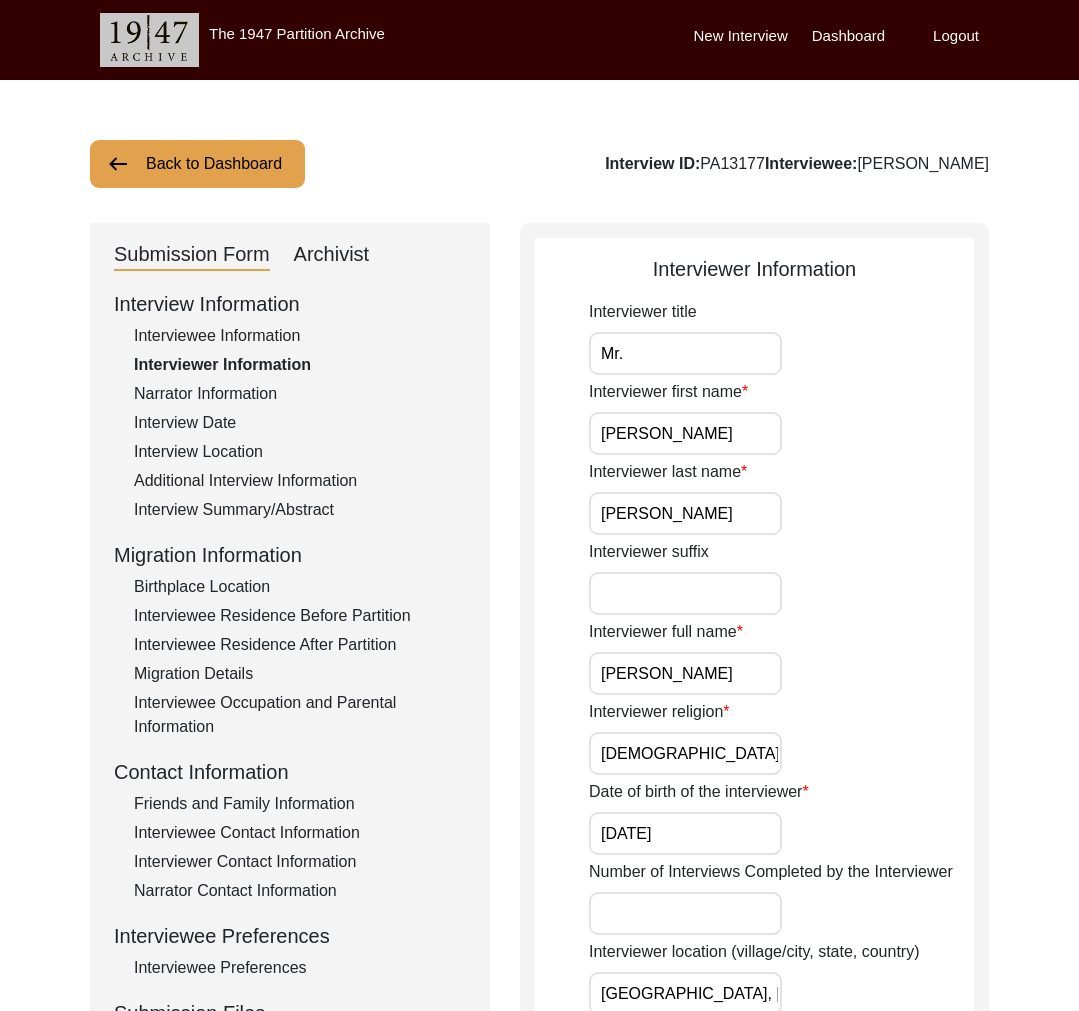 click on "Interview Information   Interviewee Information   Interviewer Information   Narrator Information   Interview Date   Interview Location   Additional Interview Information   Interview Summary/Abstract   Migration Information   Birthplace Location   Interviewee Residence Before Partition   Interviewee Residence After Partition   Migration Details   Interviewee Occupation and Parental Information   Contact Information   Friends and Family Information   Interviewee Contact Information   Interviewer Contact Information   Narrator Contact Information   Interviewee Preferences   Interviewee Preferences   Submission Files   Interview Audio/Video Files   Interview Photo Files   Signed Release Form   Other Files" 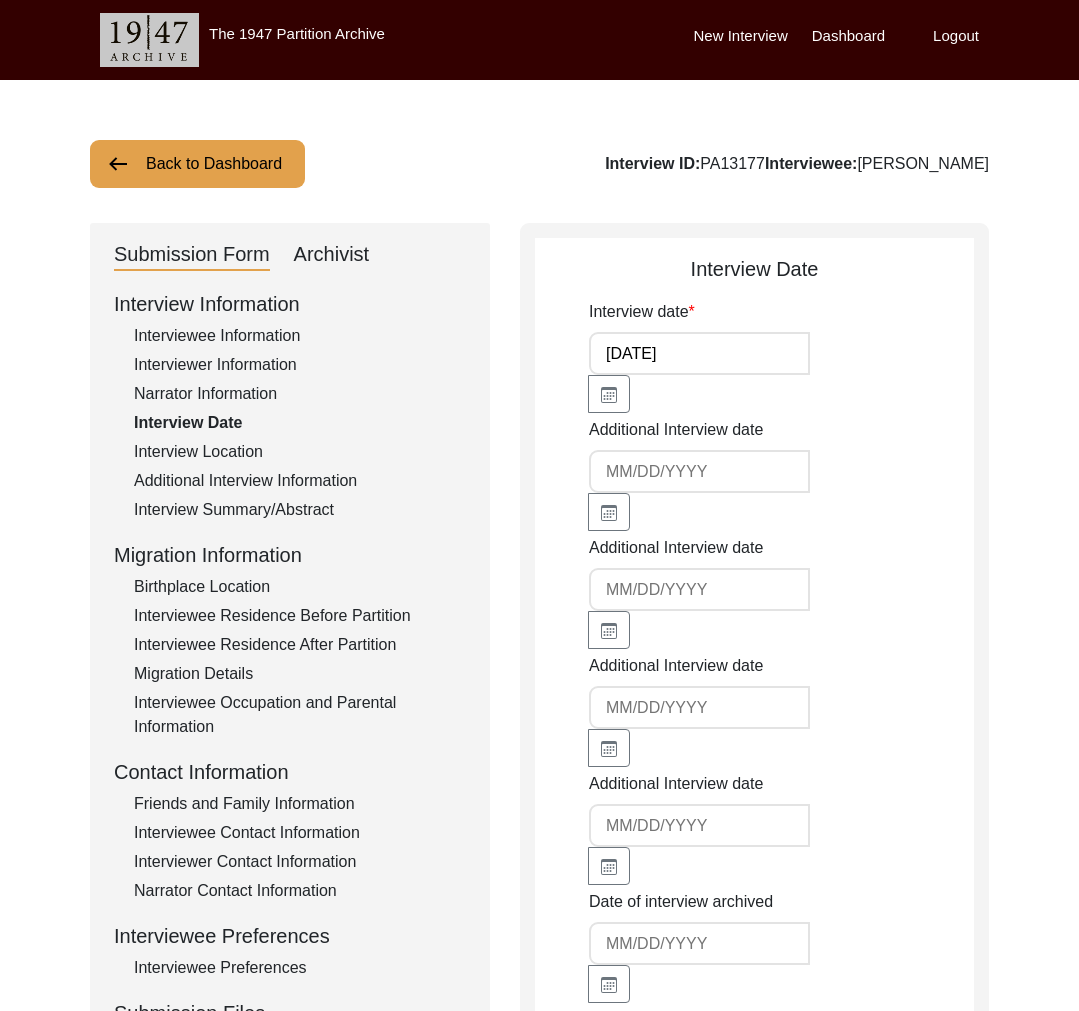 click on "Interview Information   Interviewee Information   Interviewer Information   Narrator Information   Interview Date   Interview Location   Additional Interview Information   Interview Summary/Abstract   Migration Information   Birthplace Location   Interviewee Residence Before Partition   Interviewee Residence After Partition   Migration Details   Interviewee Occupation and Parental Information   Contact Information   Friends and Family Information   Interviewee Contact Information   Interviewer Contact Information   Narrator Contact Information   Interviewee Preferences   Interviewee Preferences   Submission Files   Interview Audio/Video Files   Interview Photo Files   Signed Release Form   Other Files" 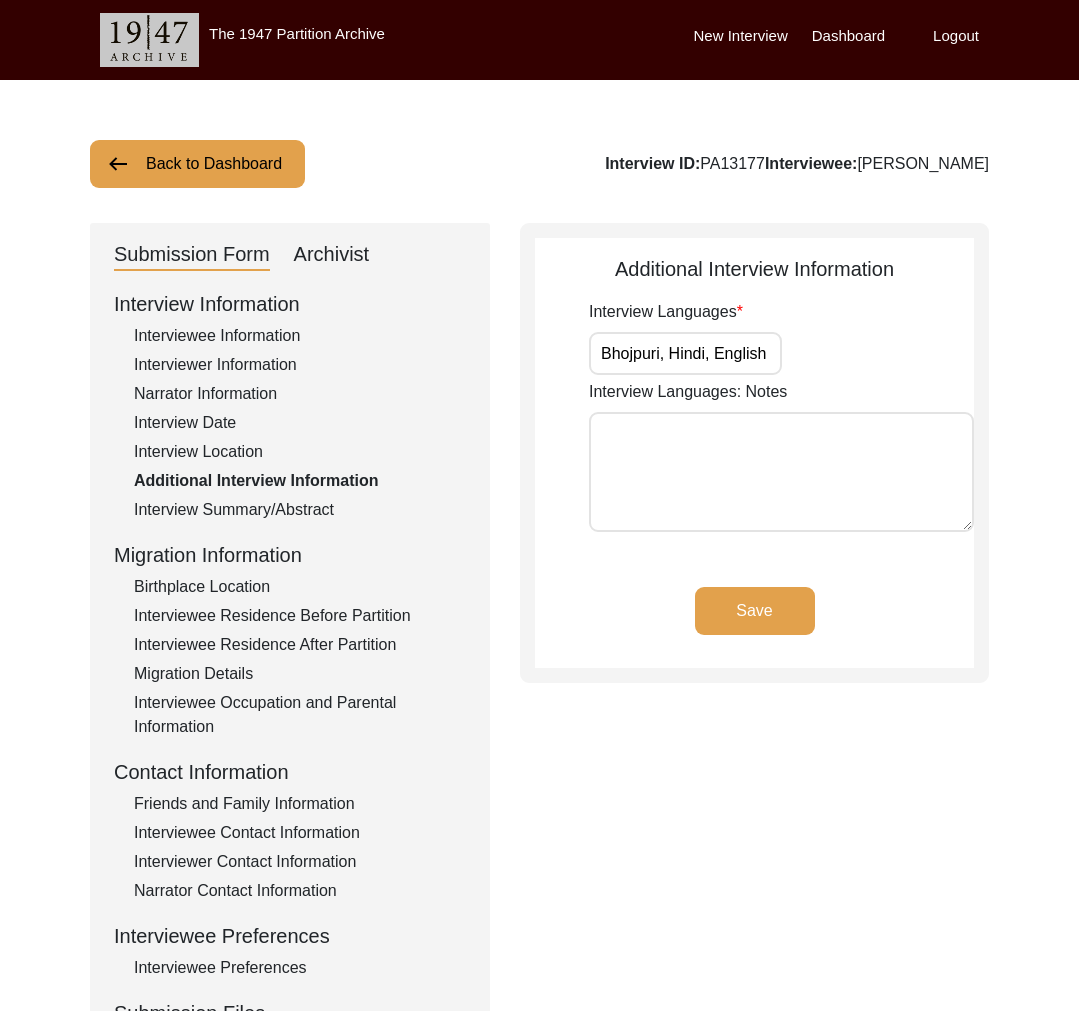click on "Interviewer Information" 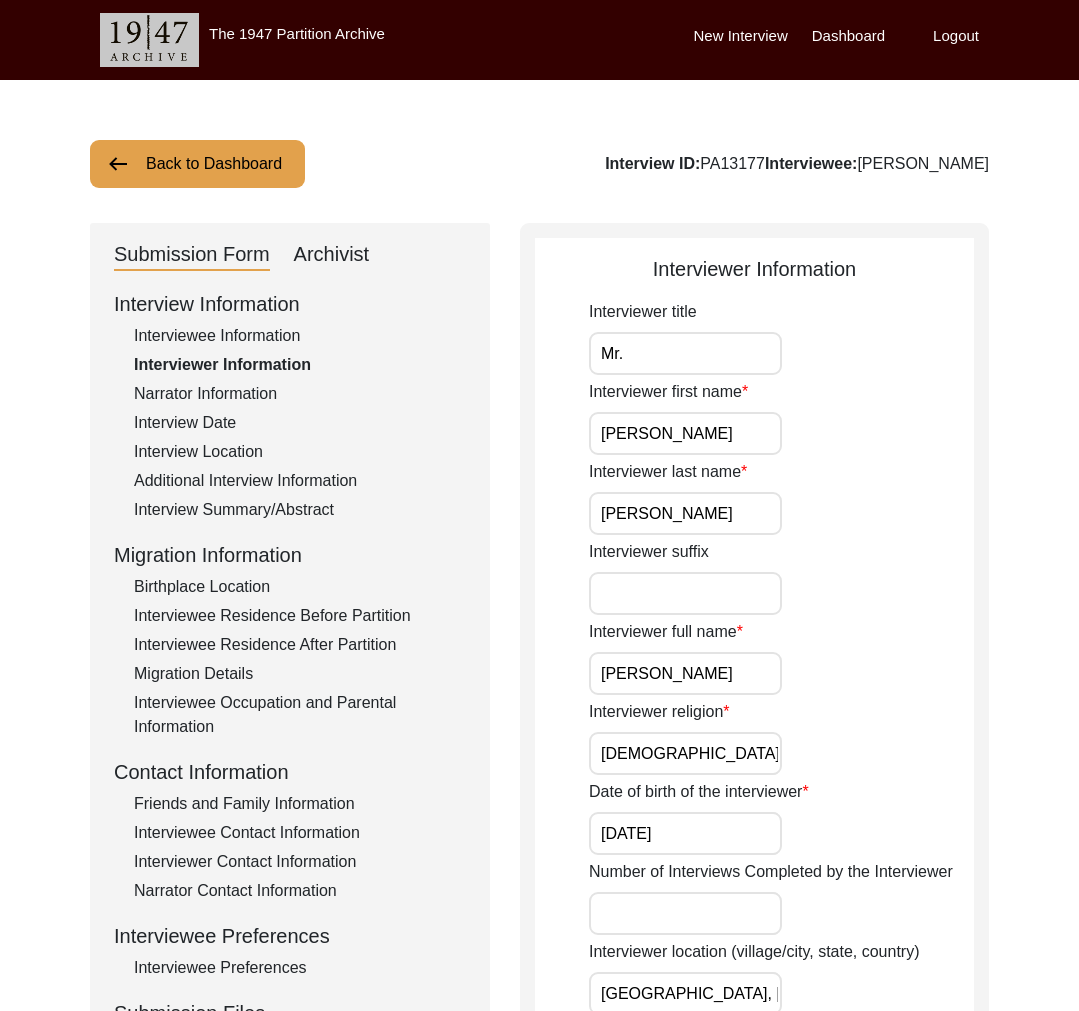 click on "Interview Summary/Abstract" 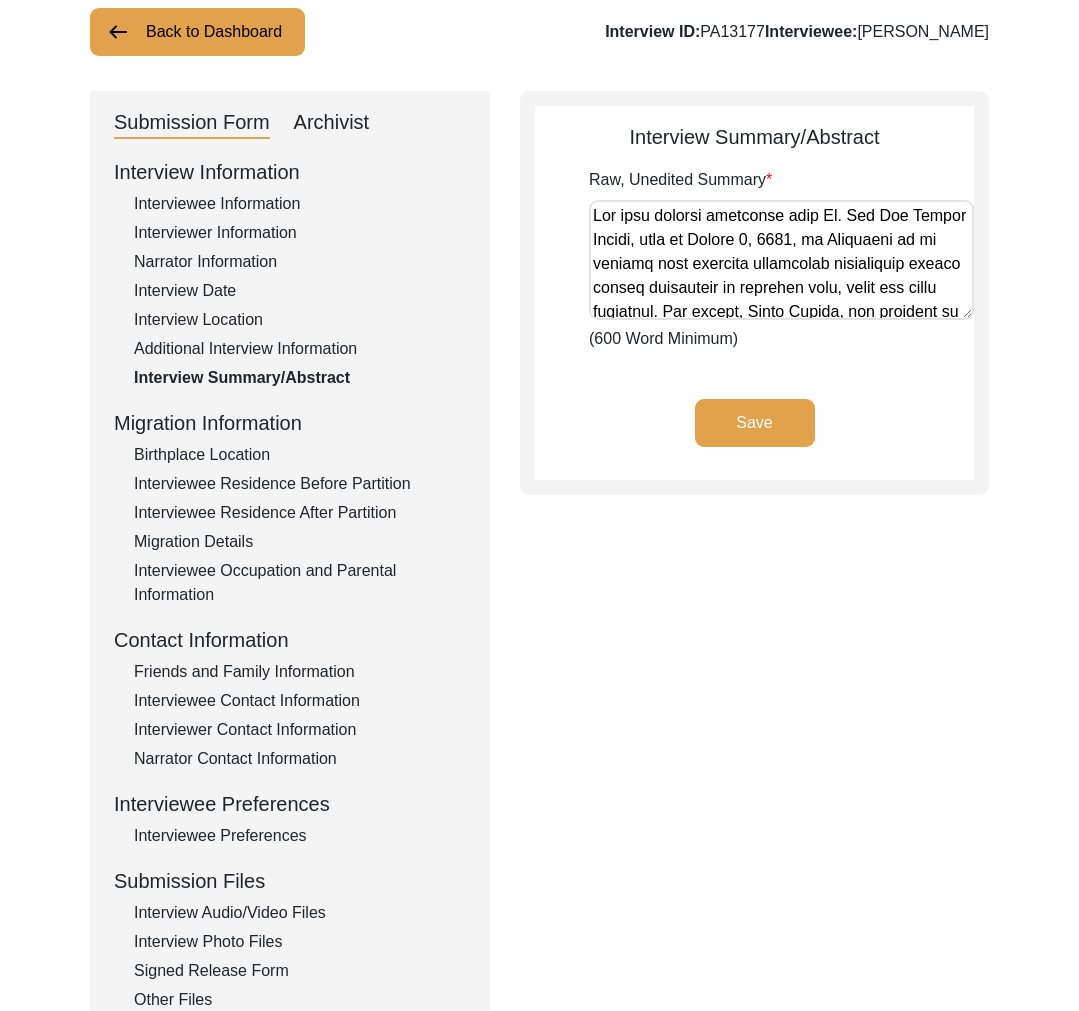click on "Birthplace Location" 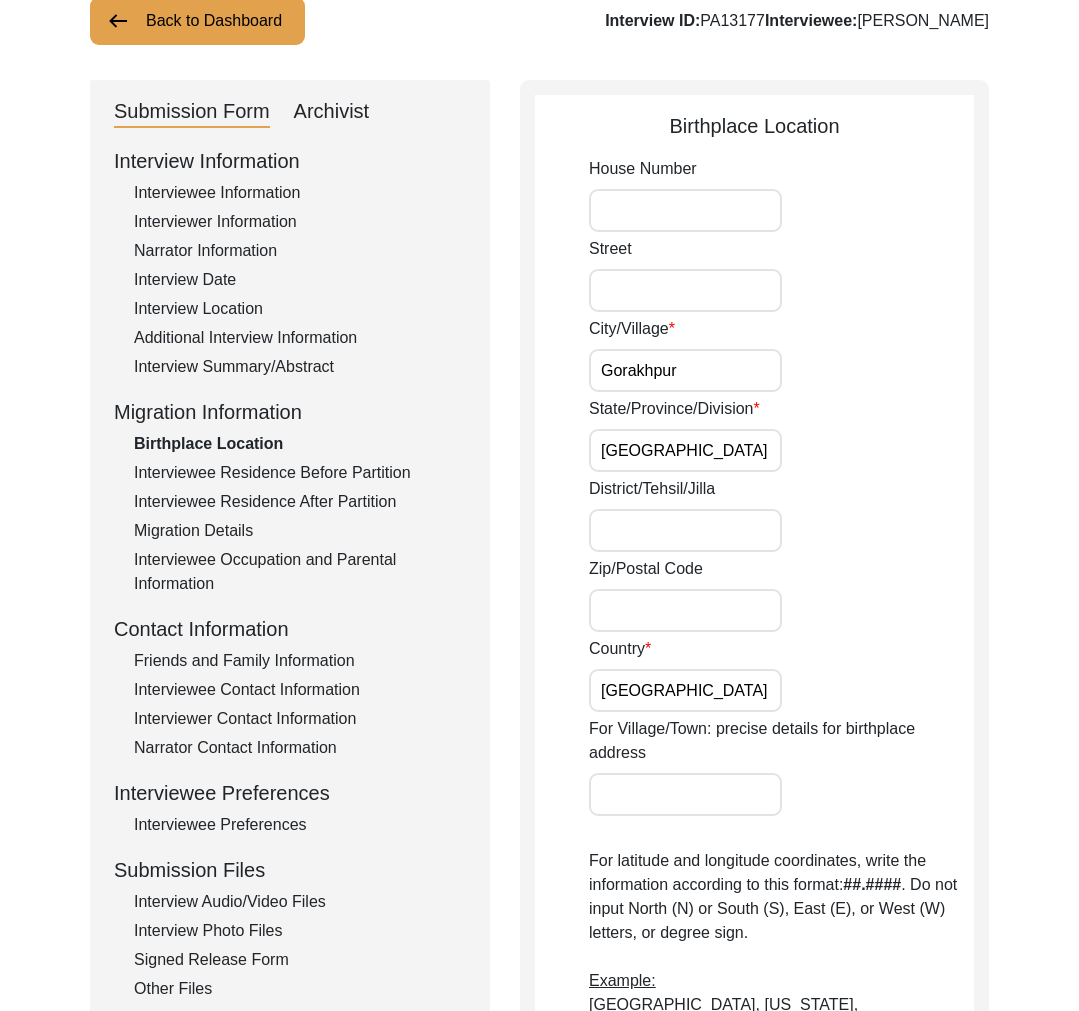 scroll, scrollTop: 147, scrollLeft: 0, axis: vertical 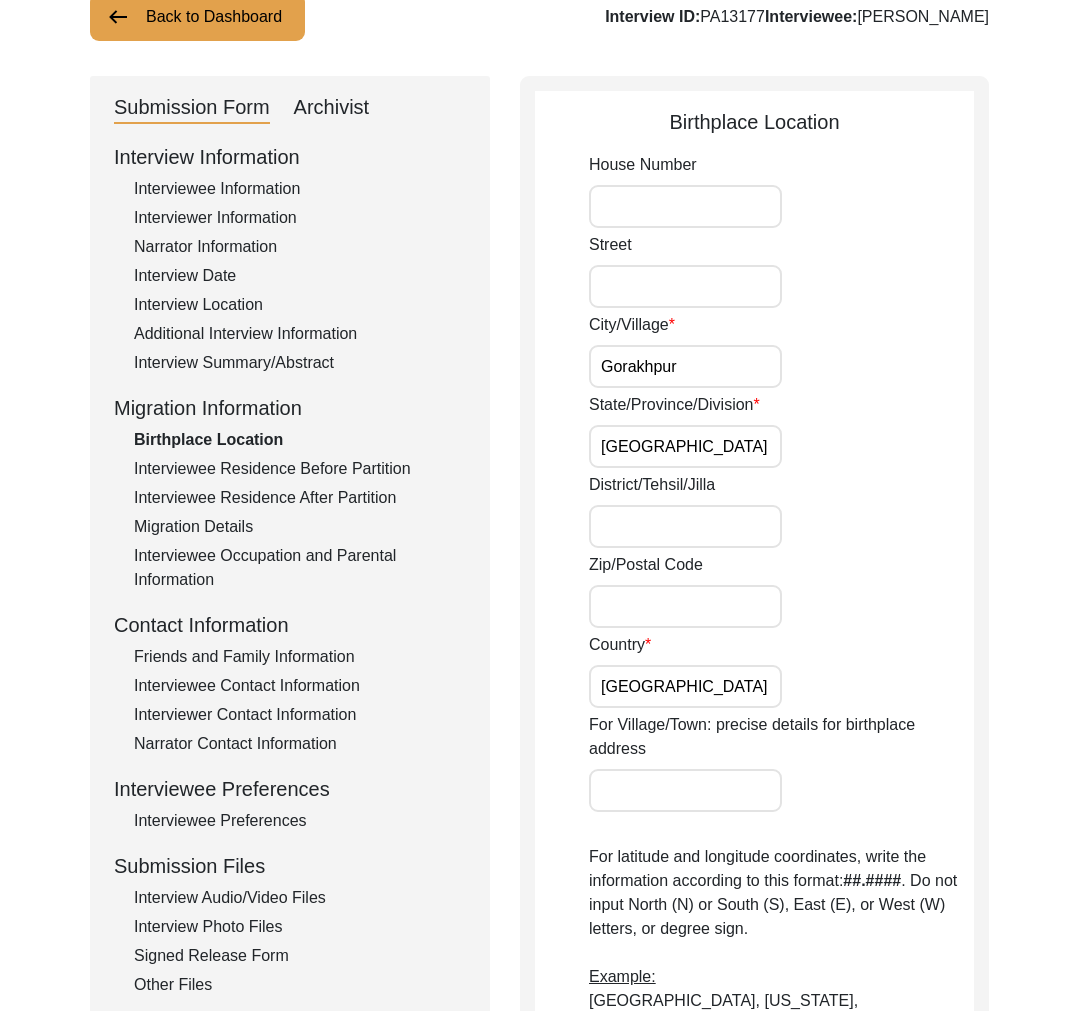click on "Interviewee Residence Before Partition" 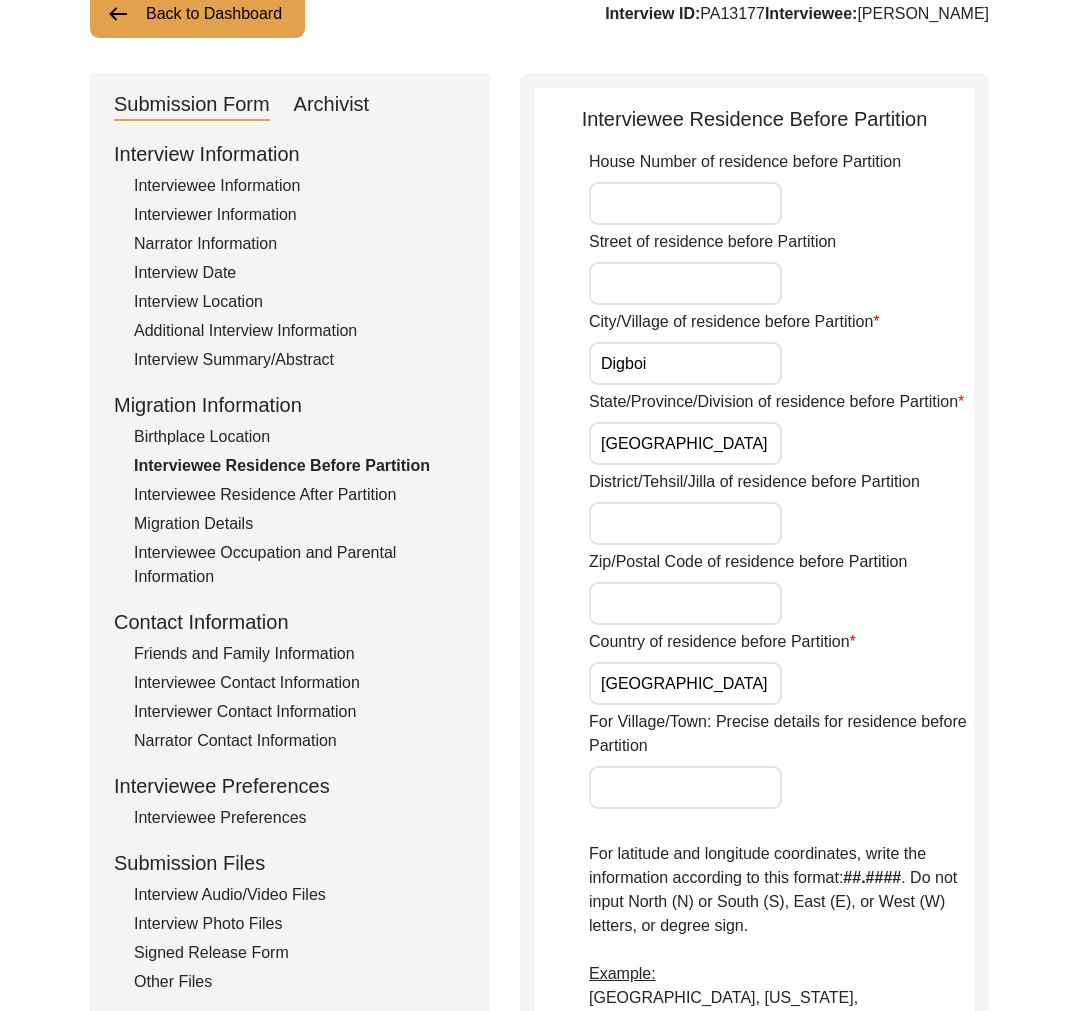 click on "Interviewee Residence After Partition" 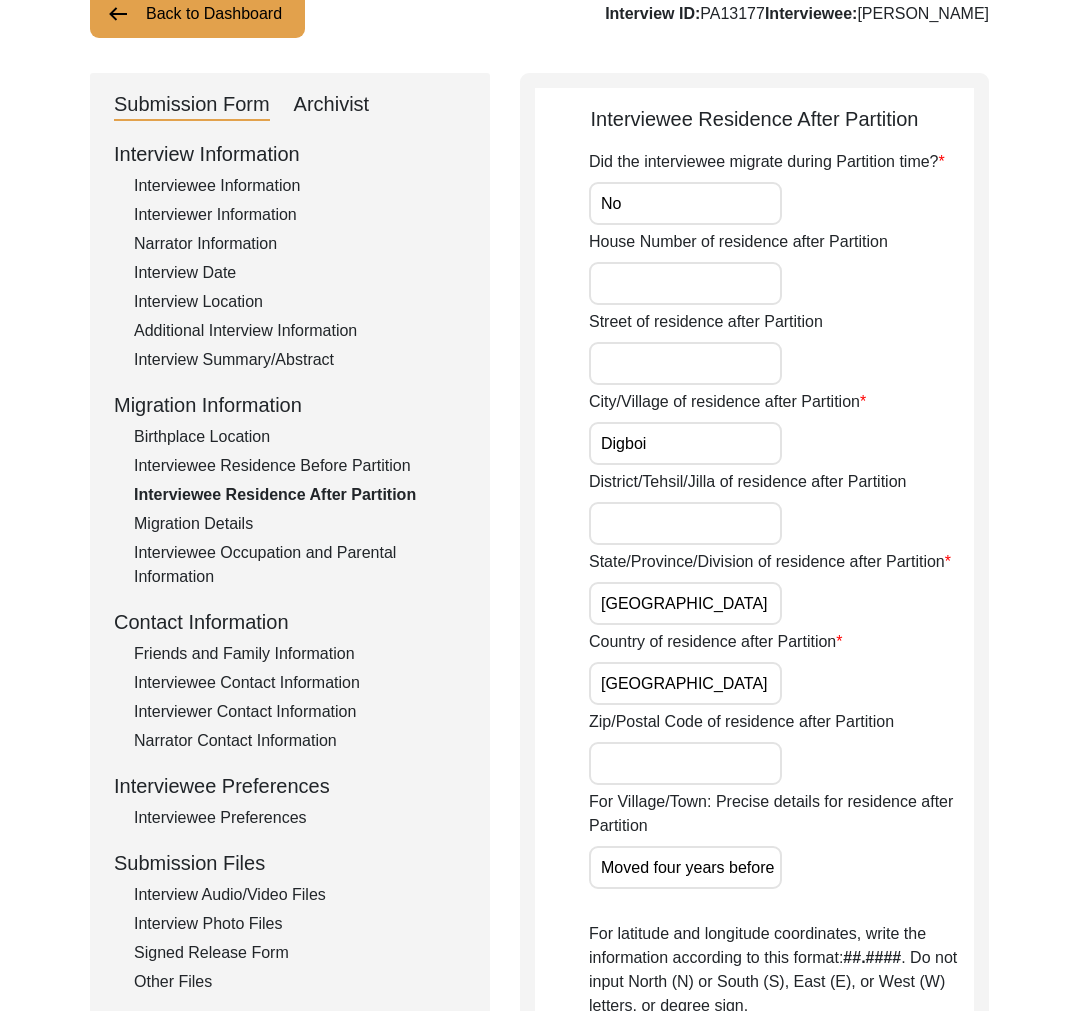 scroll, scrollTop: 157, scrollLeft: 0, axis: vertical 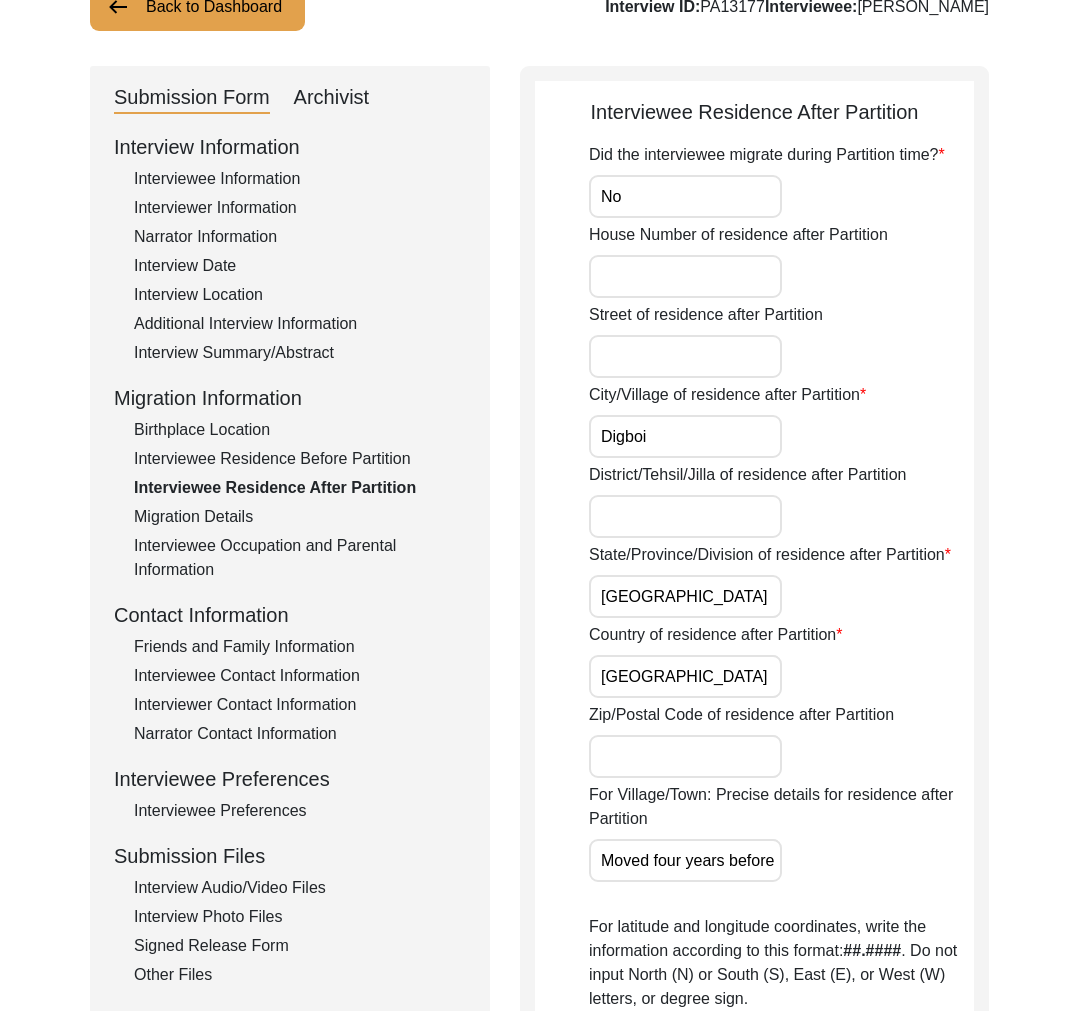 click on "Migration Details" 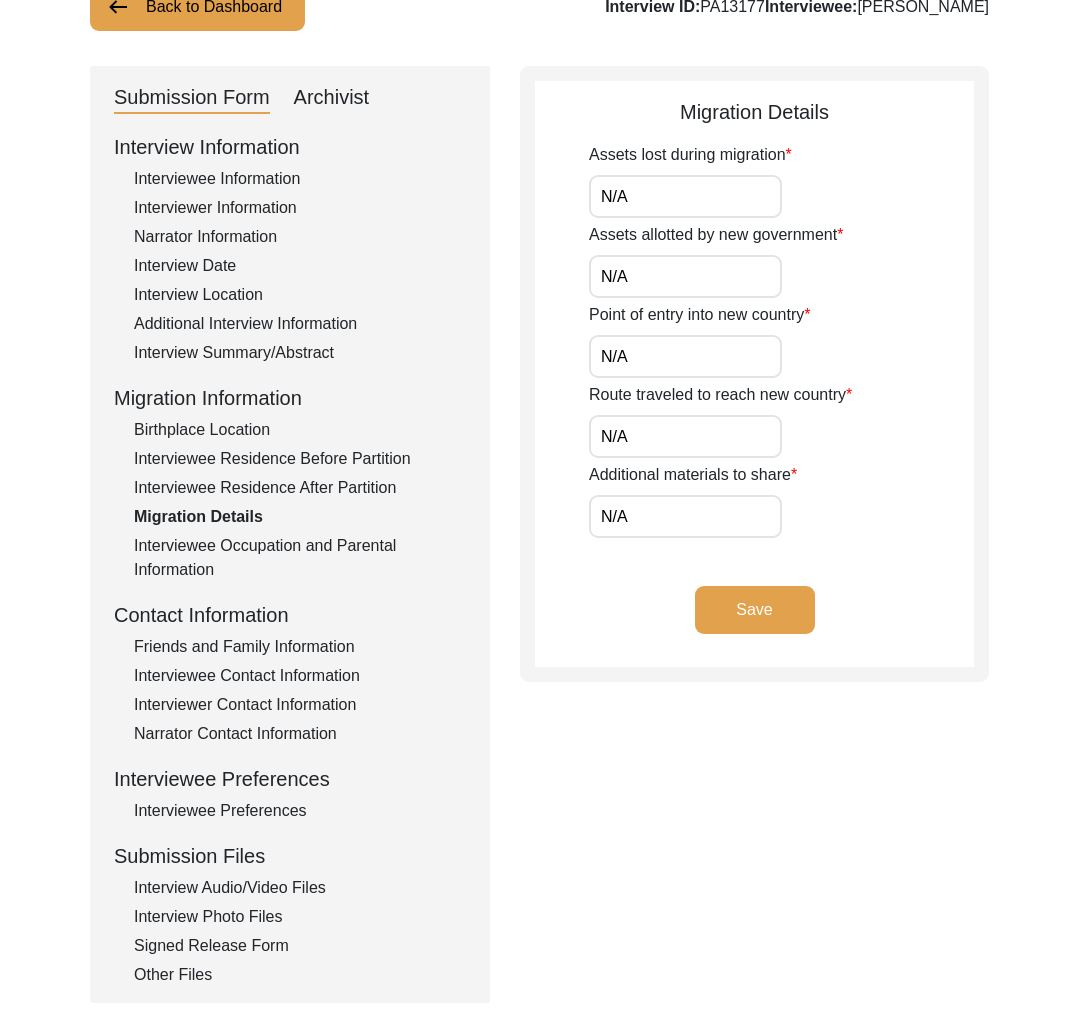 click on "Interviewee Occupation and Parental Information" 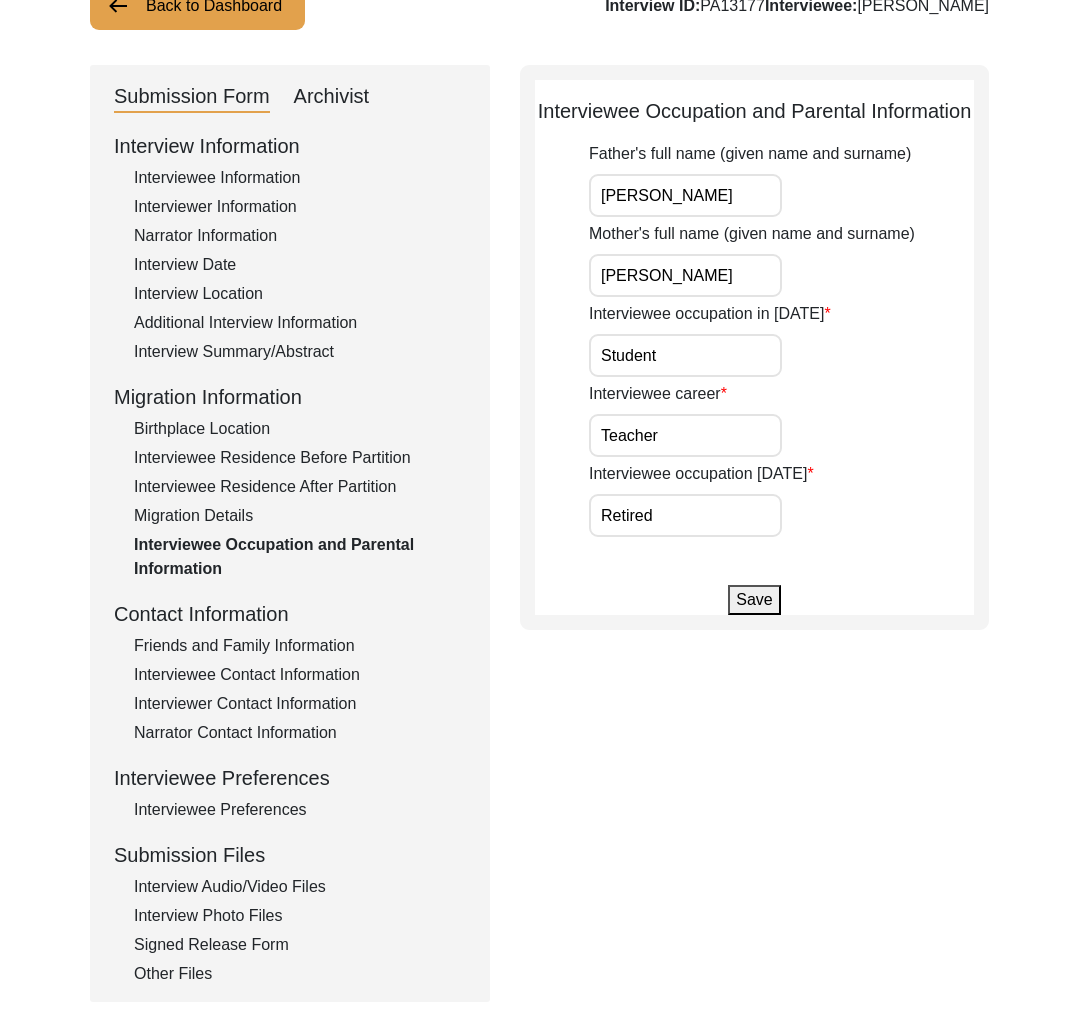 click on "Interviewee Contact Information" 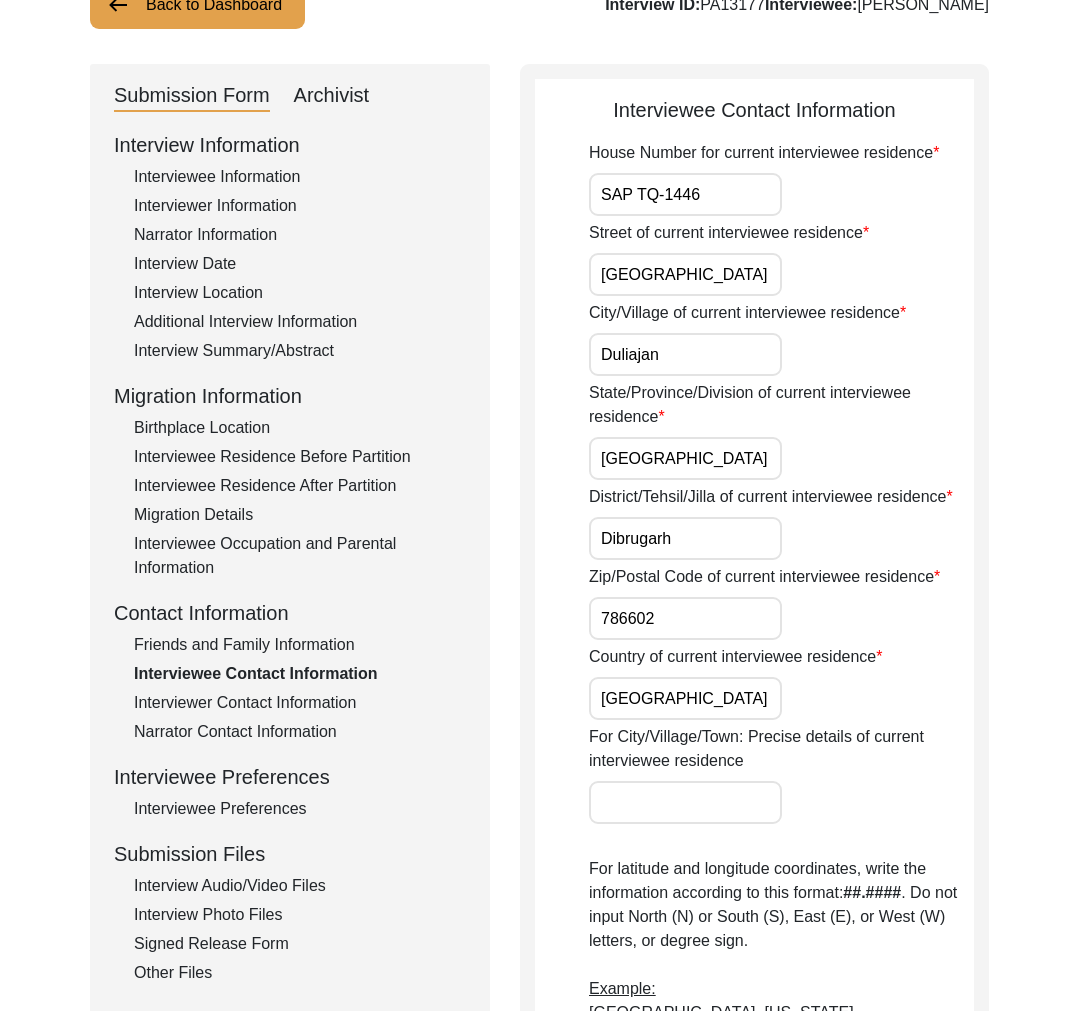 click on "Friends and Family Information" 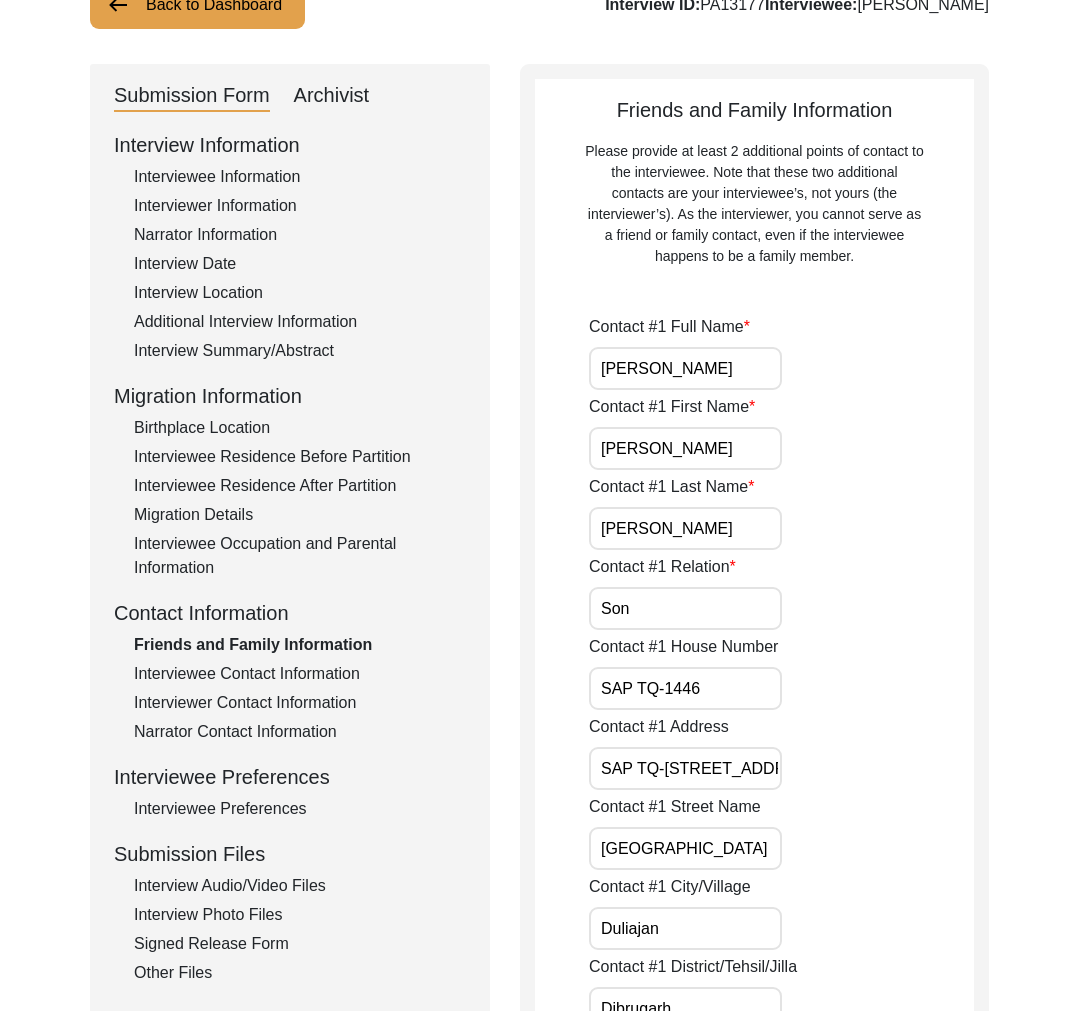 click on "Interviewee Residence Before Partition" 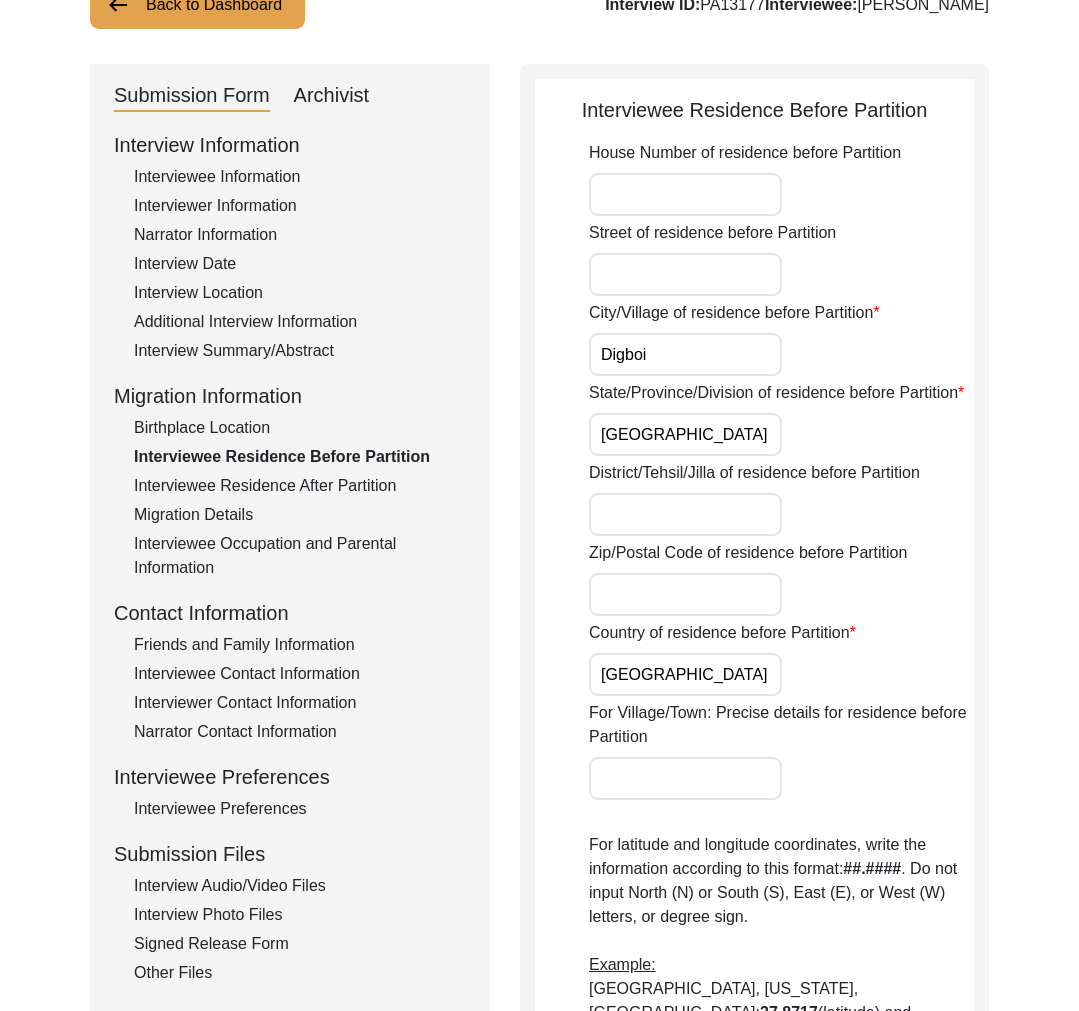 click on "Interviewee Residence After Partition" 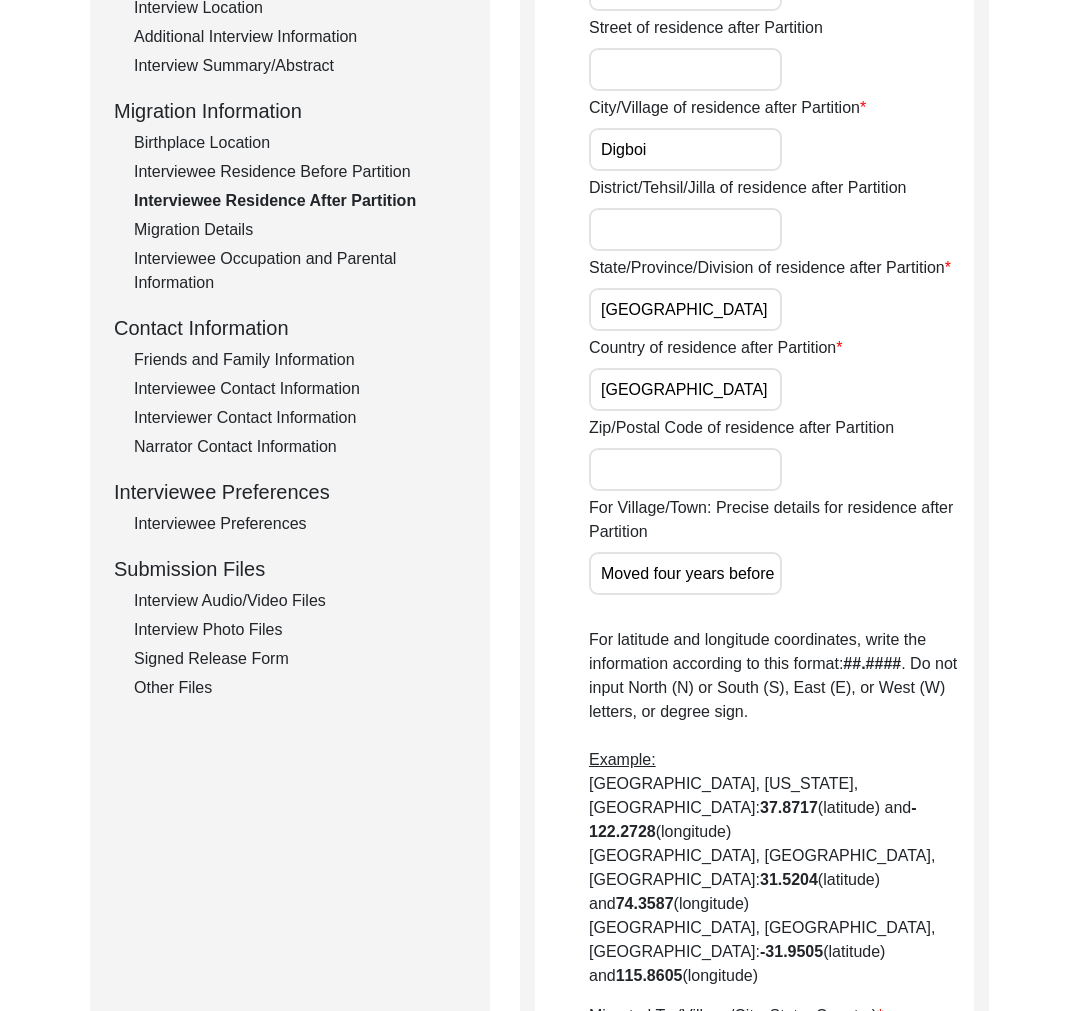 scroll, scrollTop: 637, scrollLeft: 0, axis: vertical 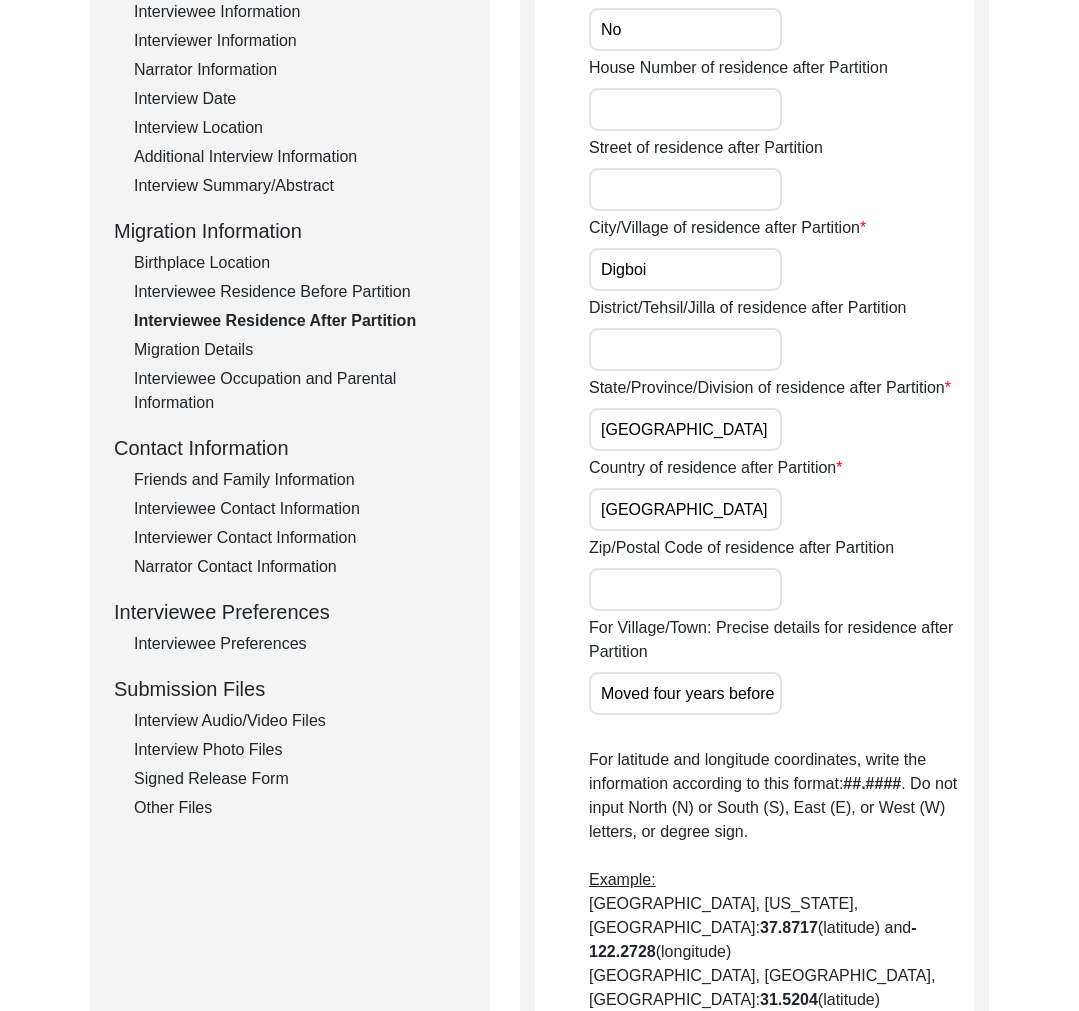 click on "Interviewee Residence Before Partition" 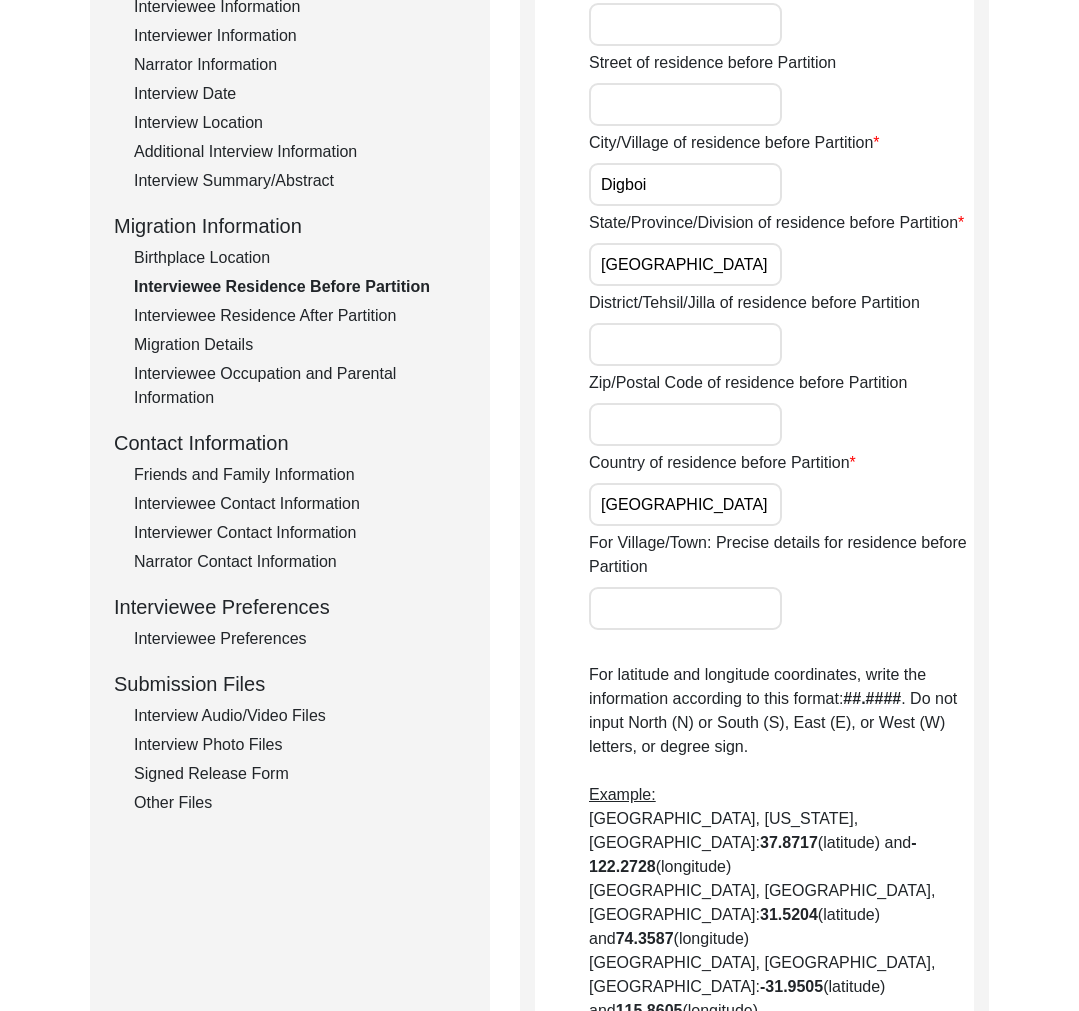 scroll, scrollTop: 323, scrollLeft: 0, axis: vertical 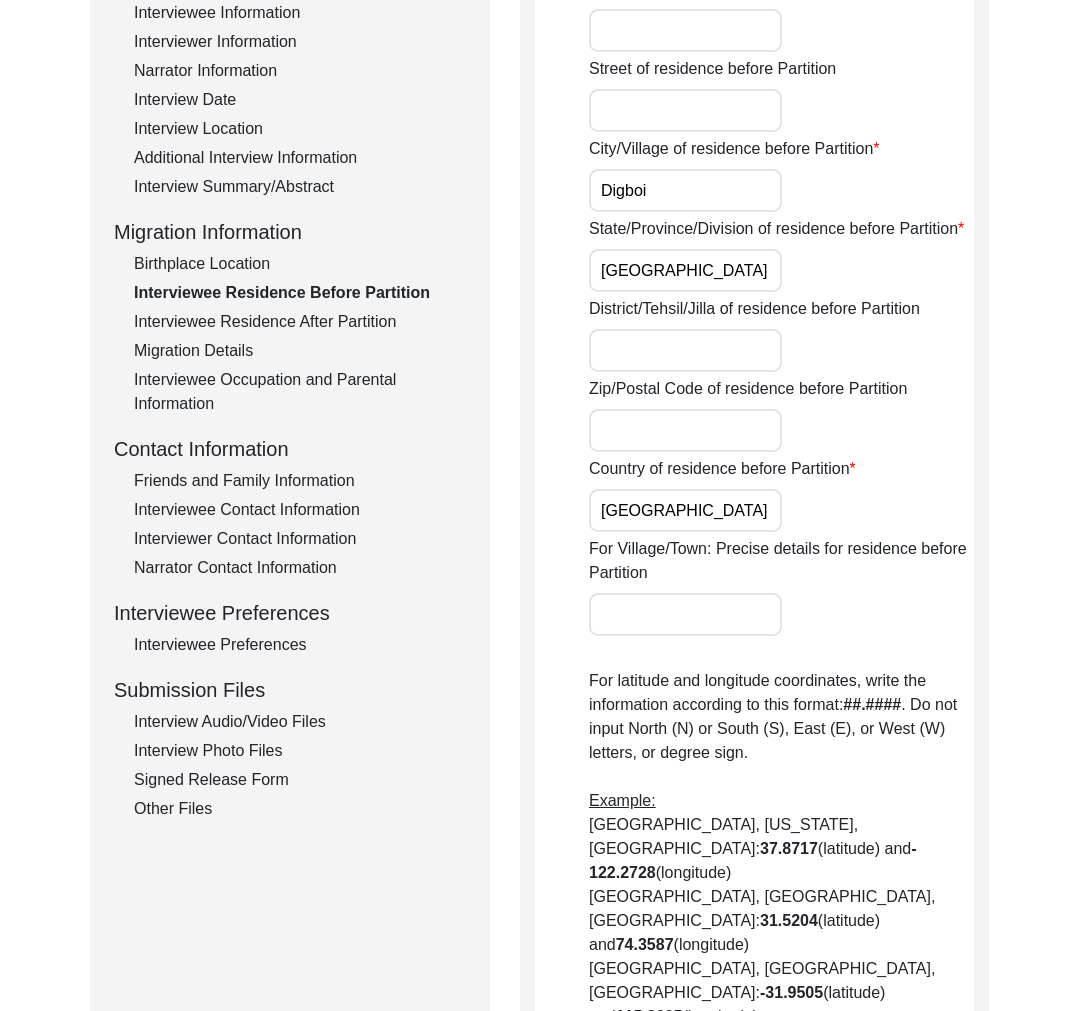 click on "Birthplace Location" 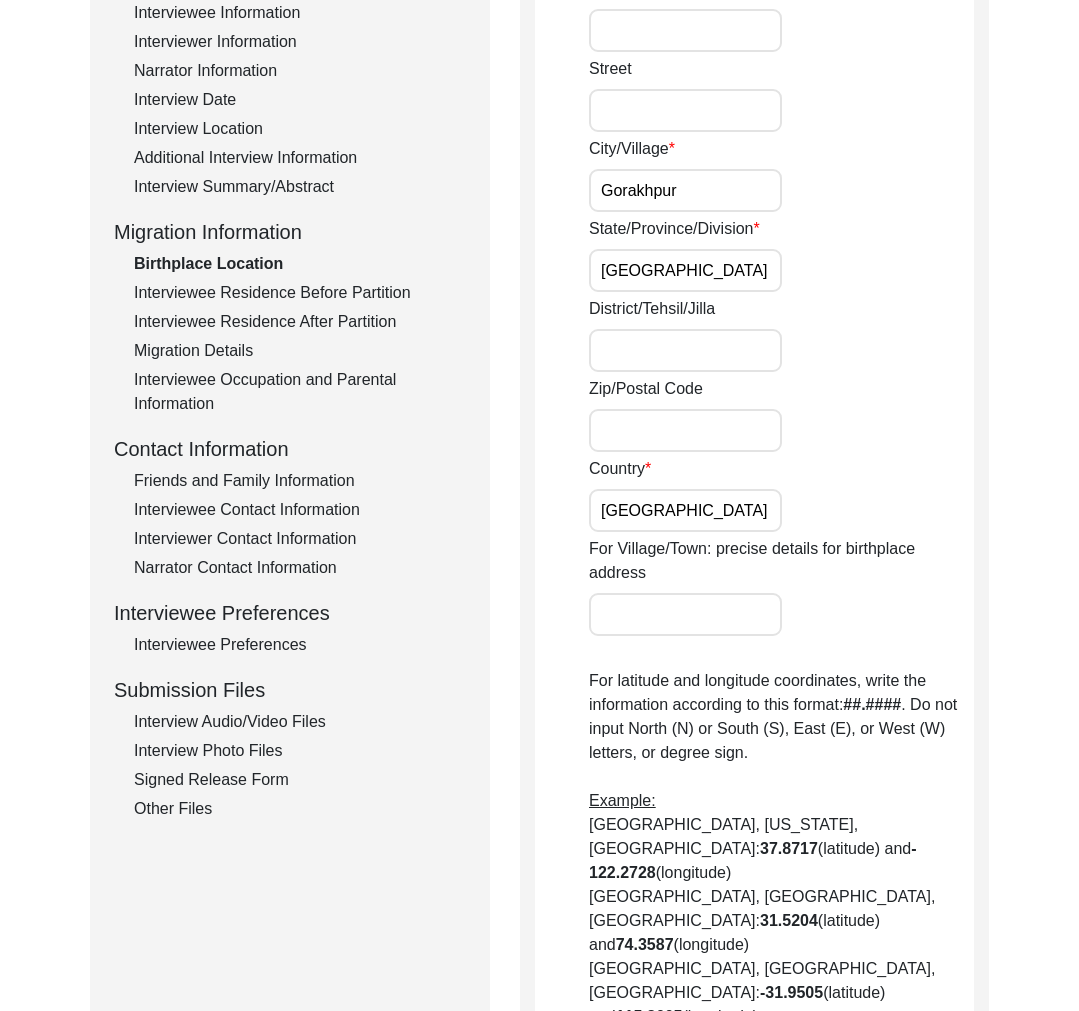 click on "Interviewee Occupation and Parental Information" 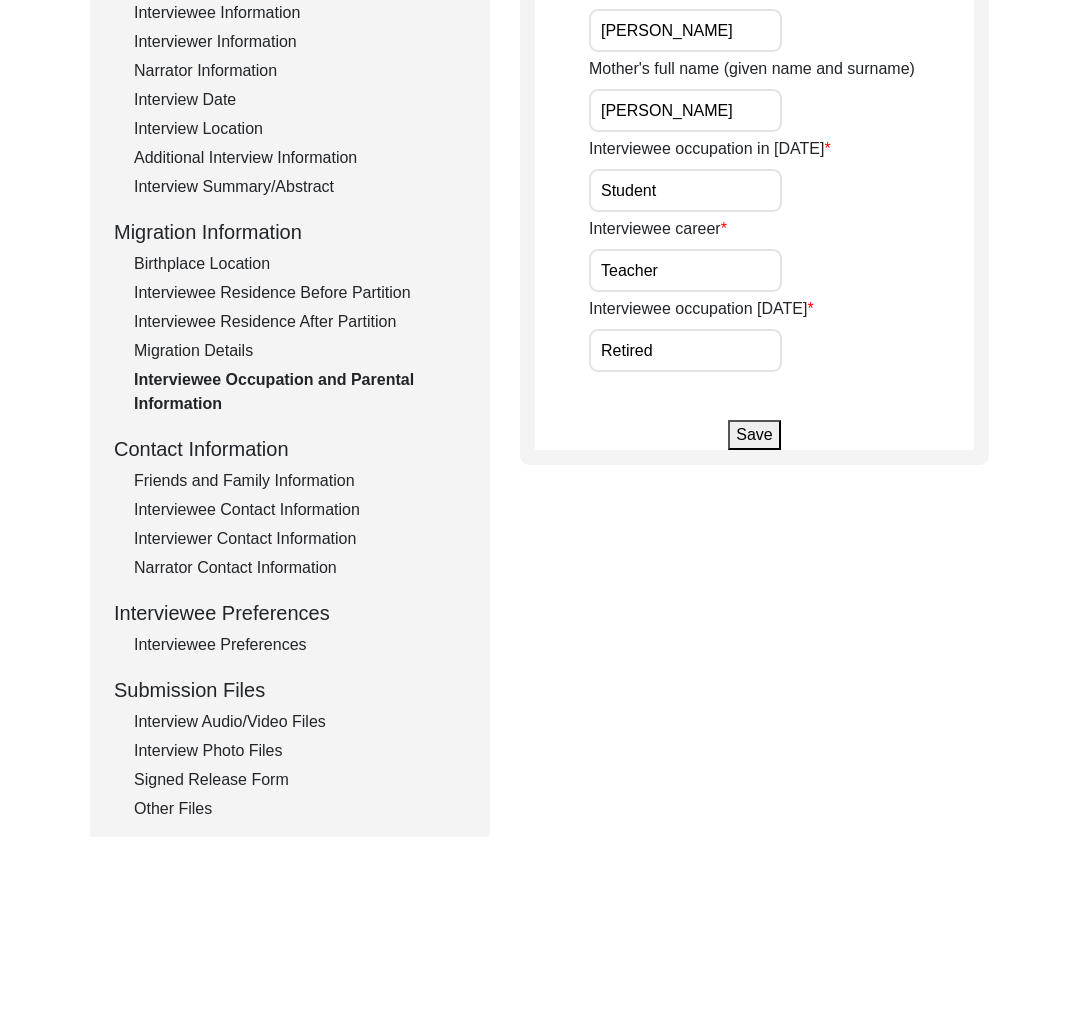 click on "Friends and Family Information" 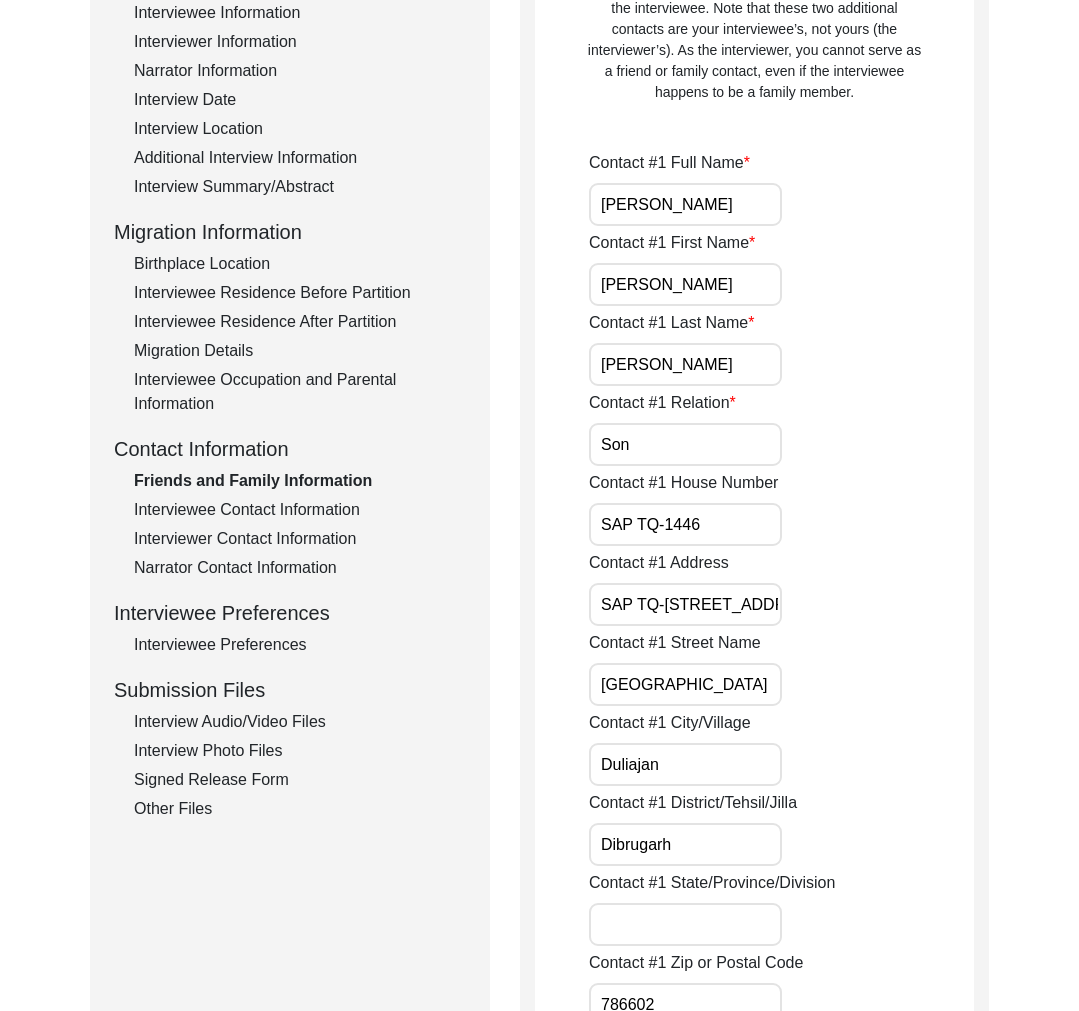 click on "Interviewee Contact Information" 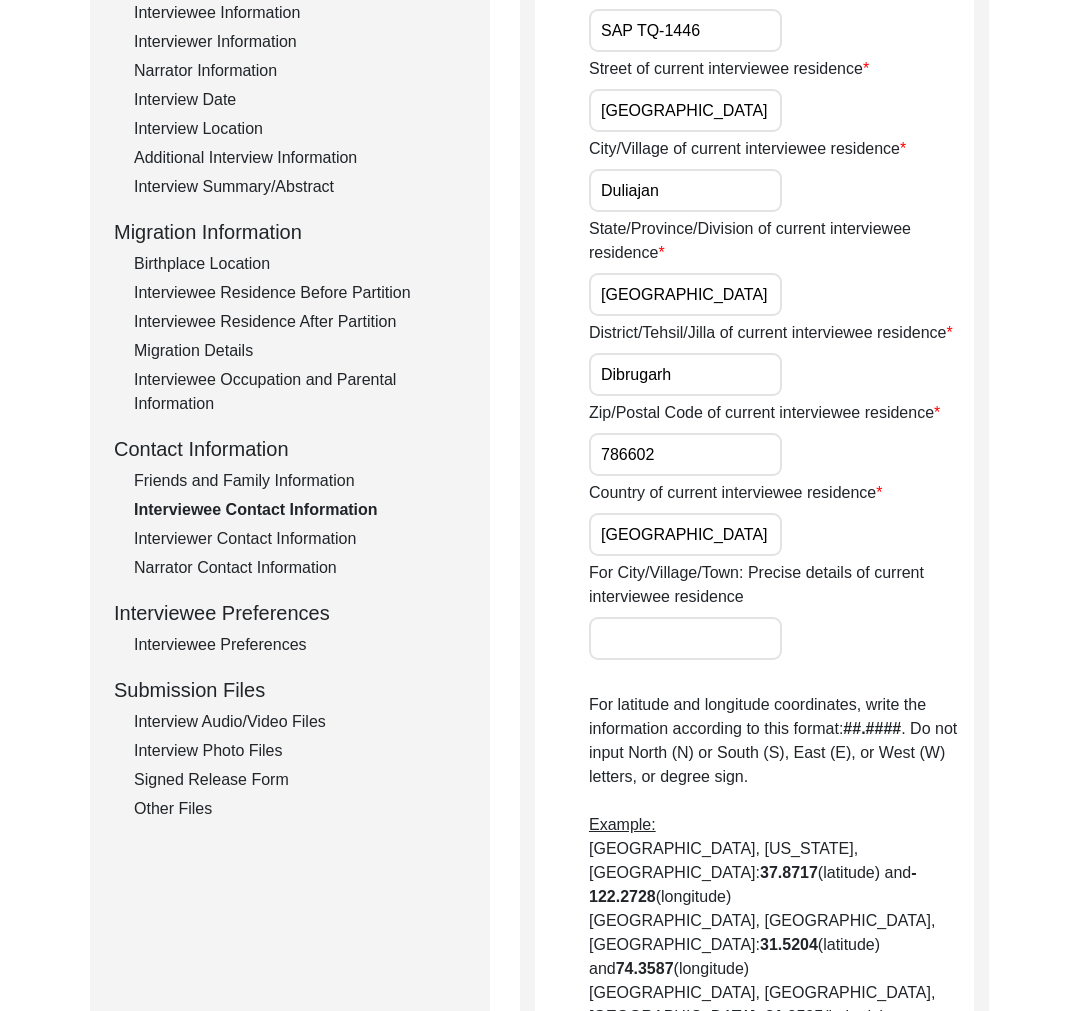 click on "Interviewer Contact Information" 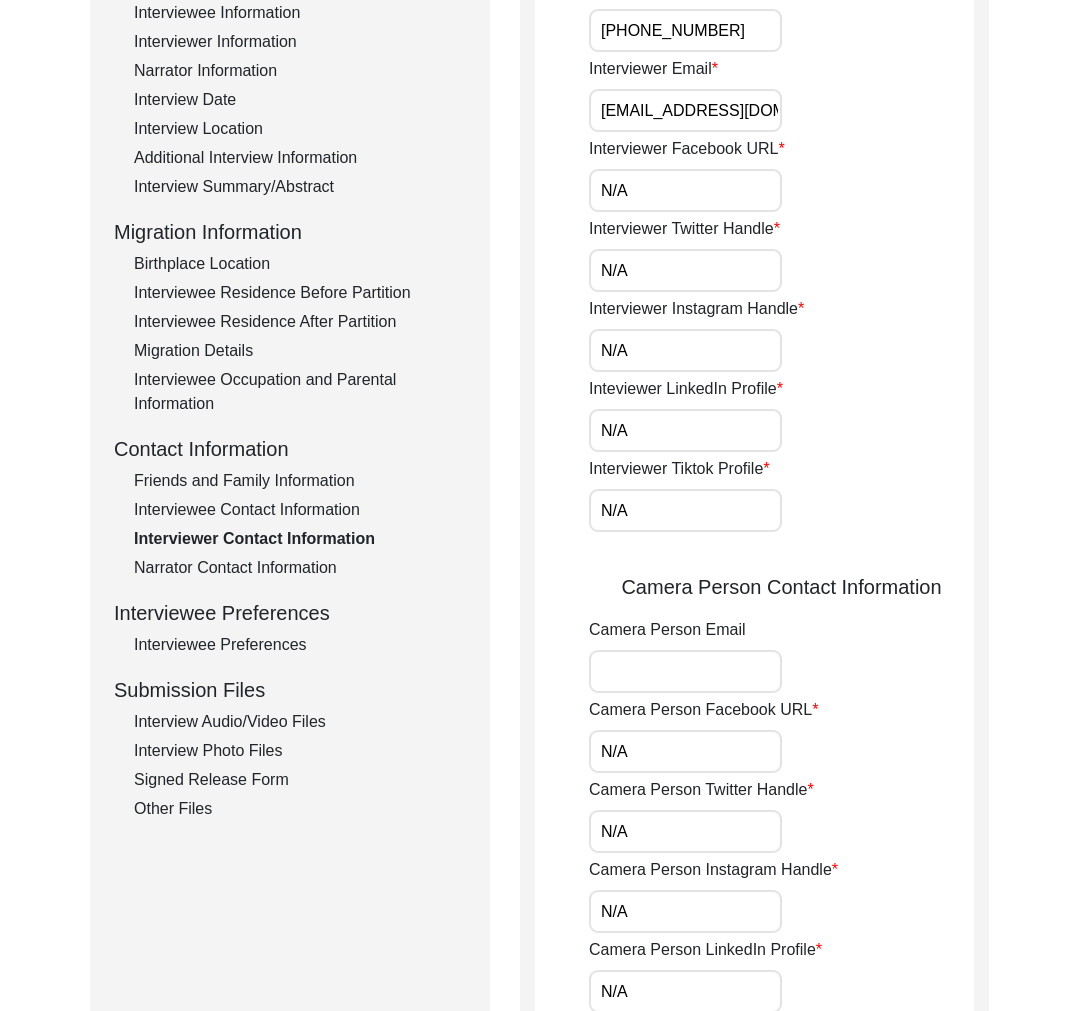 click on "Narrator Contact Information" 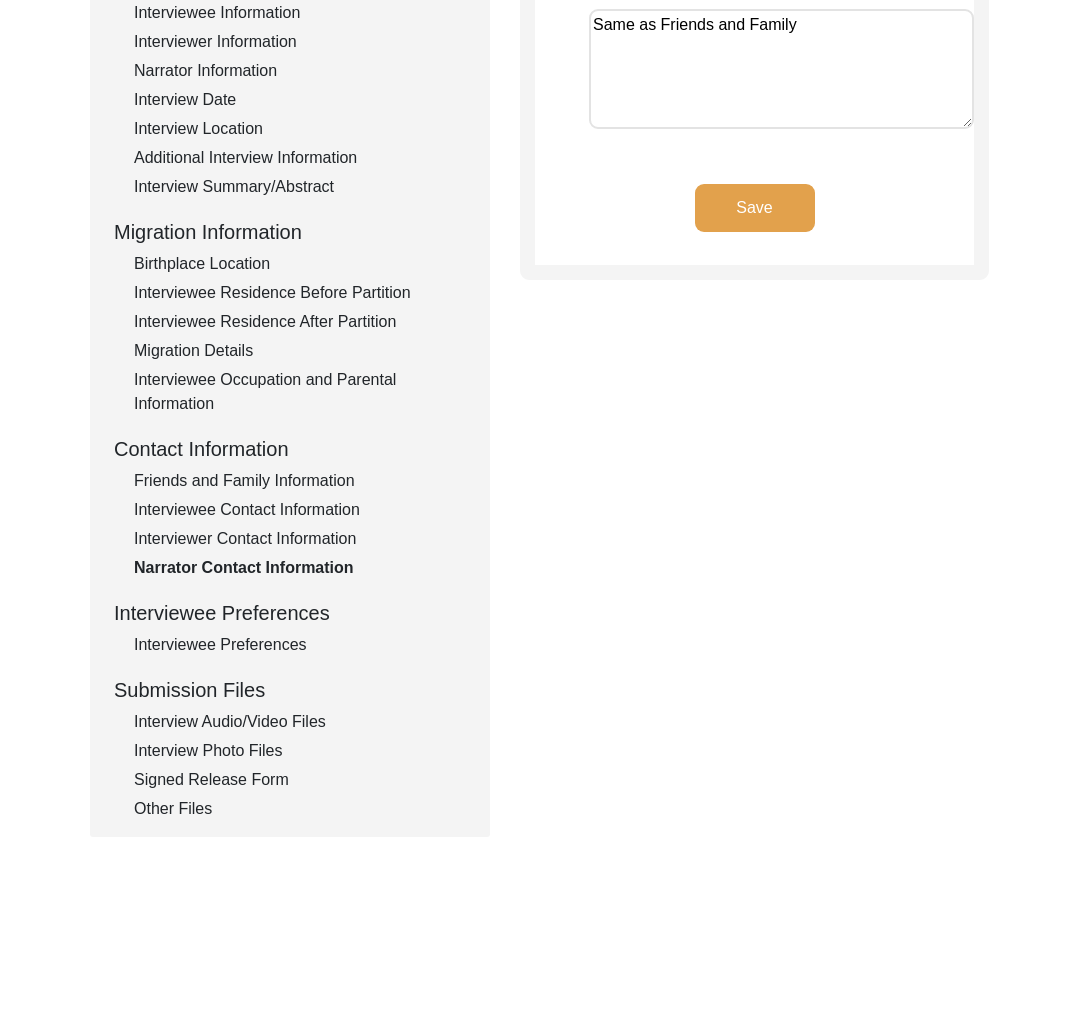 click on "Submission Files" 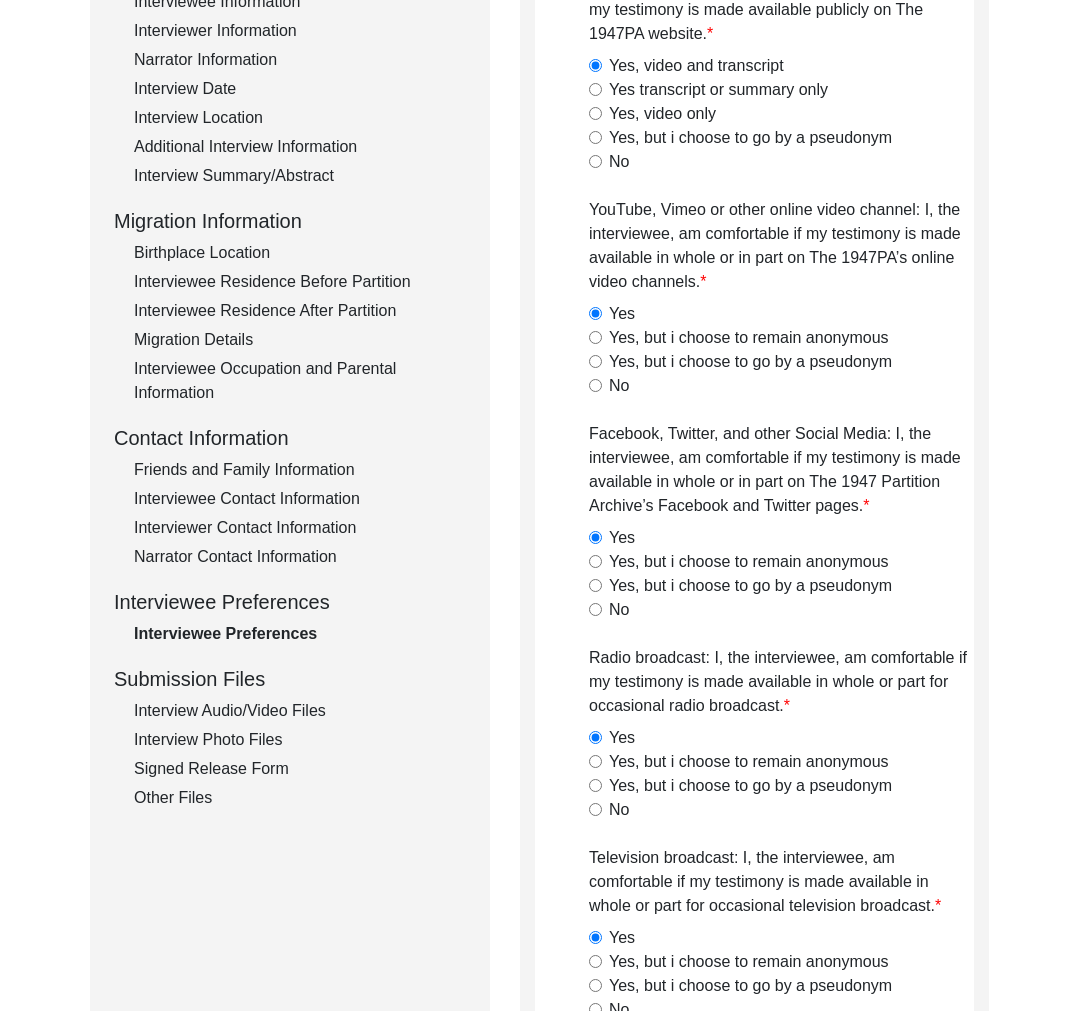 click on "Interview Audio/Video Files" 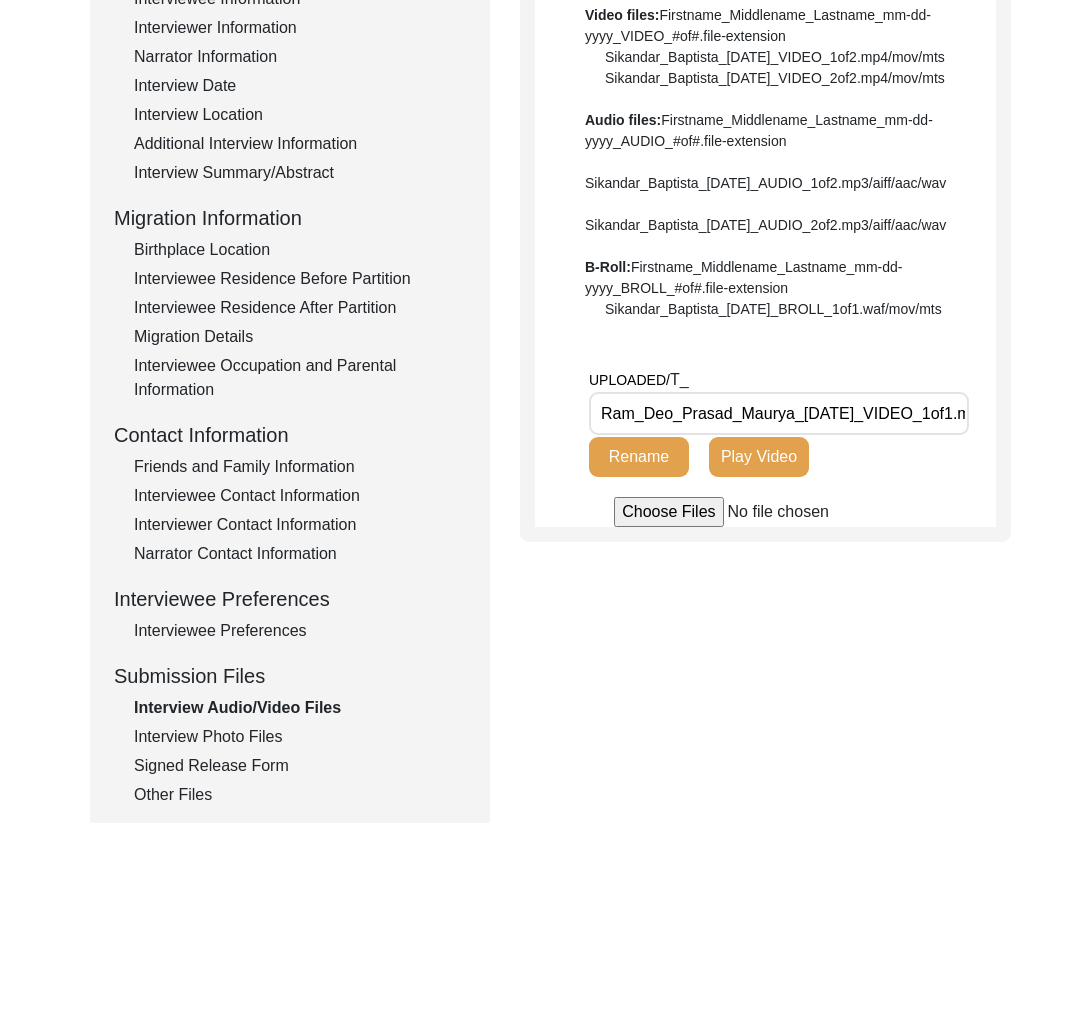 scroll, scrollTop: 0, scrollLeft: 55, axis: horizontal 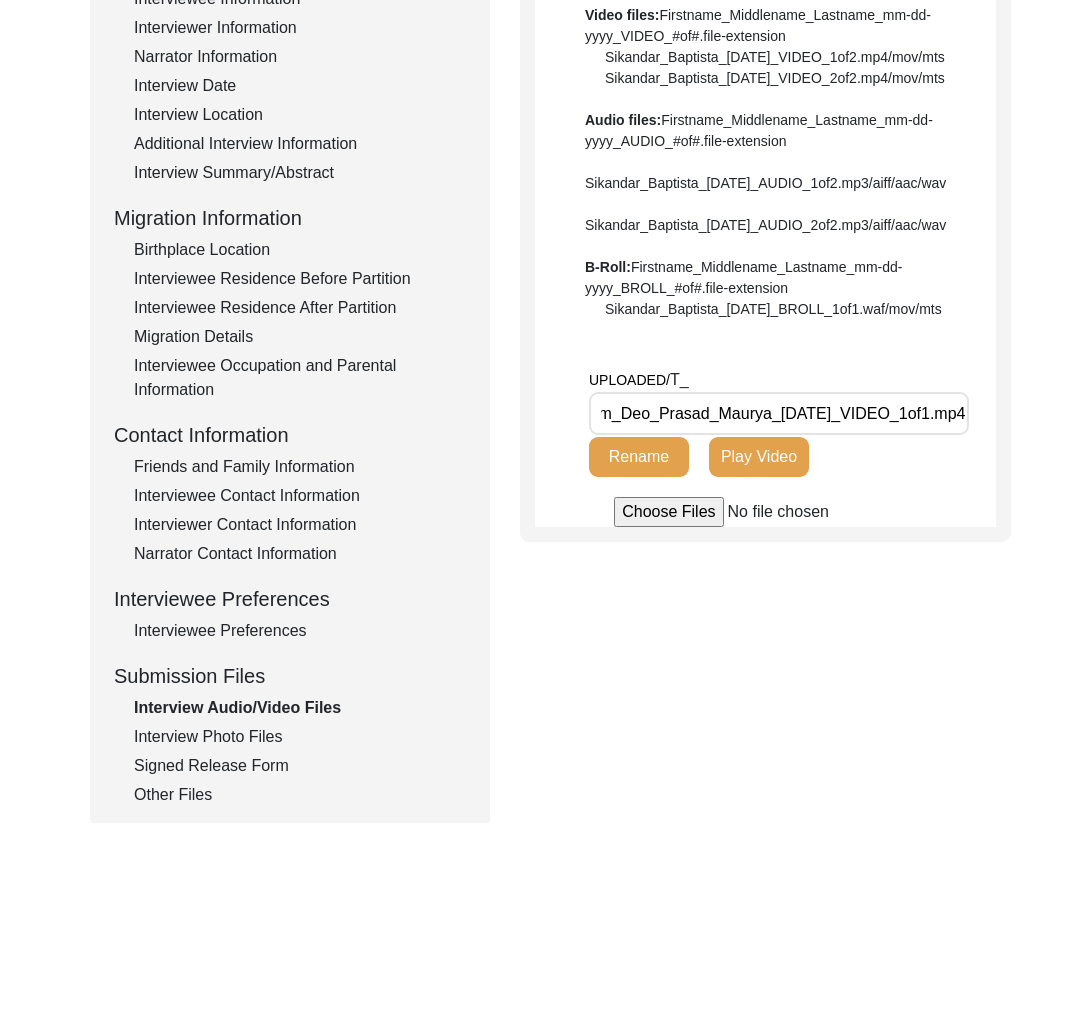 click on "Interview Photo Files" 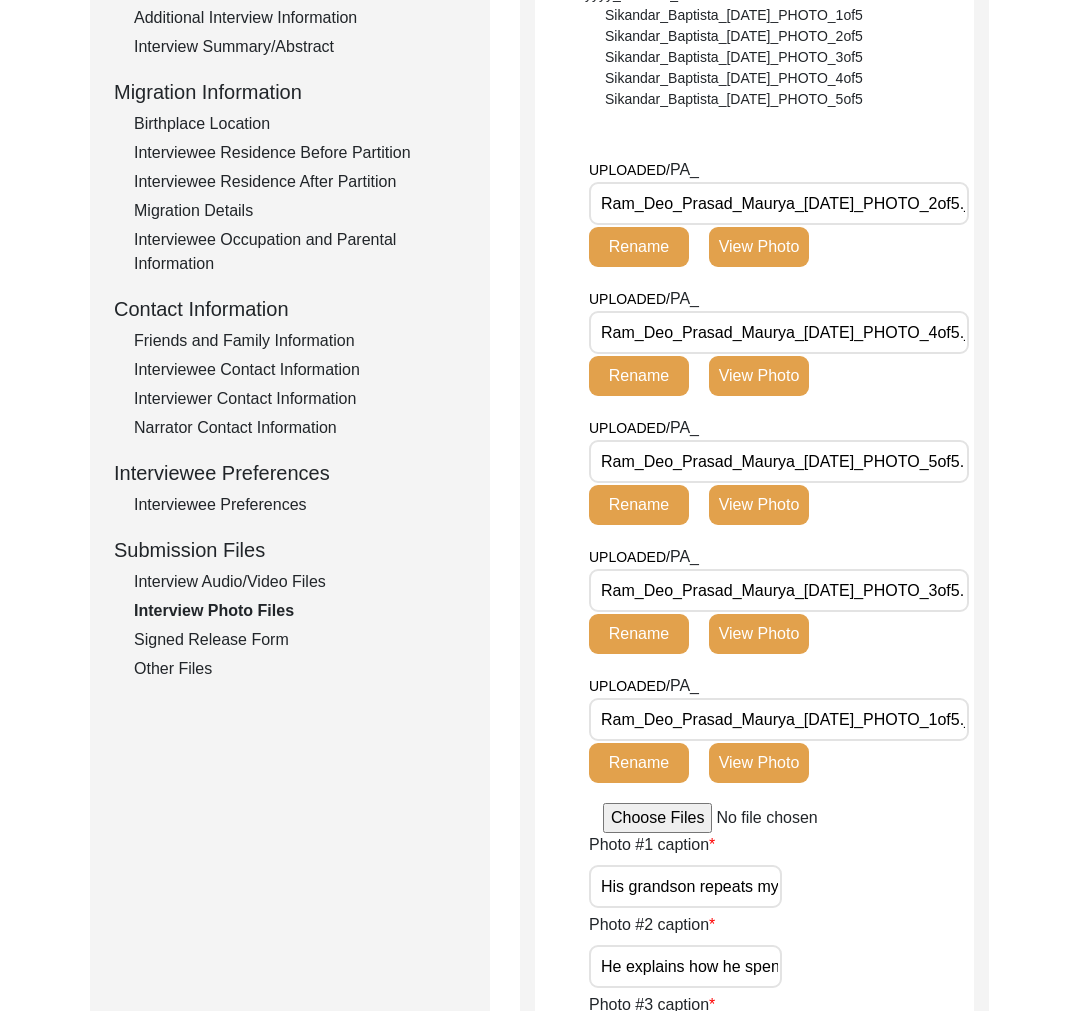scroll, scrollTop: 696, scrollLeft: 0, axis: vertical 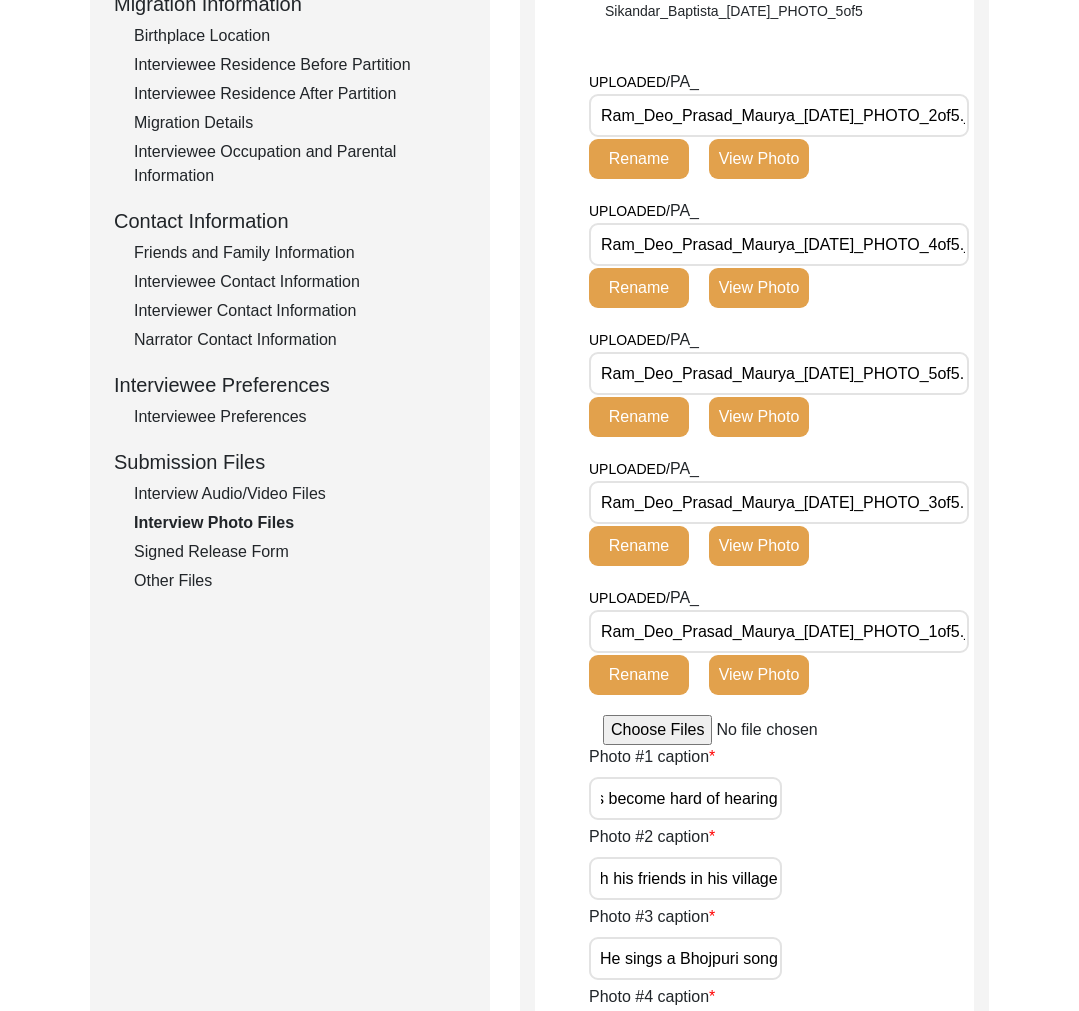 click on "Signed Release Form" 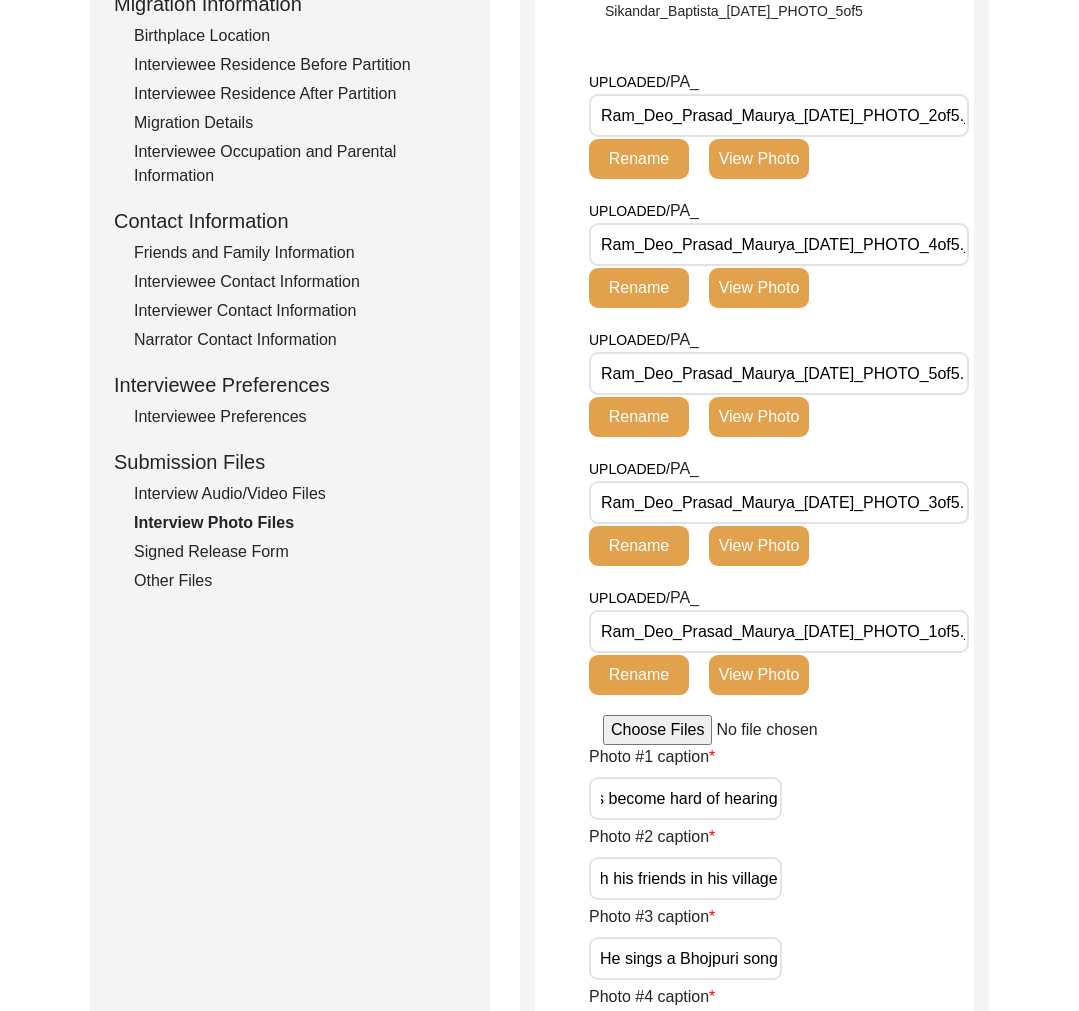 scroll, scrollTop: 435, scrollLeft: 0, axis: vertical 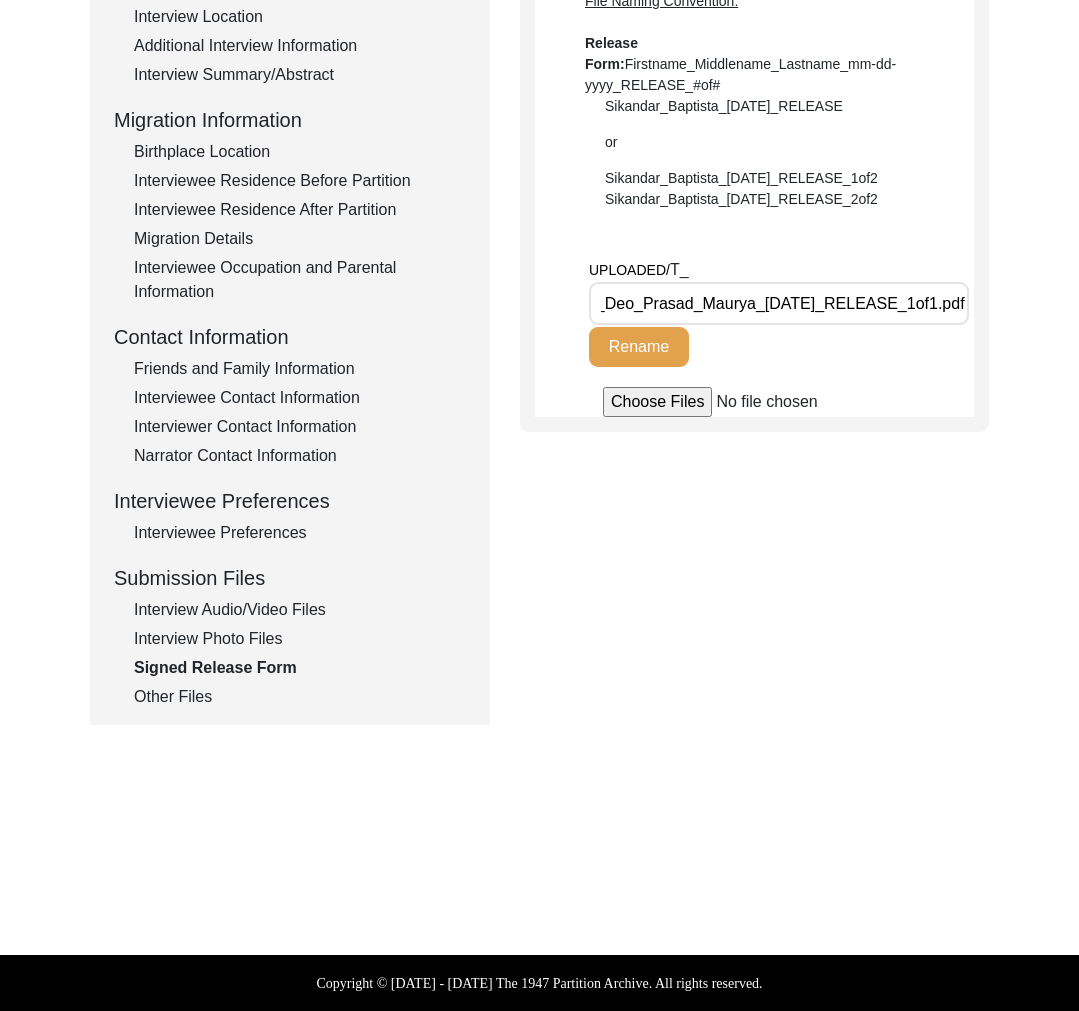 click on "Signed Release Form" 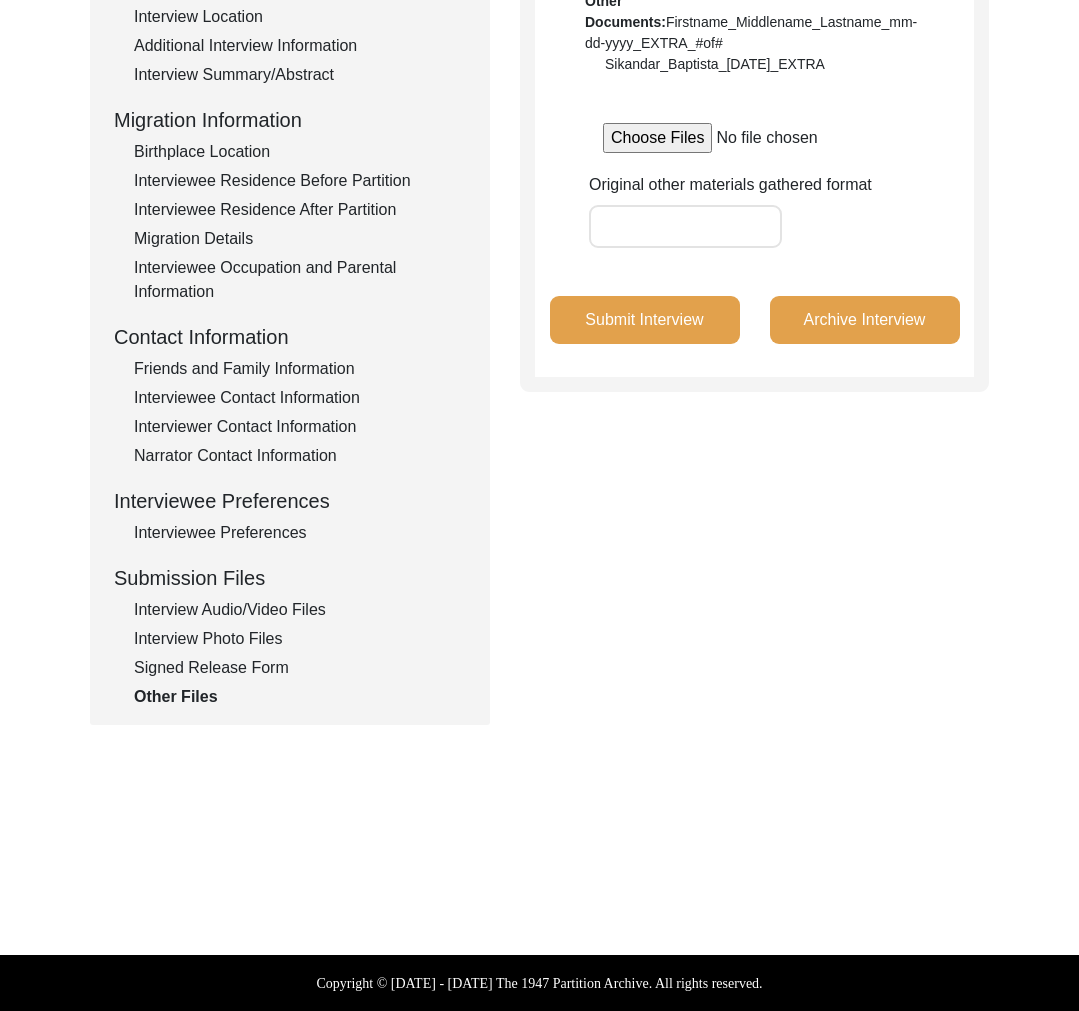 click on "Interview Audio/Video Files" 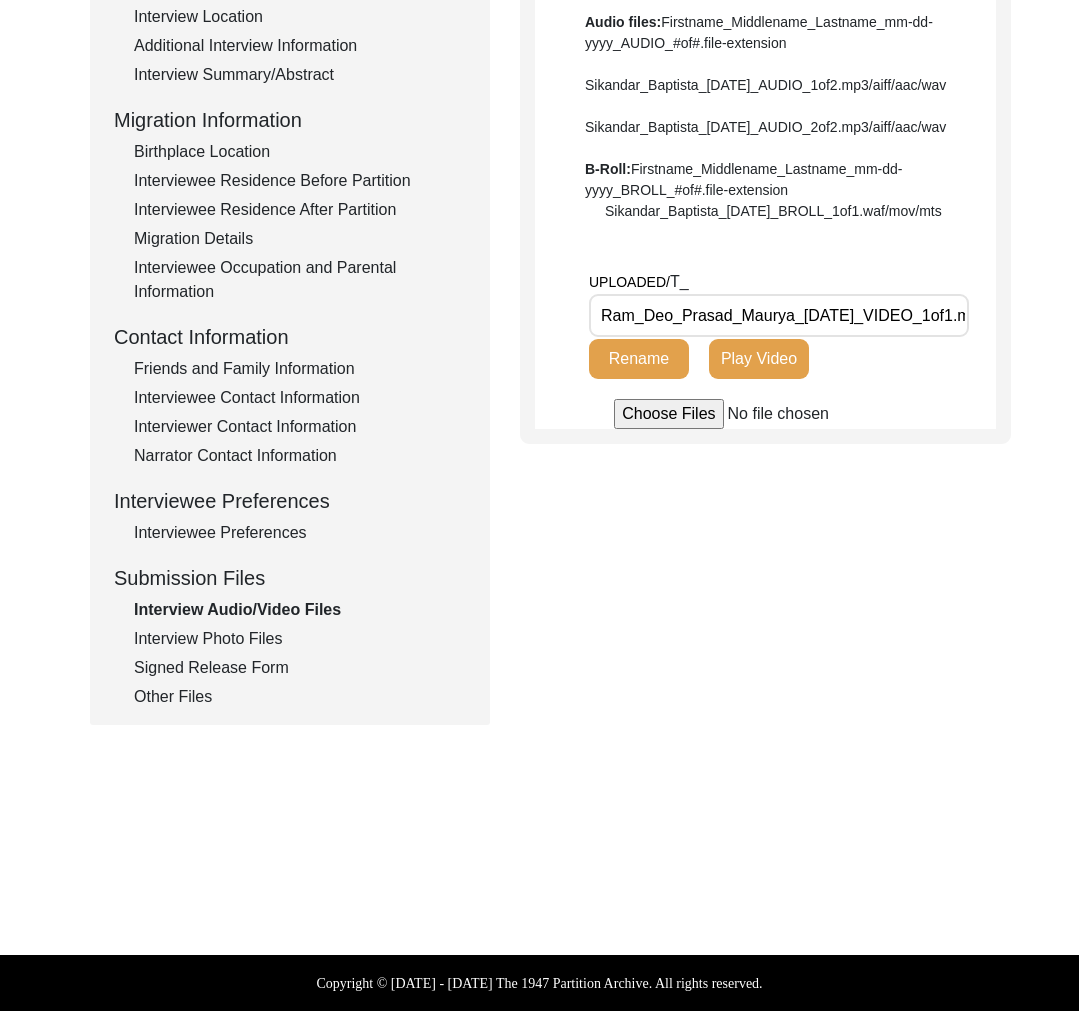 click on "Interview Information   Interviewee Information   Interviewer Information   Narrator Information   Interview Date   Interview Location   Additional Interview Information   Interview Summary/Abstract   Migration Information   Birthplace Location   Interviewee Residence Before Partition   Interviewee Residence After Partition   Migration Details   Interviewee Occupation and Parental Information   Contact Information   Friends and Family Information   Interviewee Contact Information   Interviewer Contact Information   Narrator Contact Information   Interviewee Preferences   Interviewee Preferences   Submission Files   Interview Audio/Video Files   Interview Photo Files   Signed Release Form   Other Files" 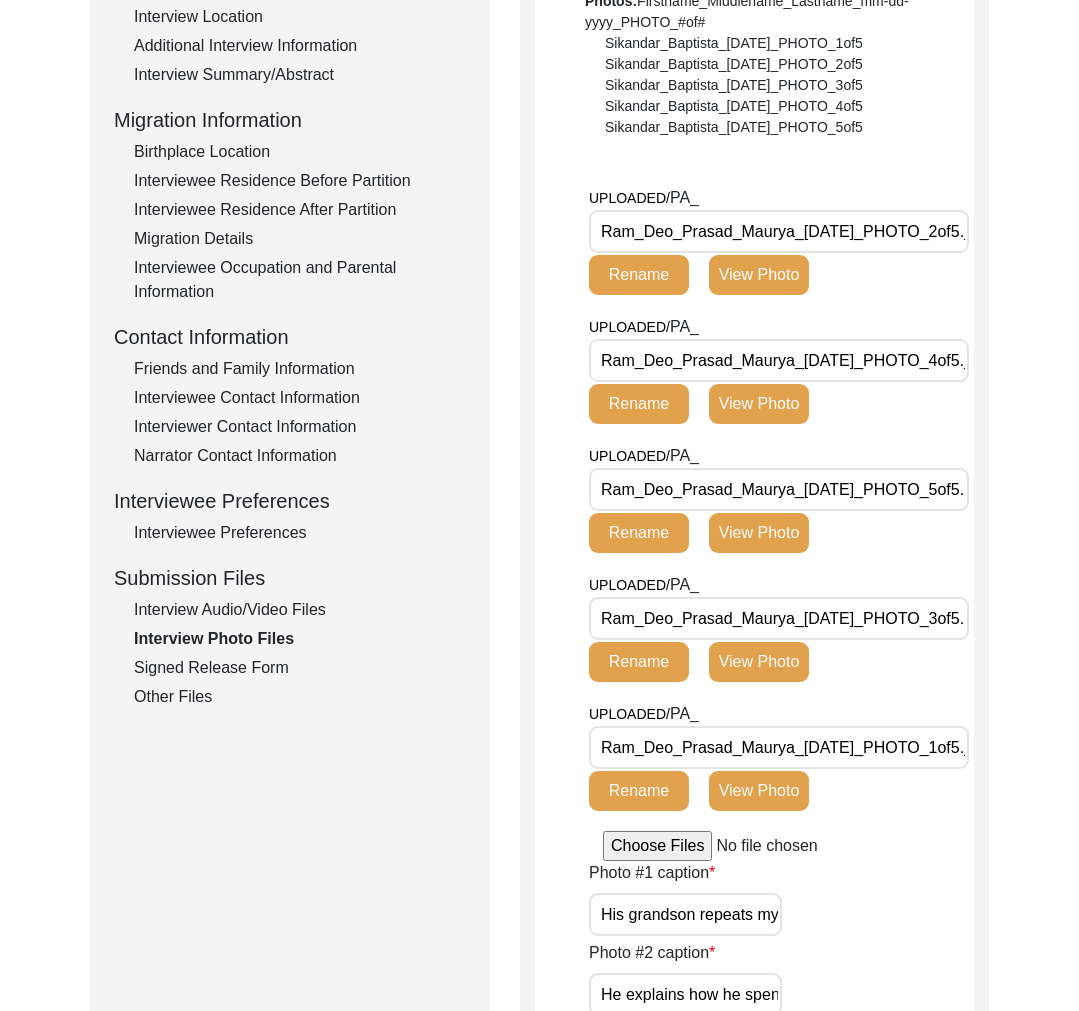 click on "View Photo" 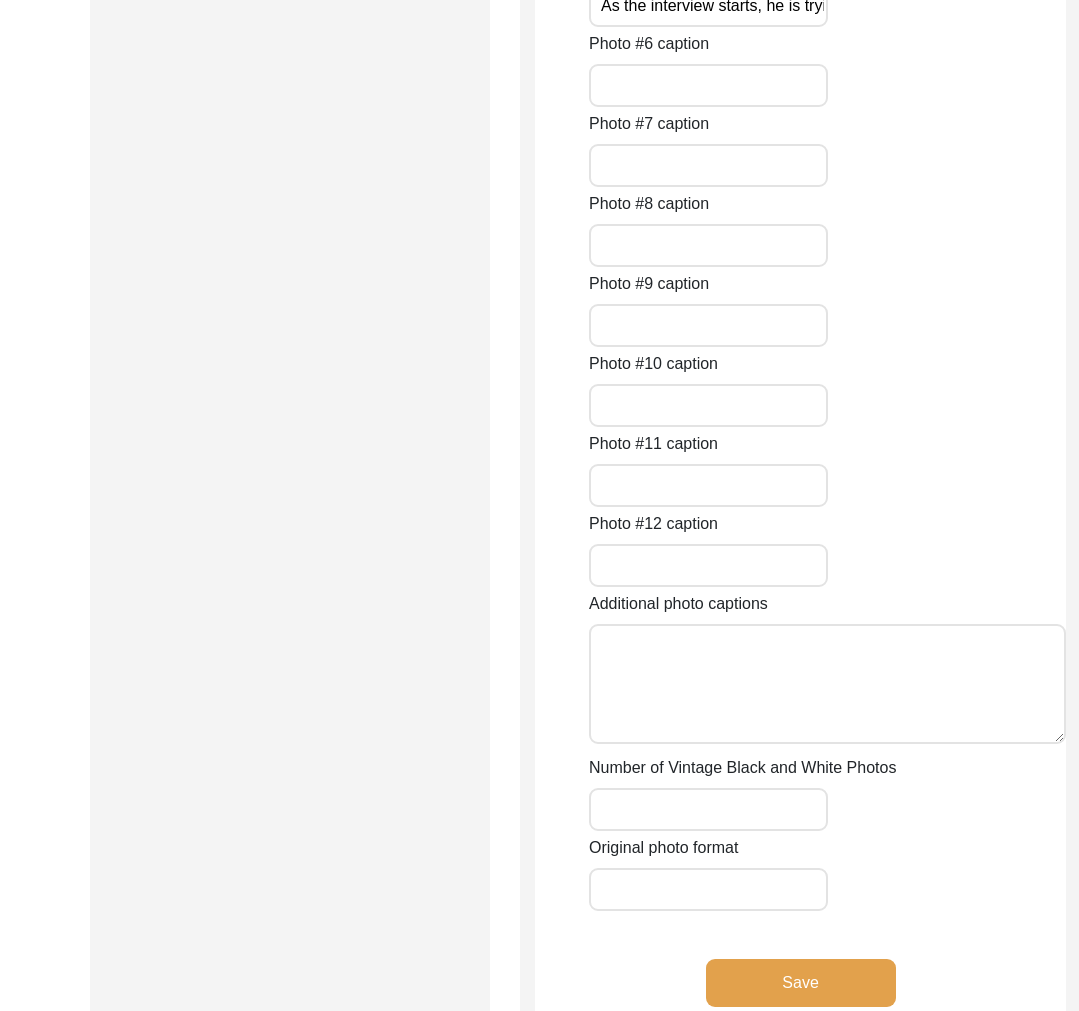 scroll, scrollTop: 1734, scrollLeft: 0, axis: vertical 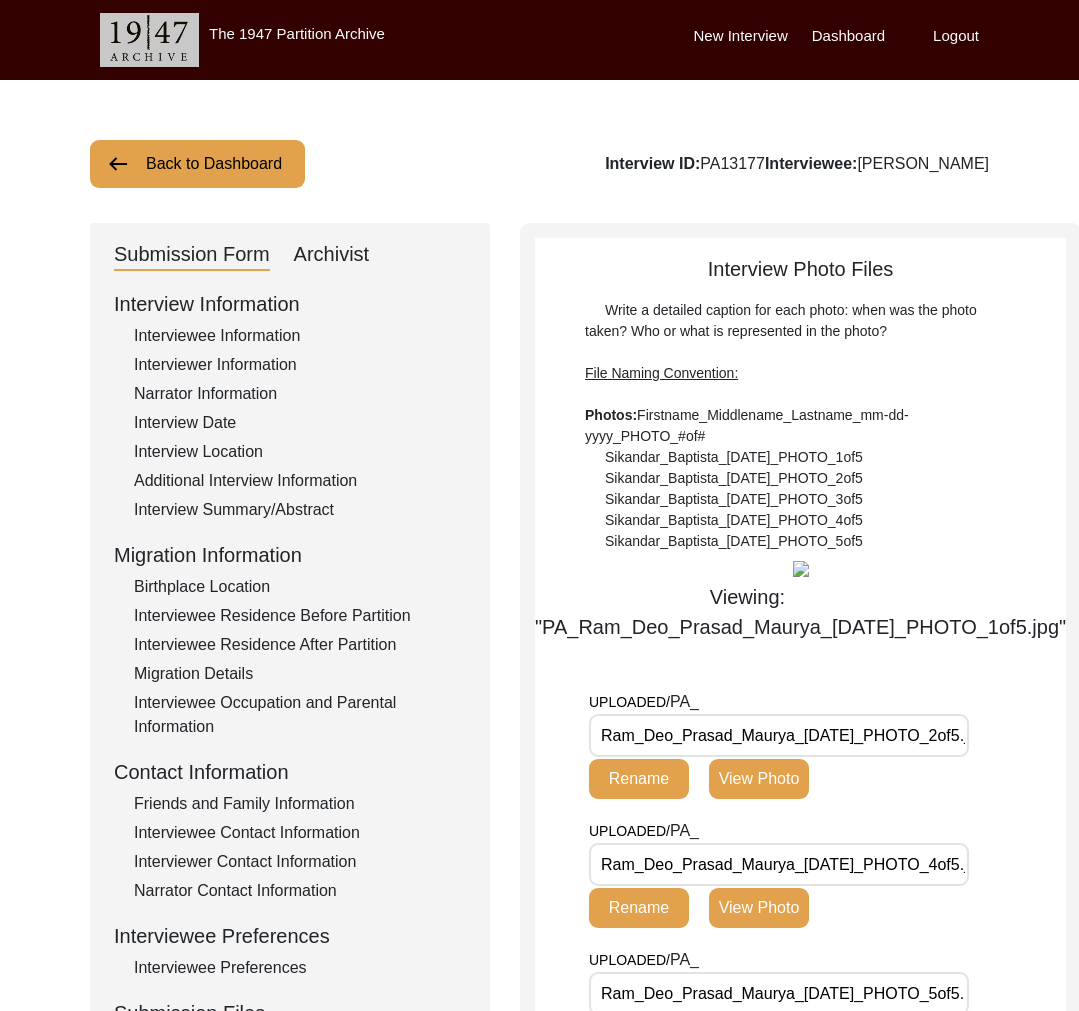 click on "Back to Dashboard" 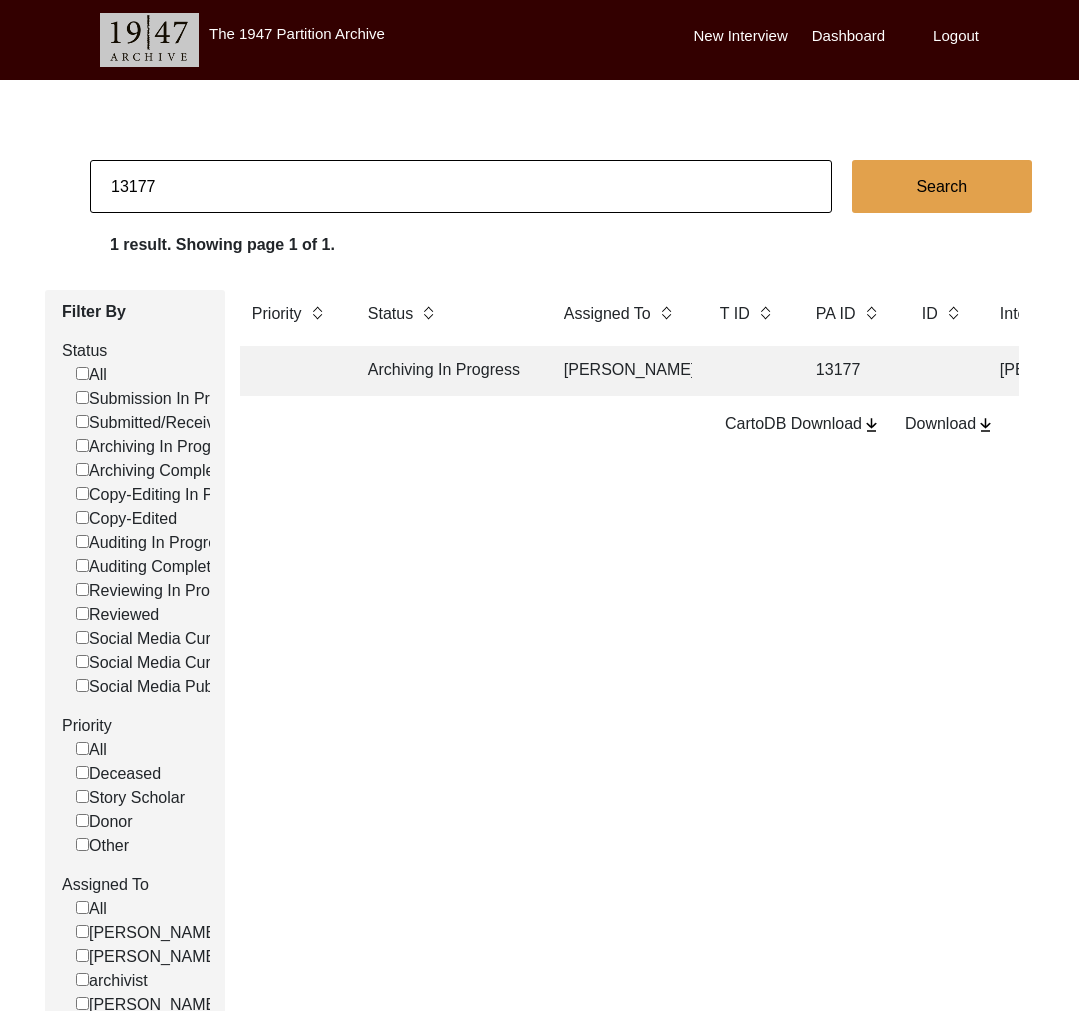 click on "13177" 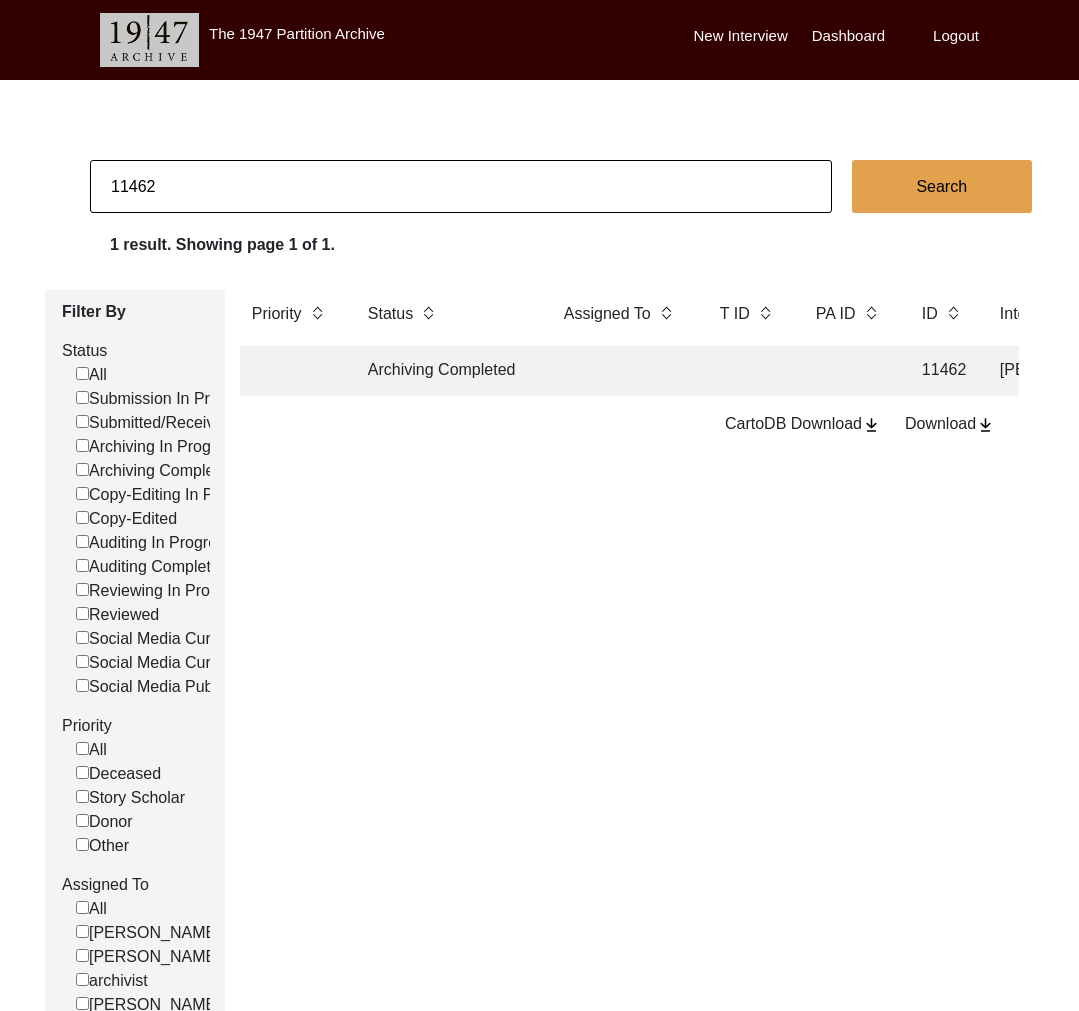 click on "Archiving Completed" 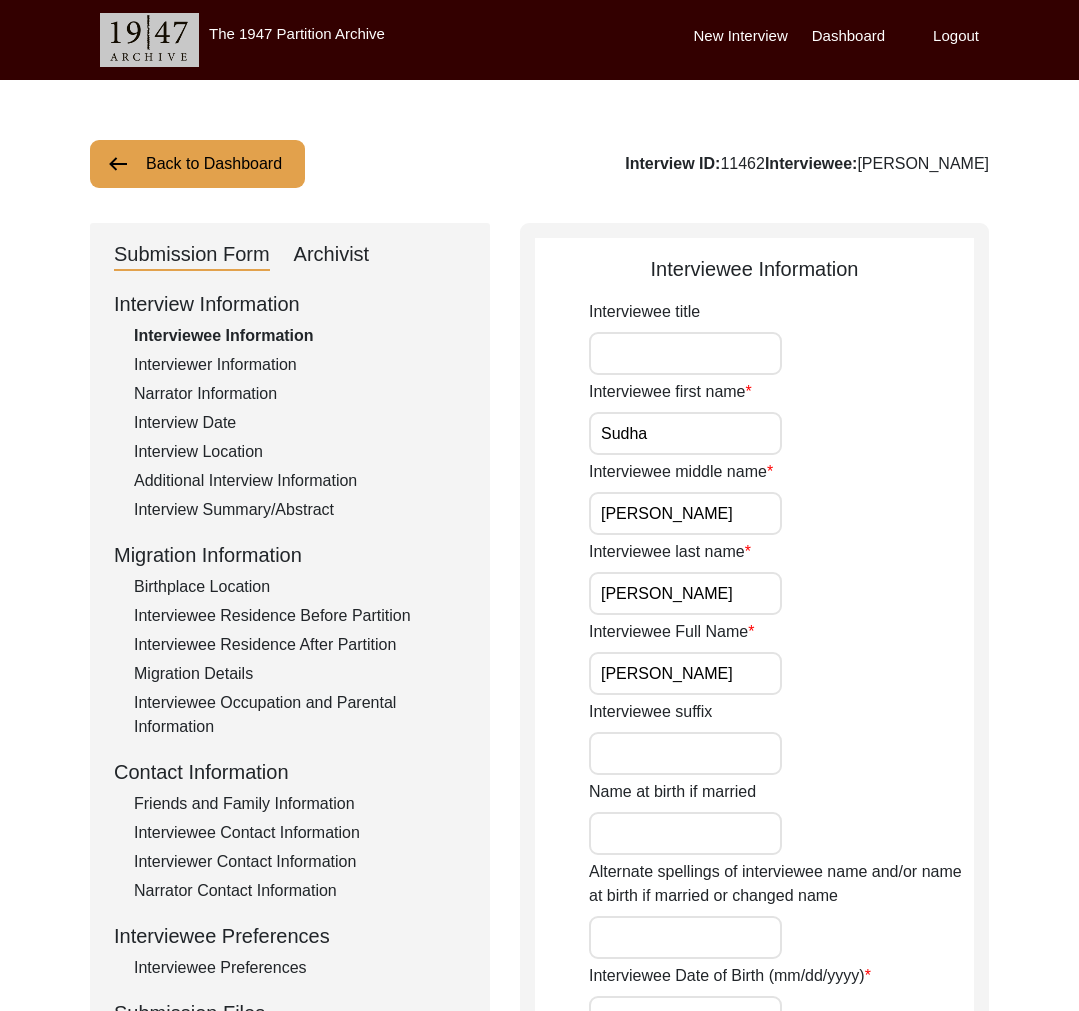click on "Archivist" 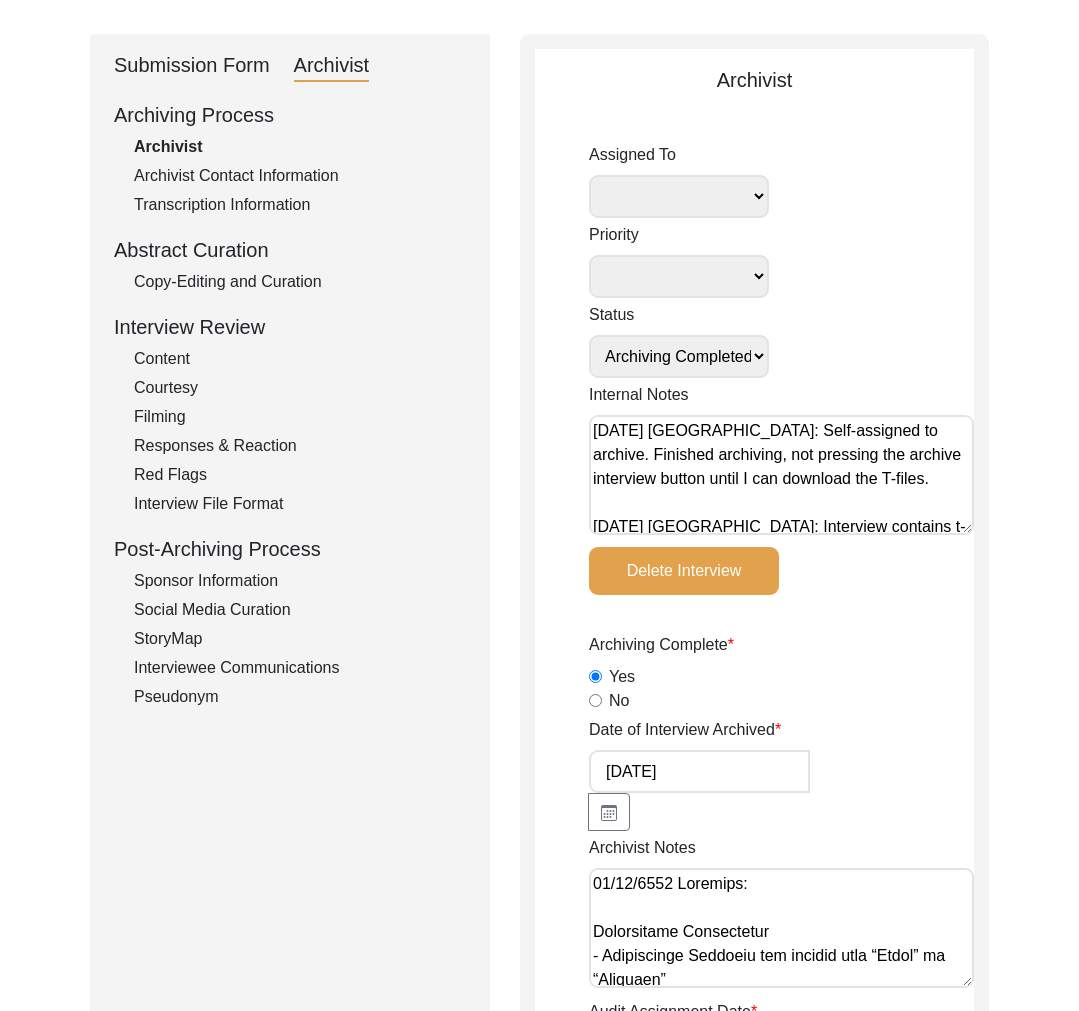 scroll, scrollTop: 191, scrollLeft: 0, axis: vertical 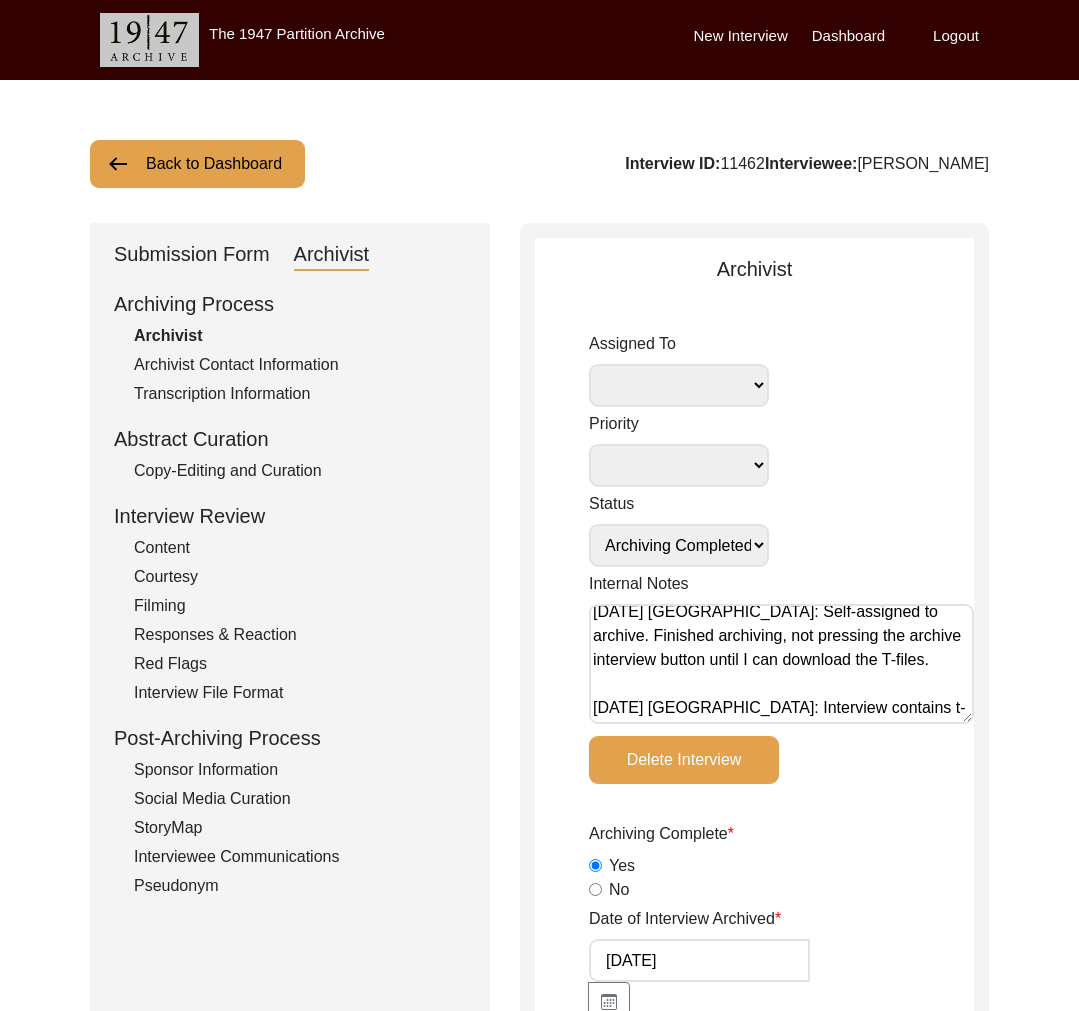 click on "Back to Dashboard" 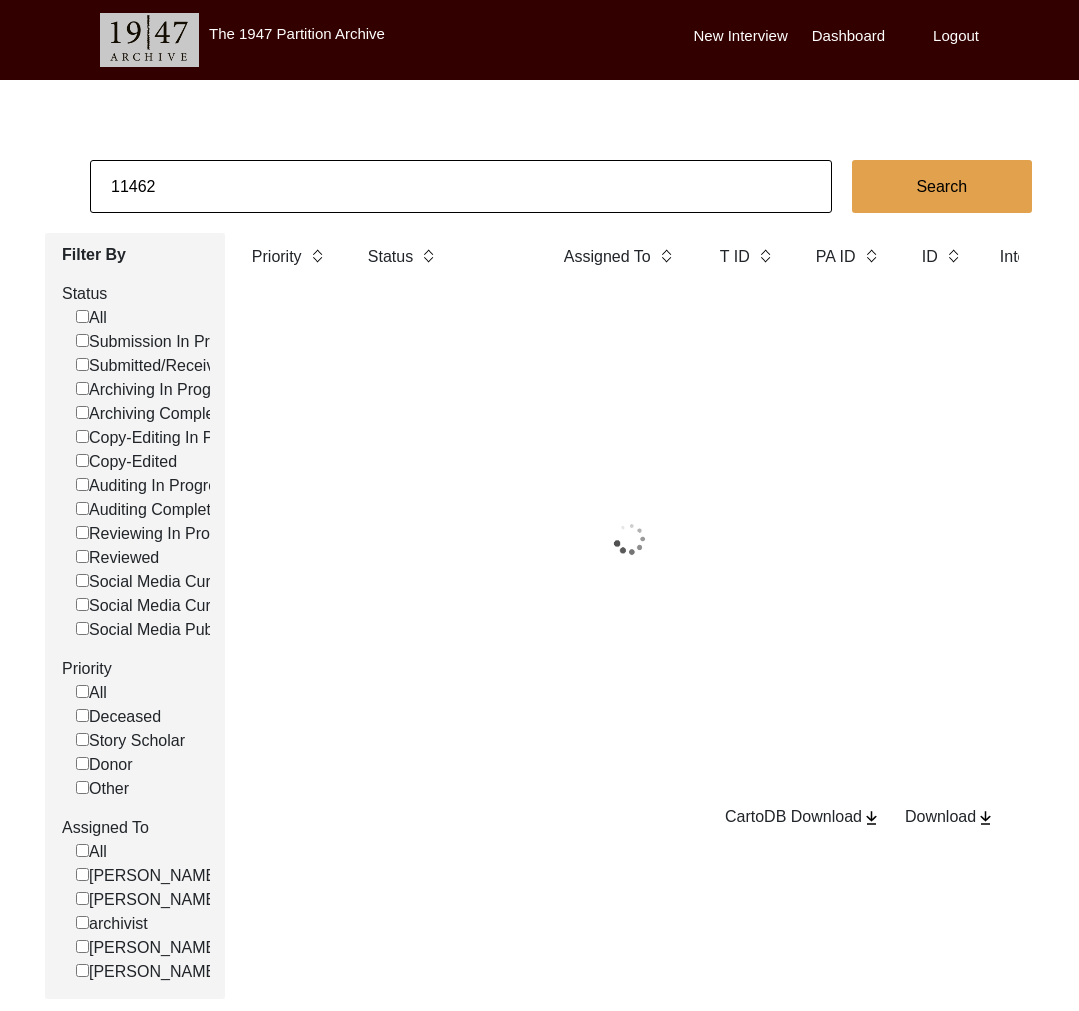 click on "11462" 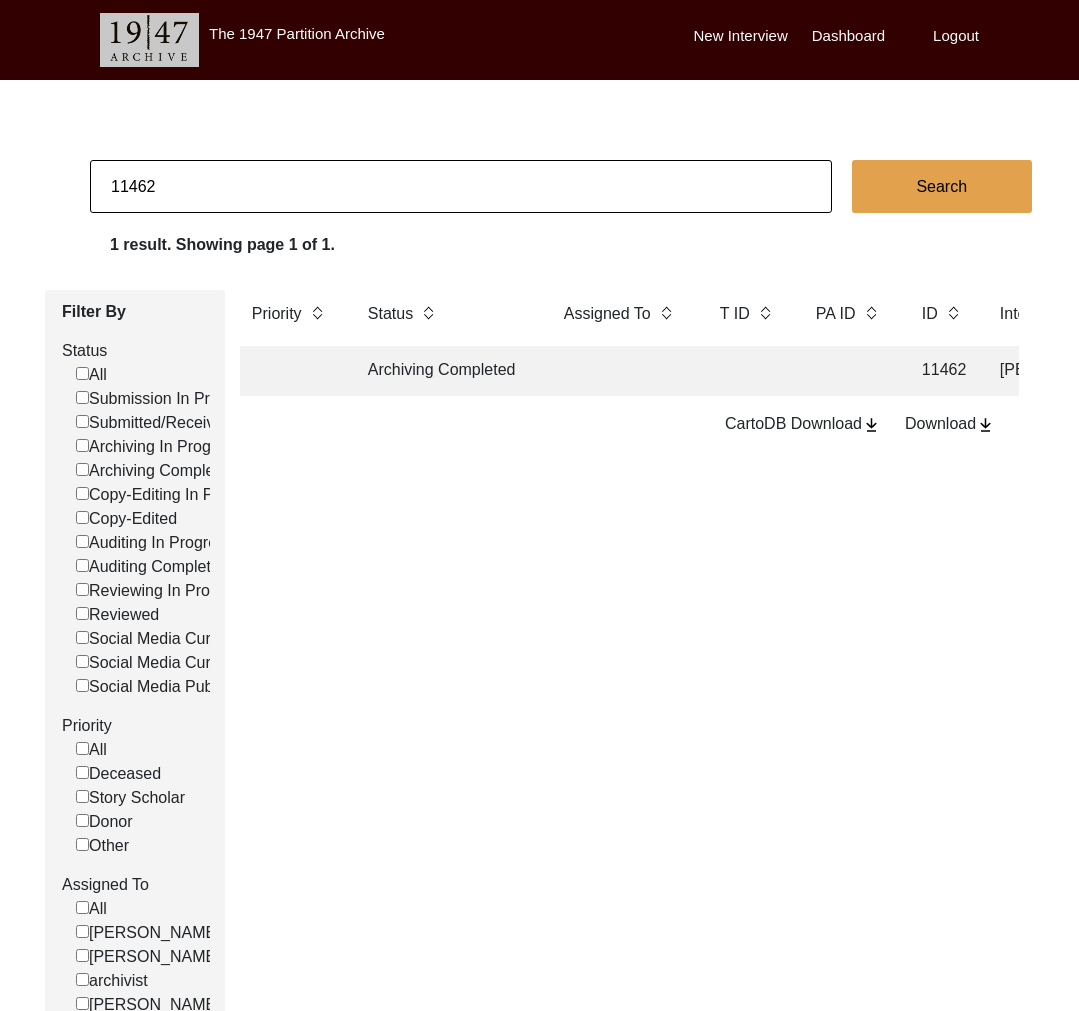 click on "11462" 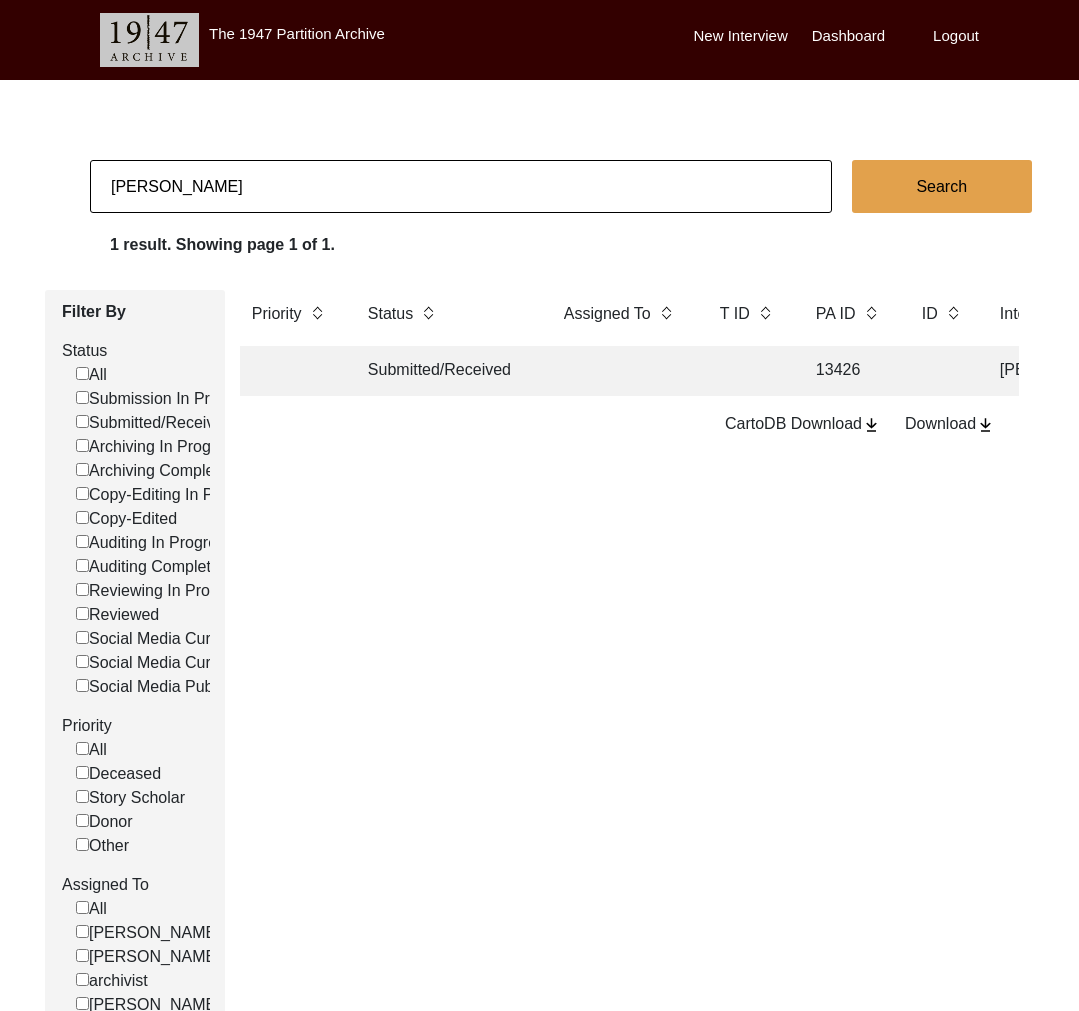 click on "Submitted/Received" 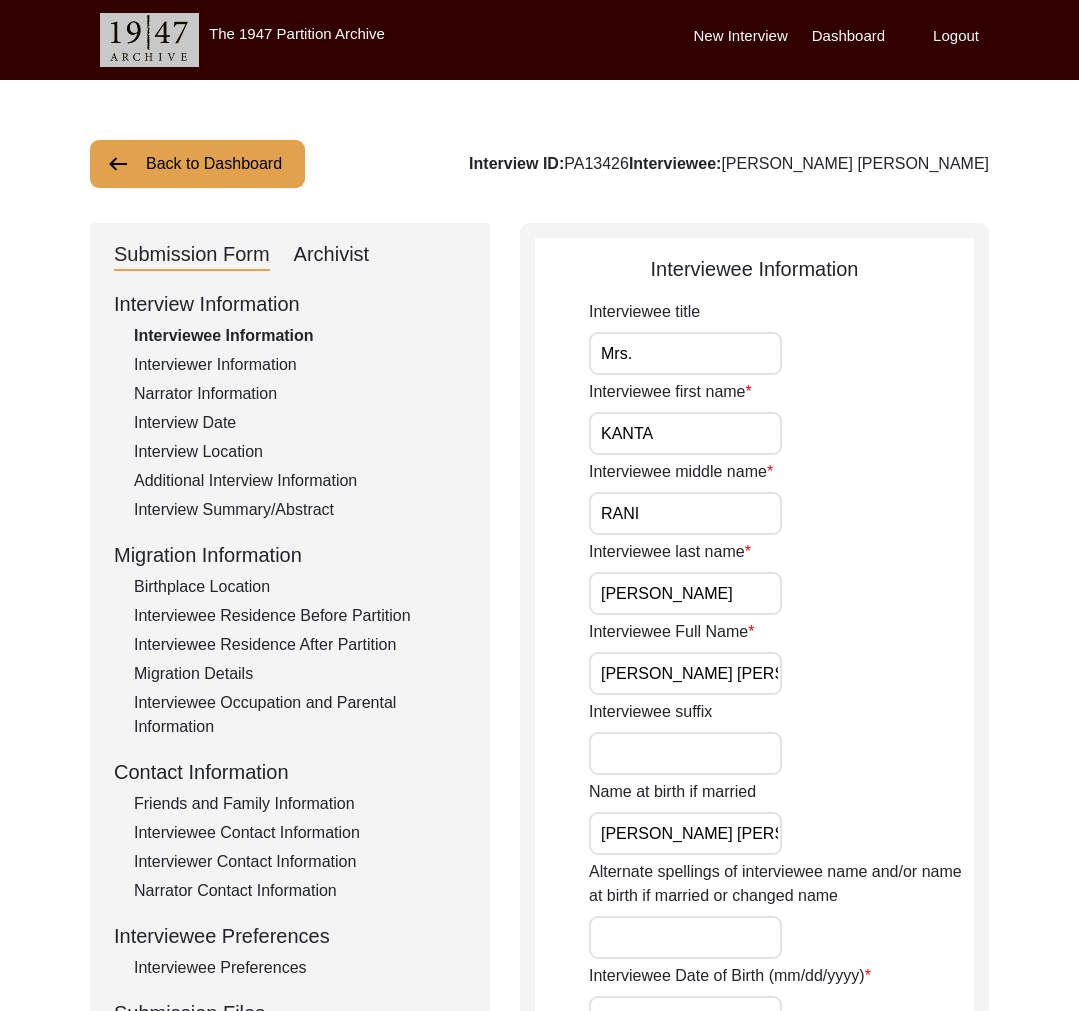 click on "Interviewer Information" 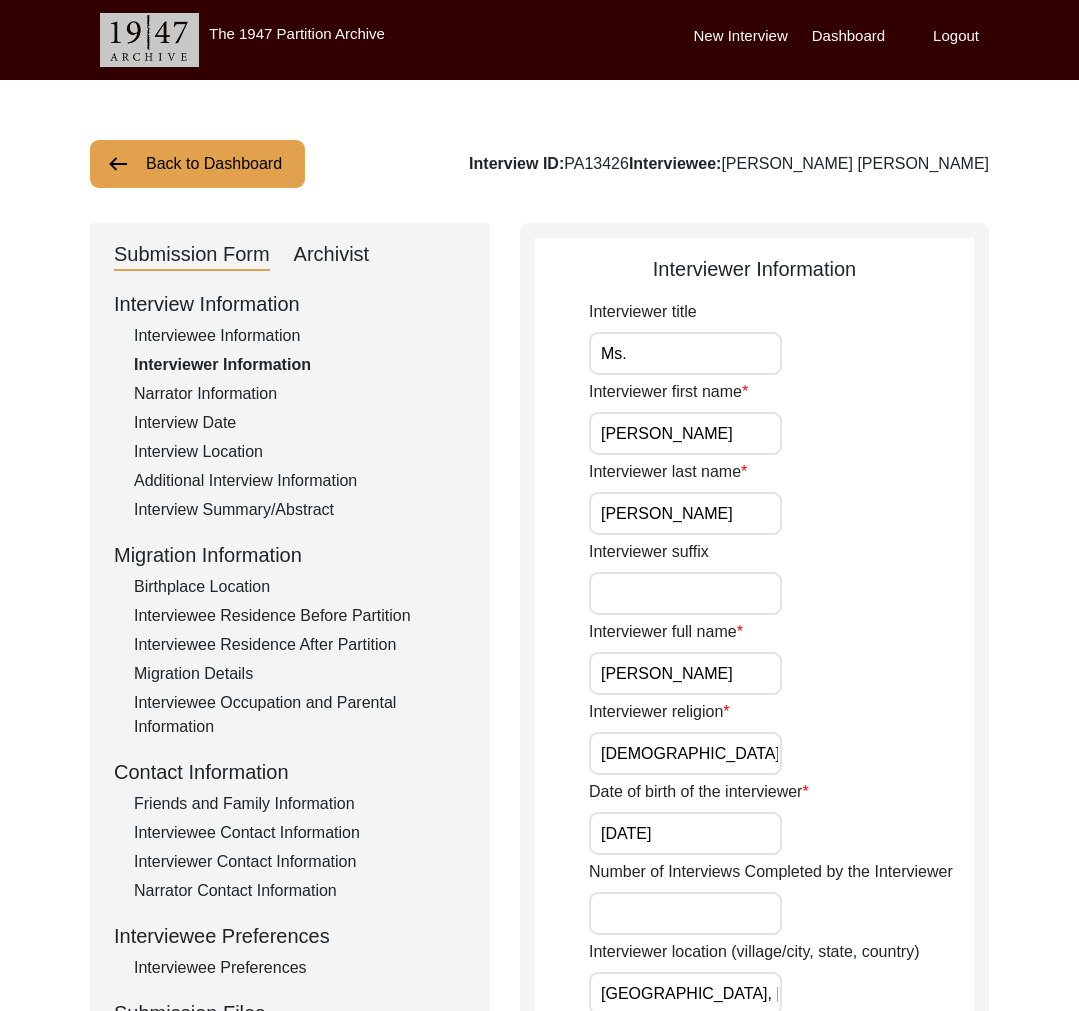 click on "Narrator Information" 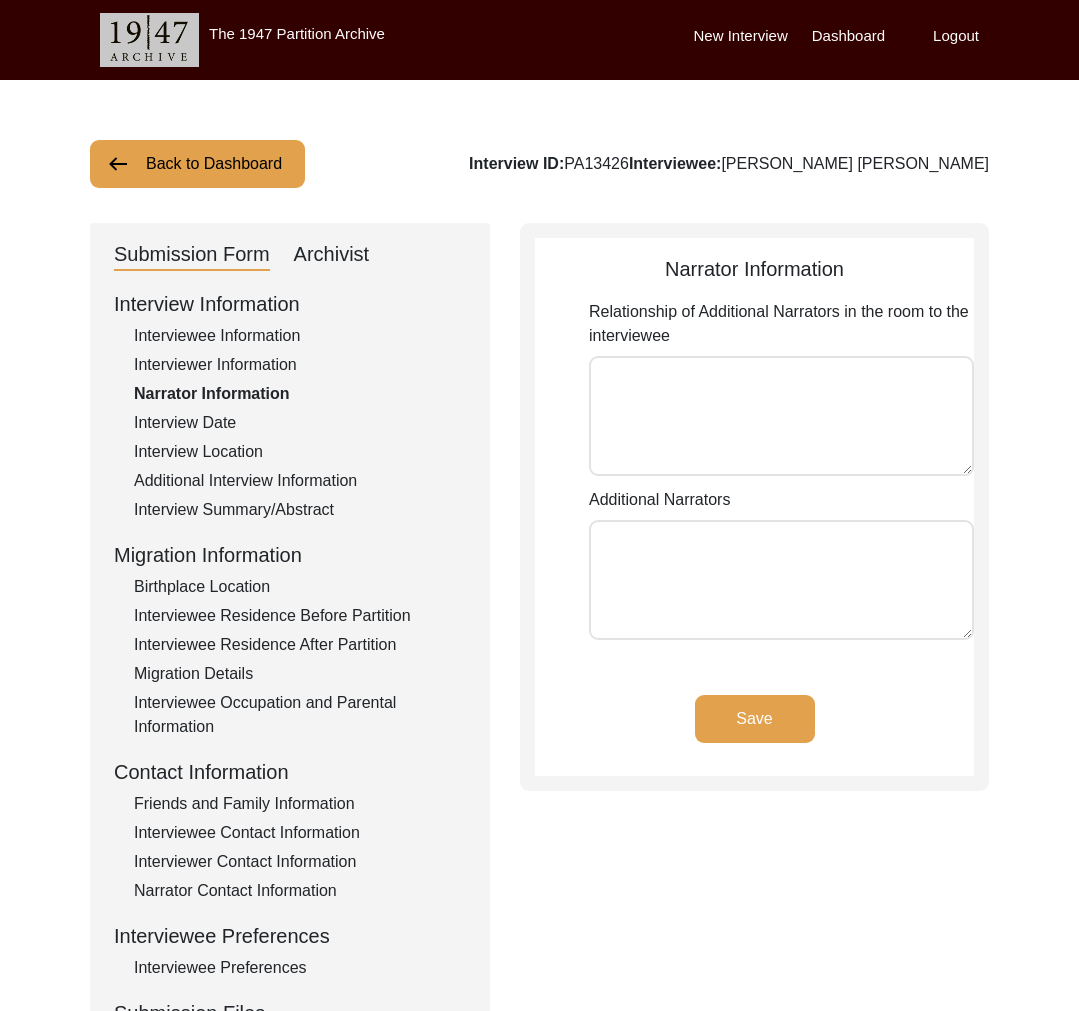 click on "Interview Date" 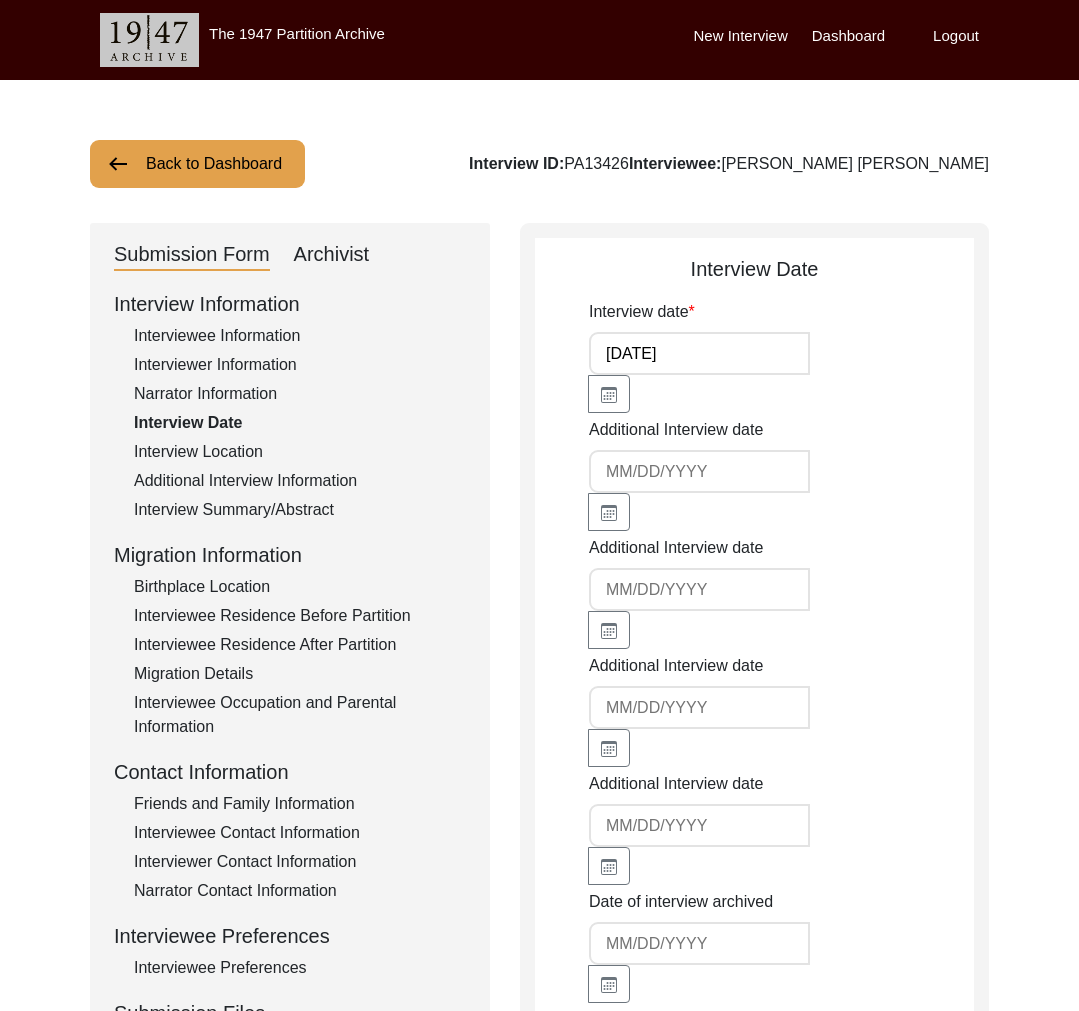 click on "Interview Location" 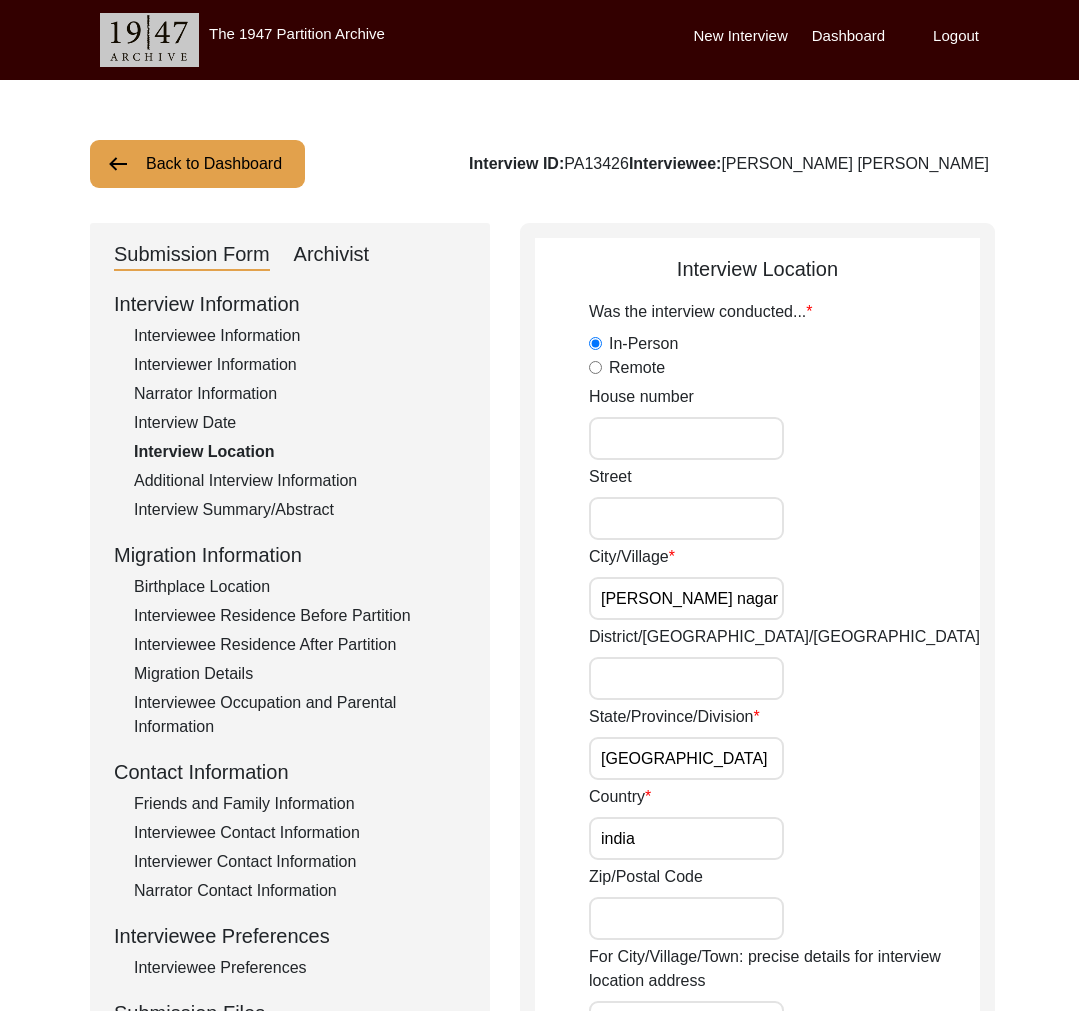 click on "Interviewee Information" 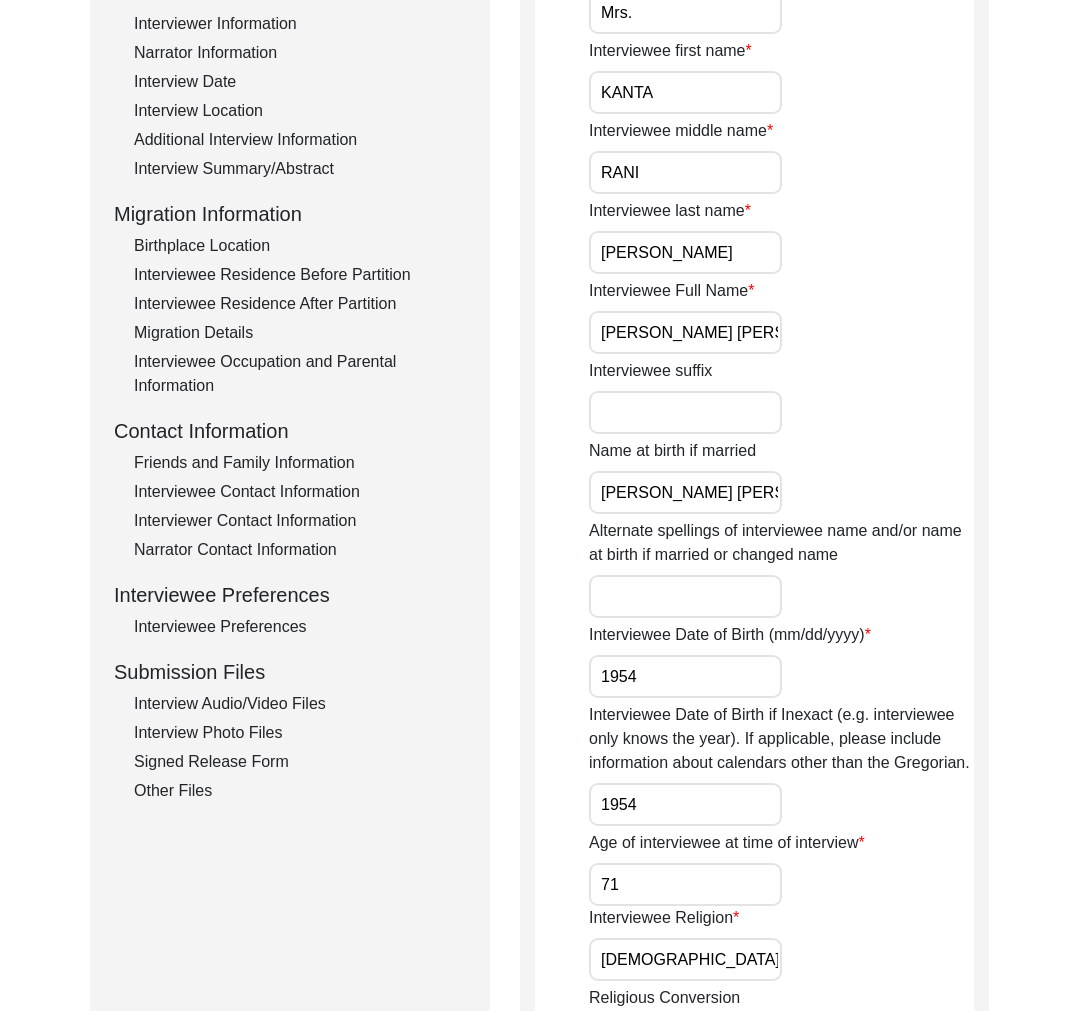 scroll, scrollTop: 0, scrollLeft: 0, axis: both 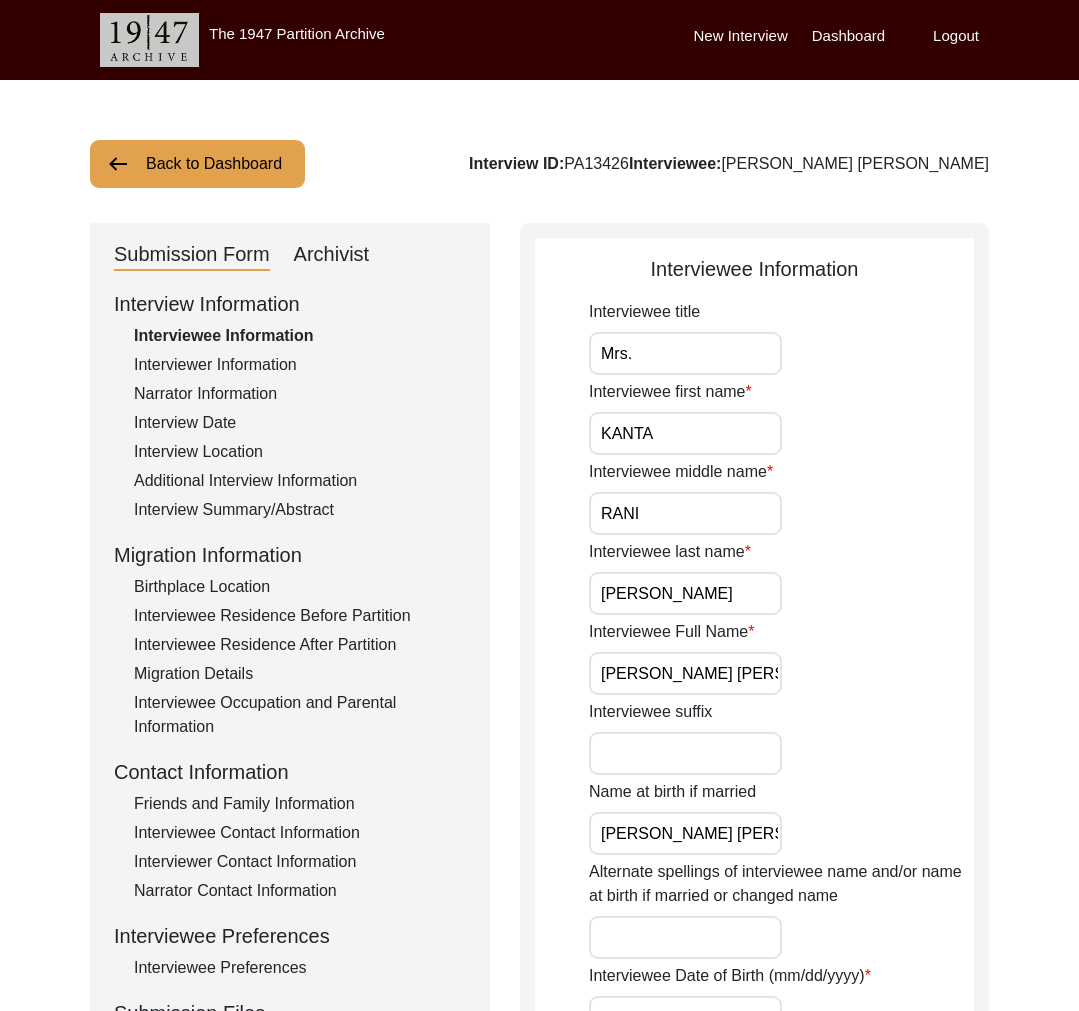 click on "Interview Summary/Abstract" 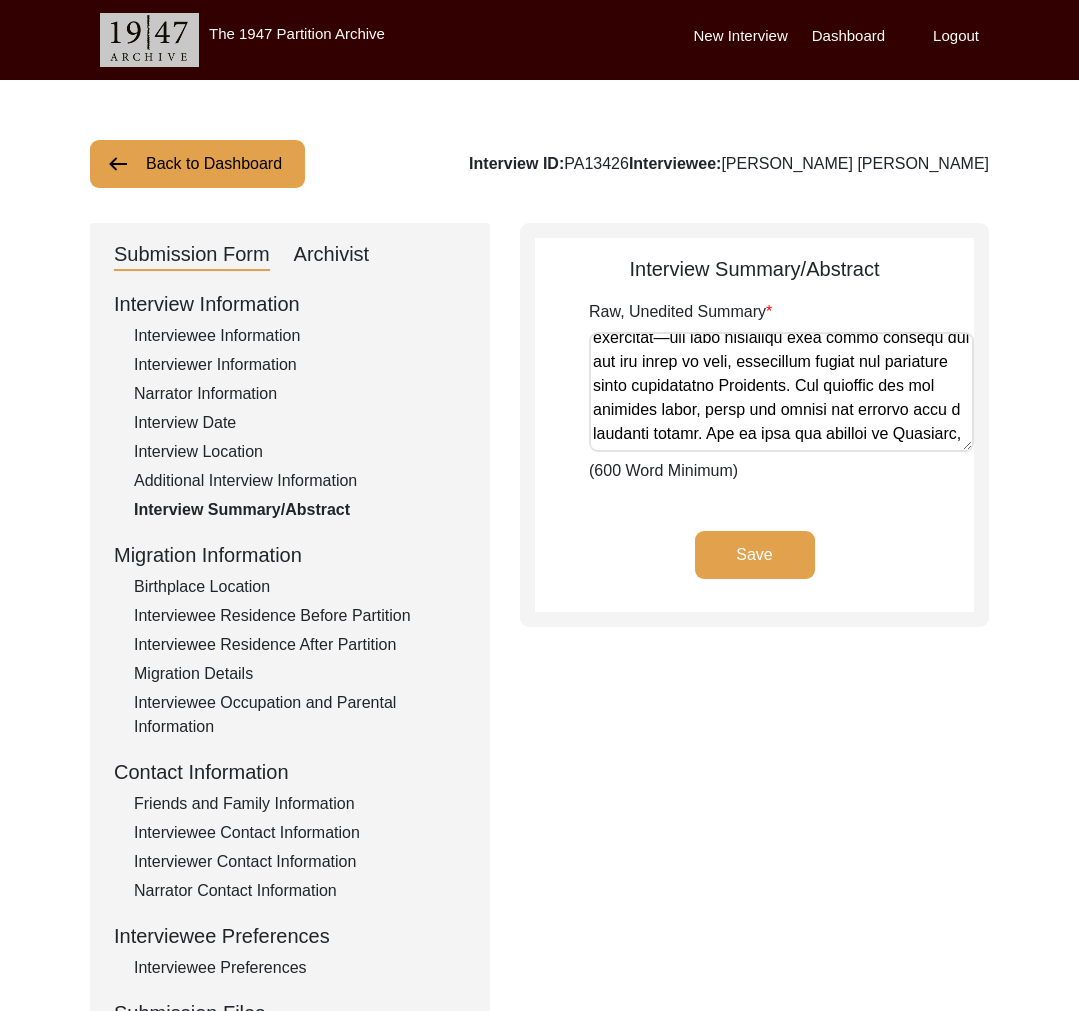 scroll, scrollTop: 435, scrollLeft: 0, axis: vertical 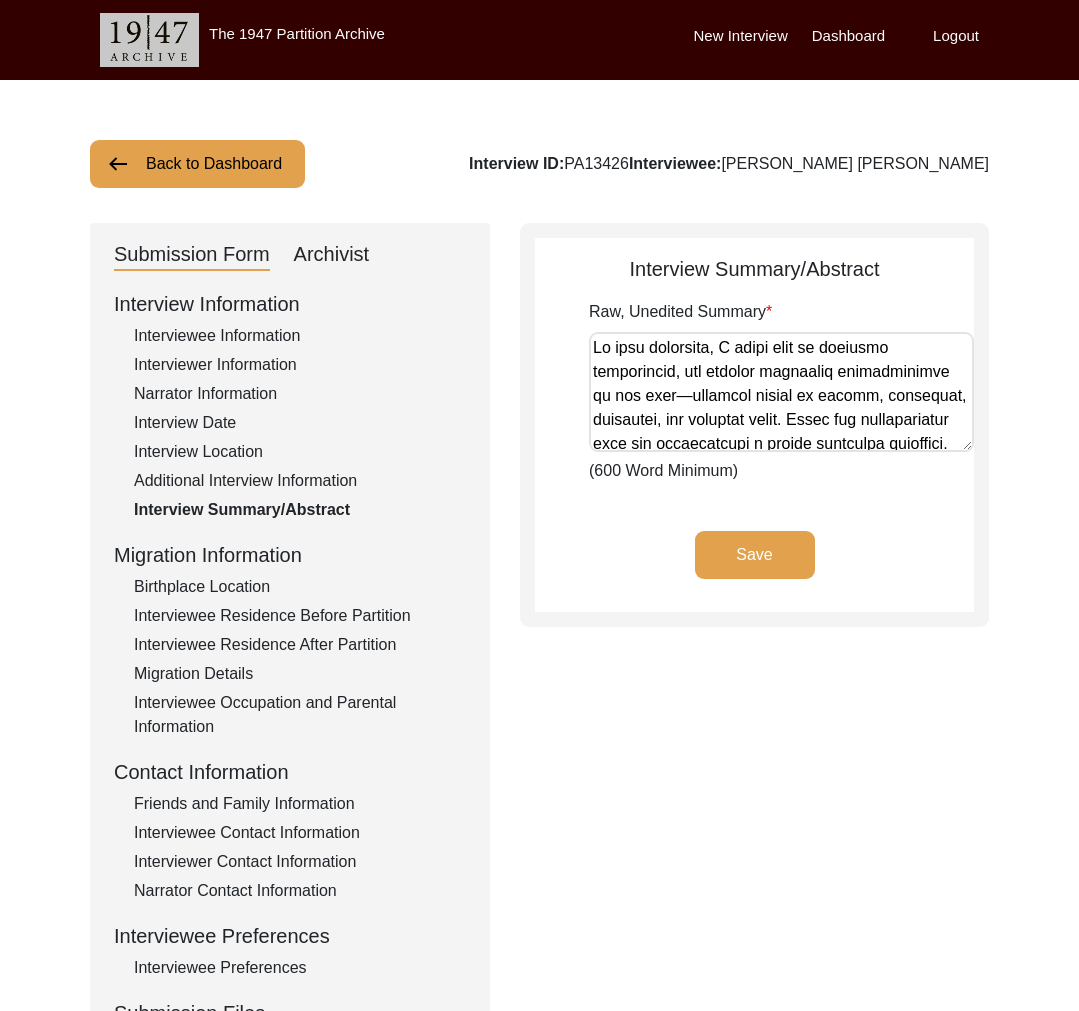 drag, startPoint x: 732, startPoint y: 373, endPoint x: 501, endPoint y: 2, distance: 437.03775 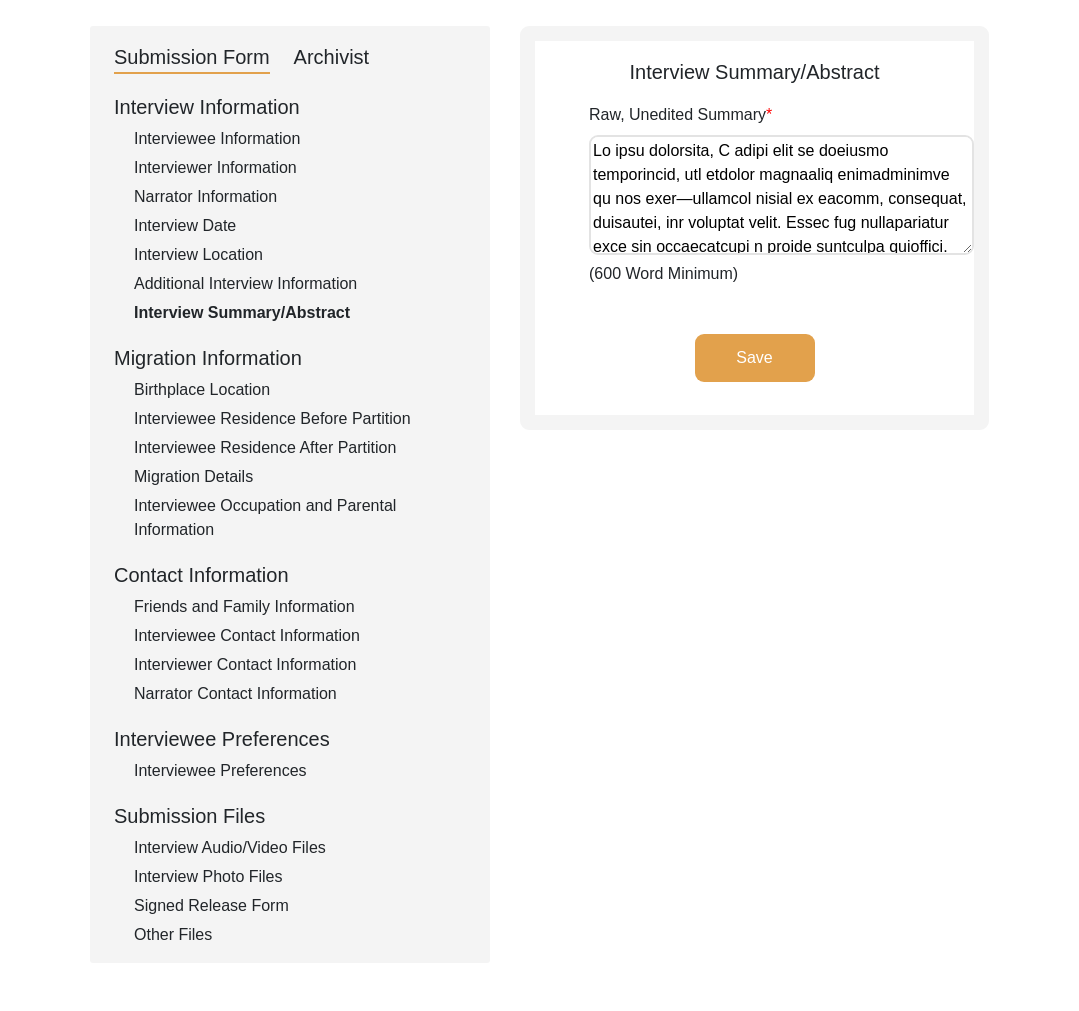 scroll, scrollTop: 435, scrollLeft: 0, axis: vertical 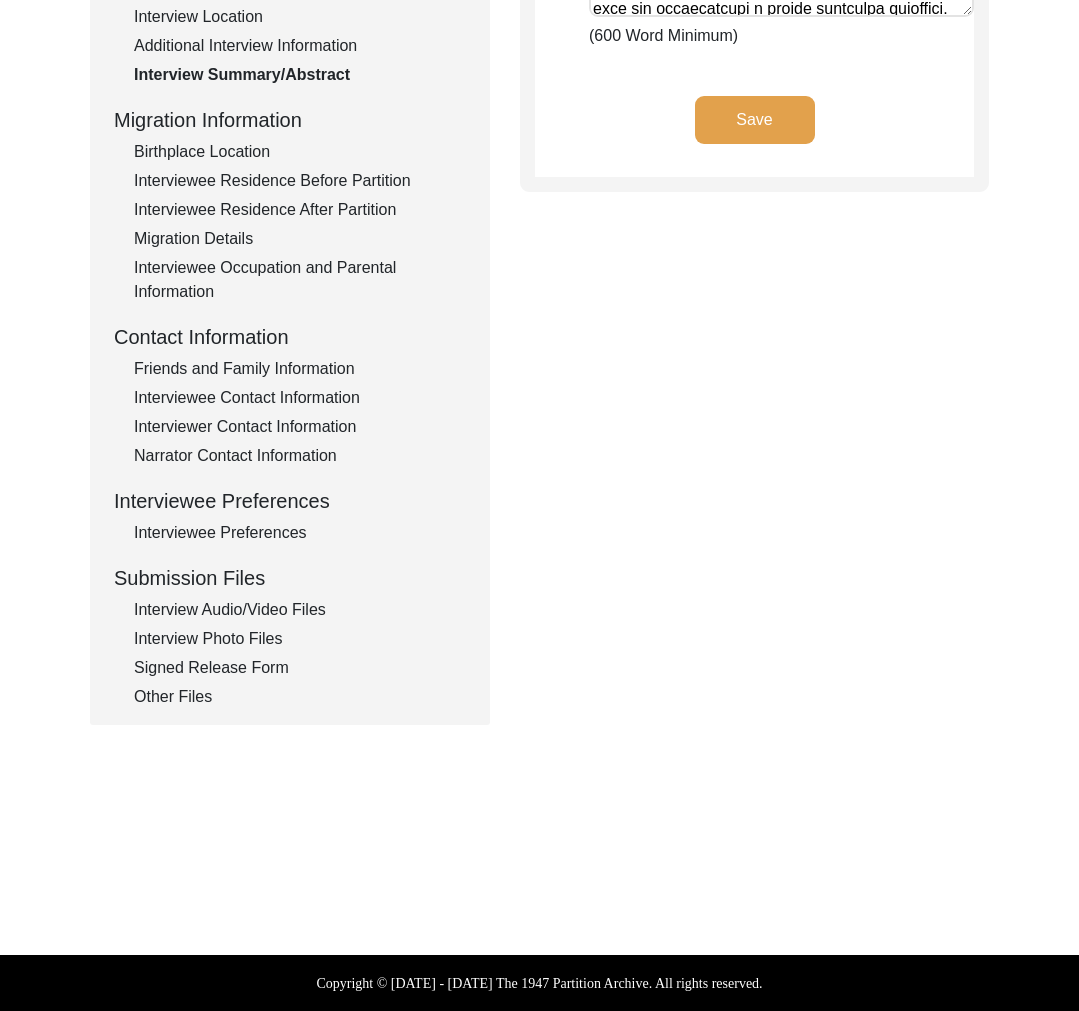 click on "Interview Audio/Video Files" 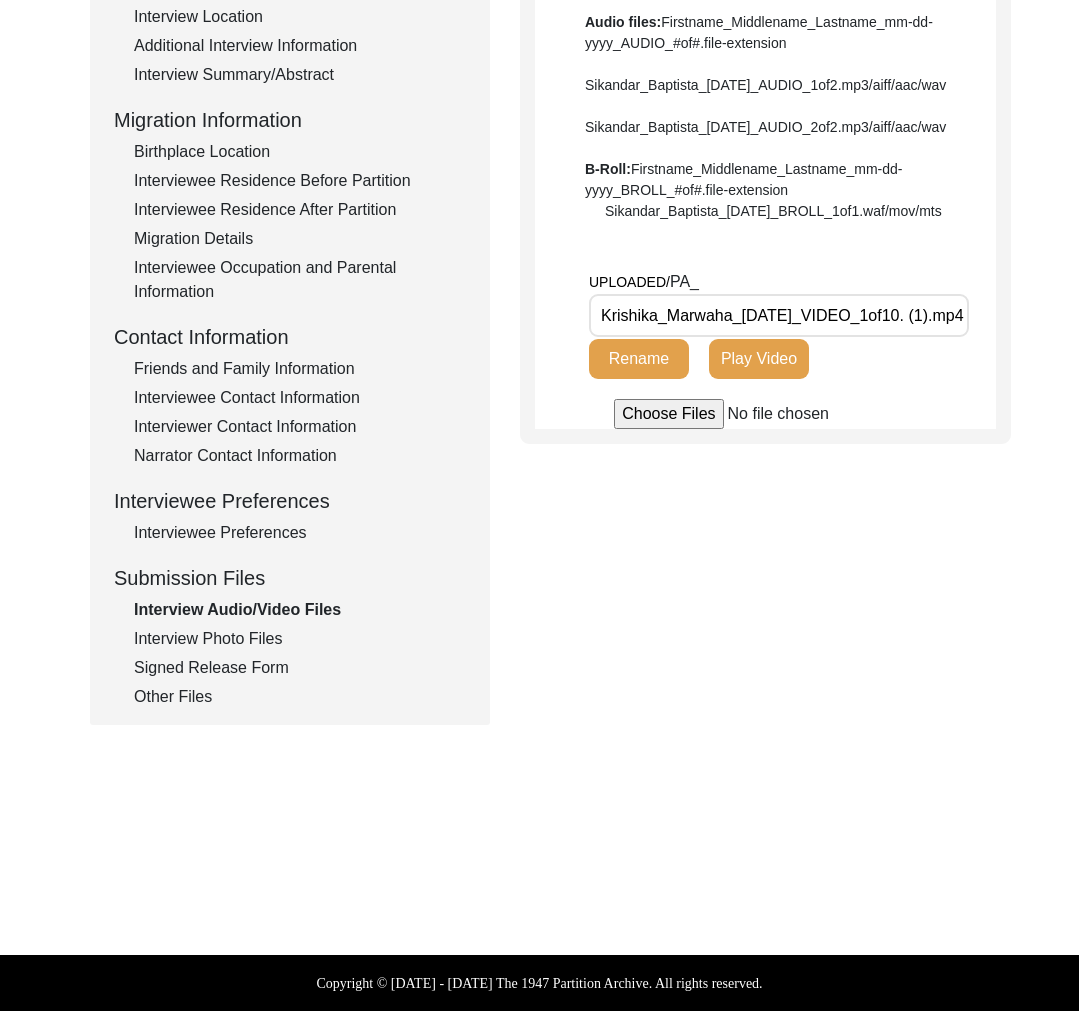 scroll, scrollTop: 0, scrollLeft: 30, axis: horizontal 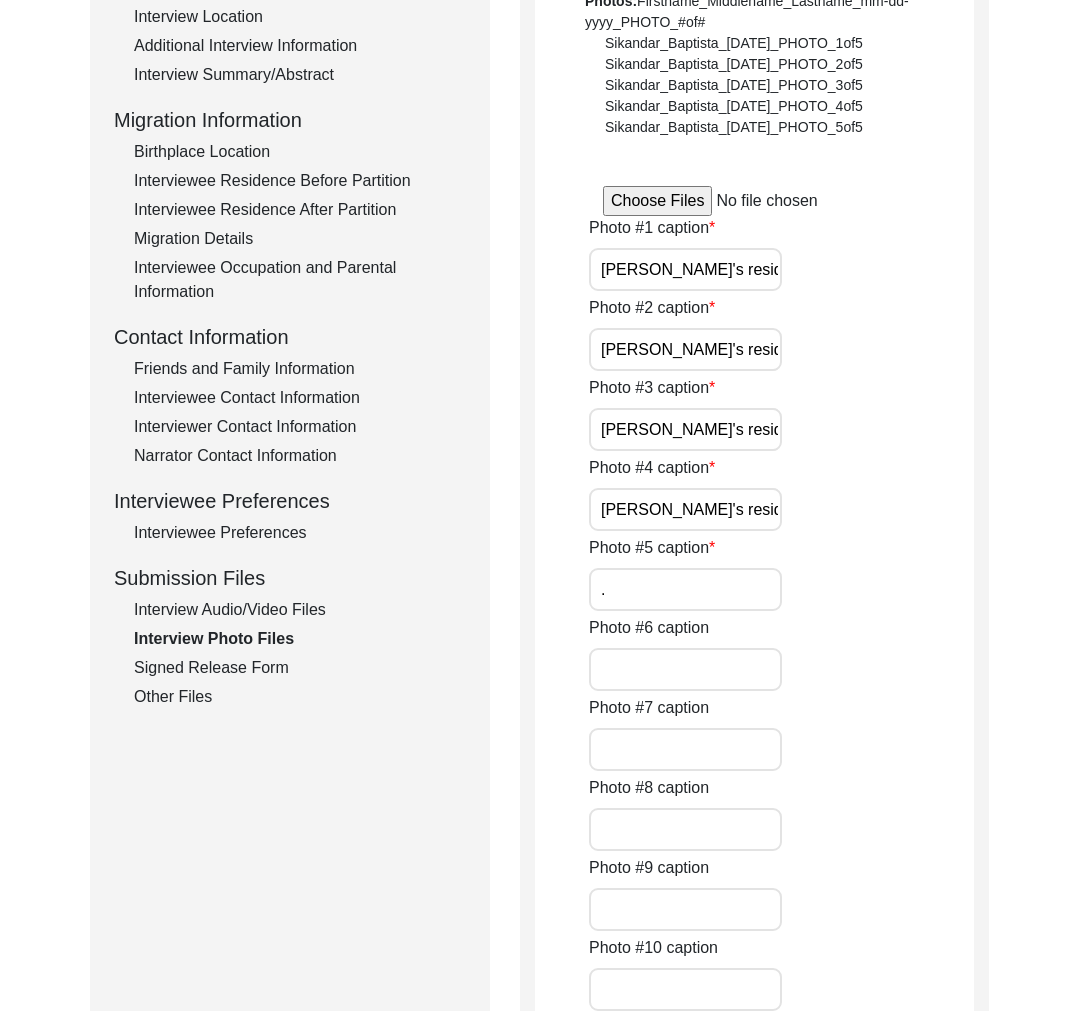 click on "Signed Release Form" 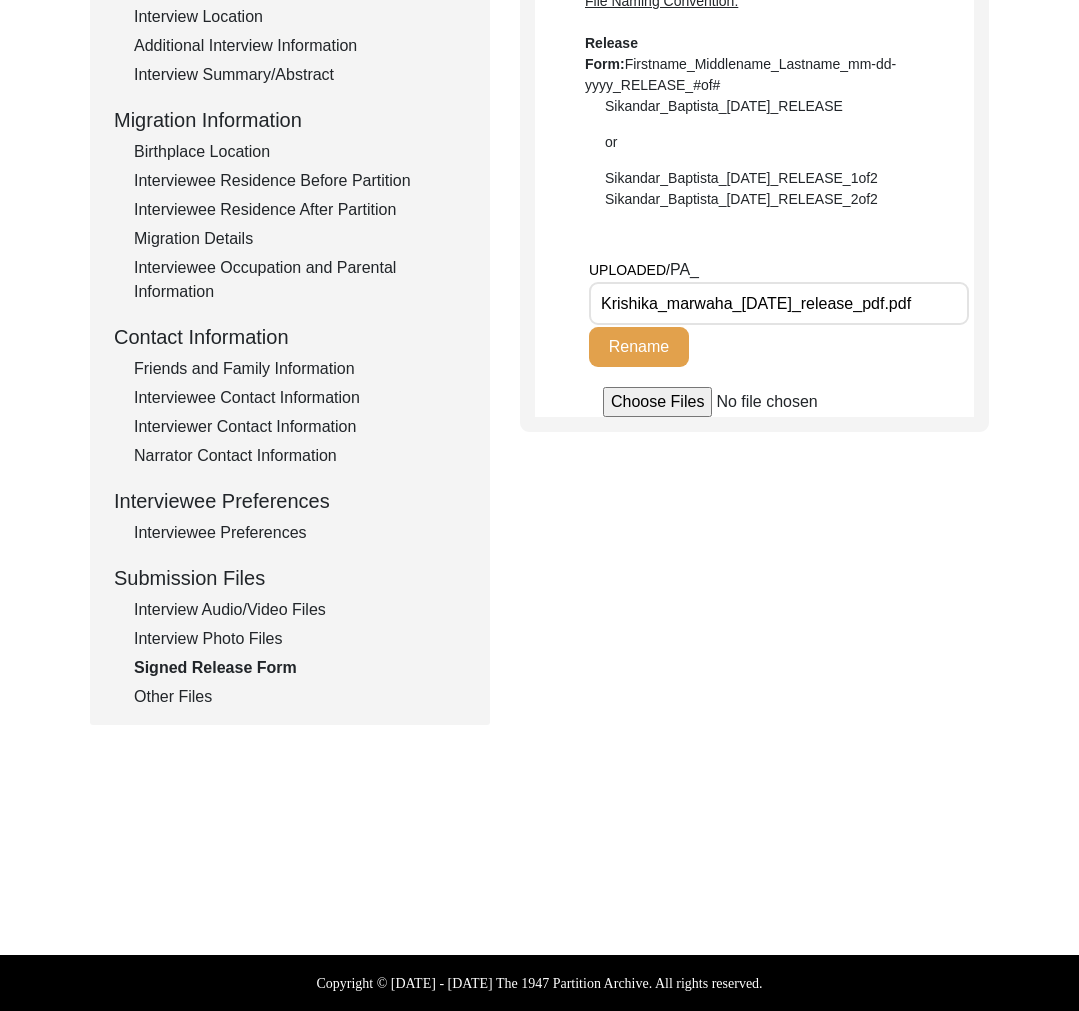 click on "Birthplace Location" 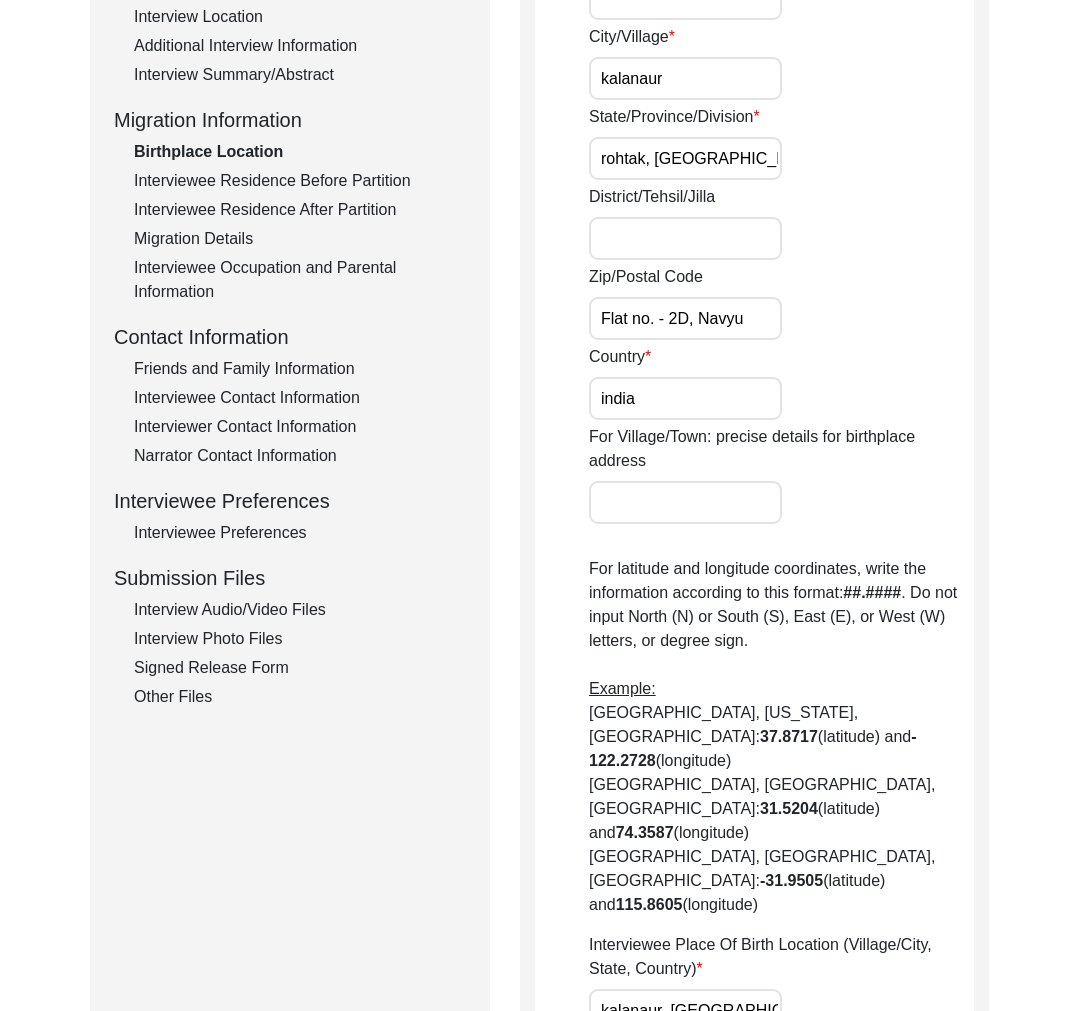 drag, startPoint x: 223, startPoint y: 176, endPoint x: 221, endPoint y: 191, distance: 15.132746 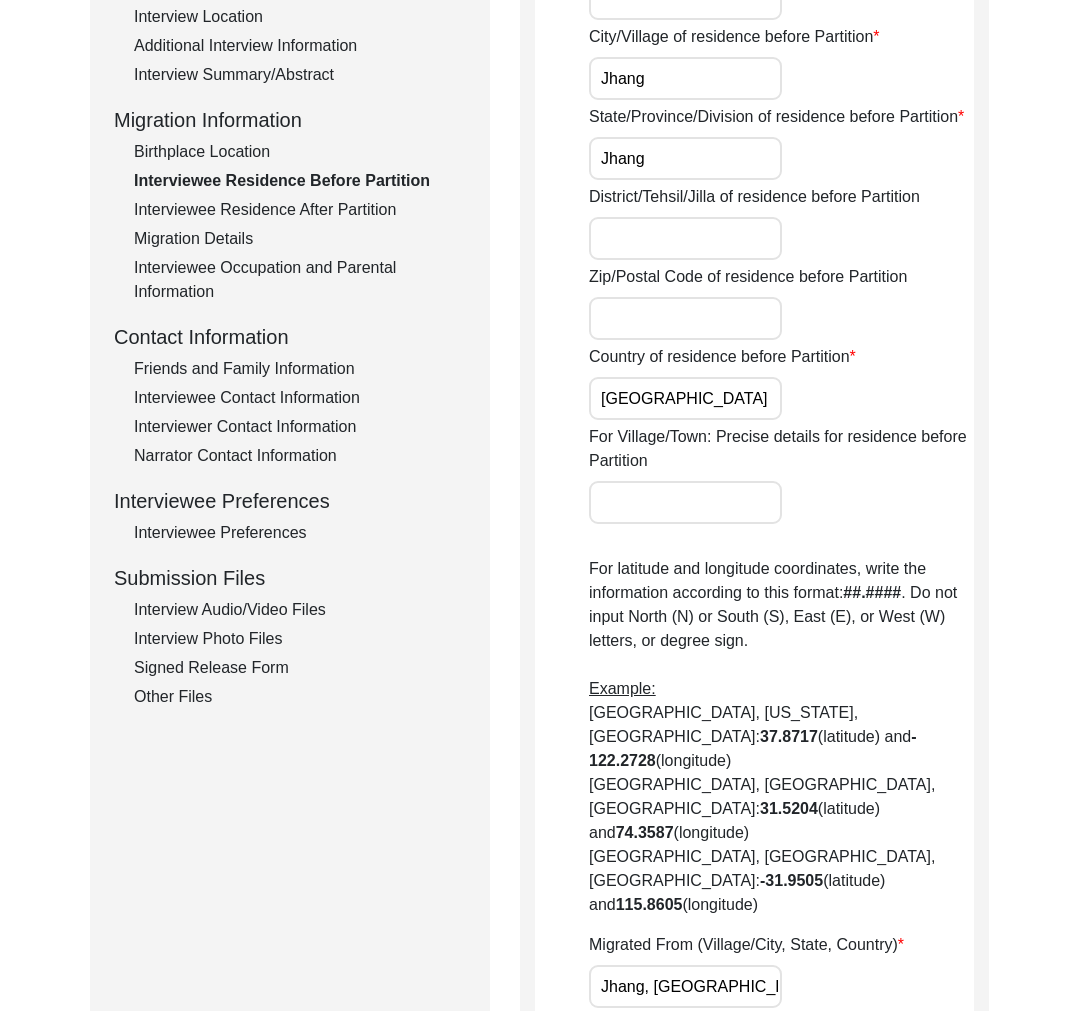 click on "Interviewee Residence After Partition" 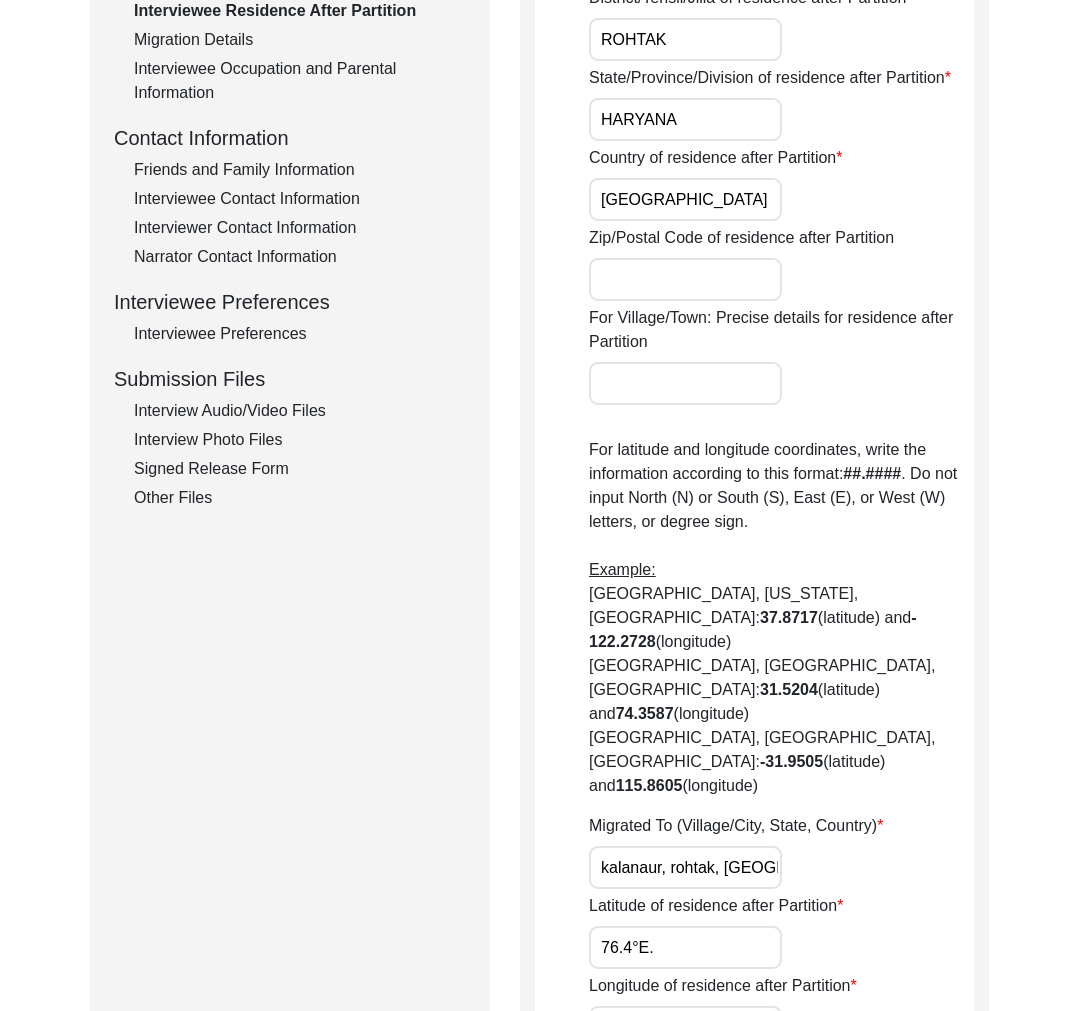 scroll, scrollTop: 0, scrollLeft: 0, axis: both 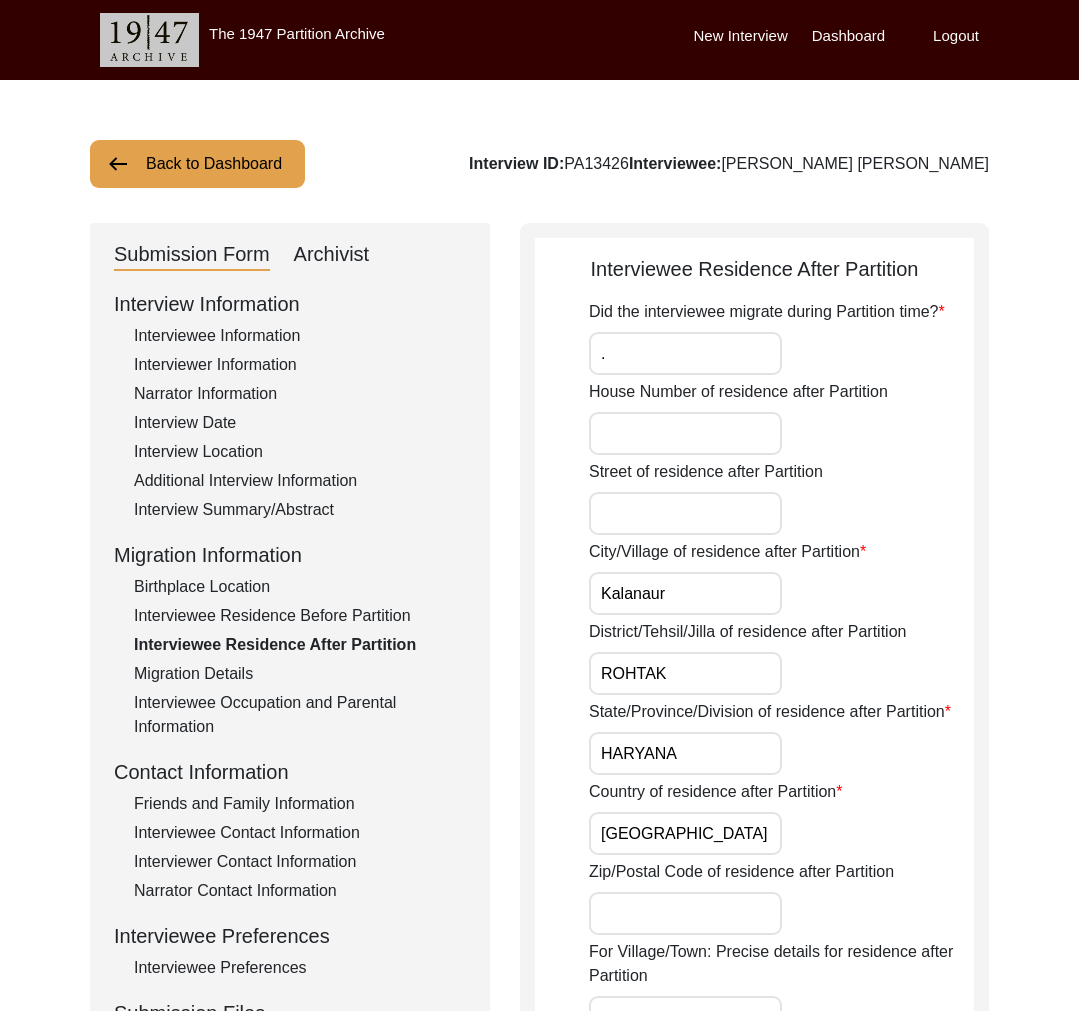 click on "Migration Details" 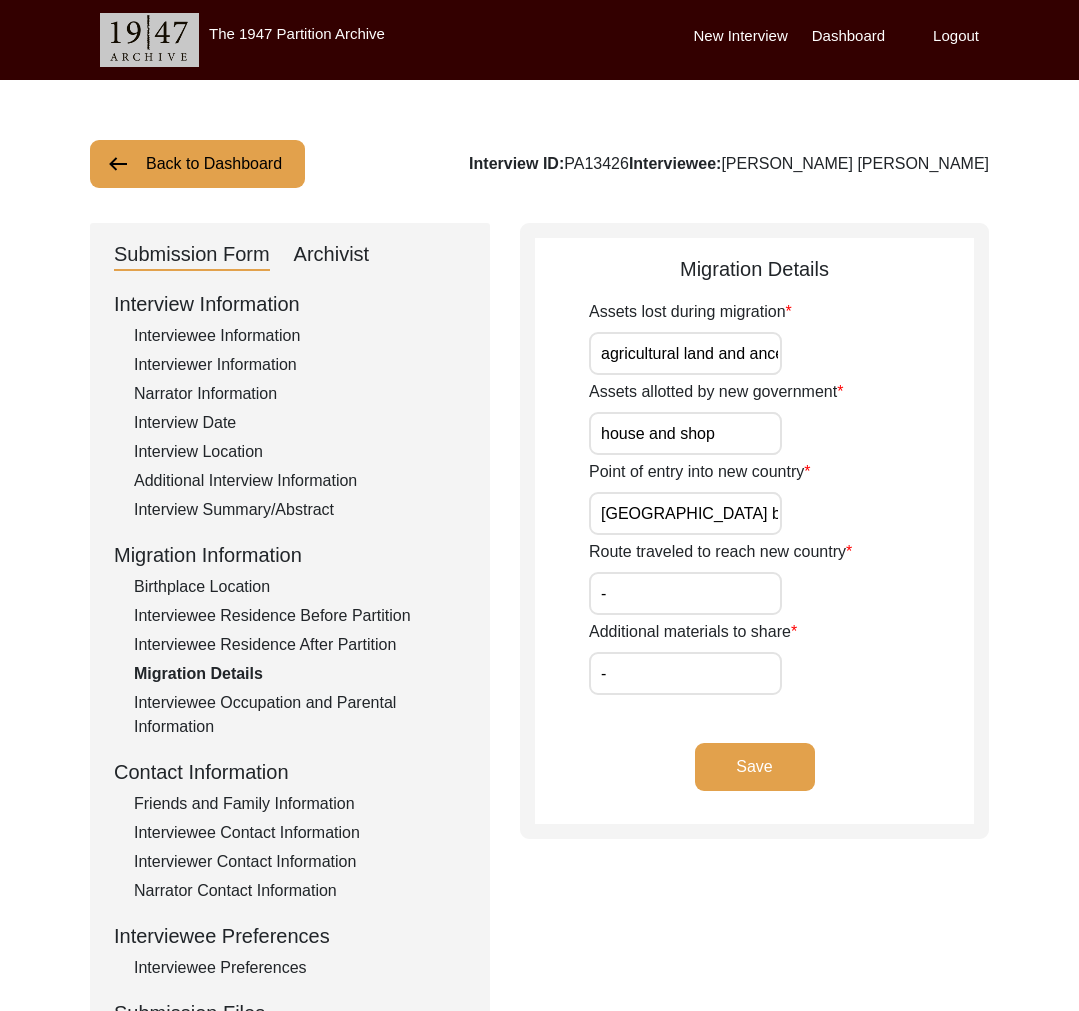 click on "Interviewee Occupation and Parental Information" 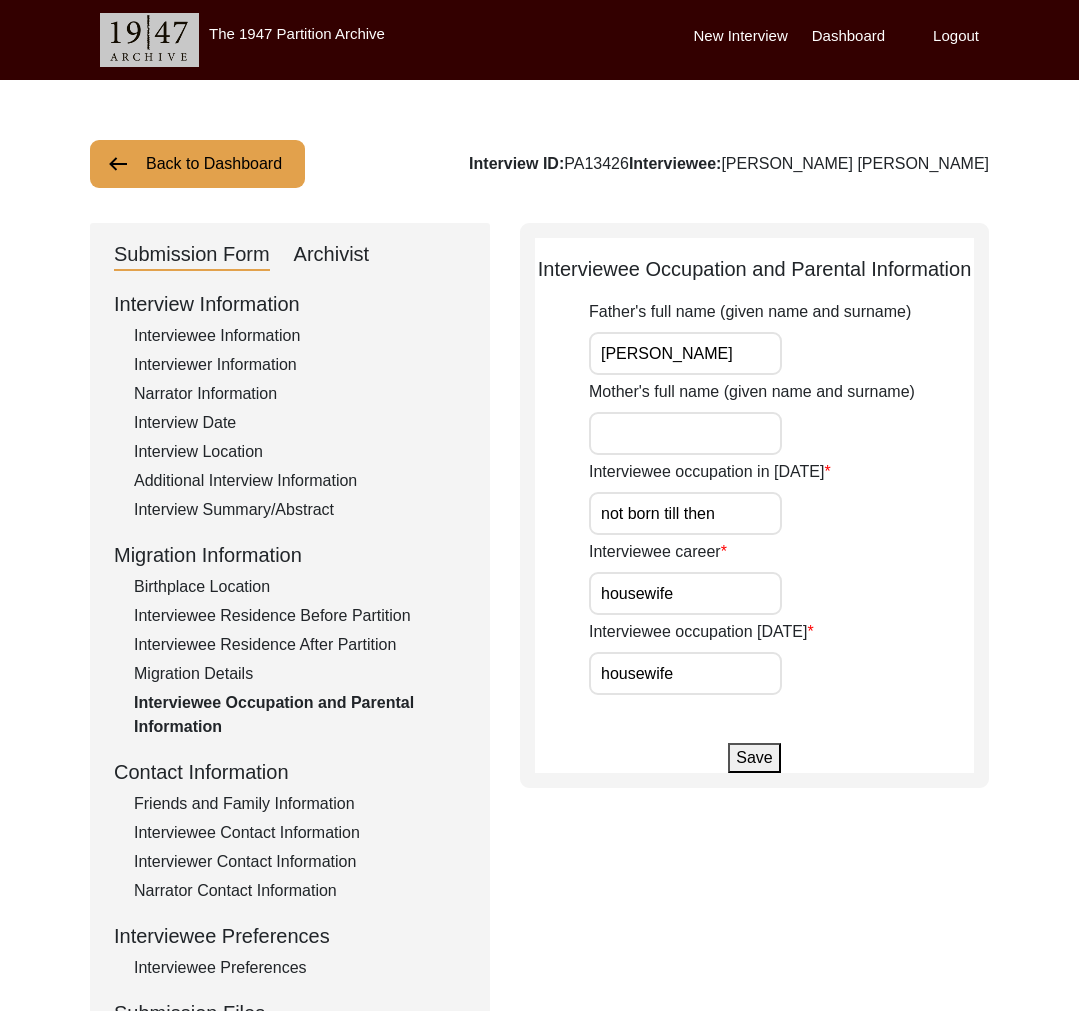 click on "Interview Summary/Abstract" 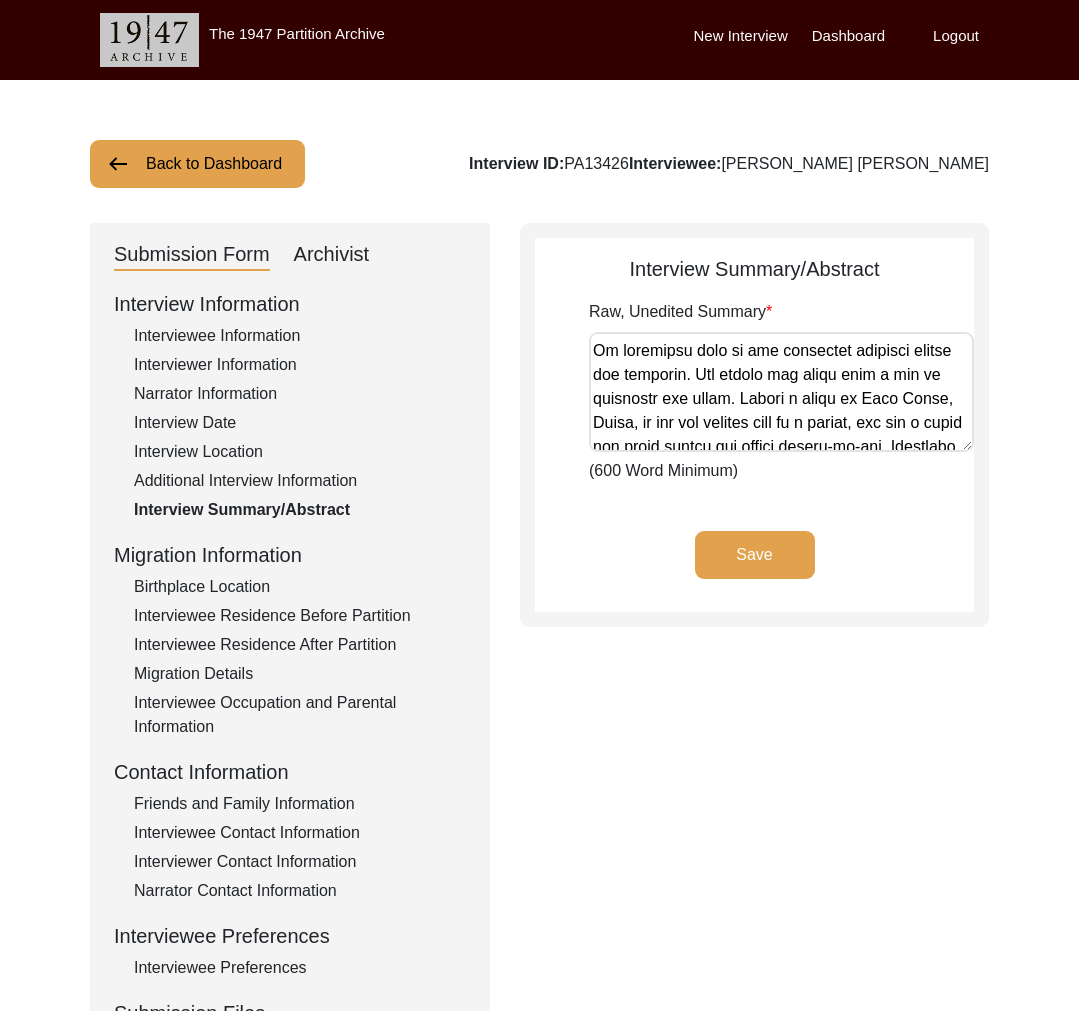 scroll, scrollTop: 986, scrollLeft: 0, axis: vertical 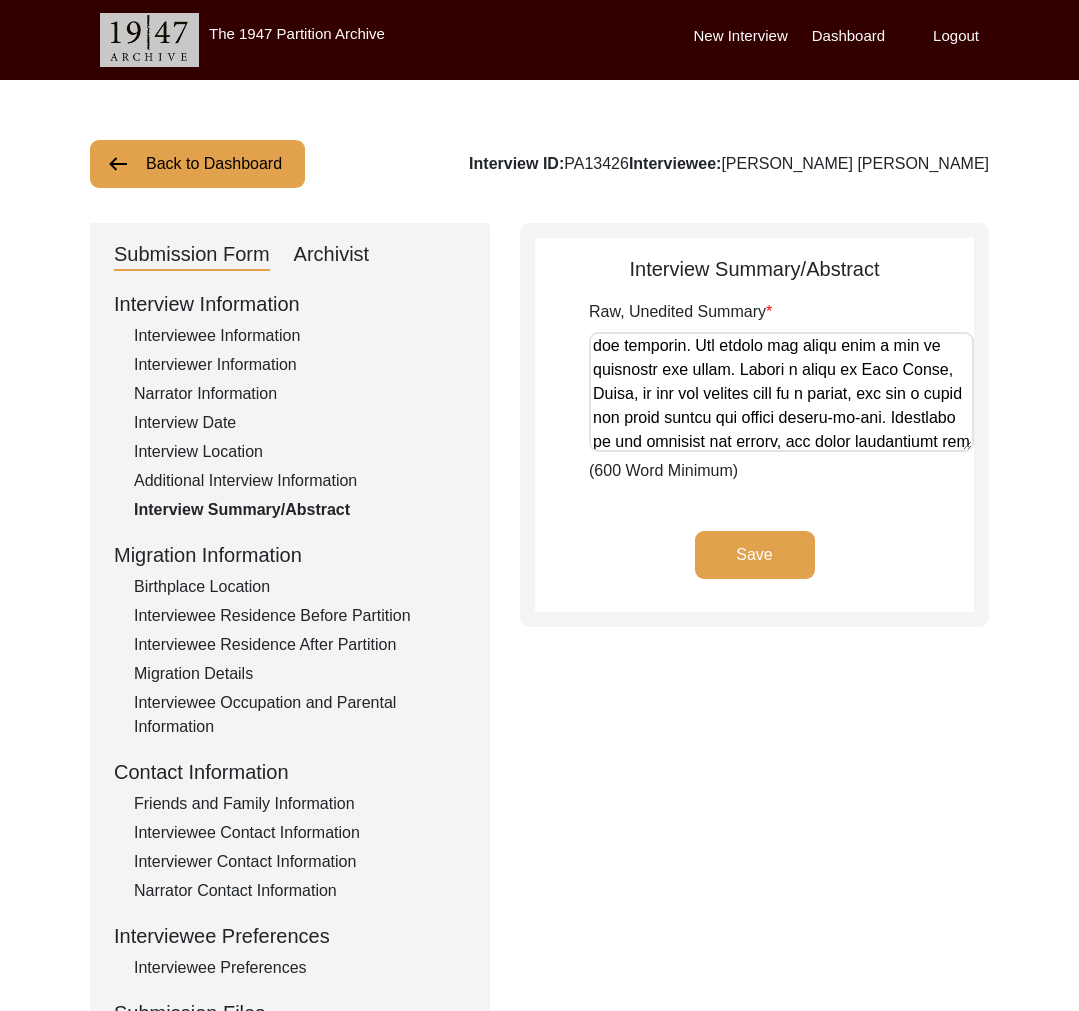 click on "Interview ID:  PA13426  Interviewee:  [PERSON_NAME] [PERSON_NAME]" 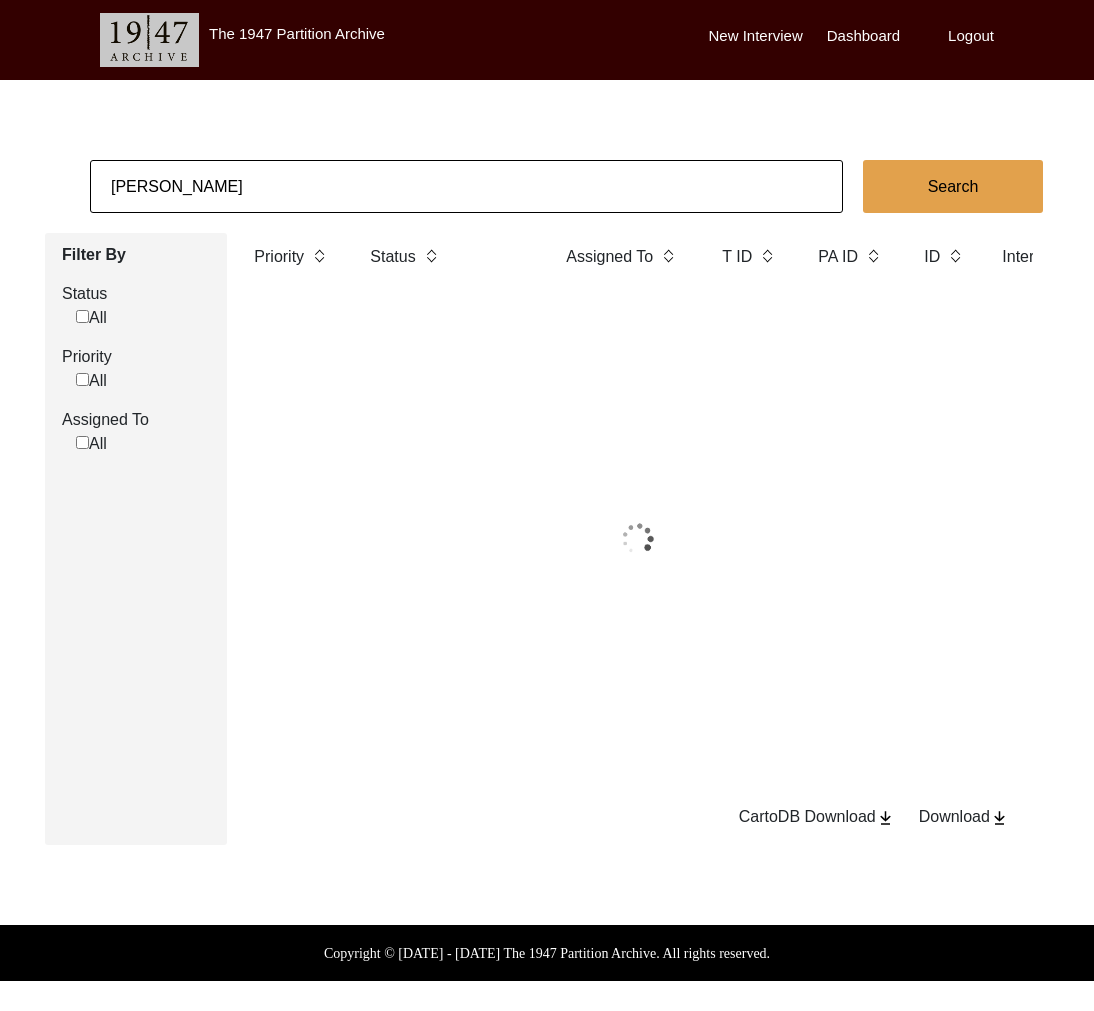 click on "[PERSON_NAME]" 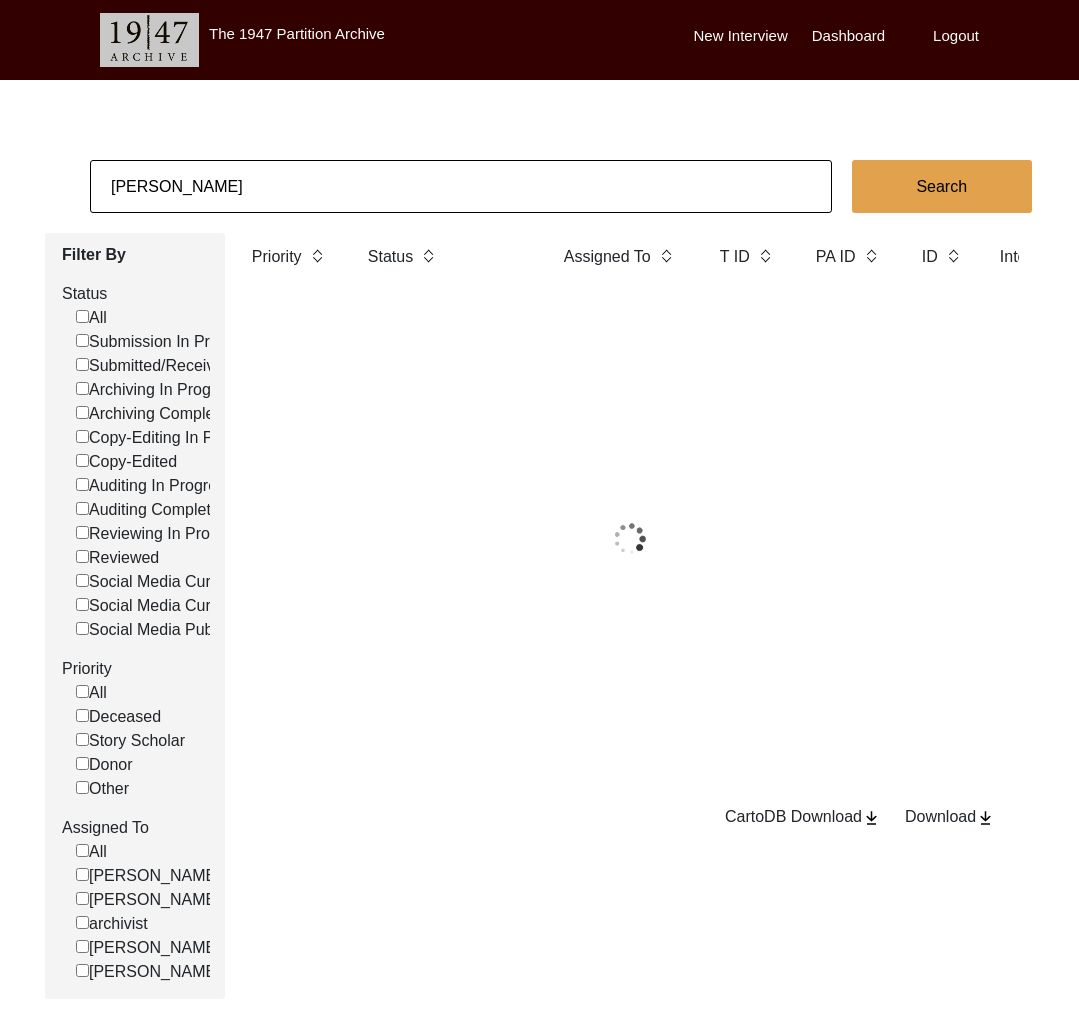 click on "[PERSON_NAME]" 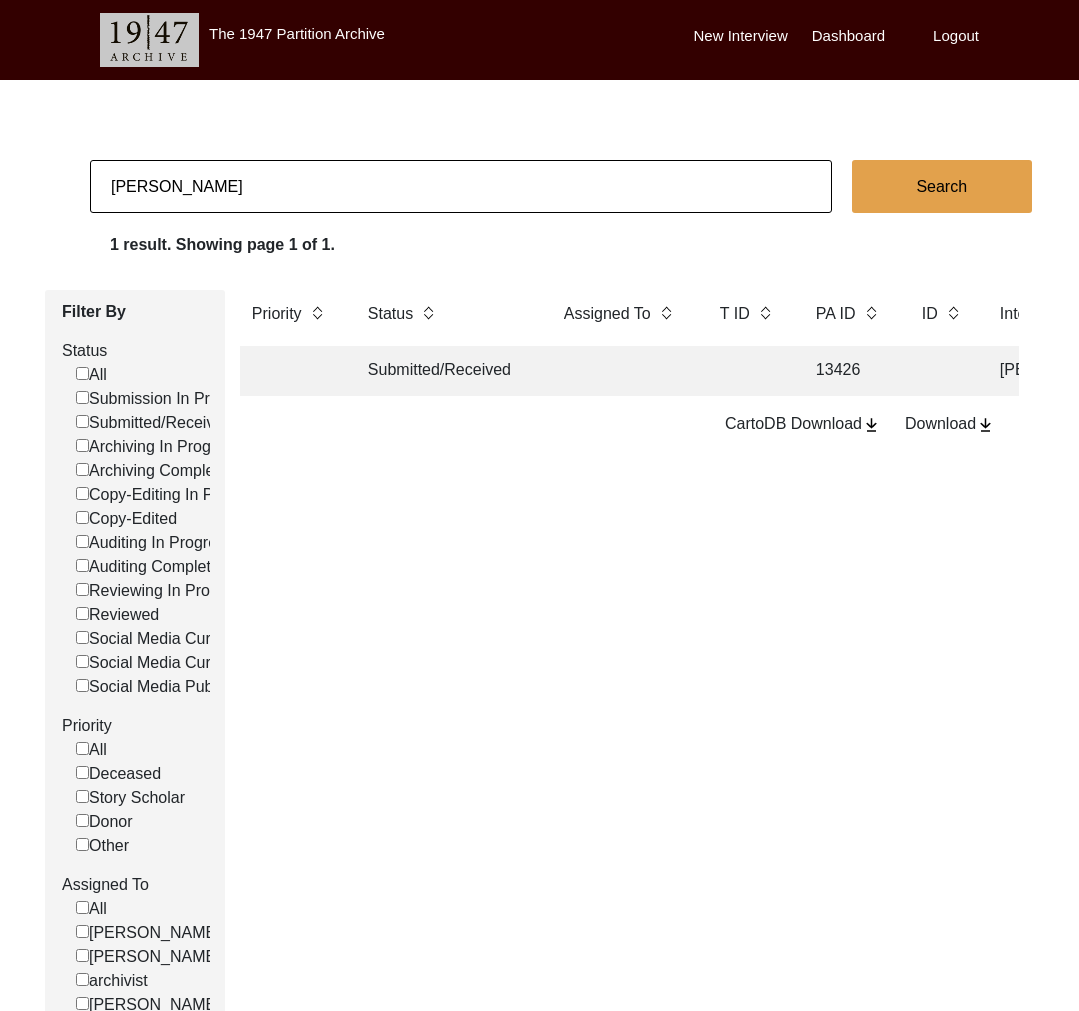 click on "[PERSON_NAME]" 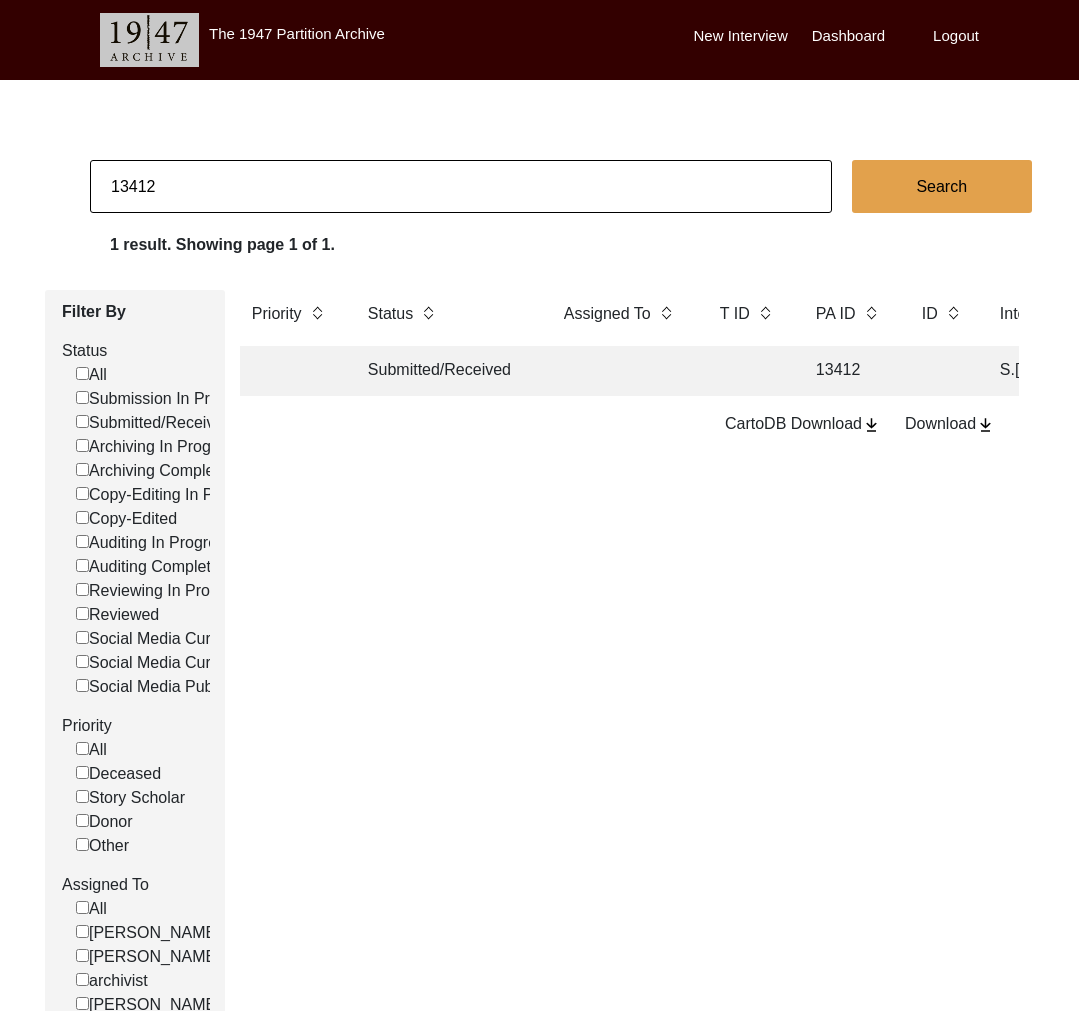 click on "Submitted/Received" 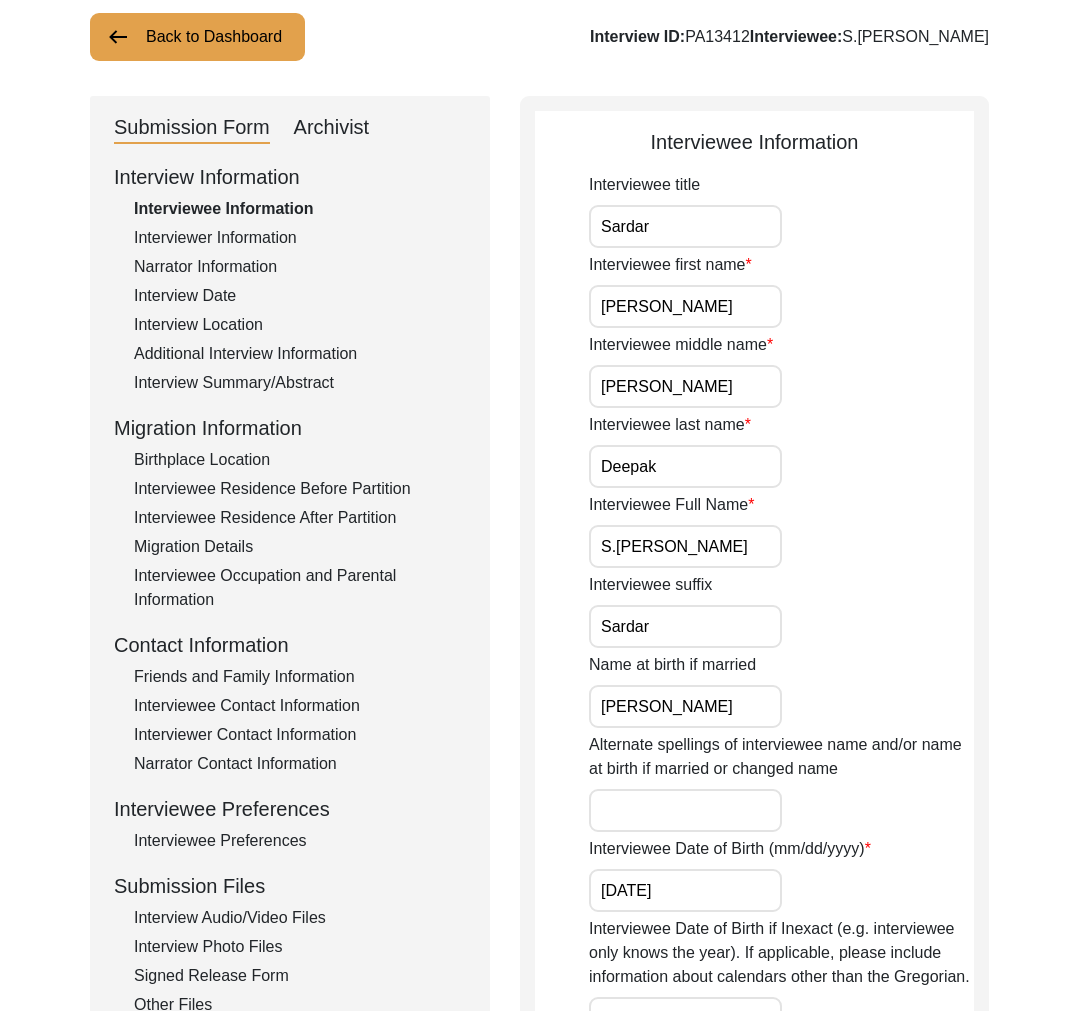 scroll, scrollTop: 236, scrollLeft: 0, axis: vertical 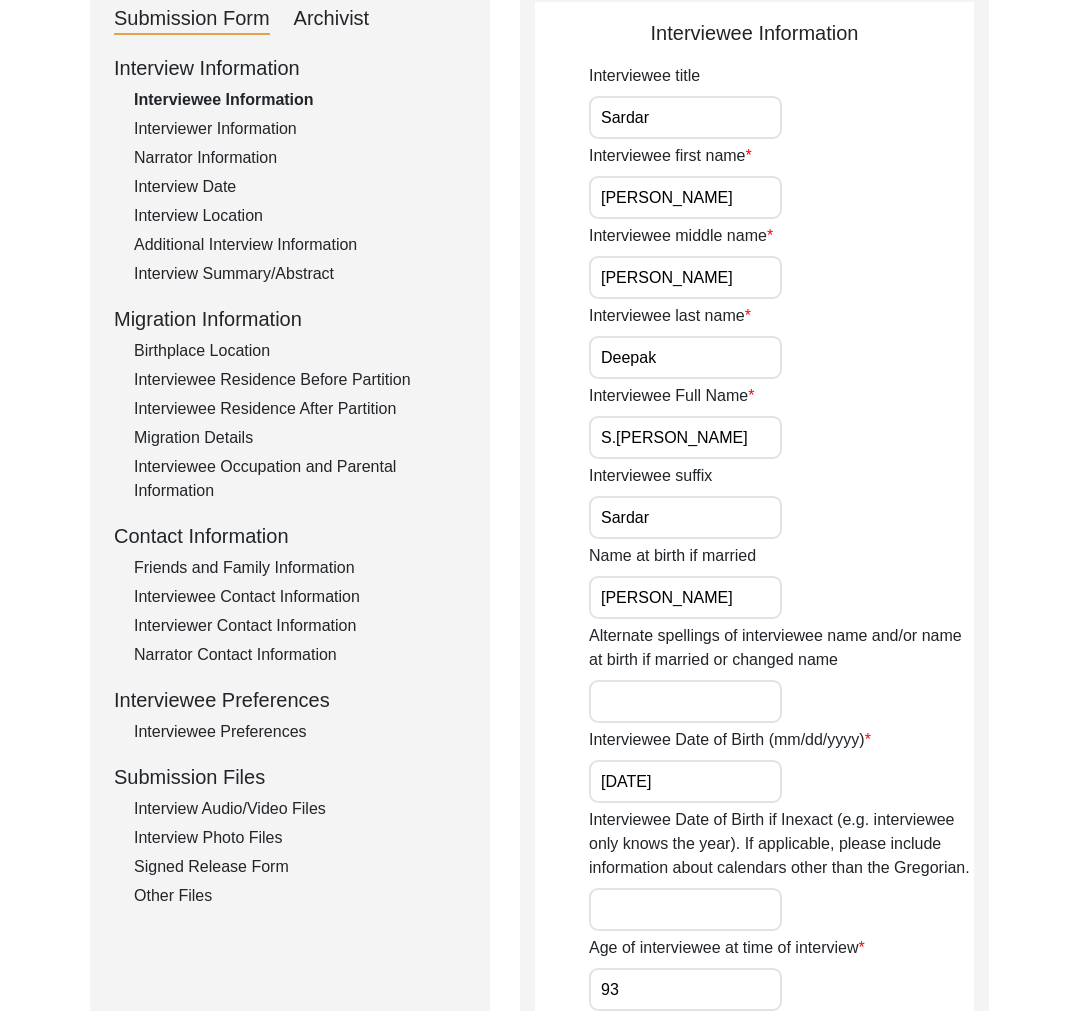 click on "Submission Files" 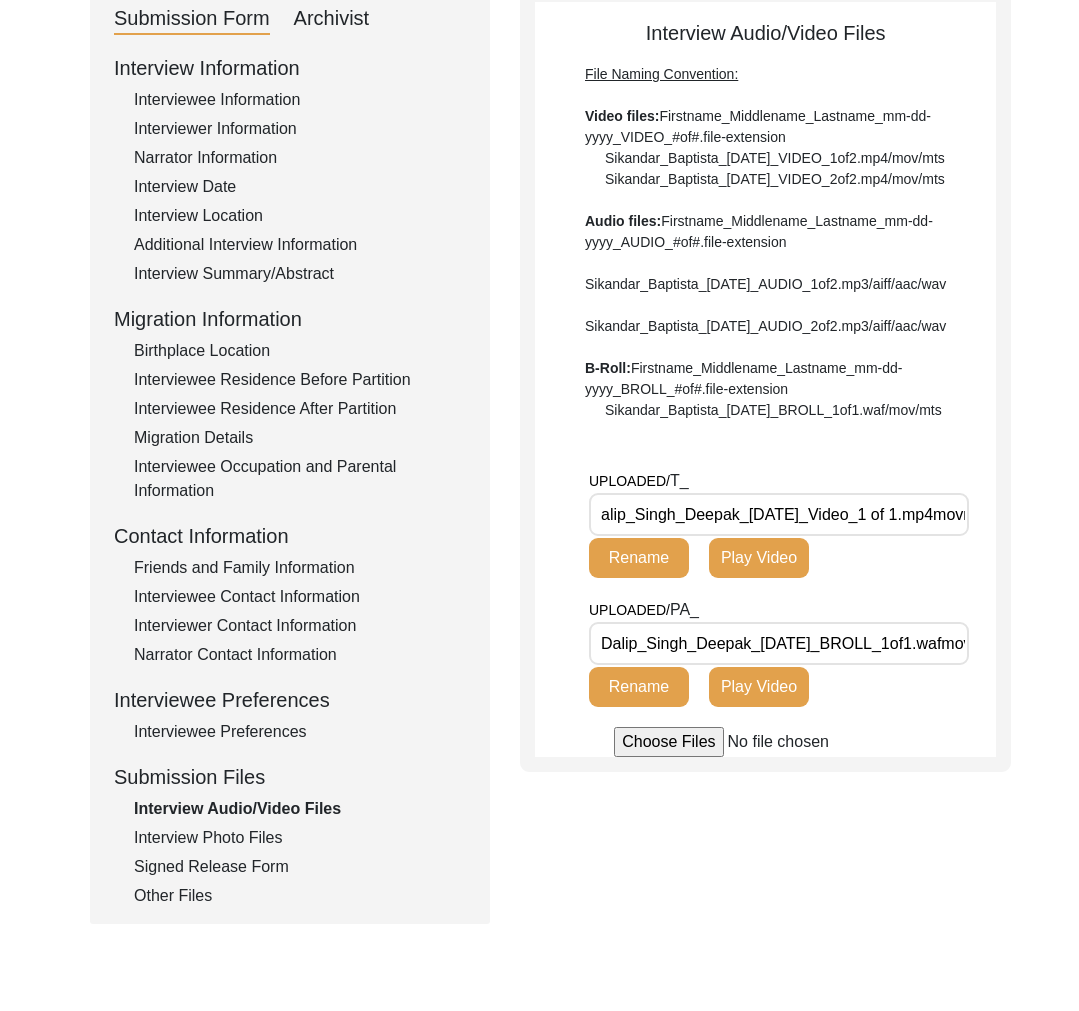 scroll, scrollTop: 0, scrollLeft: 99, axis: horizontal 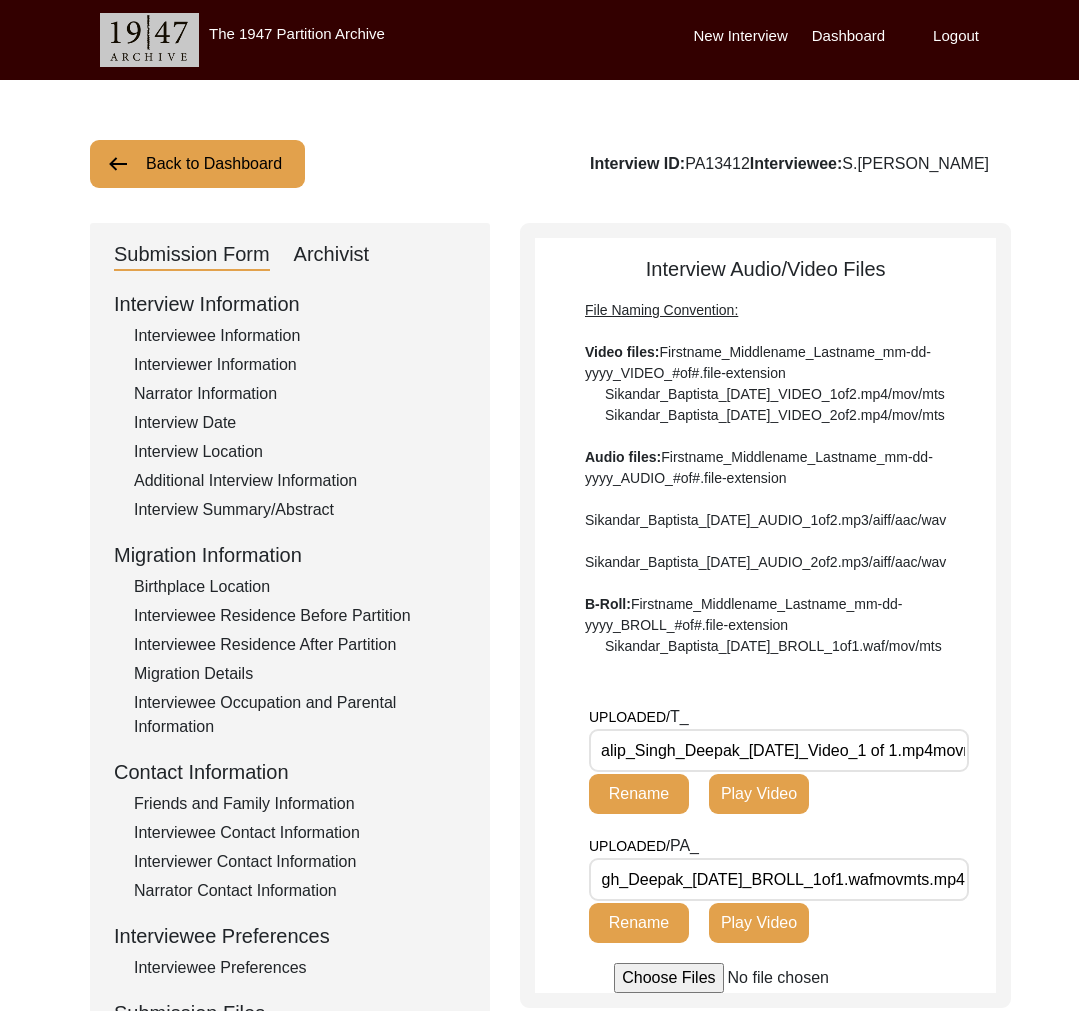 drag, startPoint x: 188, startPoint y: 153, endPoint x: 192, endPoint y: 163, distance: 10.770329 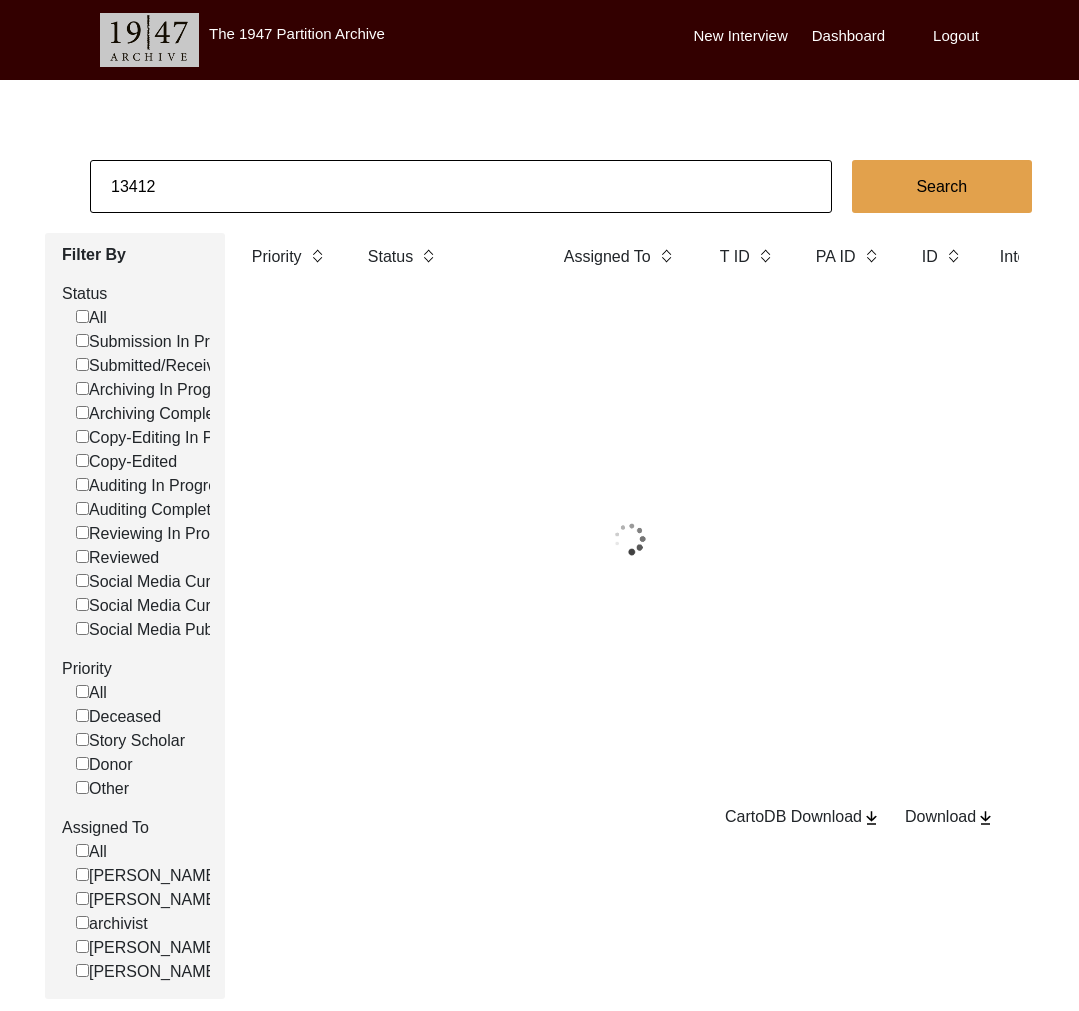 click on "13412" 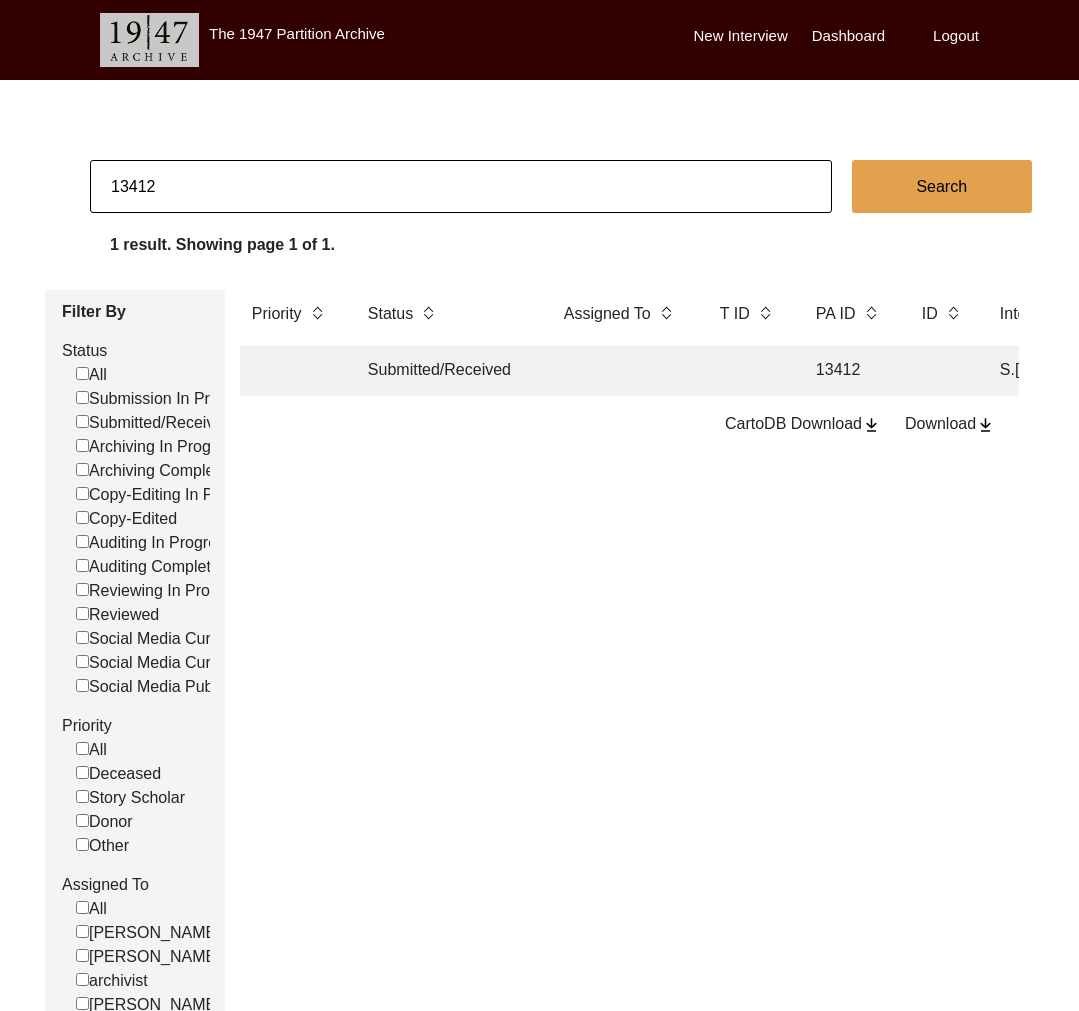 click on "13412" 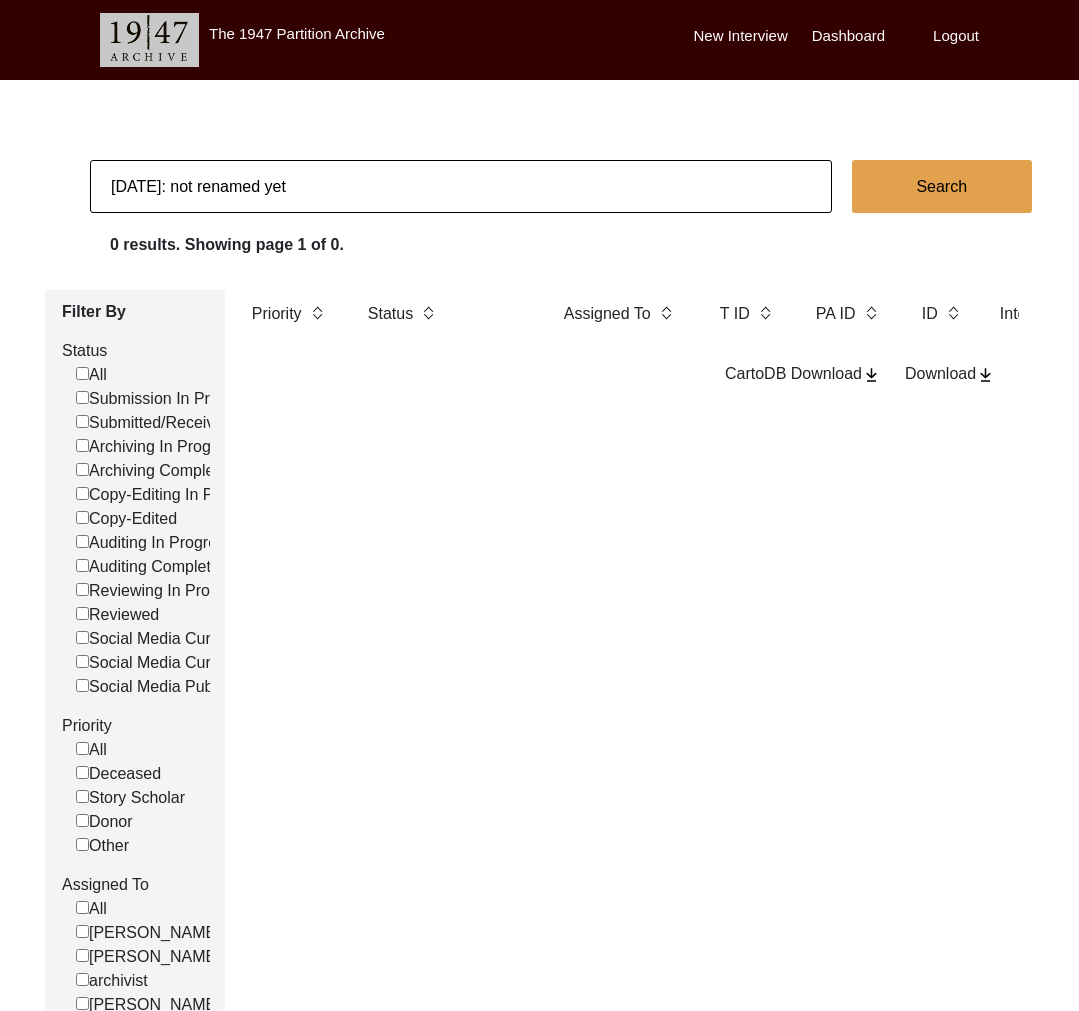 click on "[DATE]: not renamed yet" 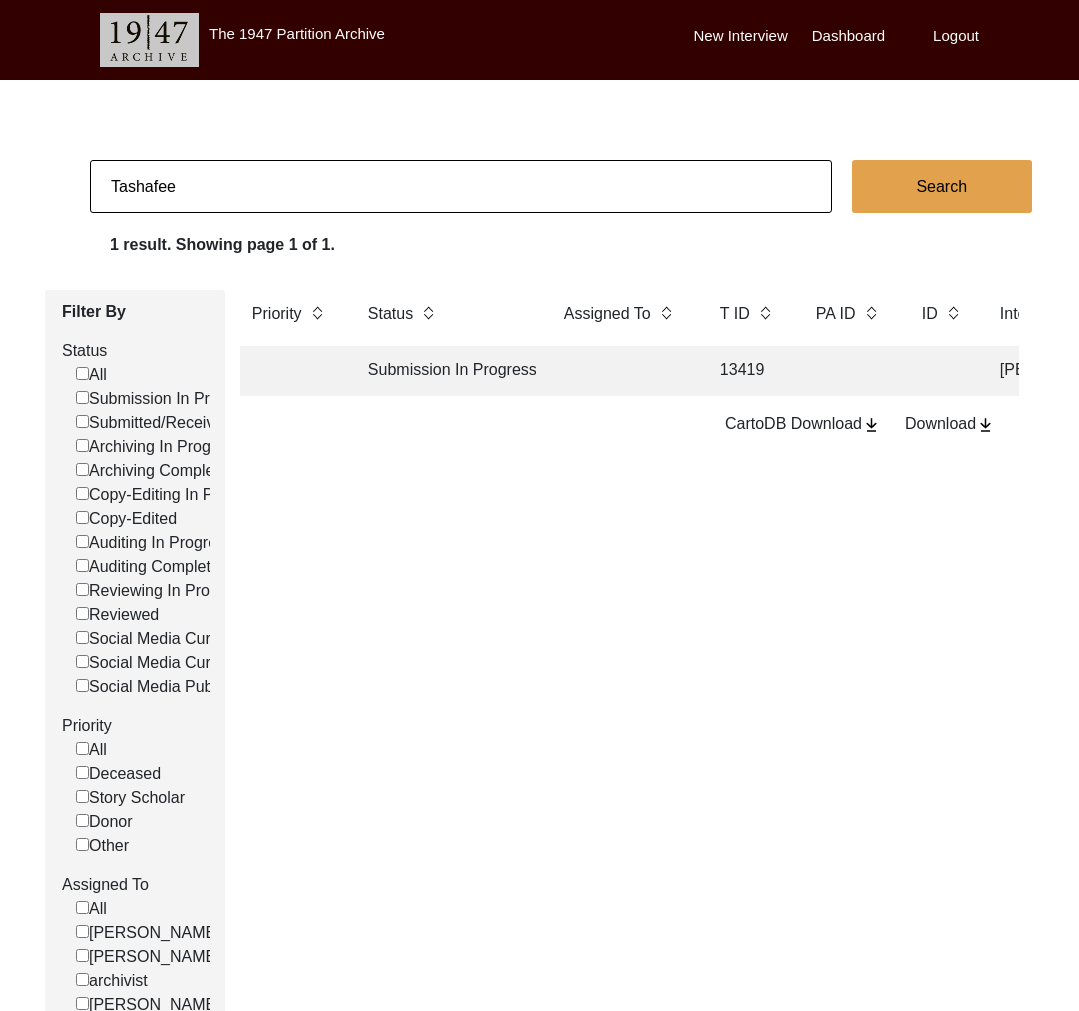 click 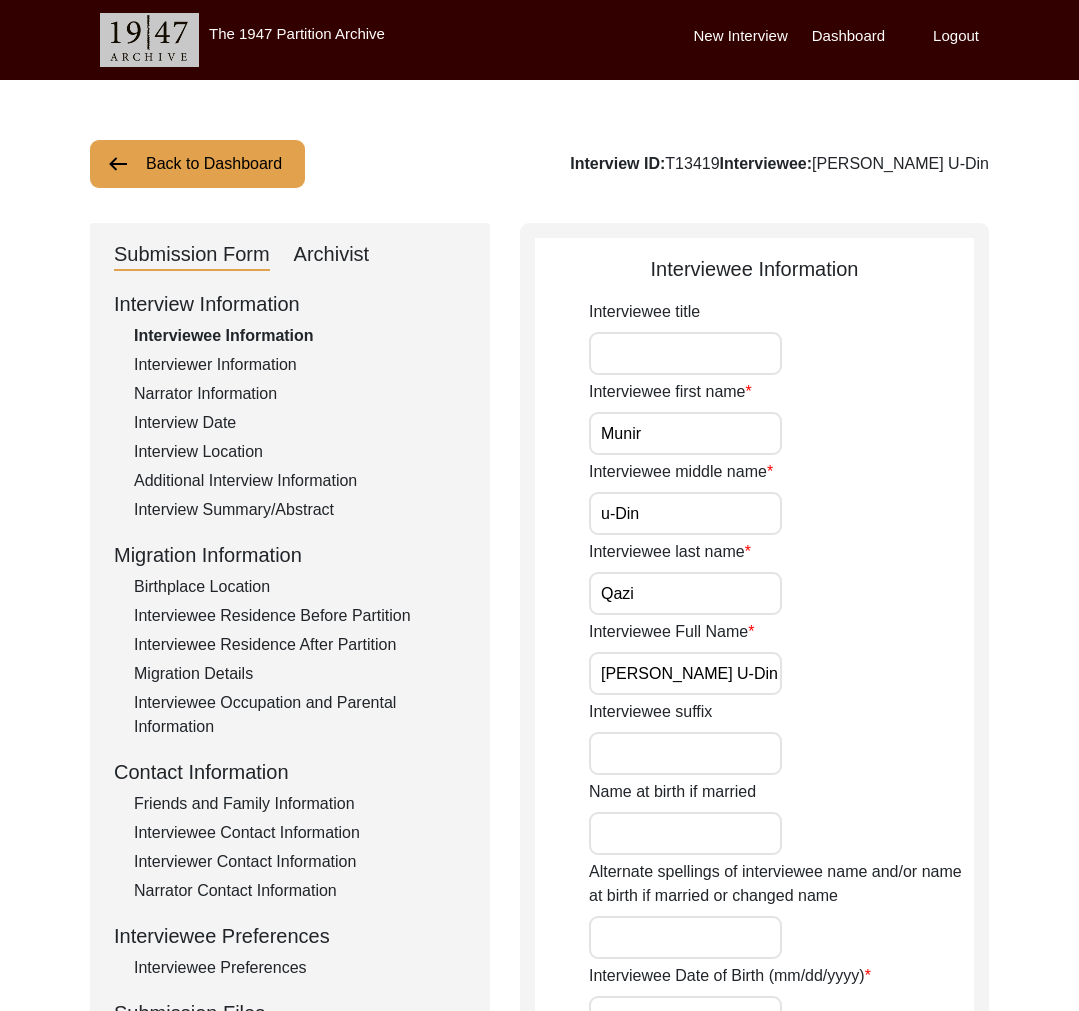 scroll, scrollTop: 335, scrollLeft: 0, axis: vertical 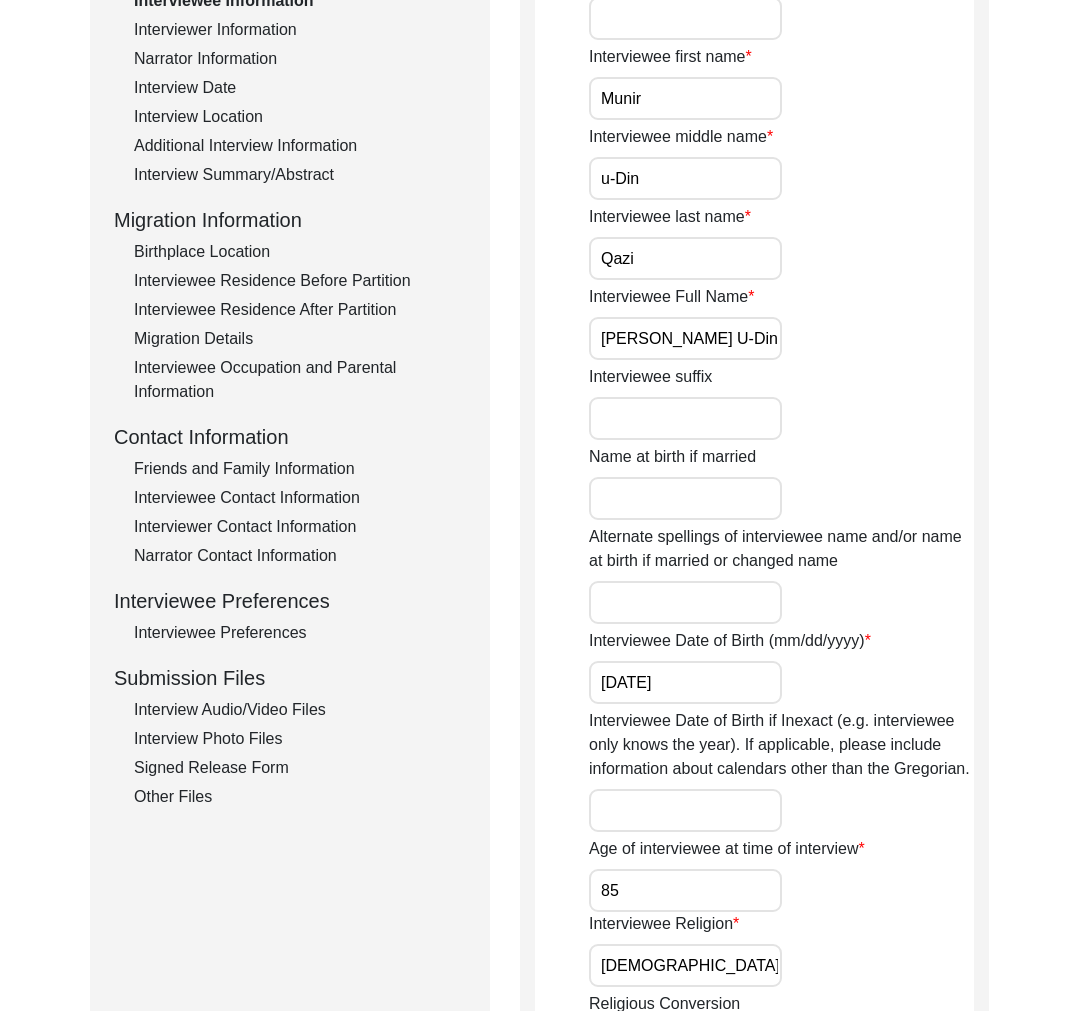 click on "Interview Audio/Video Files" 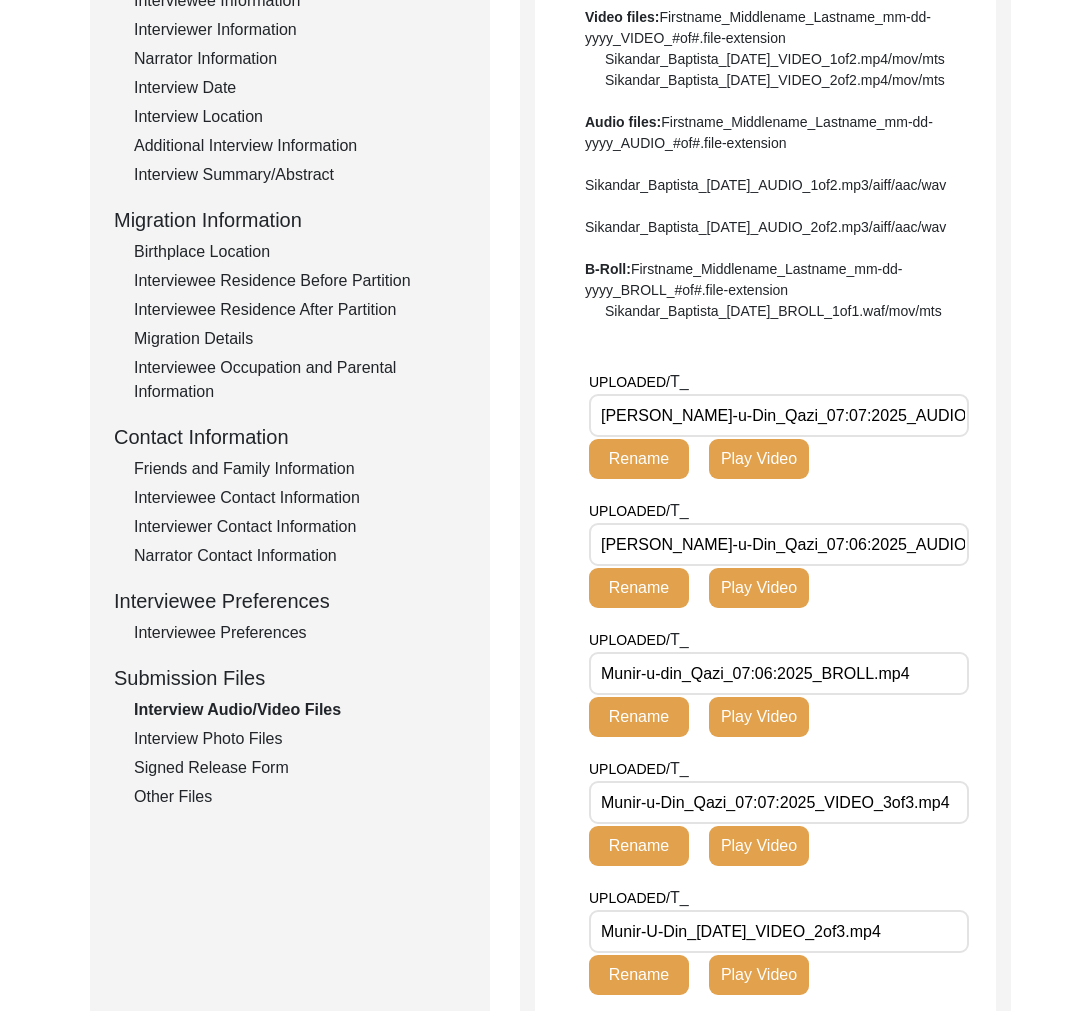 scroll, scrollTop: 0, scrollLeft: 8, axis: horizontal 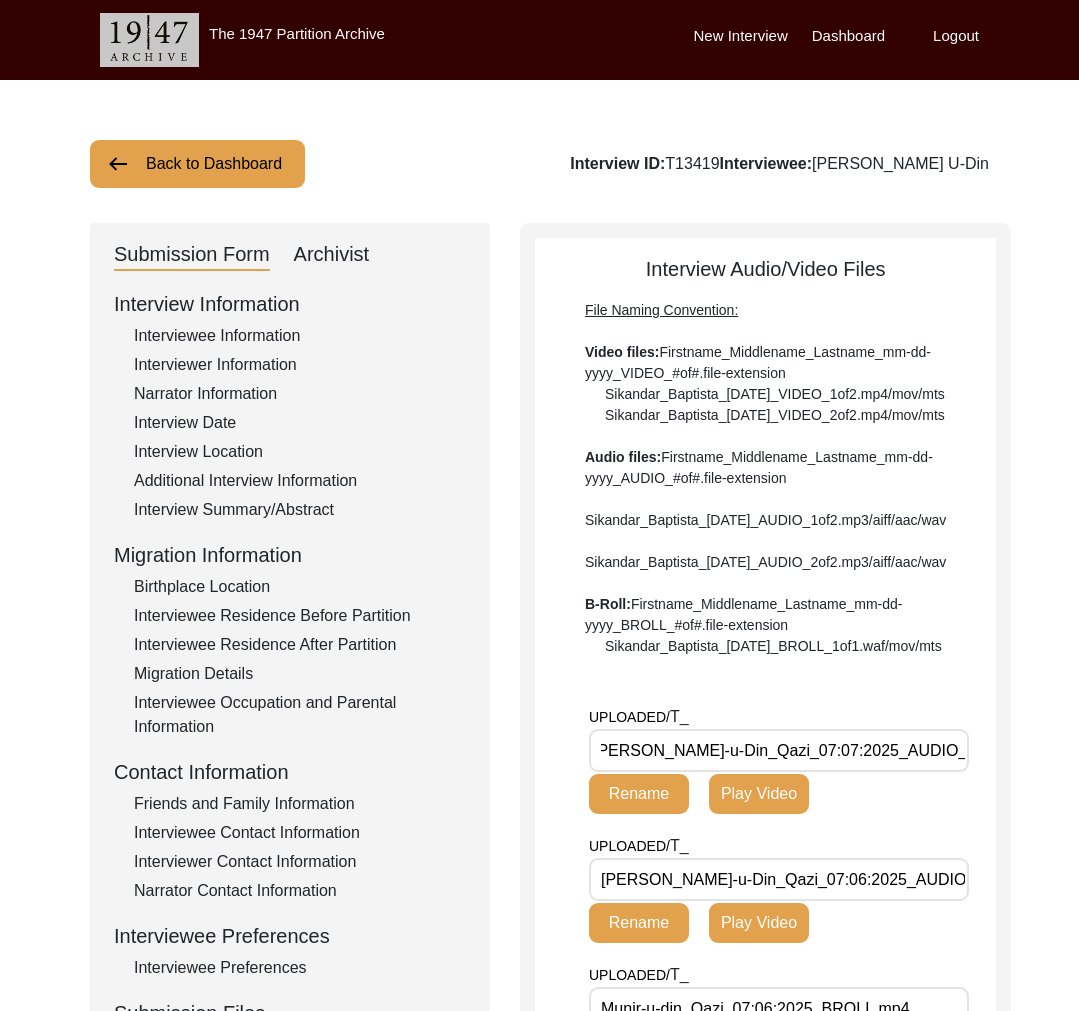 click on "Interview Date" 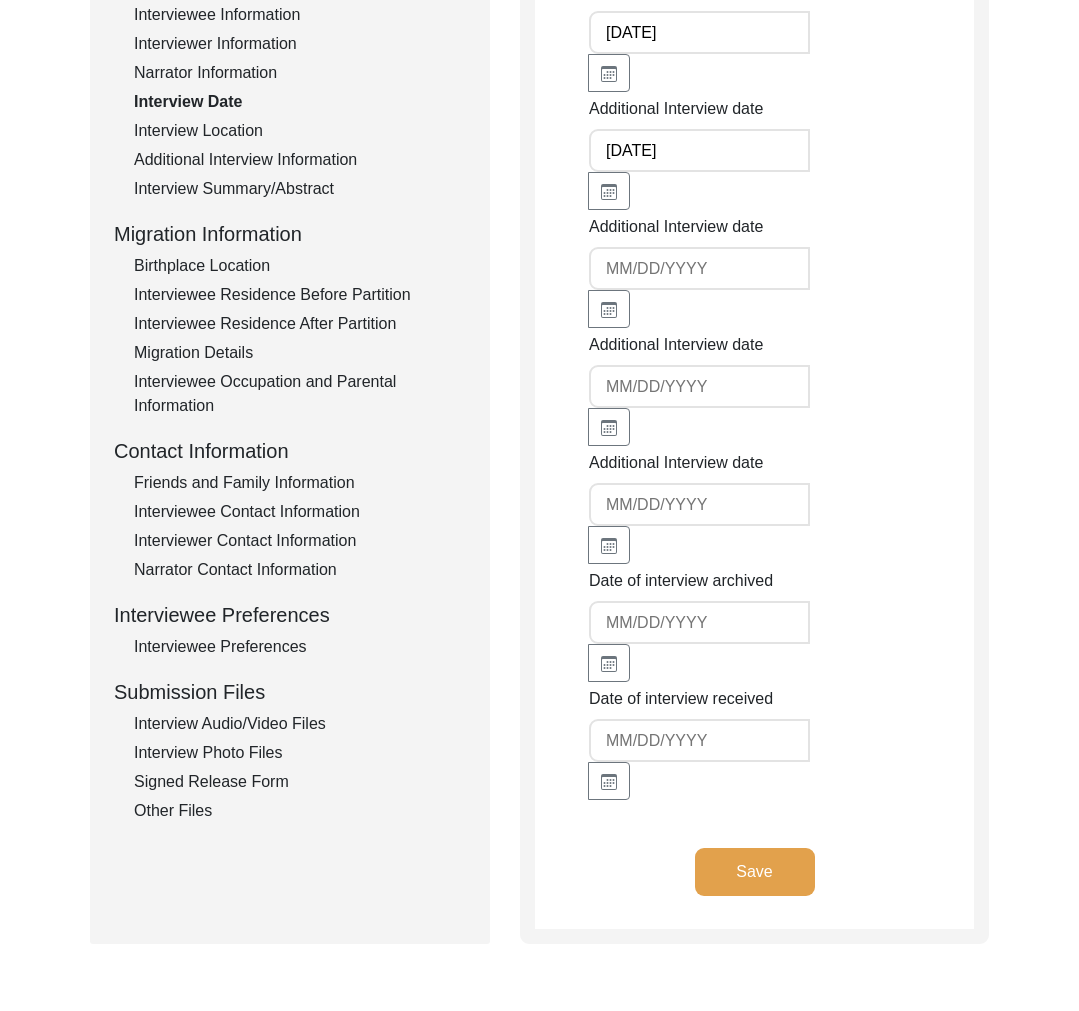 scroll, scrollTop: 344, scrollLeft: 0, axis: vertical 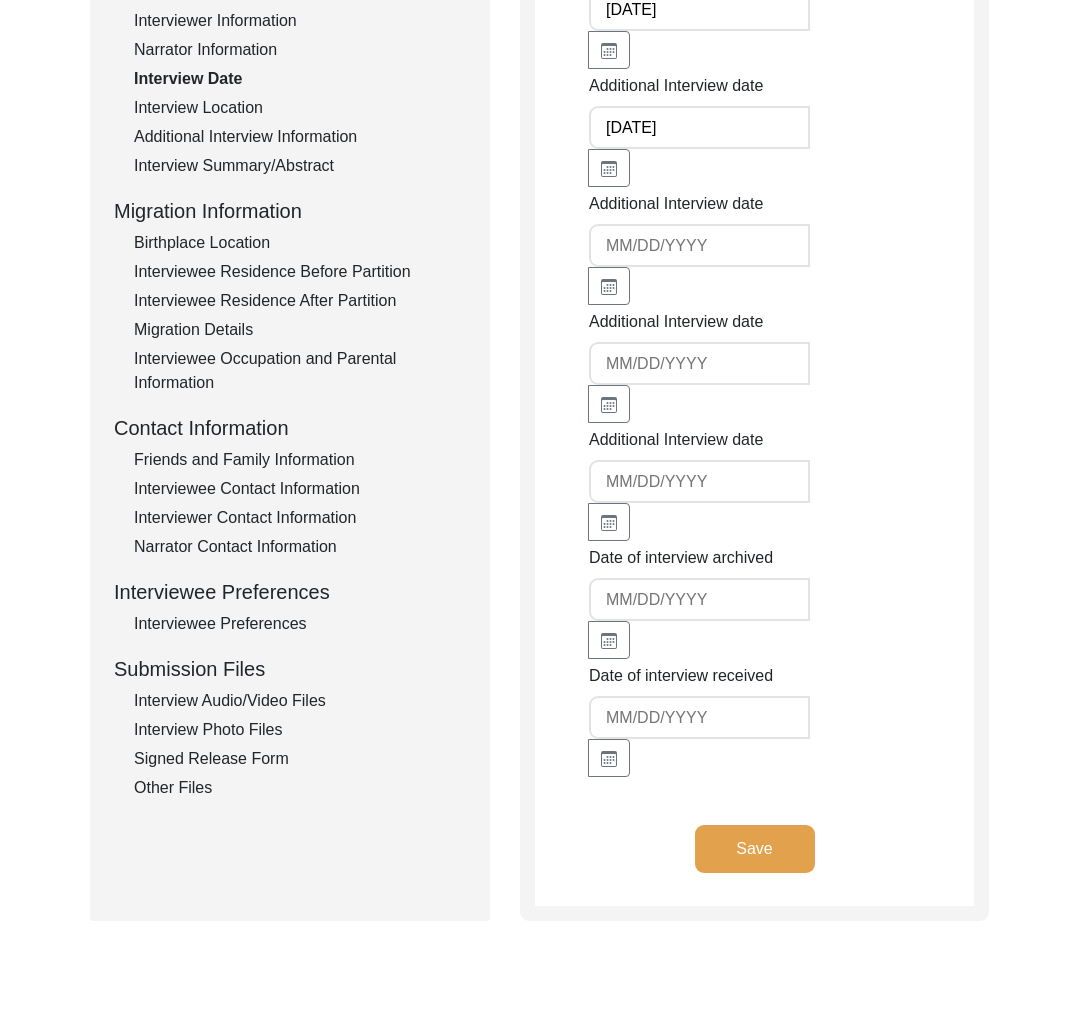 click on "Other Files" 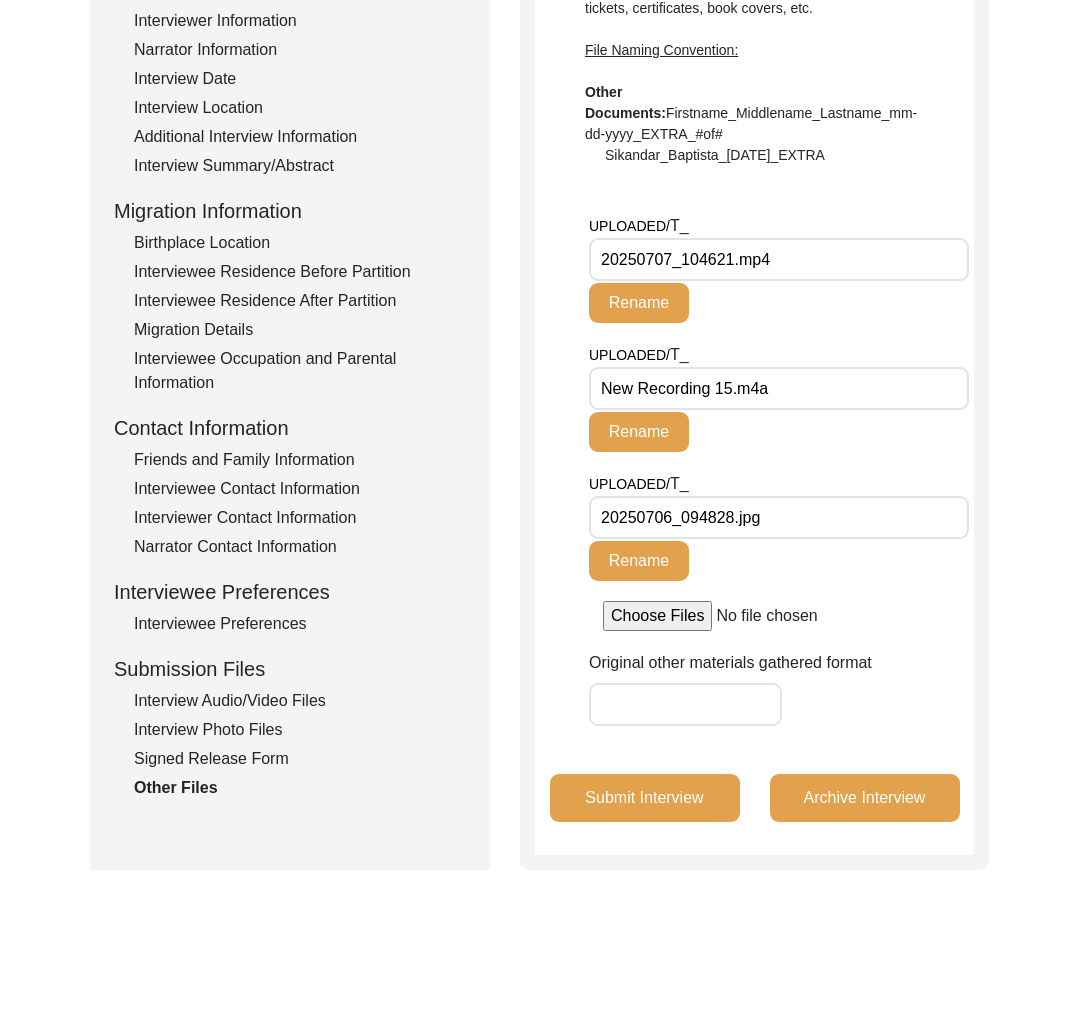 click on "Interview Audio/Video Files" 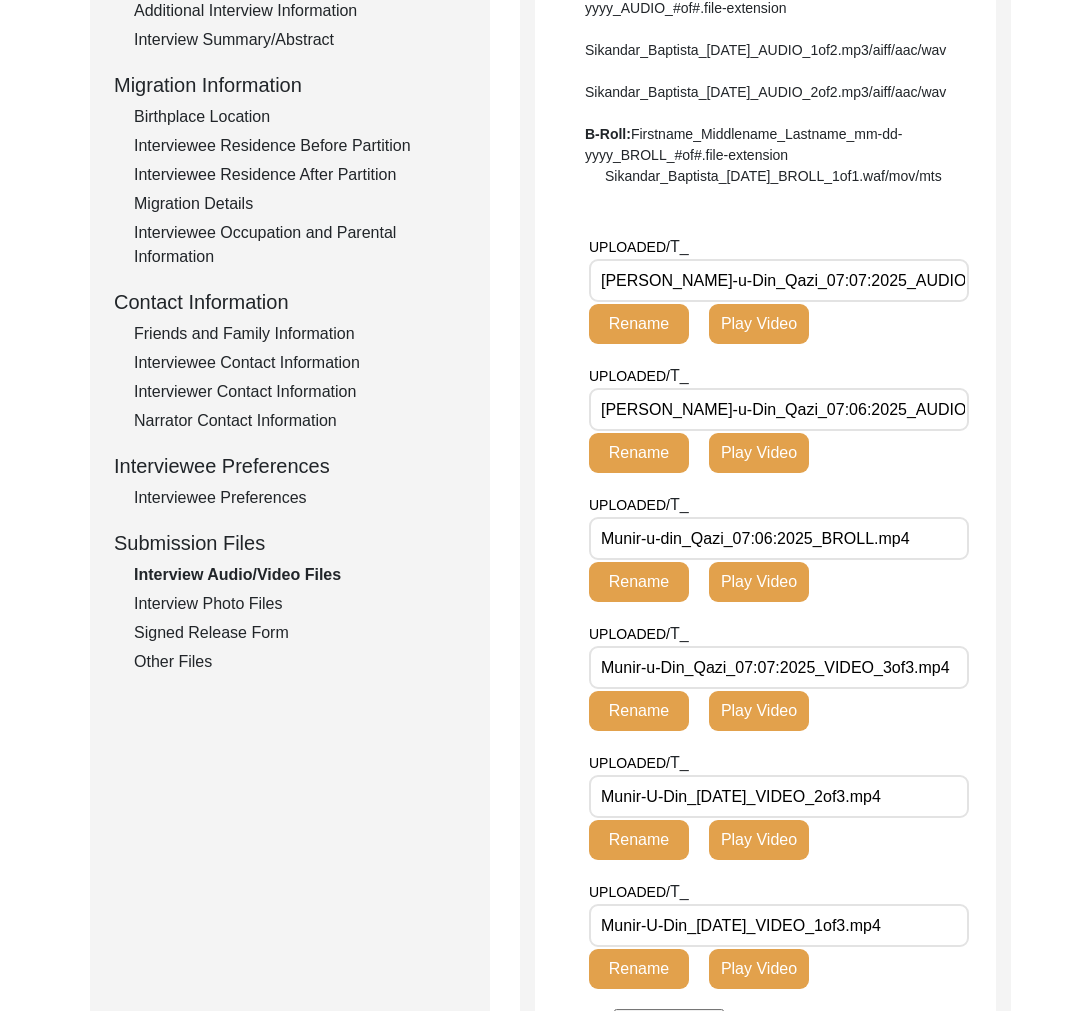 scroll, scrollTop: 477, scrollLeft: 0, axis: vertical 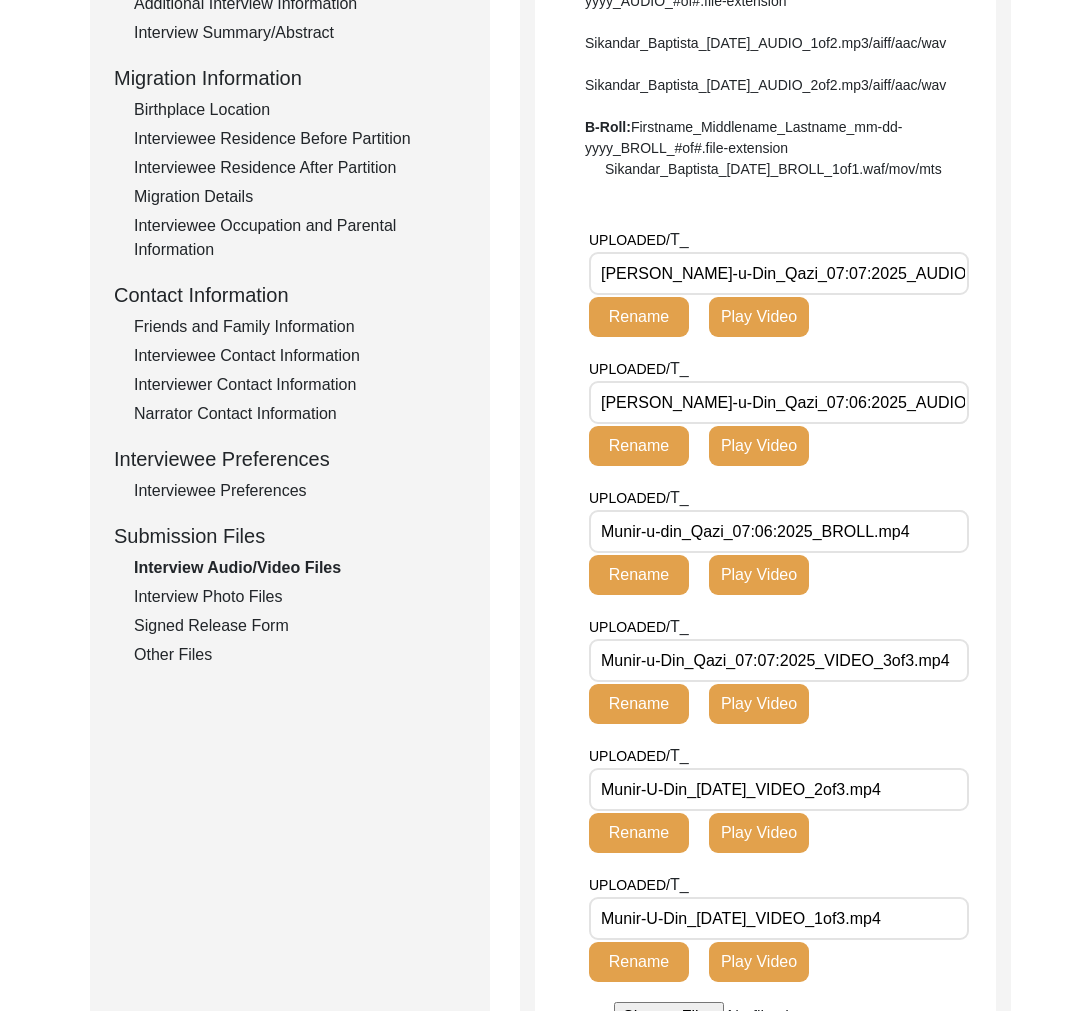 drag, startPoint x: 753, startPoint y: 660, endPoint x: 756, endPoint y: 649, distance: 11.401754 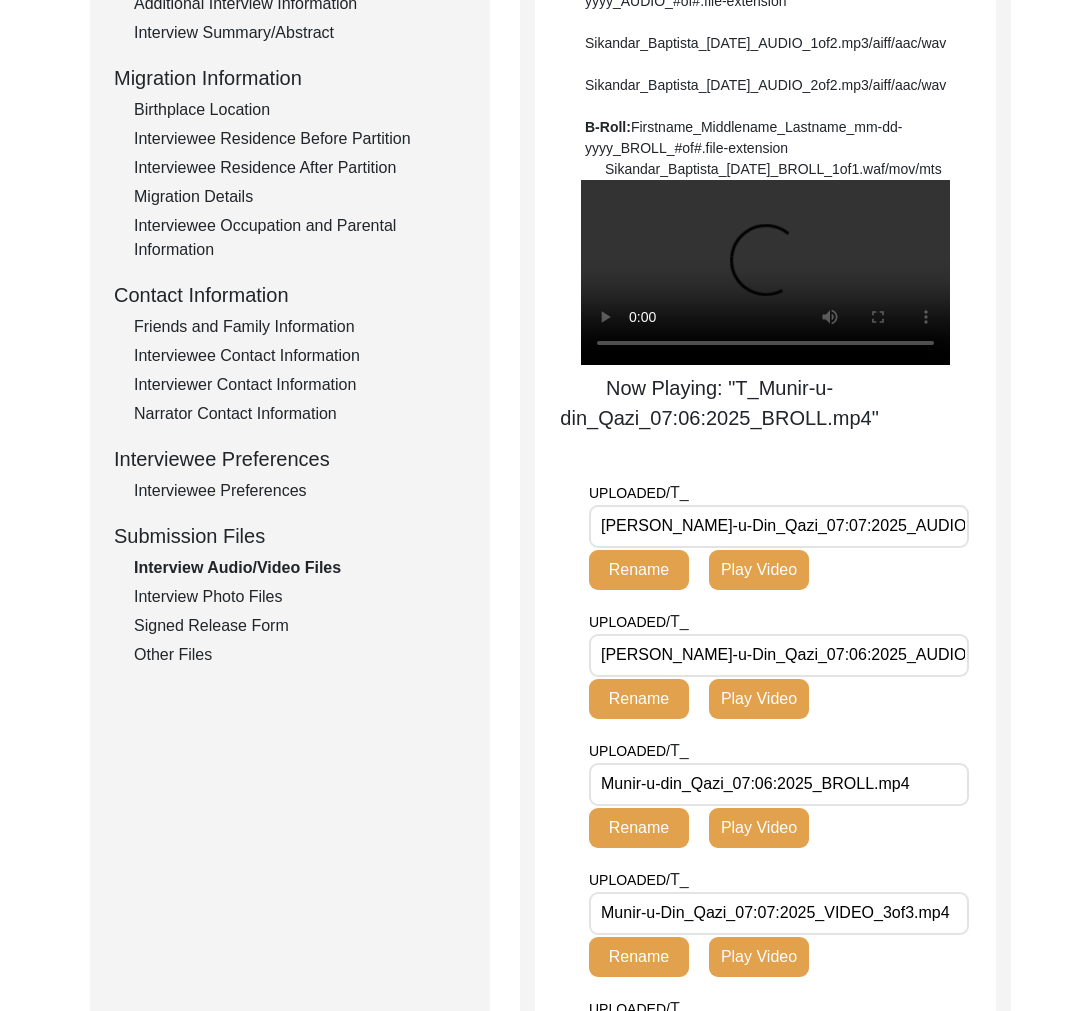 scroll, scrollTop: 650, scrollLeft: 0, axis: vertical 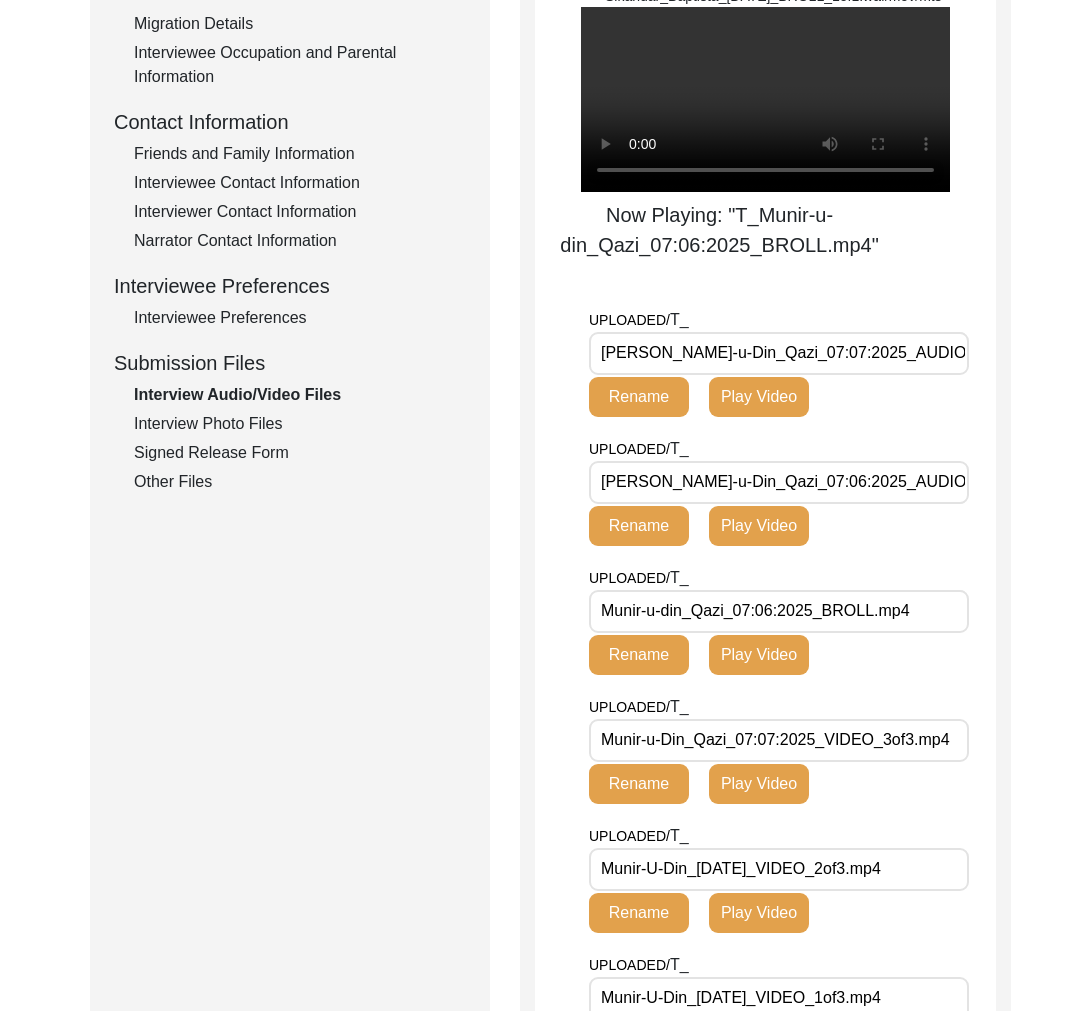click on "Play Video" 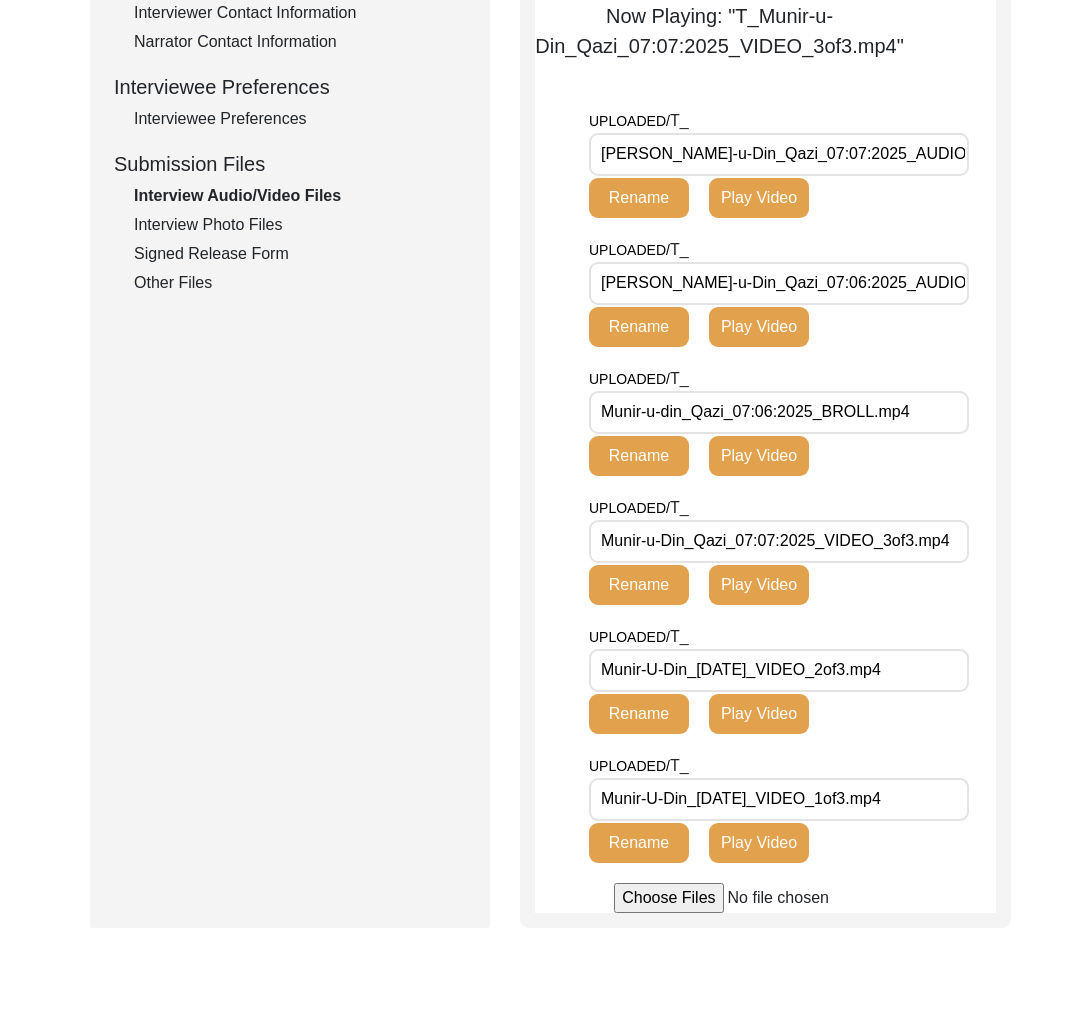 scroll, scrollTop: 1088, scrollLeft: 0, axis: vertical 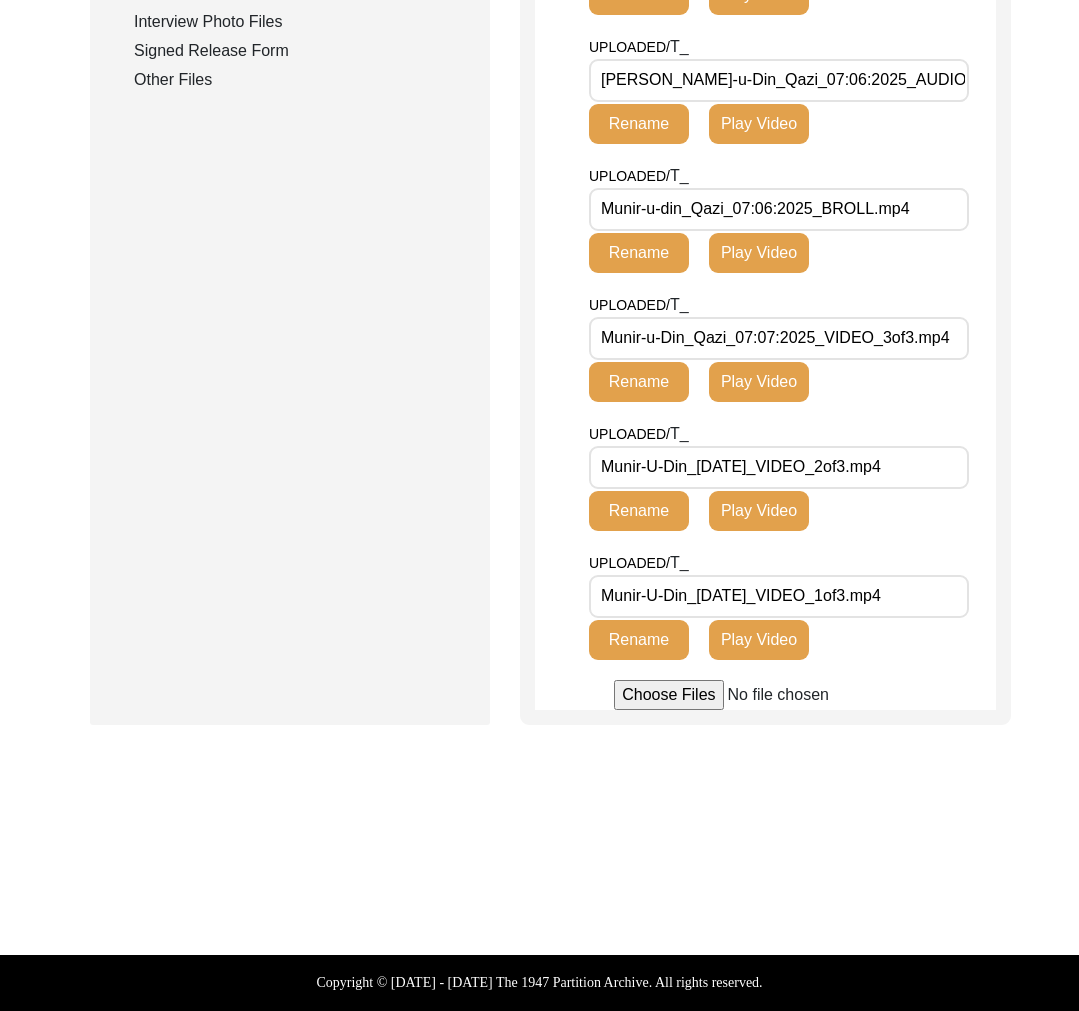 click on "Play Video" 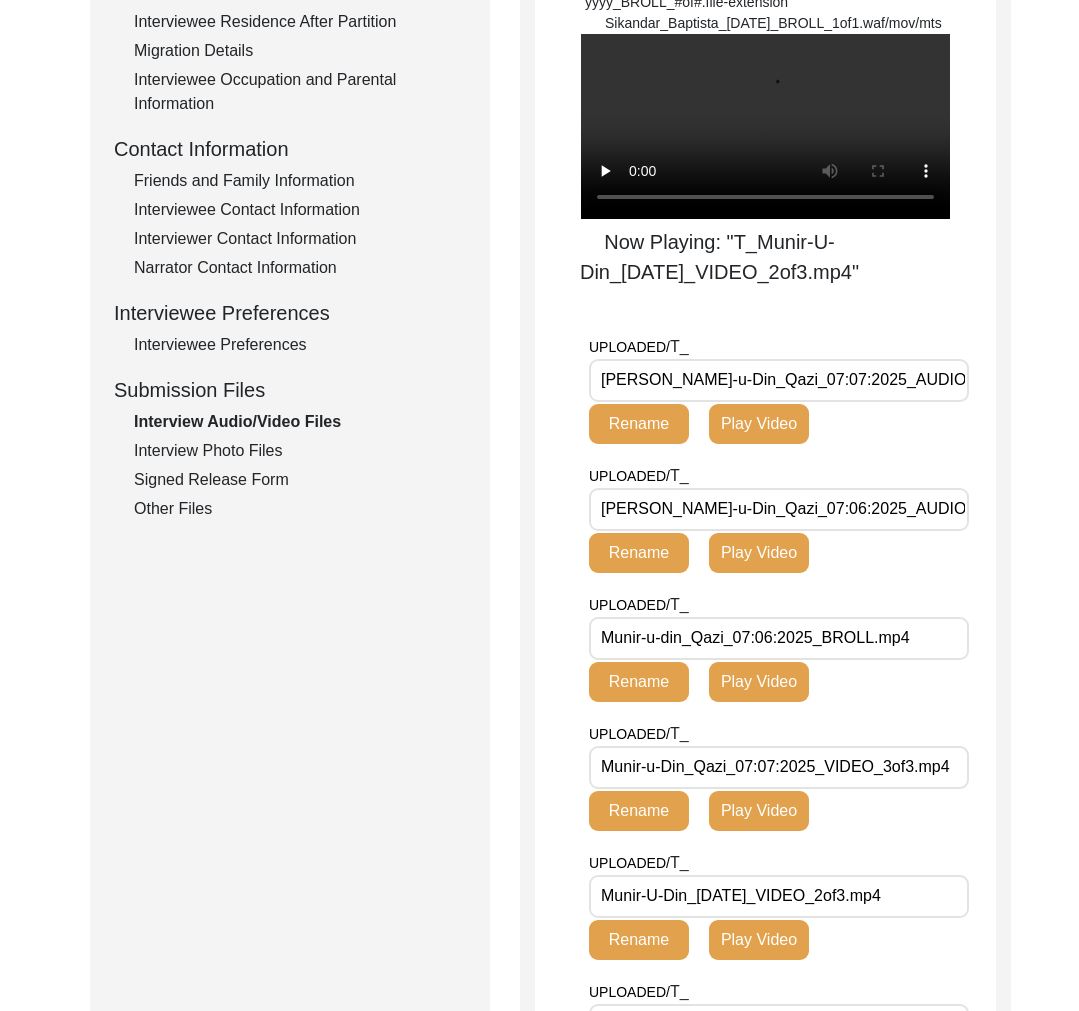 scroll, scrollTop: 936, scrollLeft: 0, axis: vertical 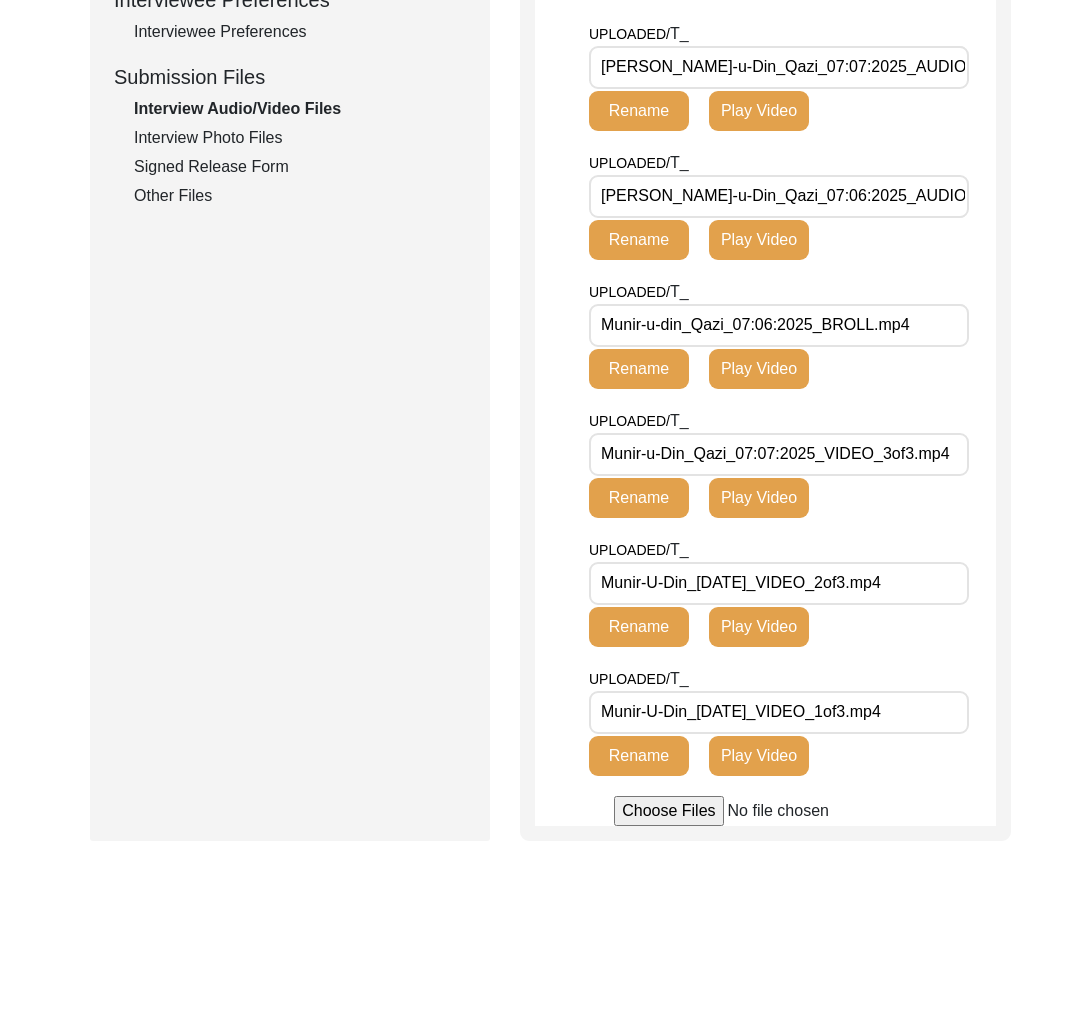 click on "Play Video" 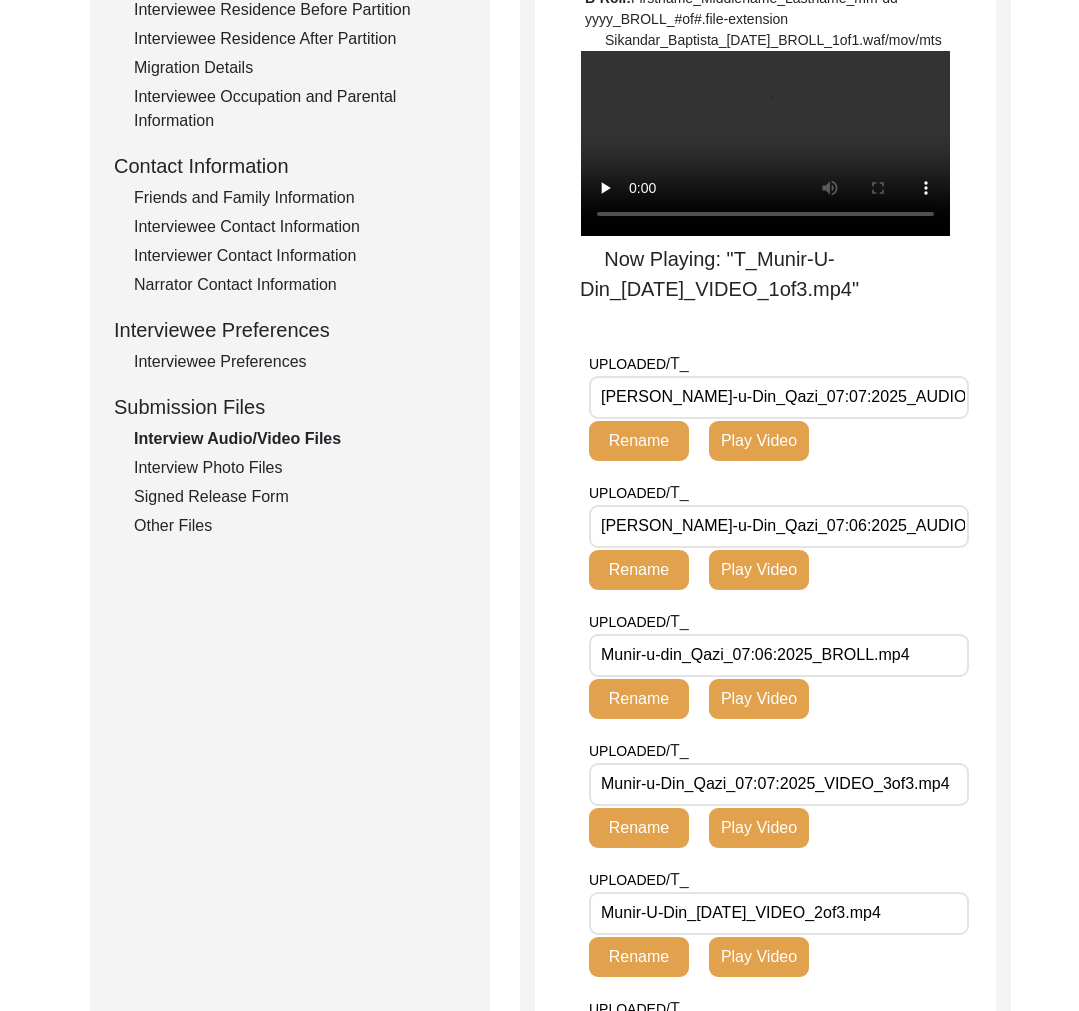 scroll, scrollTop: 730, scrollLeft: 0, axis: vertical 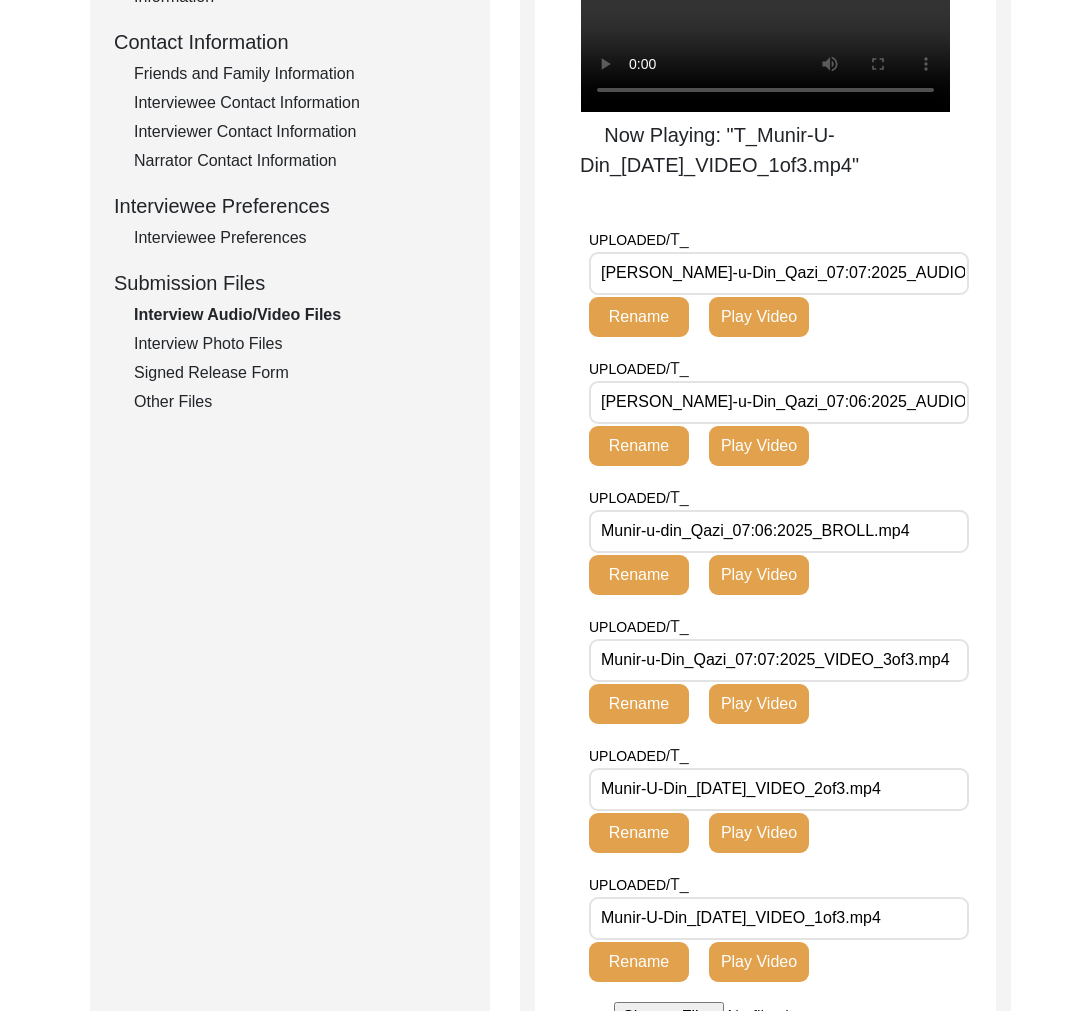 click on "Play Video" 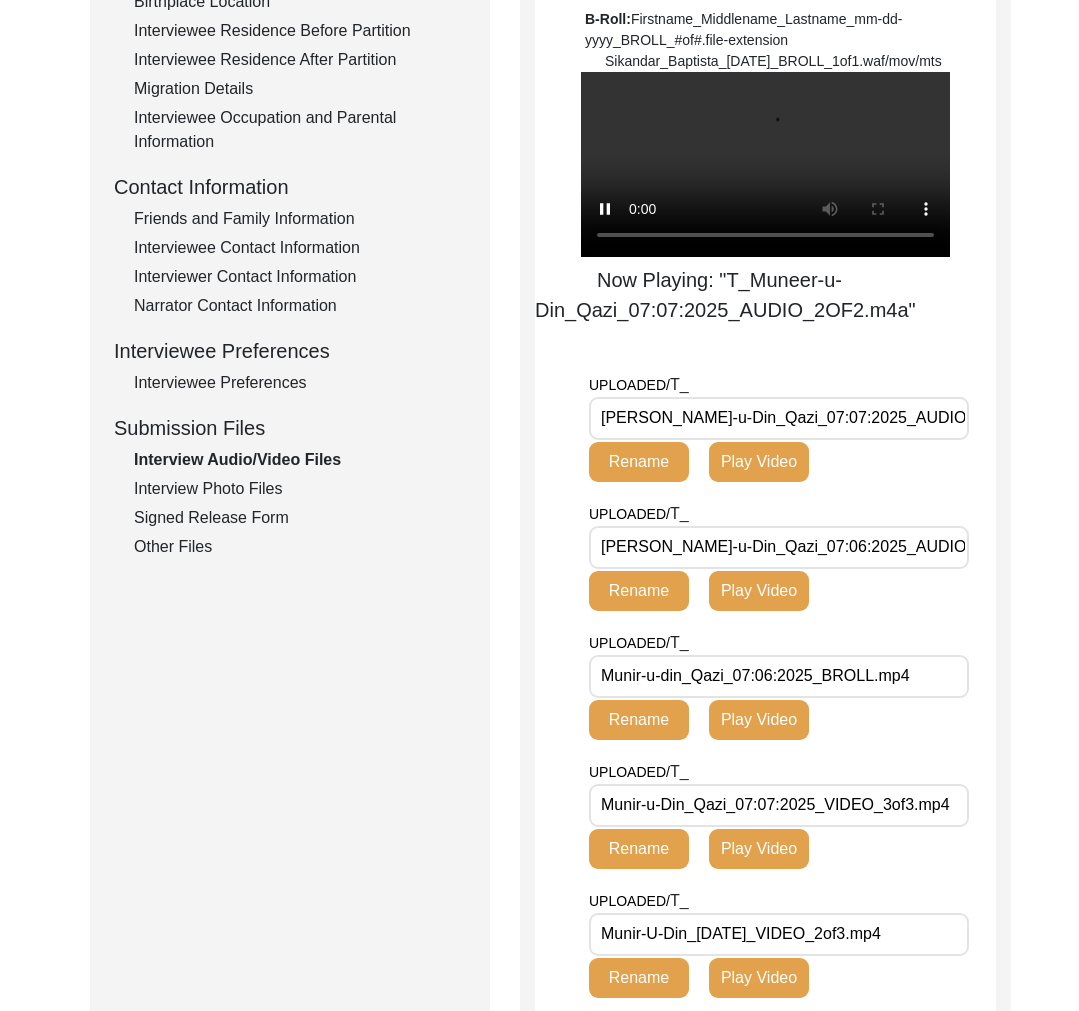 scroll, scrollTop: 596, scrollLeft: 0, axis: vertical 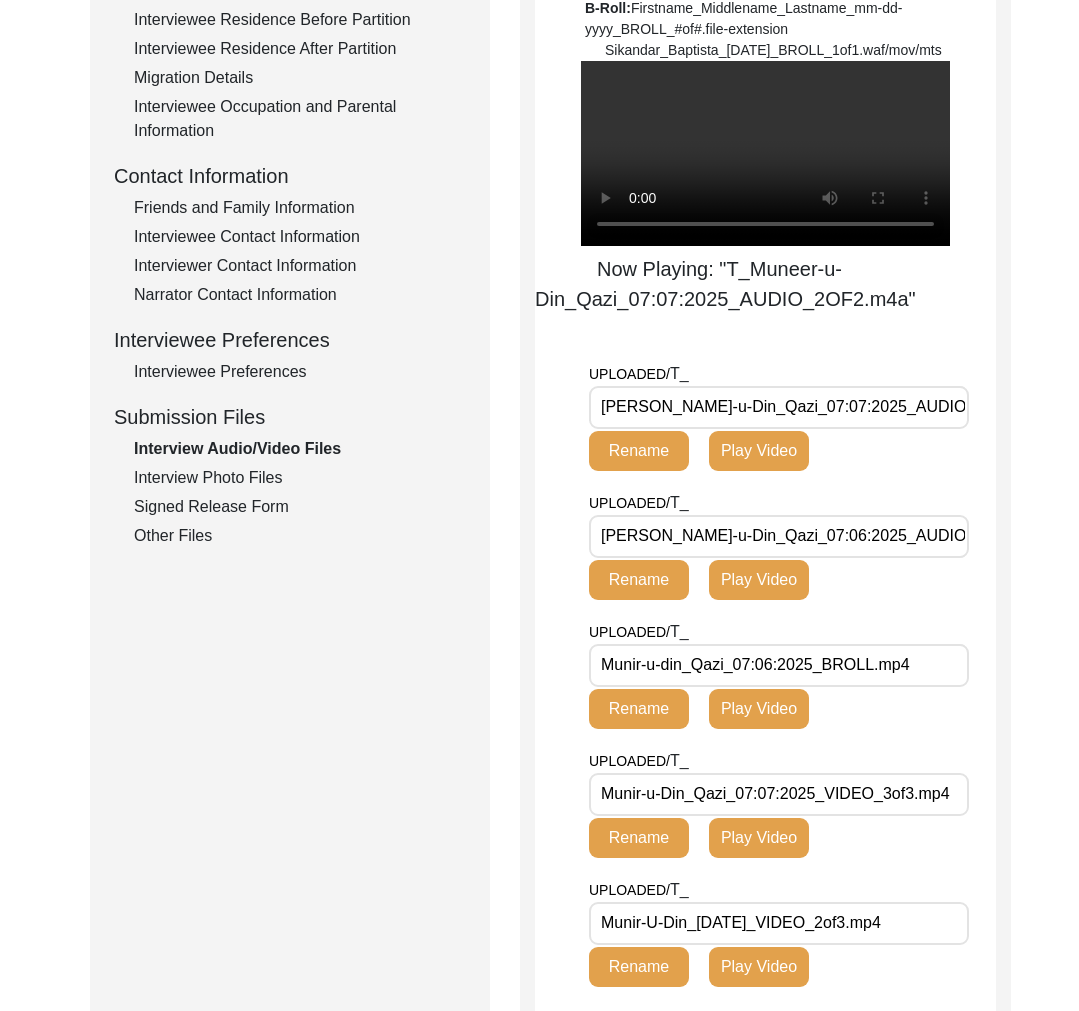 click on "Play Video" 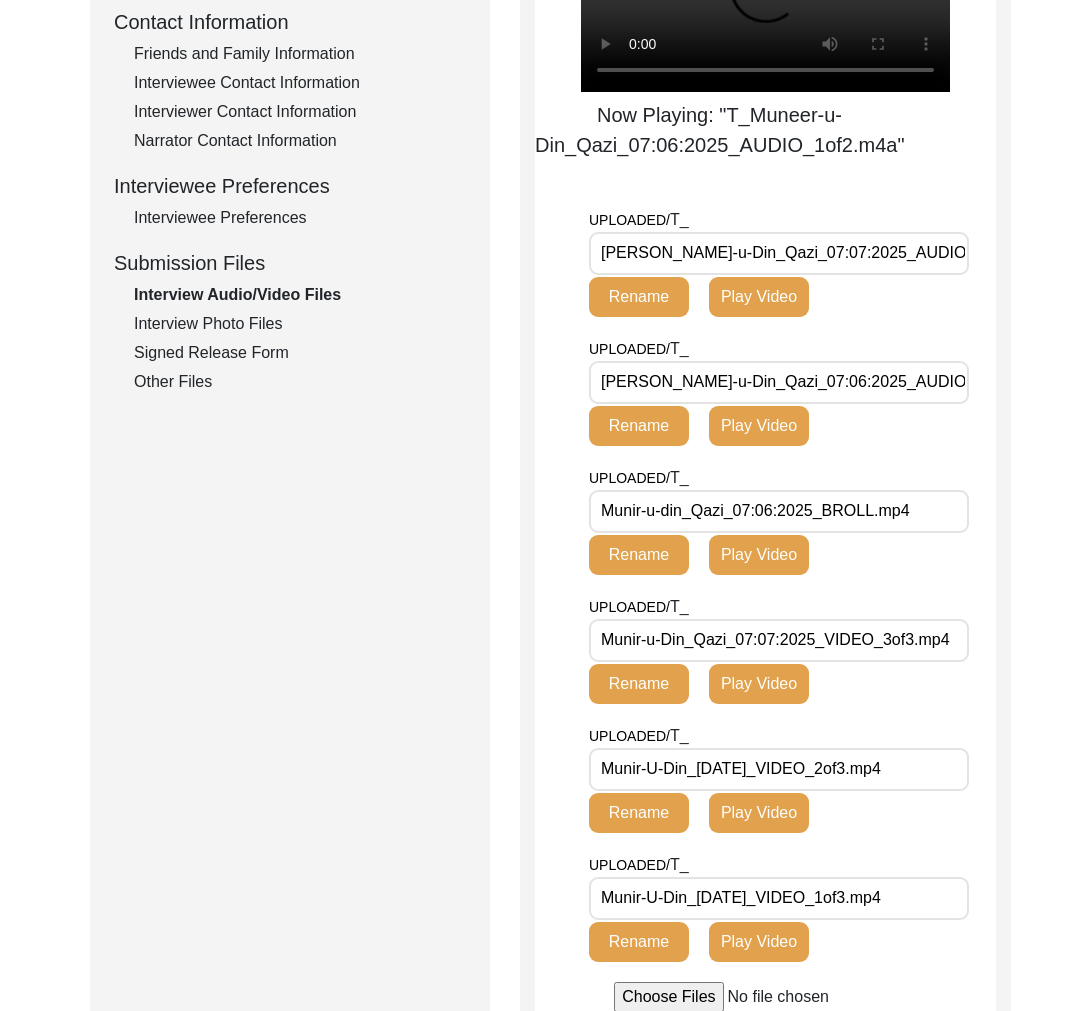 scroll, scrollTop: 1105, scrollLeft: 0, axis: vertical 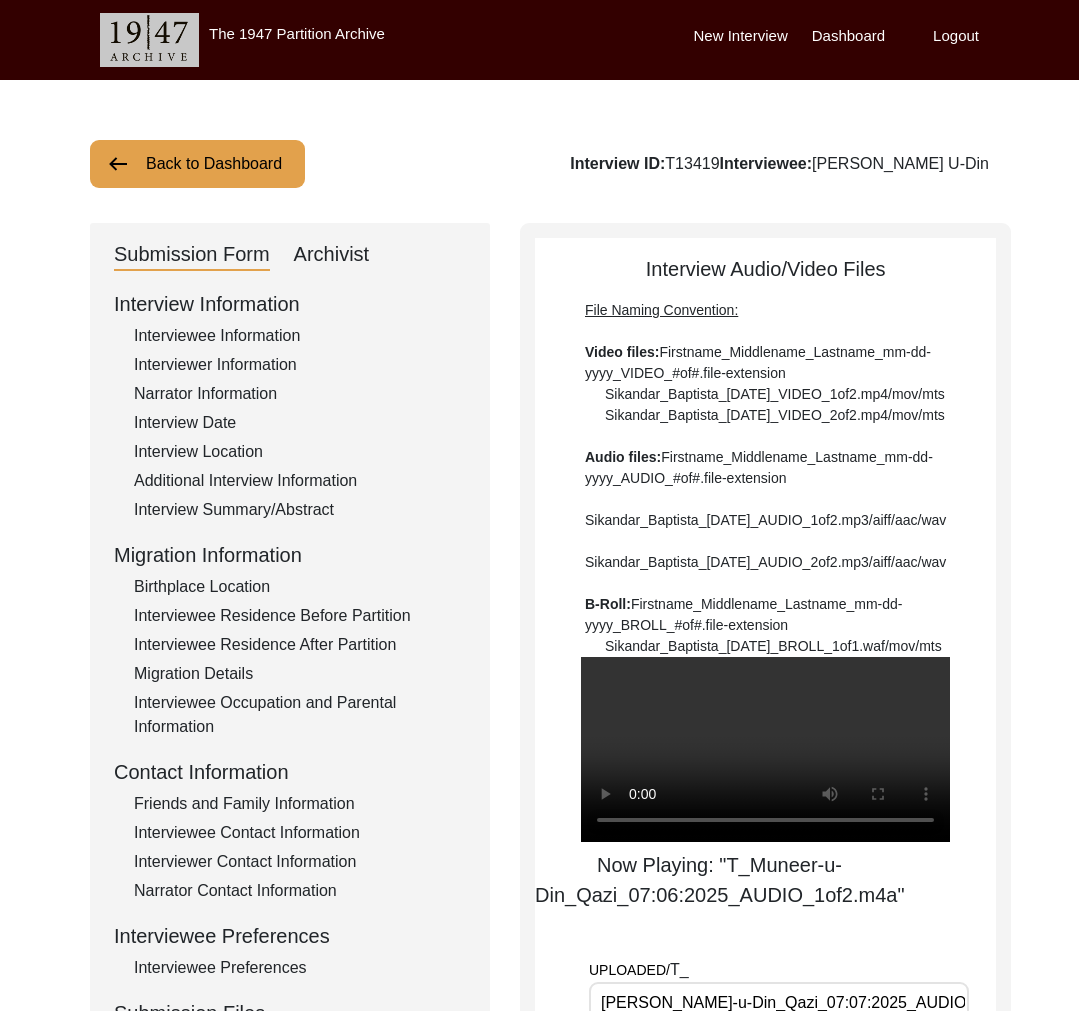 click on "Back to Dashboard" 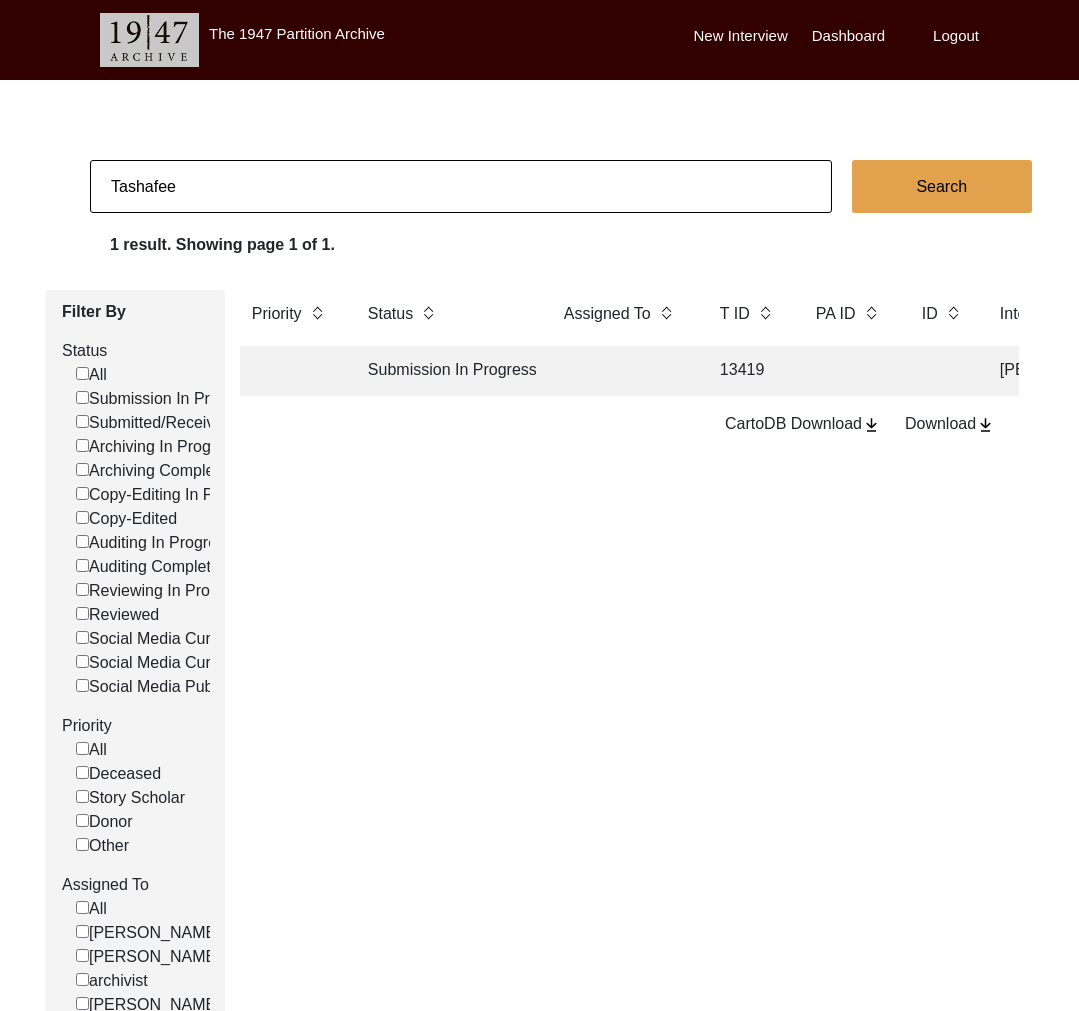 click on "Tashafee" 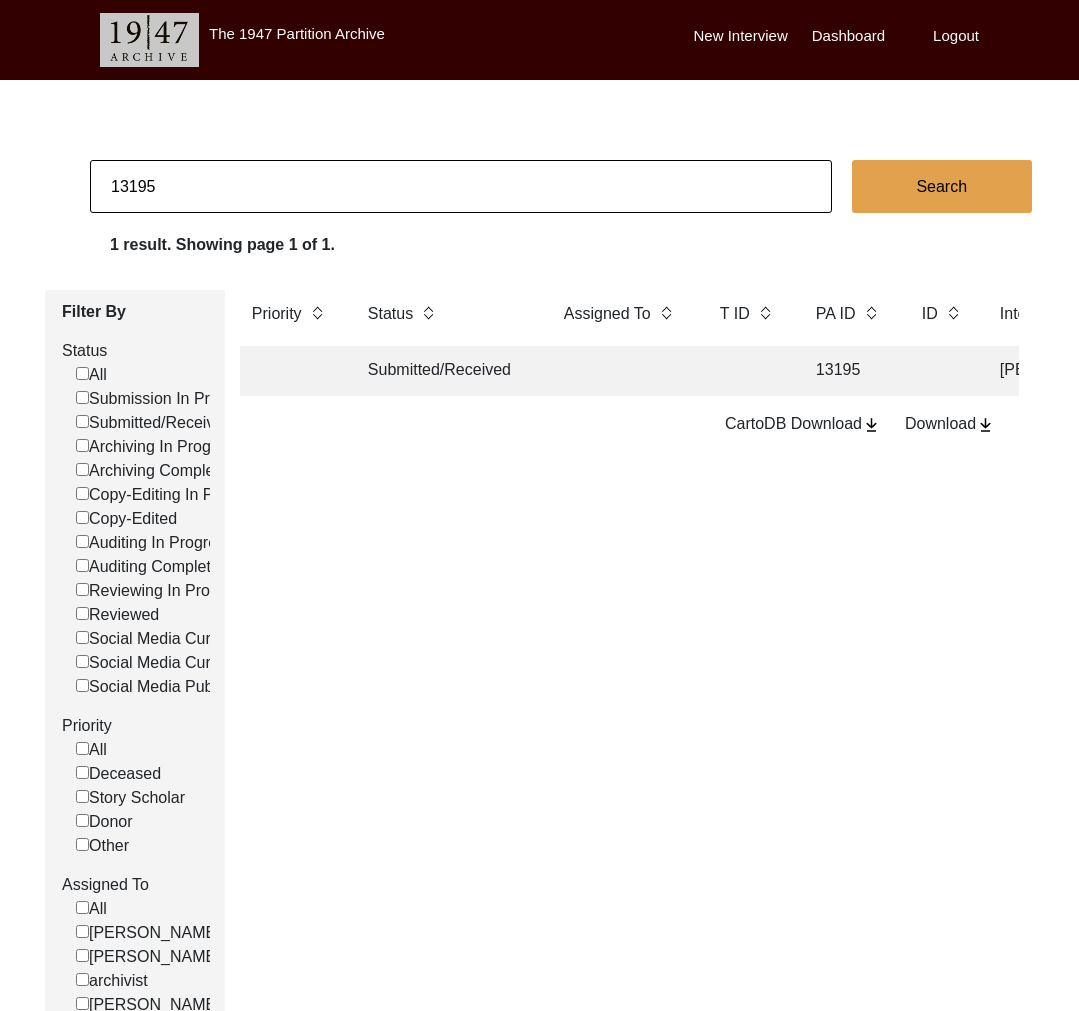 click on "Submitted/Received" 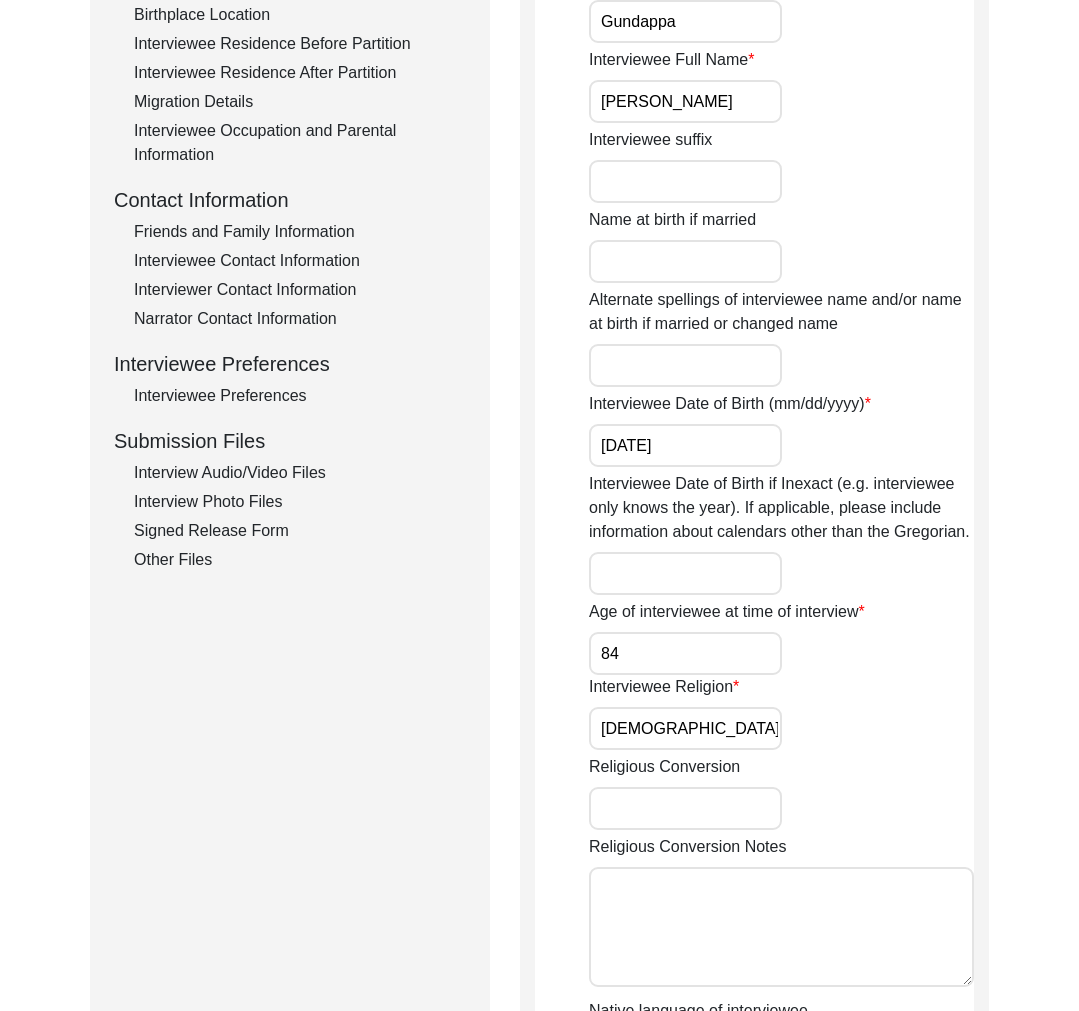 click on "Signed Release Form" 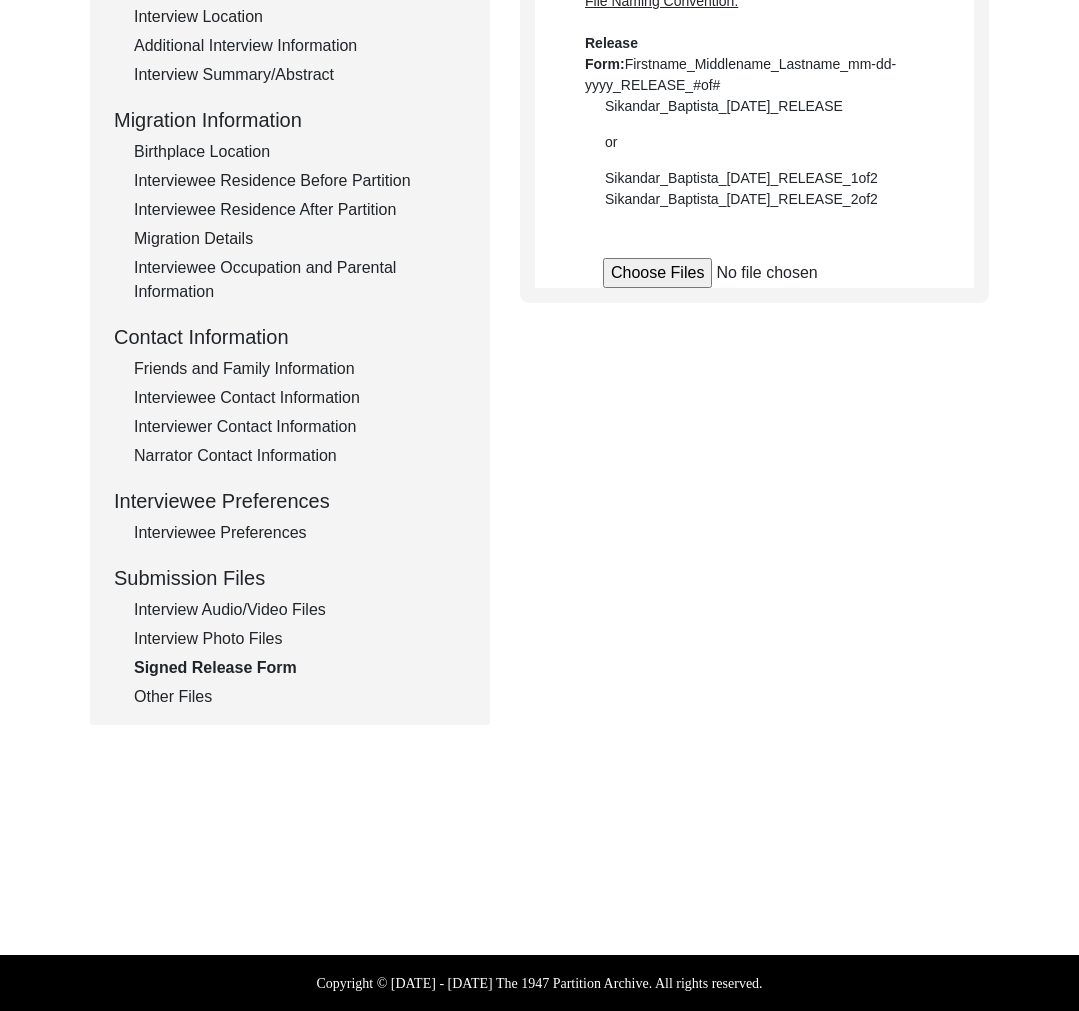 scroll, scrollTop: 435, scrollLeft: 0, axis: vertical 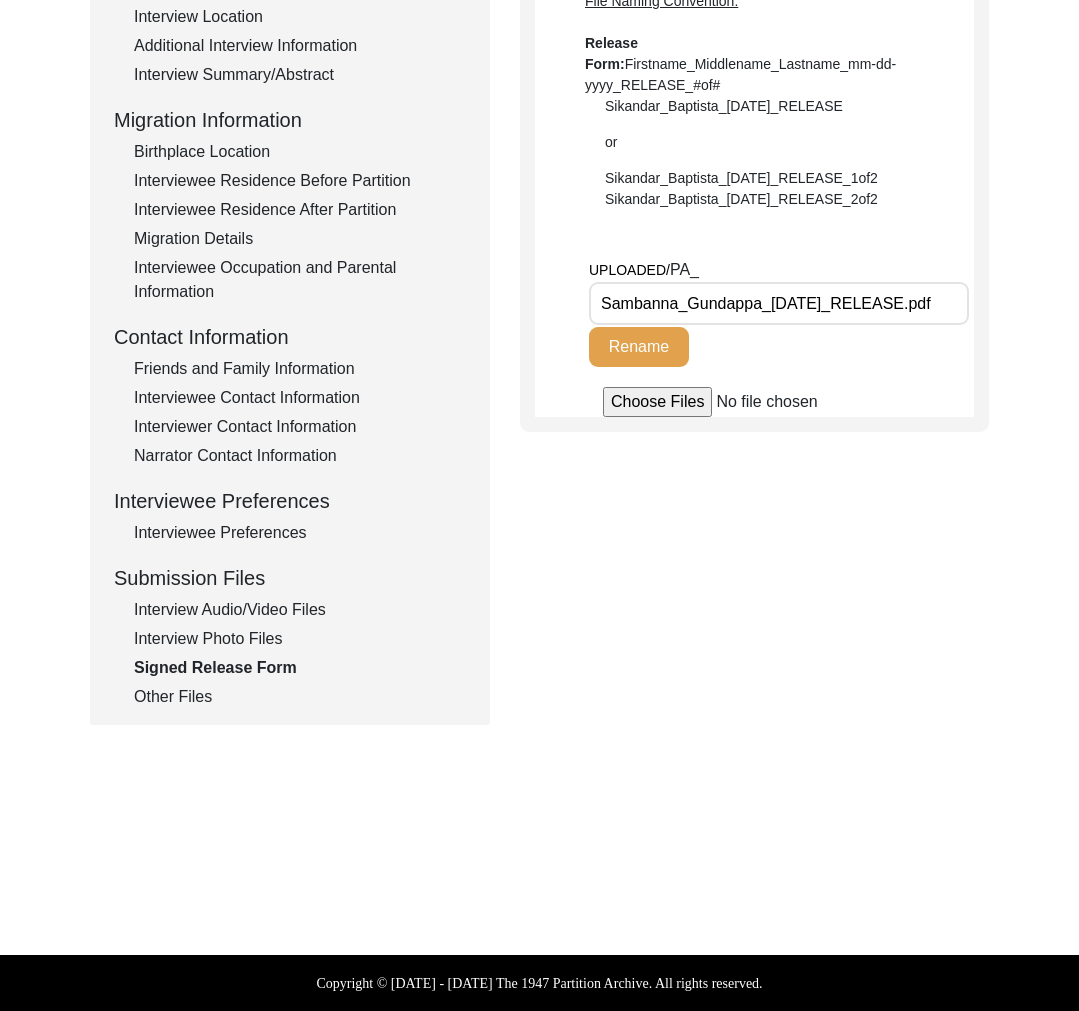 drag, startPoint x: 757, startPoint y: 295, endPoint x: 472, endPoint y: 288, distance: 285.08594 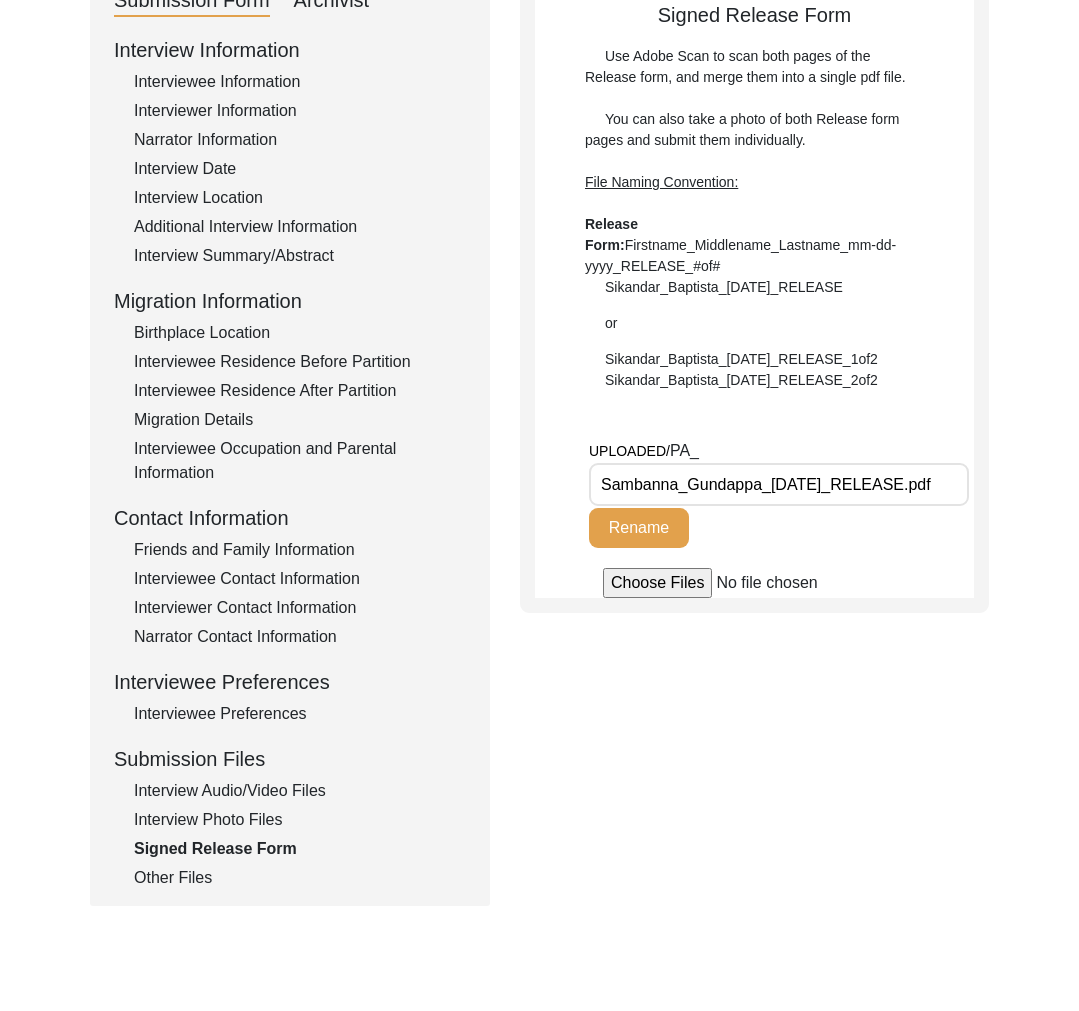 click on "Additional Interview Information" 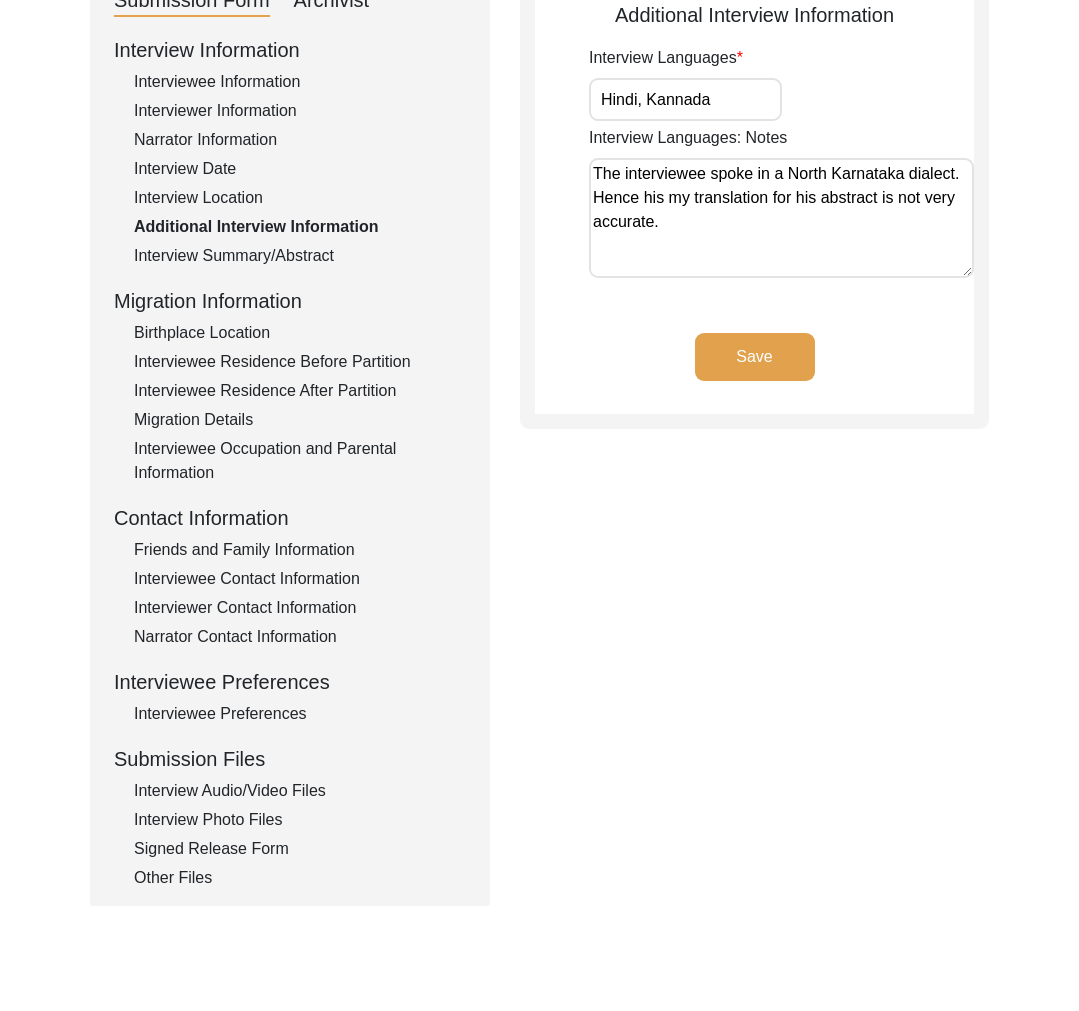 click on "Interview Location" 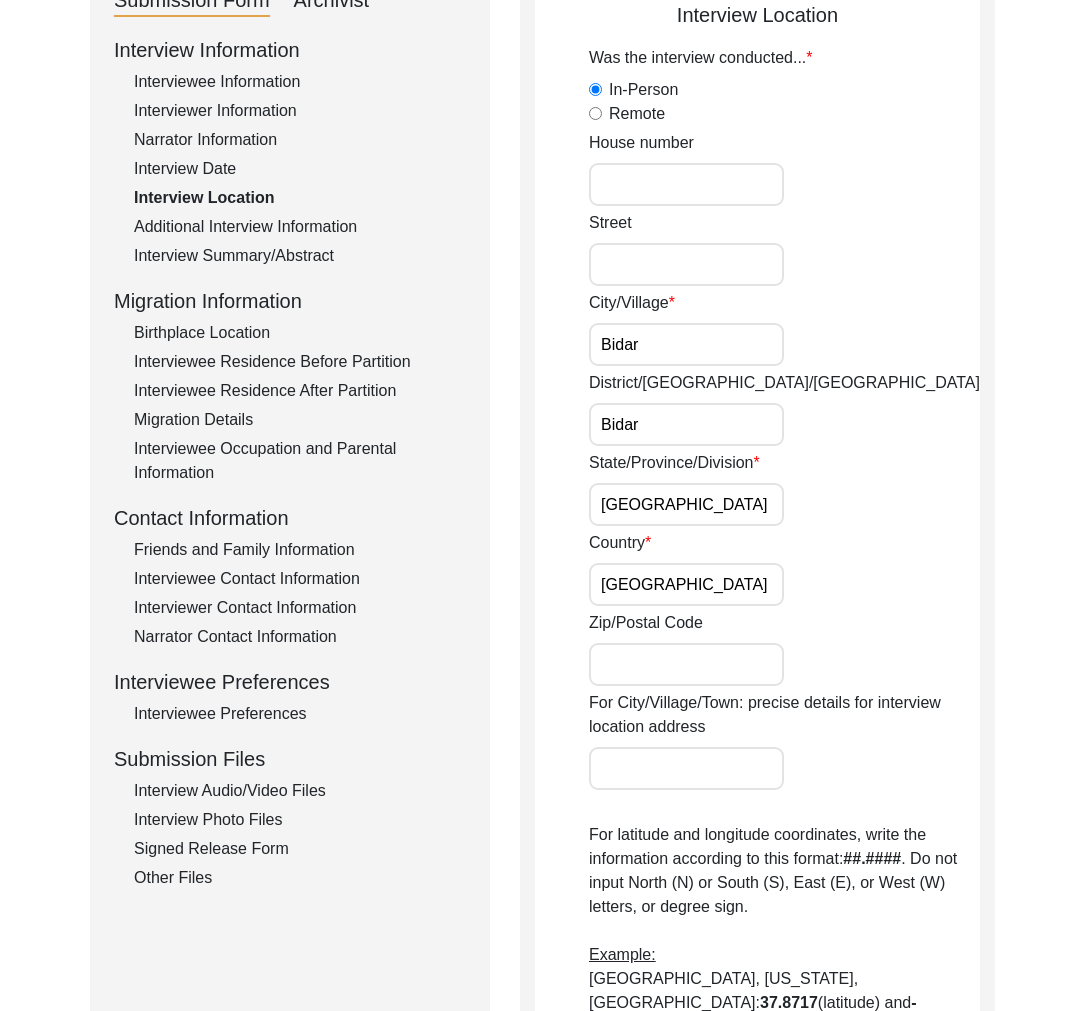 click on "Additional Interview Information" 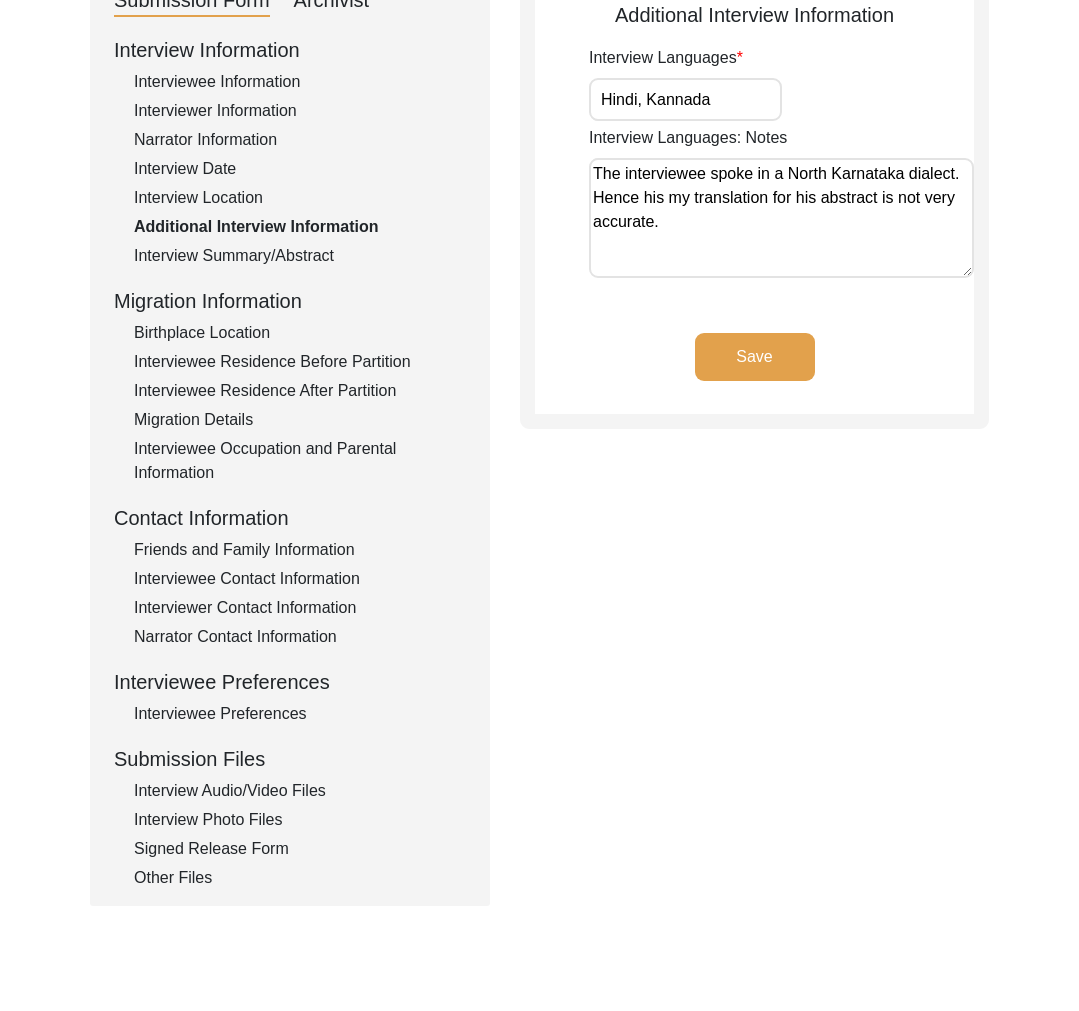 click on "Interview Summary/Abstract" 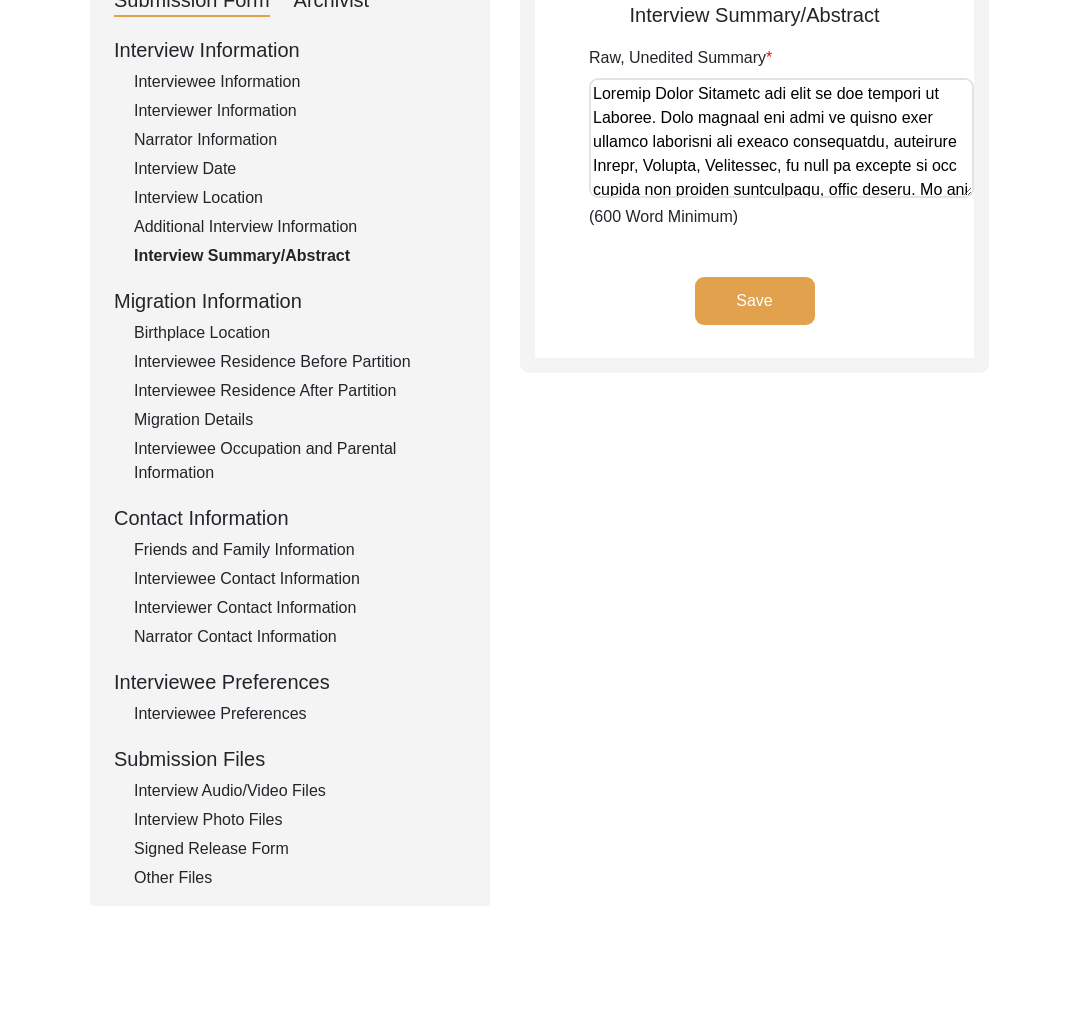 click on "Interviewee Residence Before Partition" 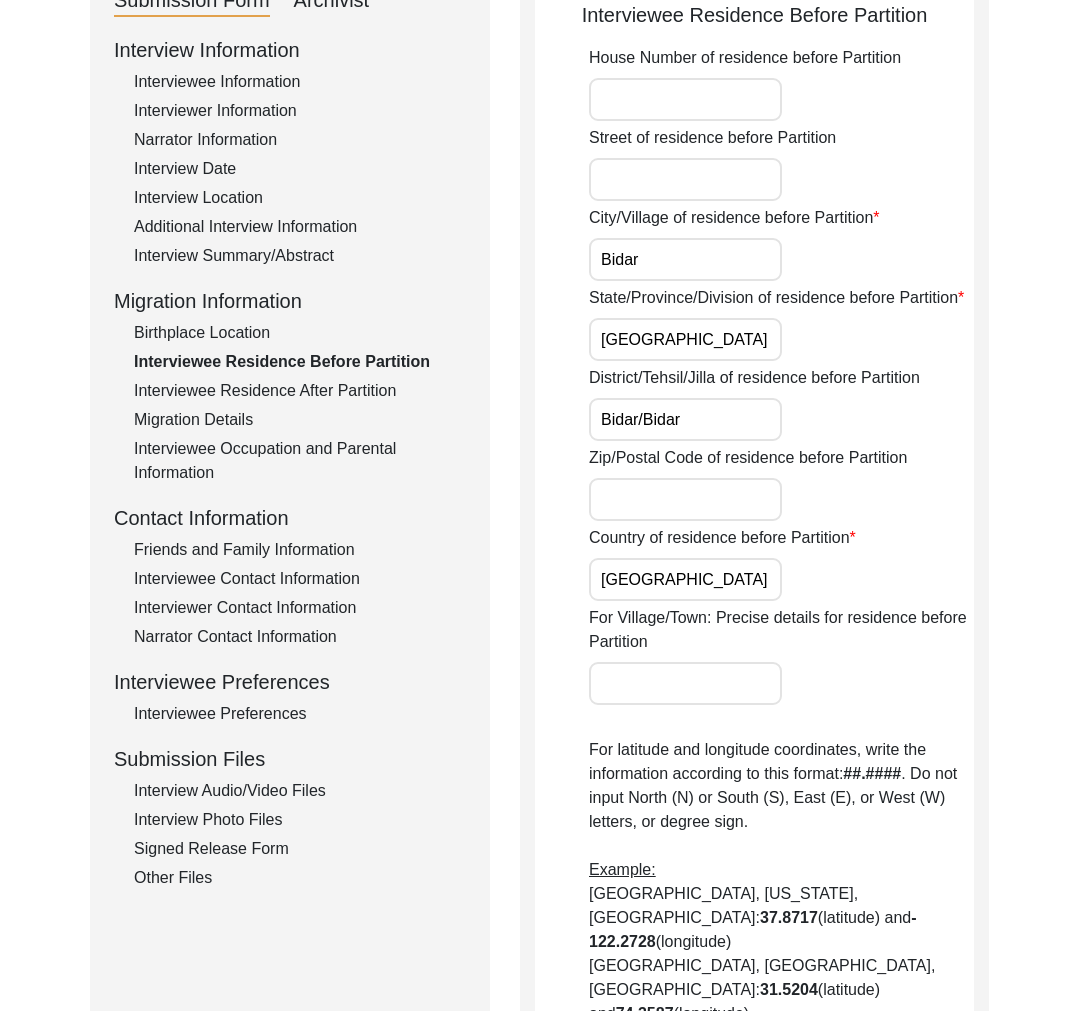 click on "Migration Details" 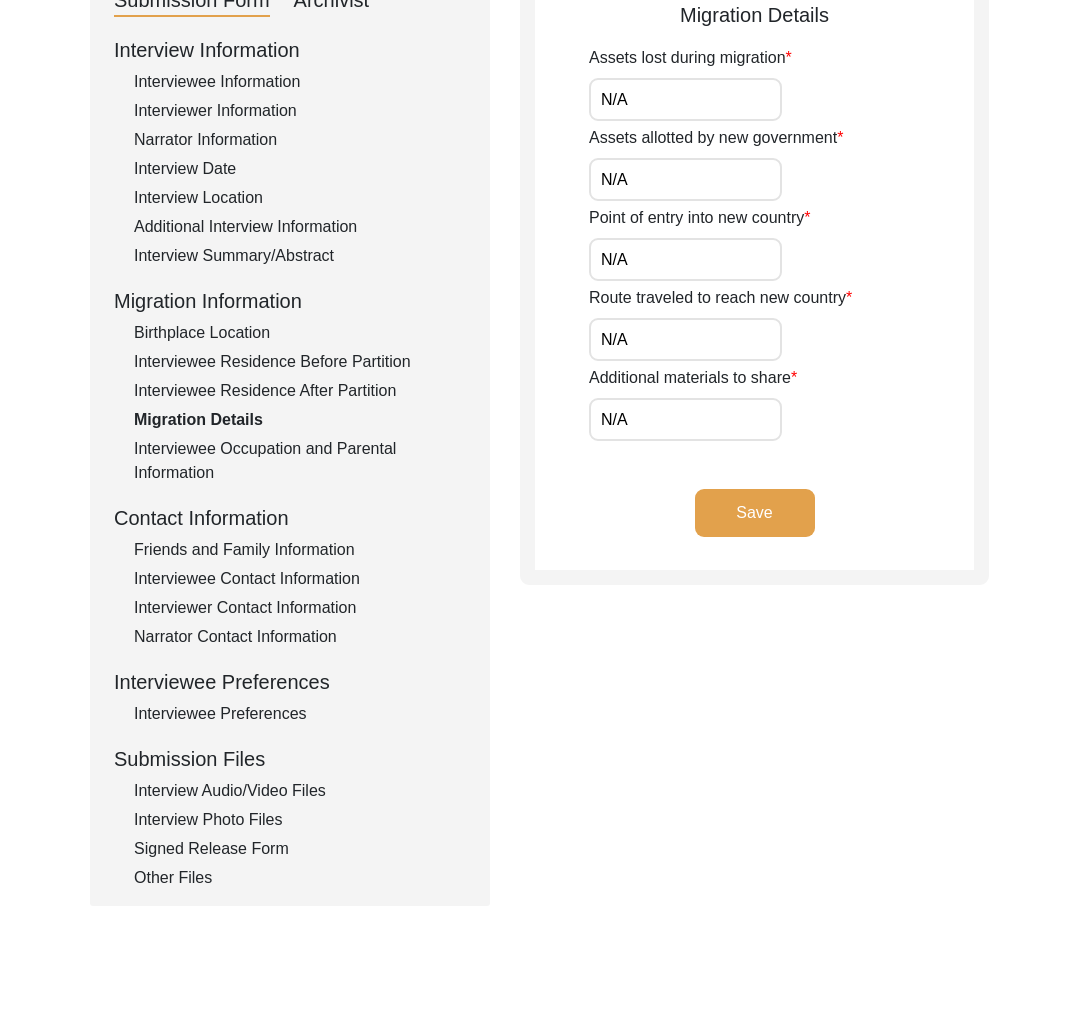 click on "Interviewee Occupation and Parental Information" 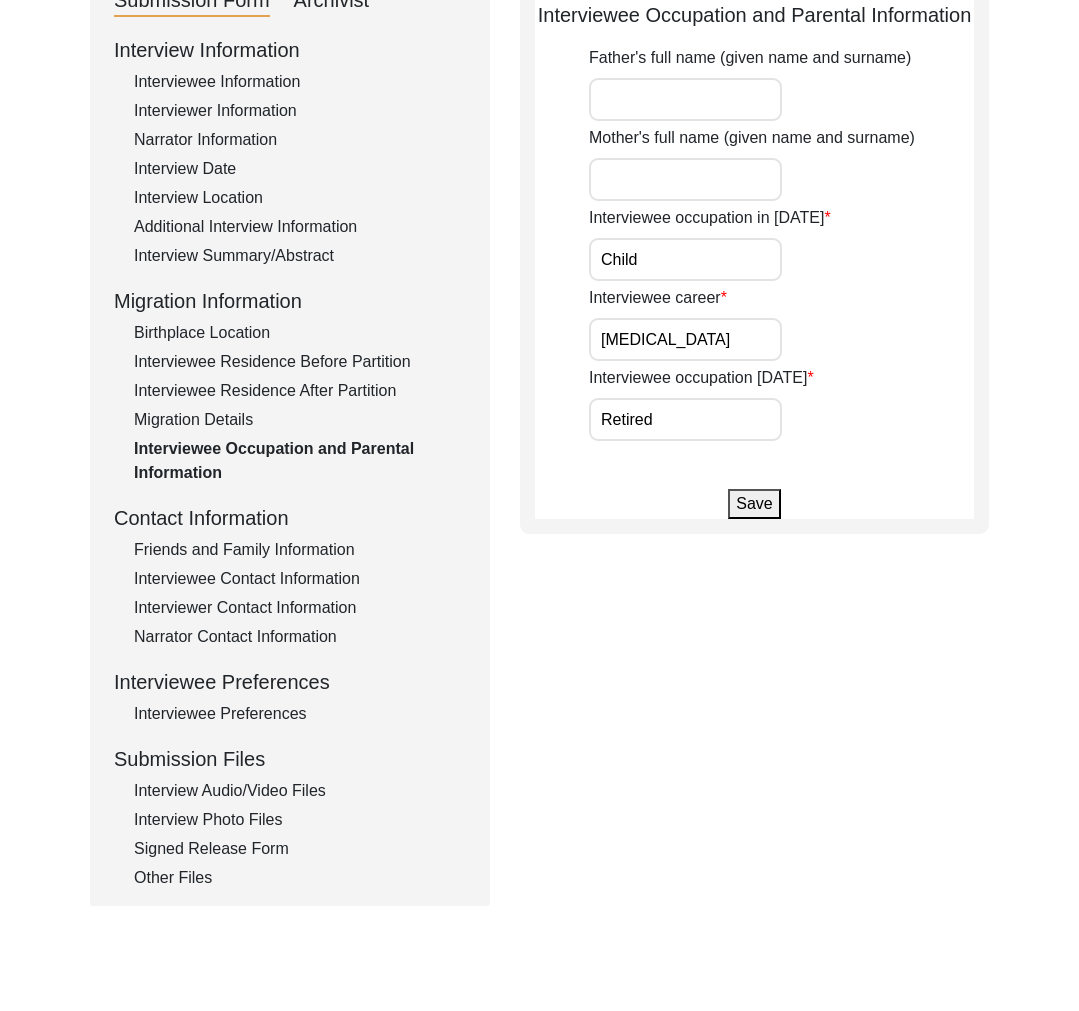 click on "Interviewer Contact Information" 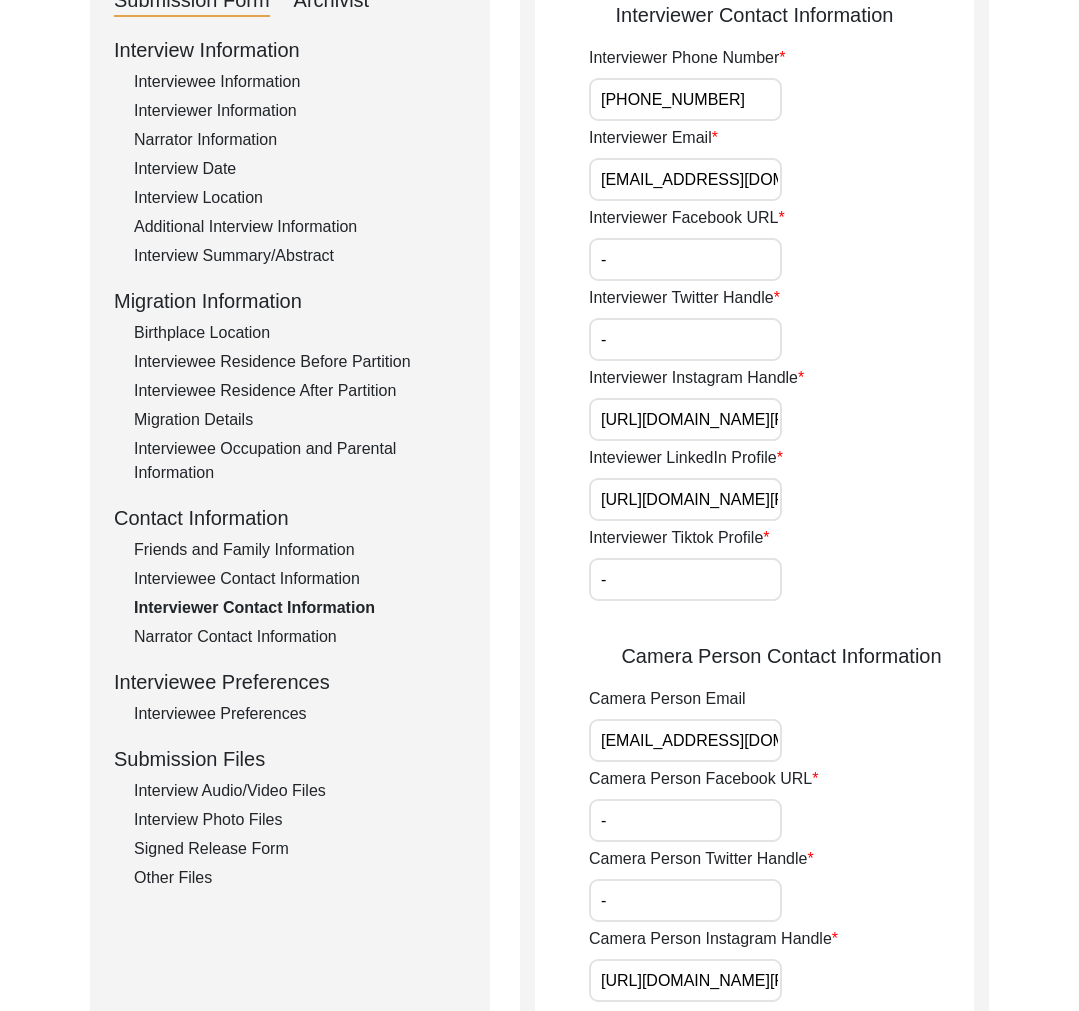 click on "Interviewee Contact Information" 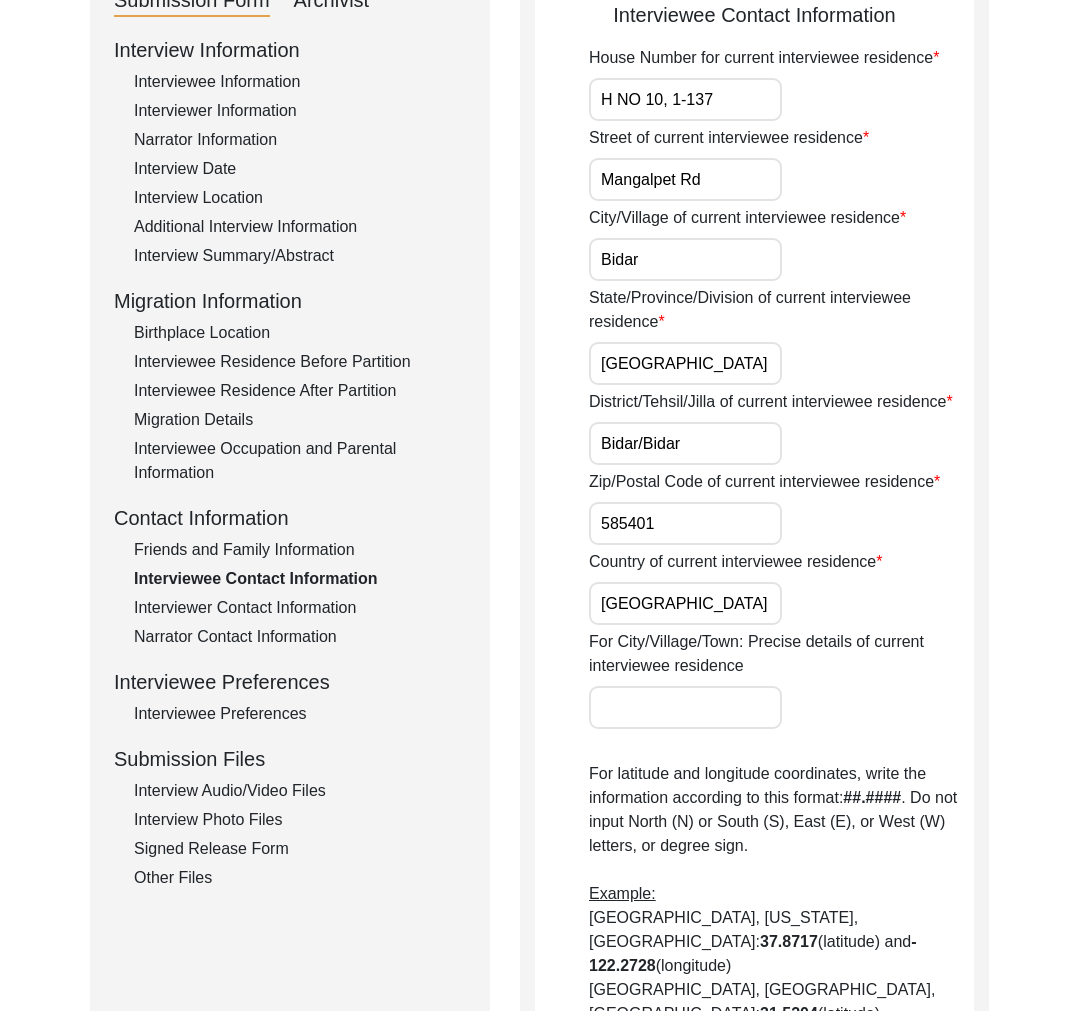 click on "Friends and Family Information" 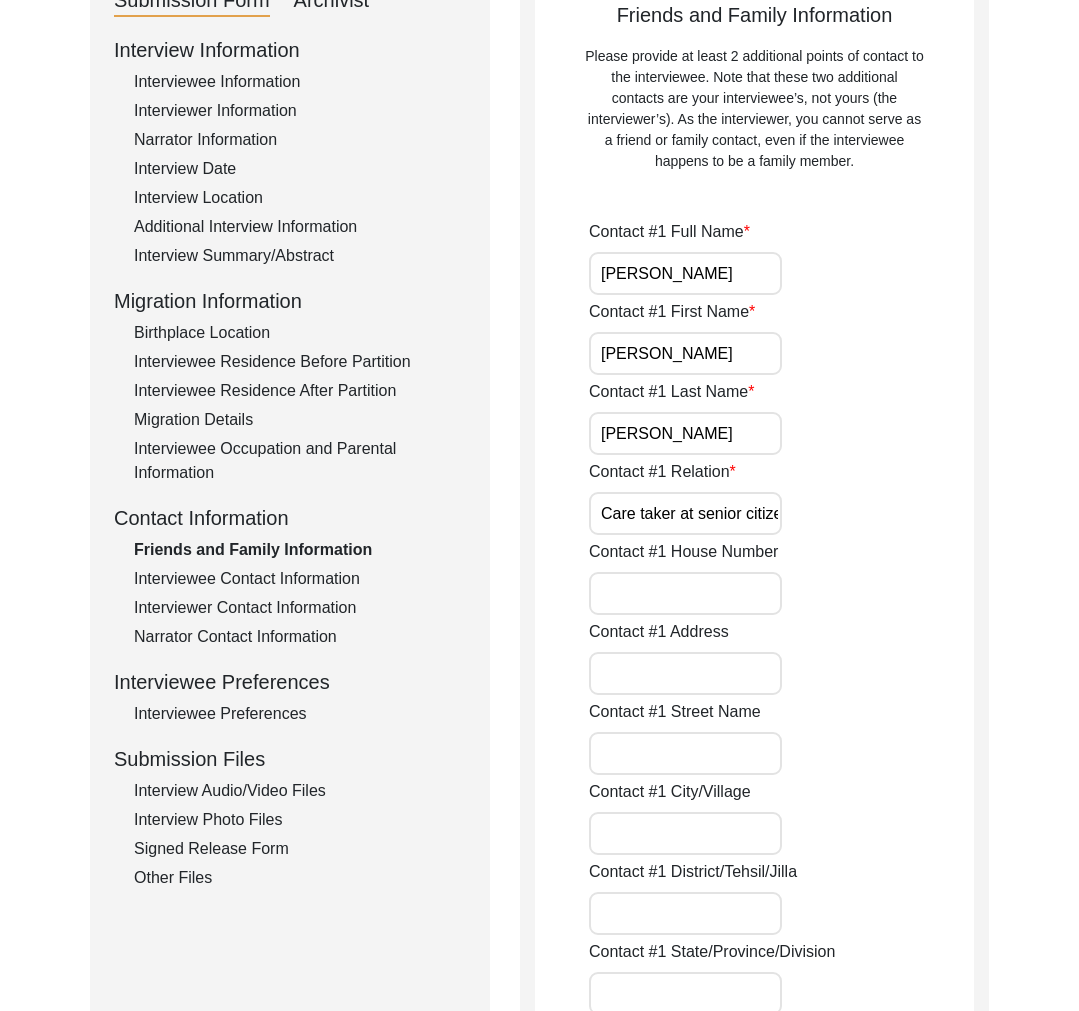 click on "Interviewee Preferences" 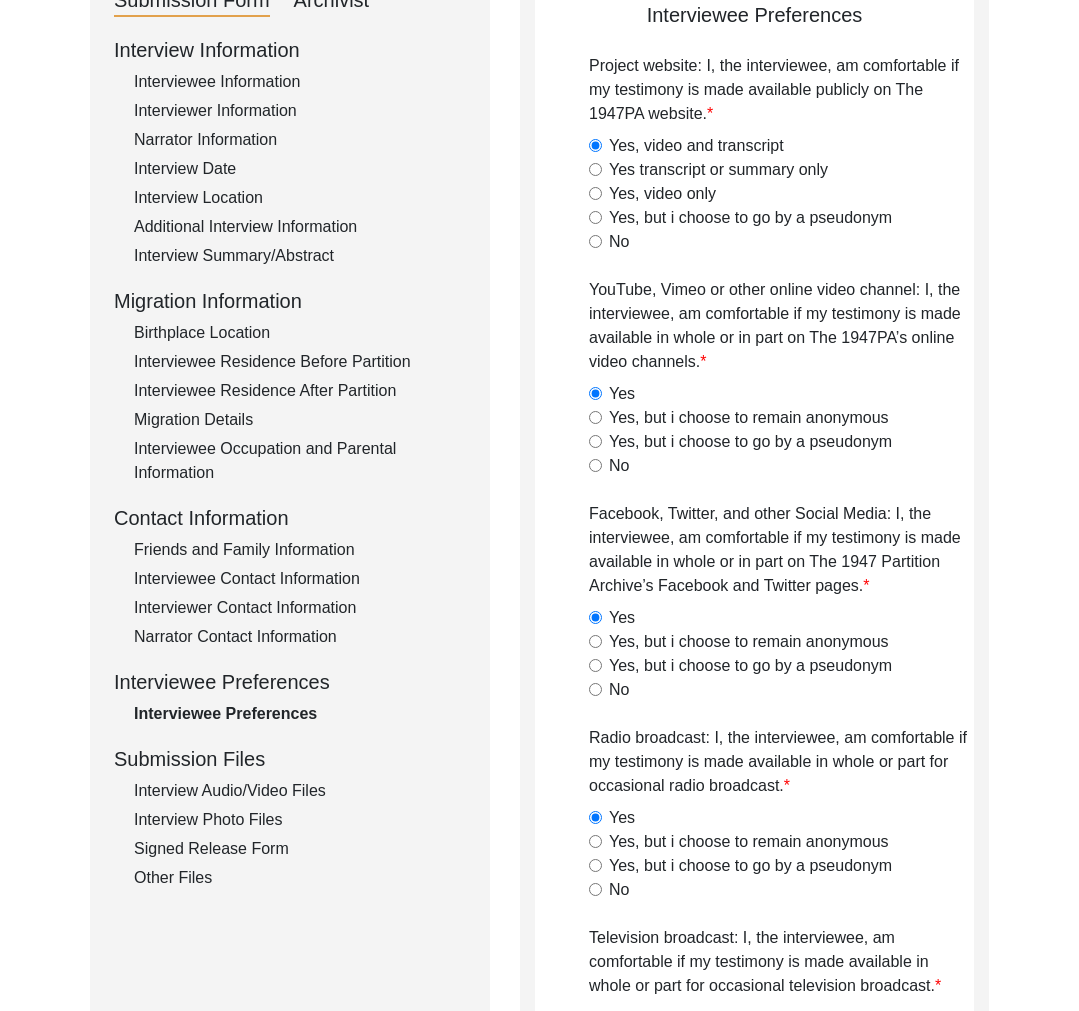 click on "Interview Audio/Video Files" 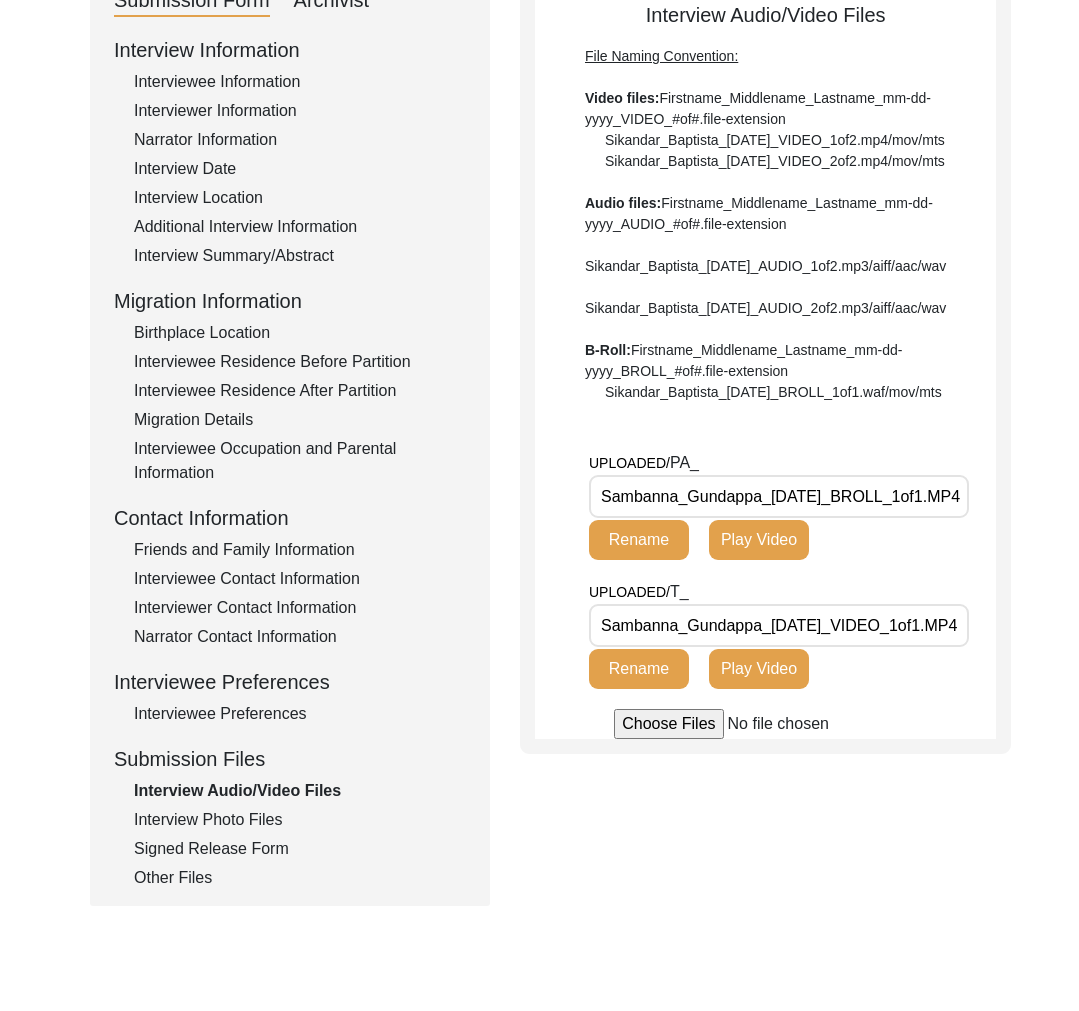 click on "Narrator Contact Information" 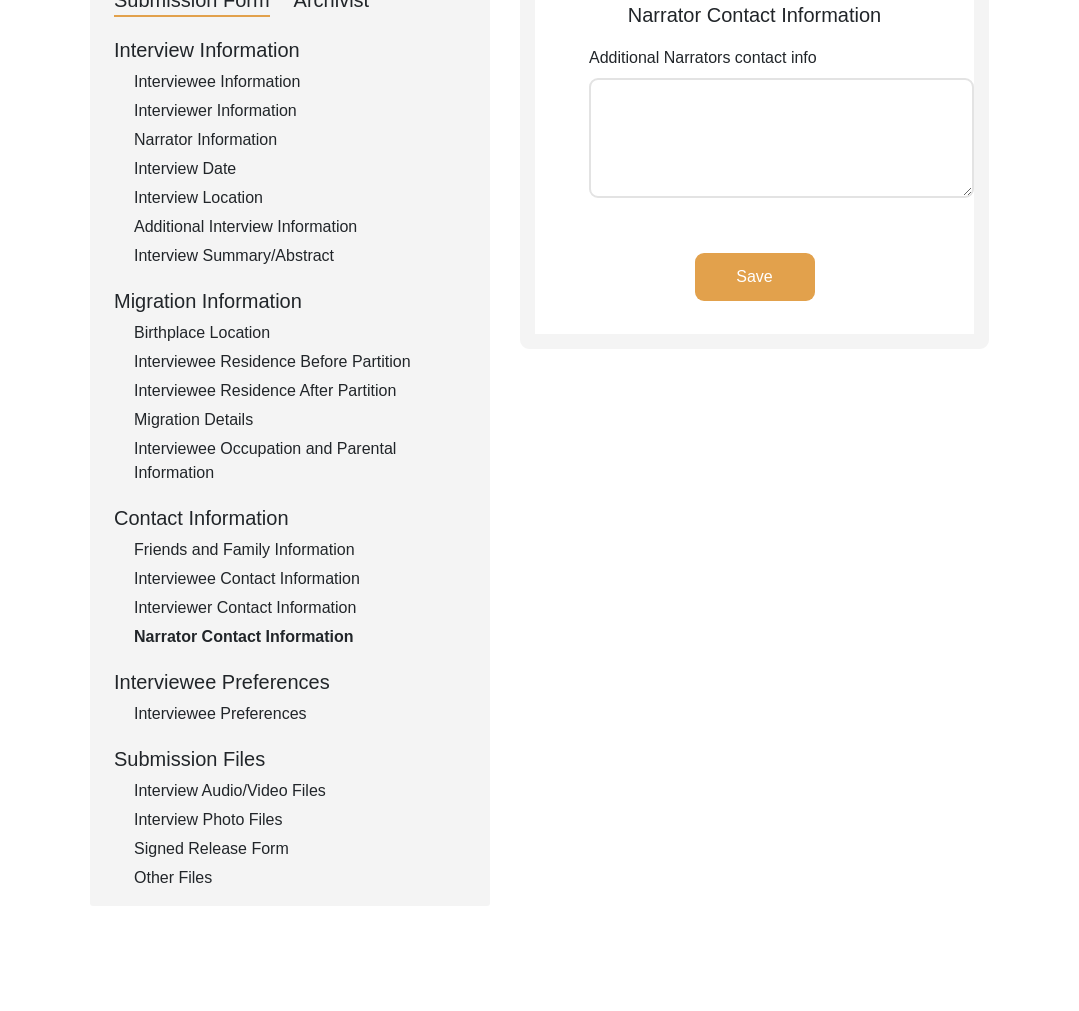 click on "Narrator Information" 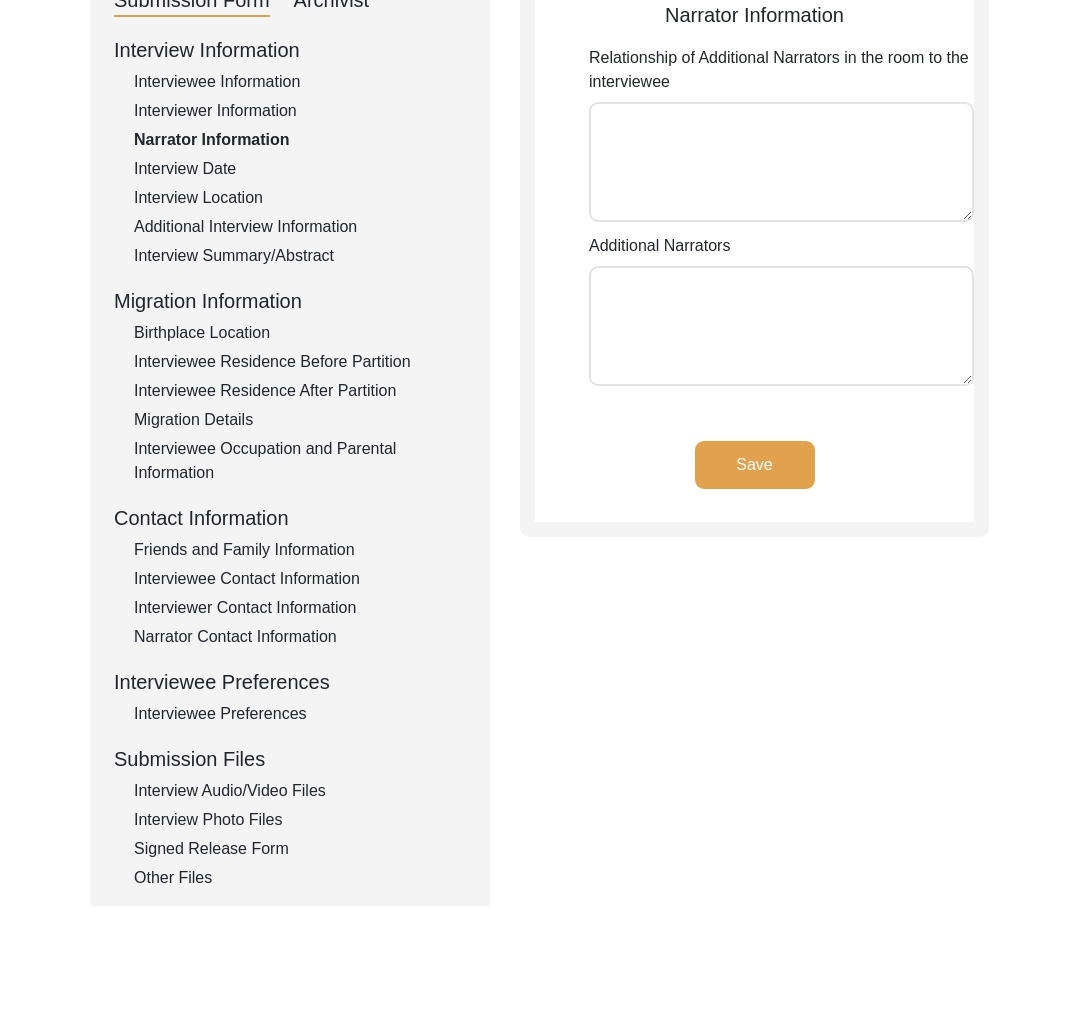 scroll, scrollTop: 253, scrollLeft: 0, axis: vertical 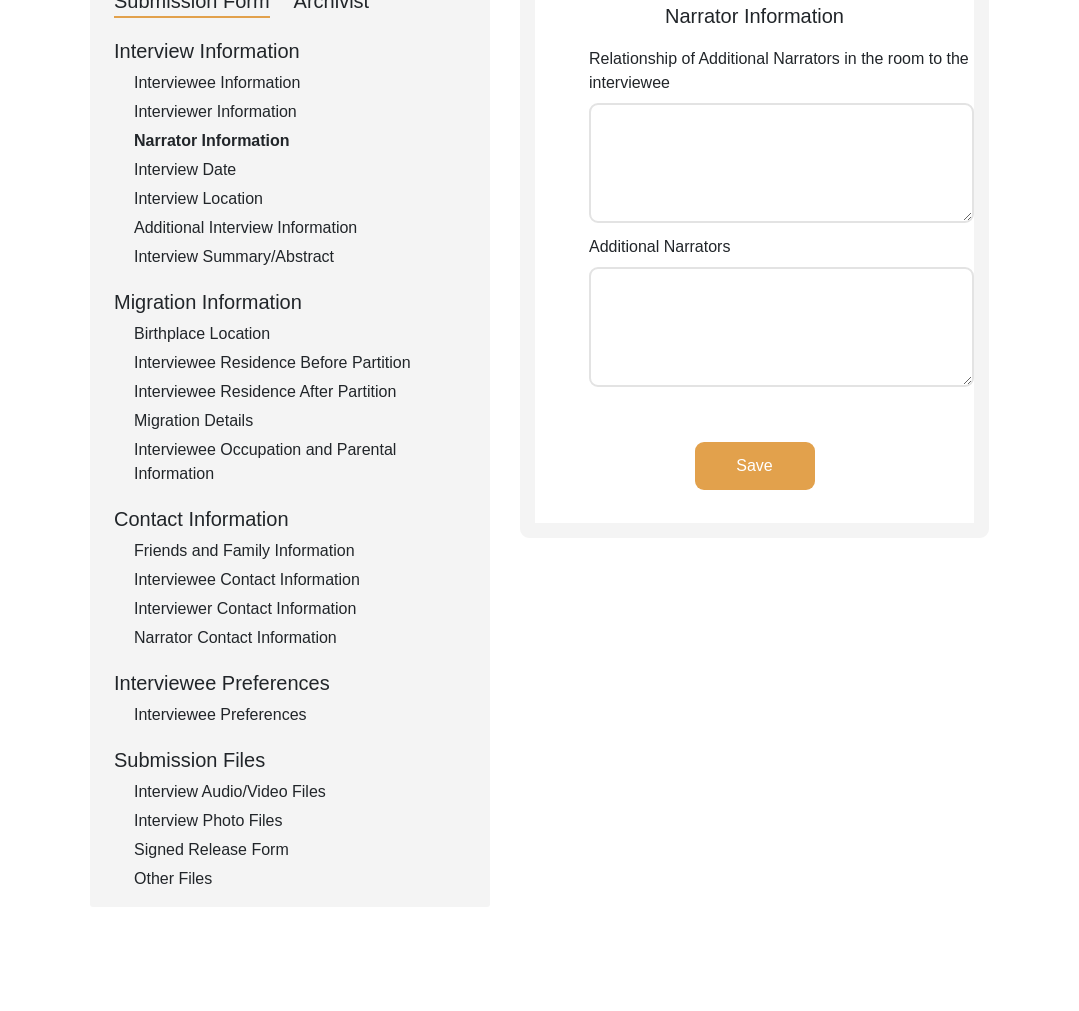click on "Relationship of Additional Narrators in the room to the interviewee" at bounding box center [781, 163] 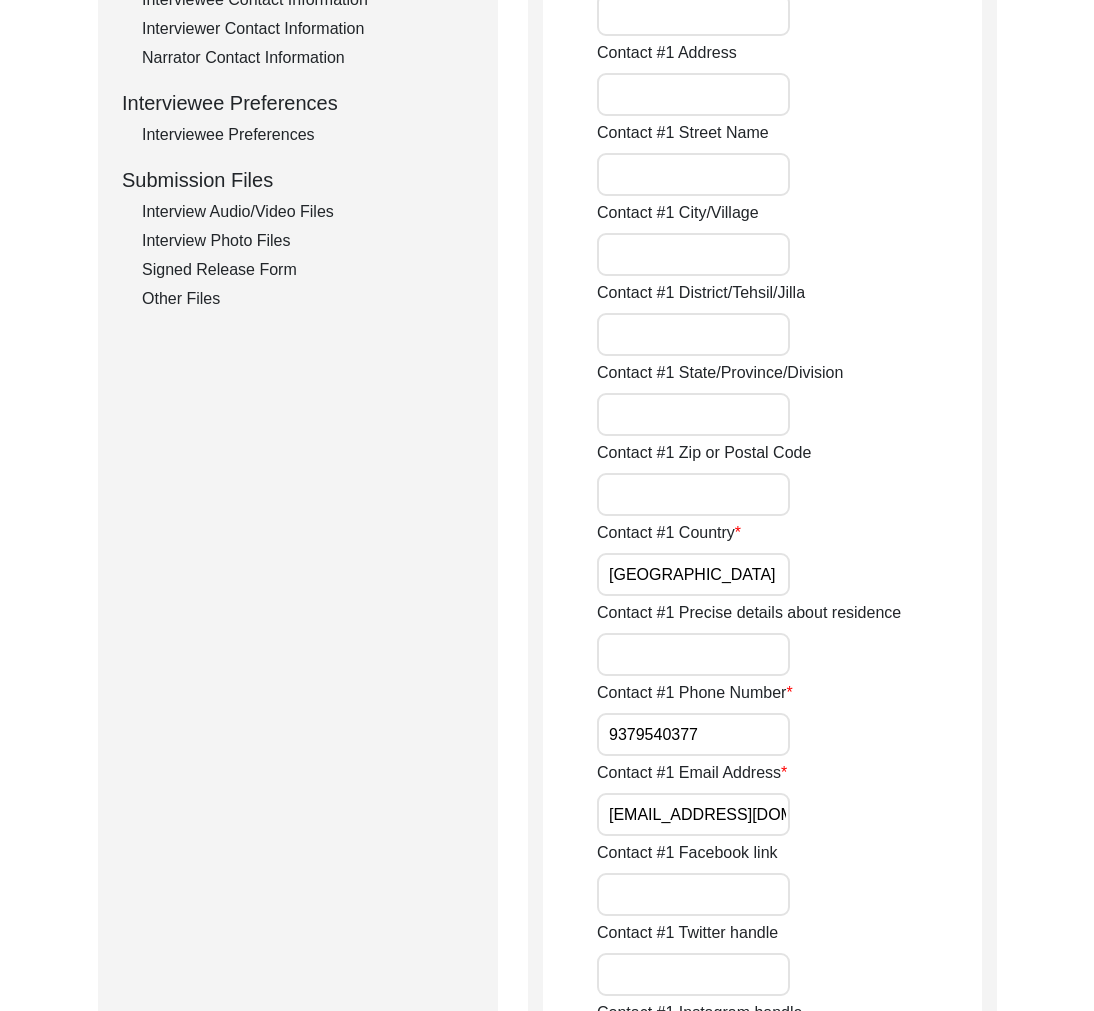 scroll, scrollTop: 0, scrollLeft: 0, axis: both 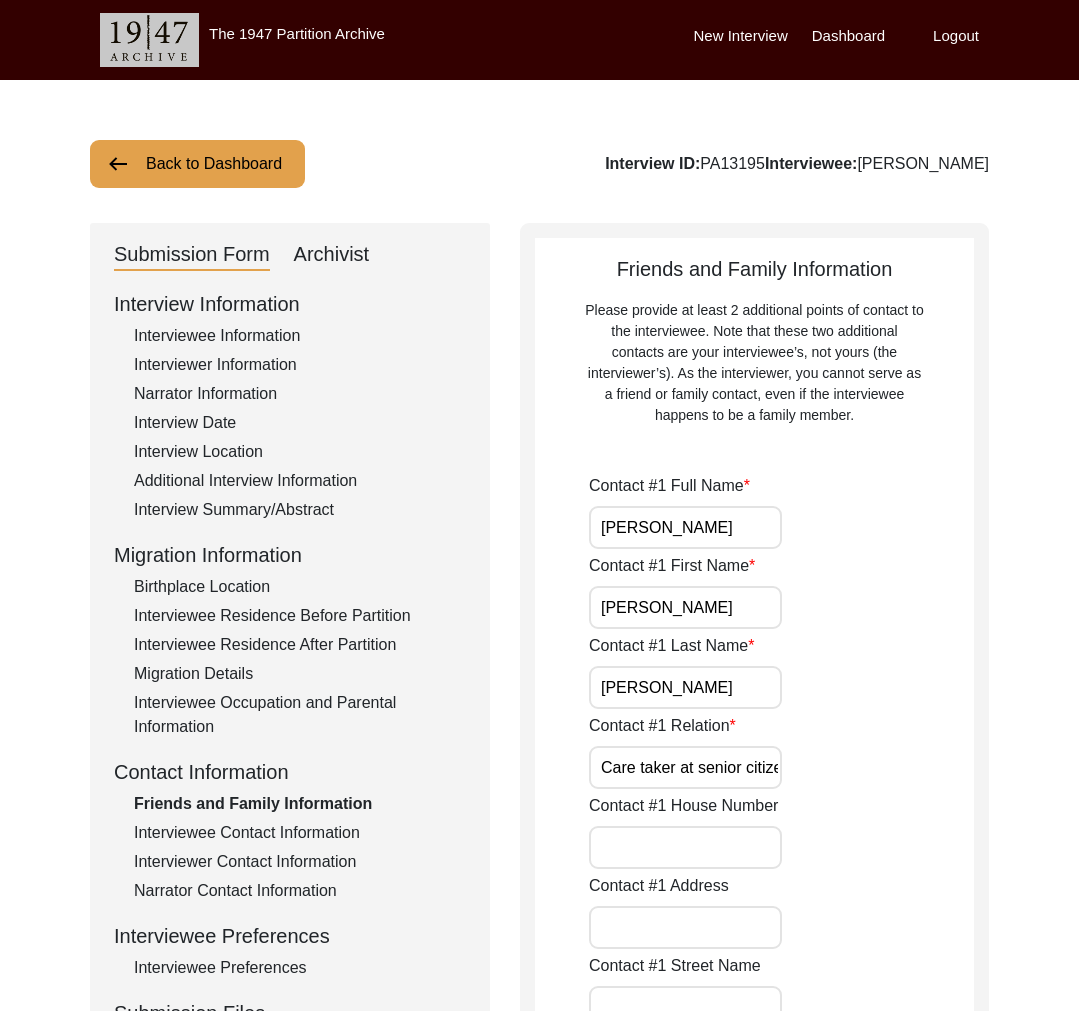 click on "Additional Interview Information" 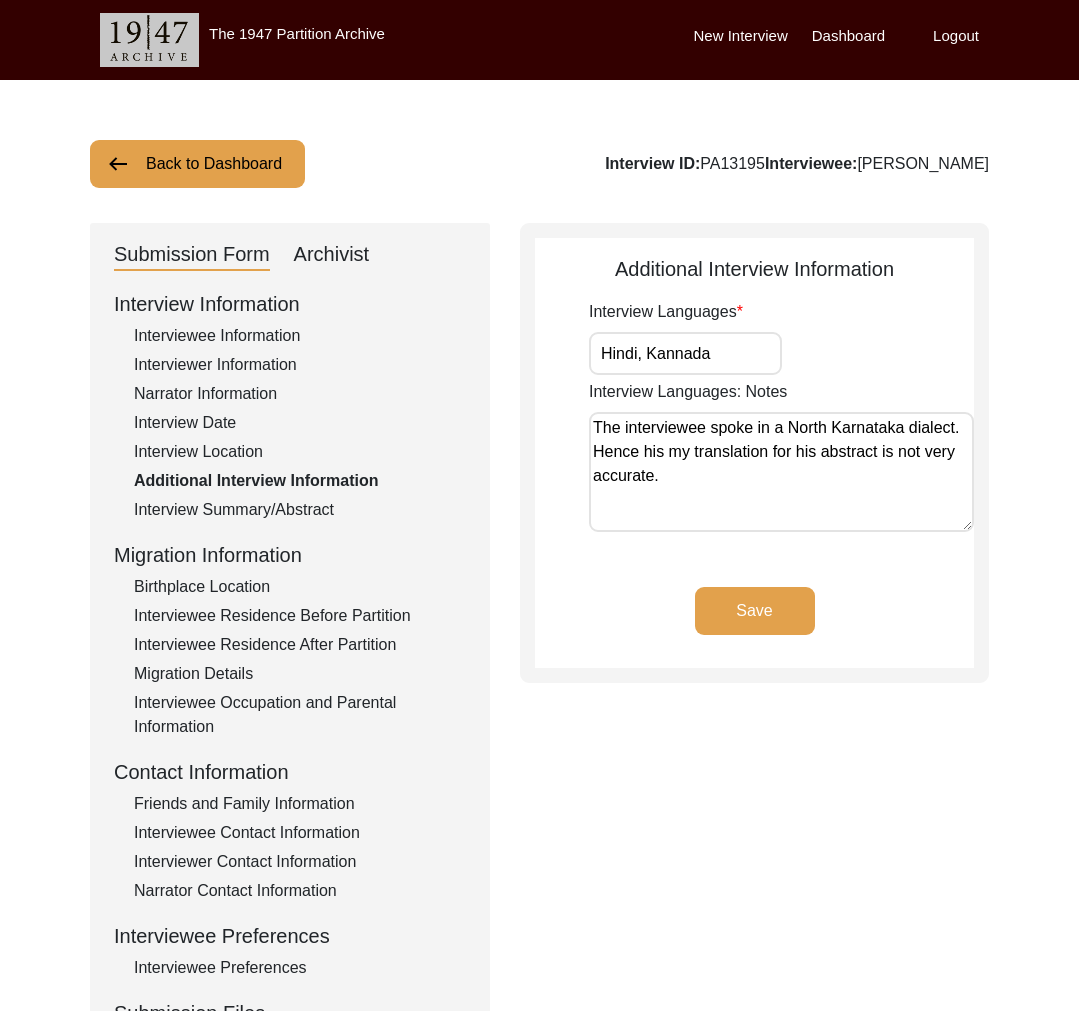 click on "Interview Summary/Abstract" 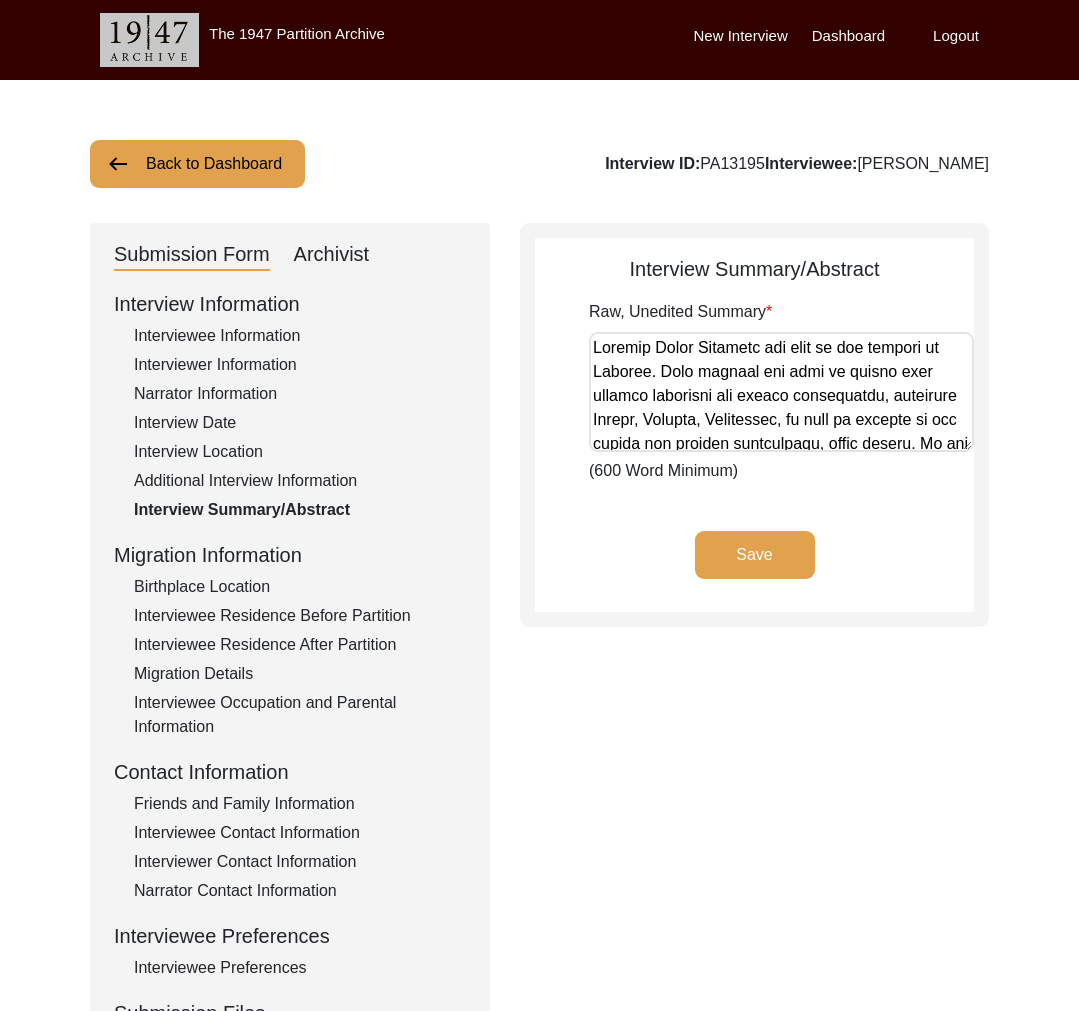 click on "Narrator Information" 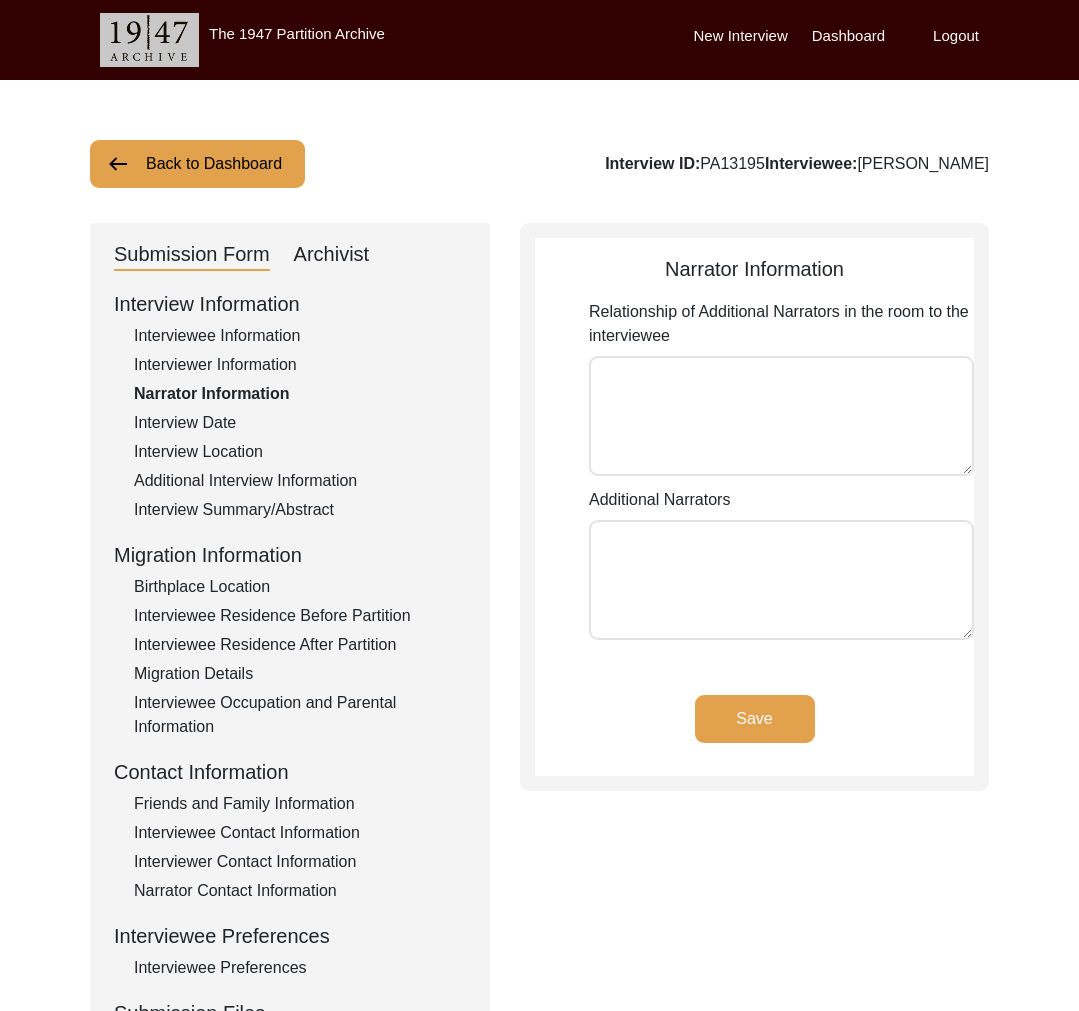 click on "Additional Narrators" at bounding box center [781, 580] 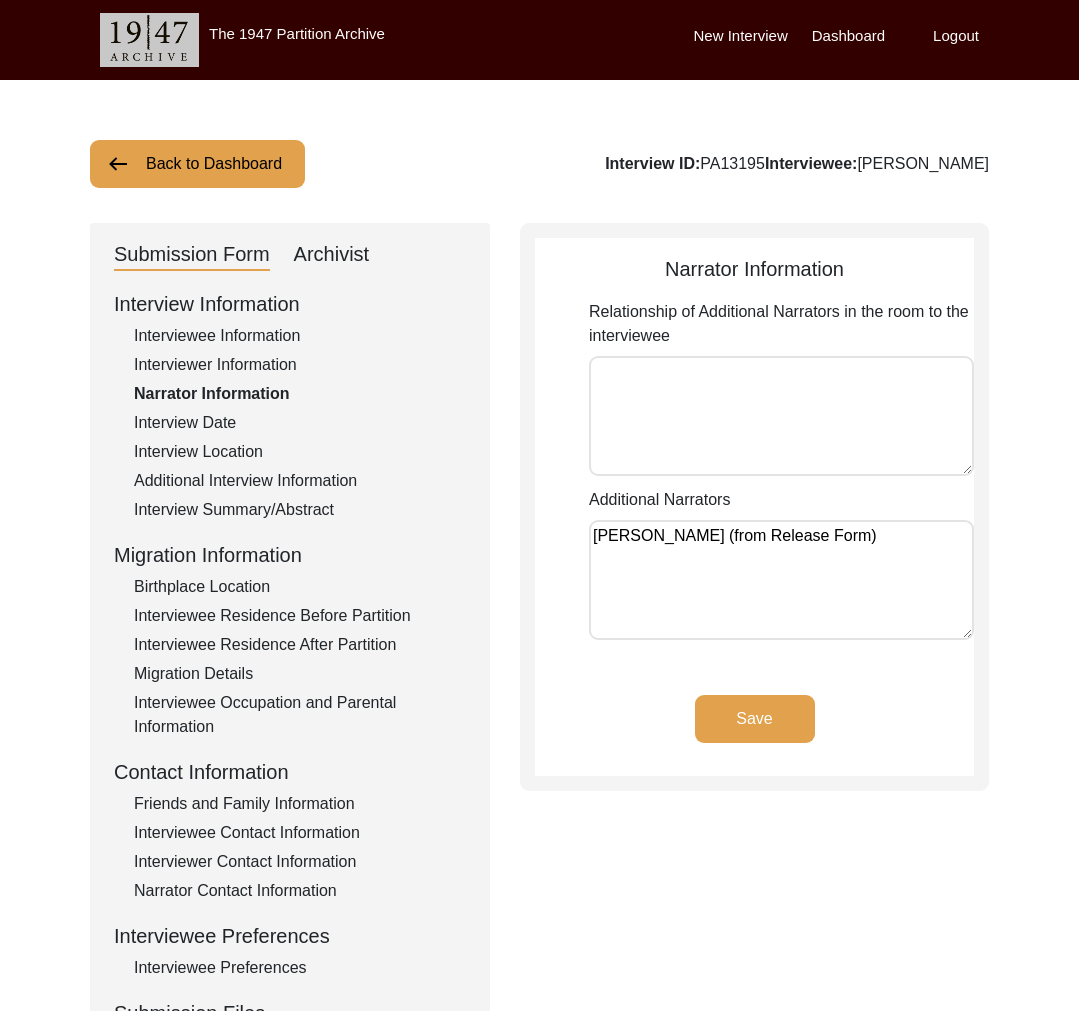 click on "Save" 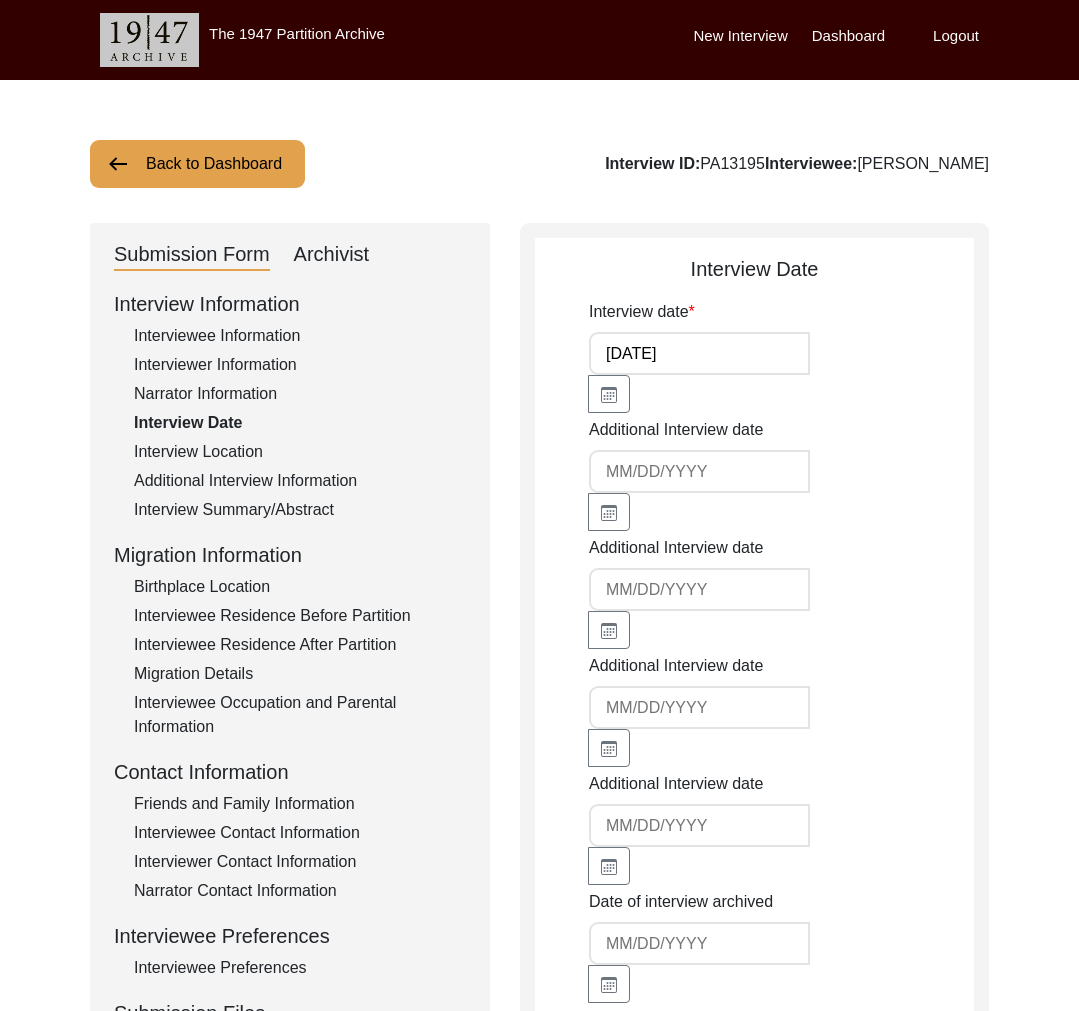click on "Logout" at bounding box center (956, 36) 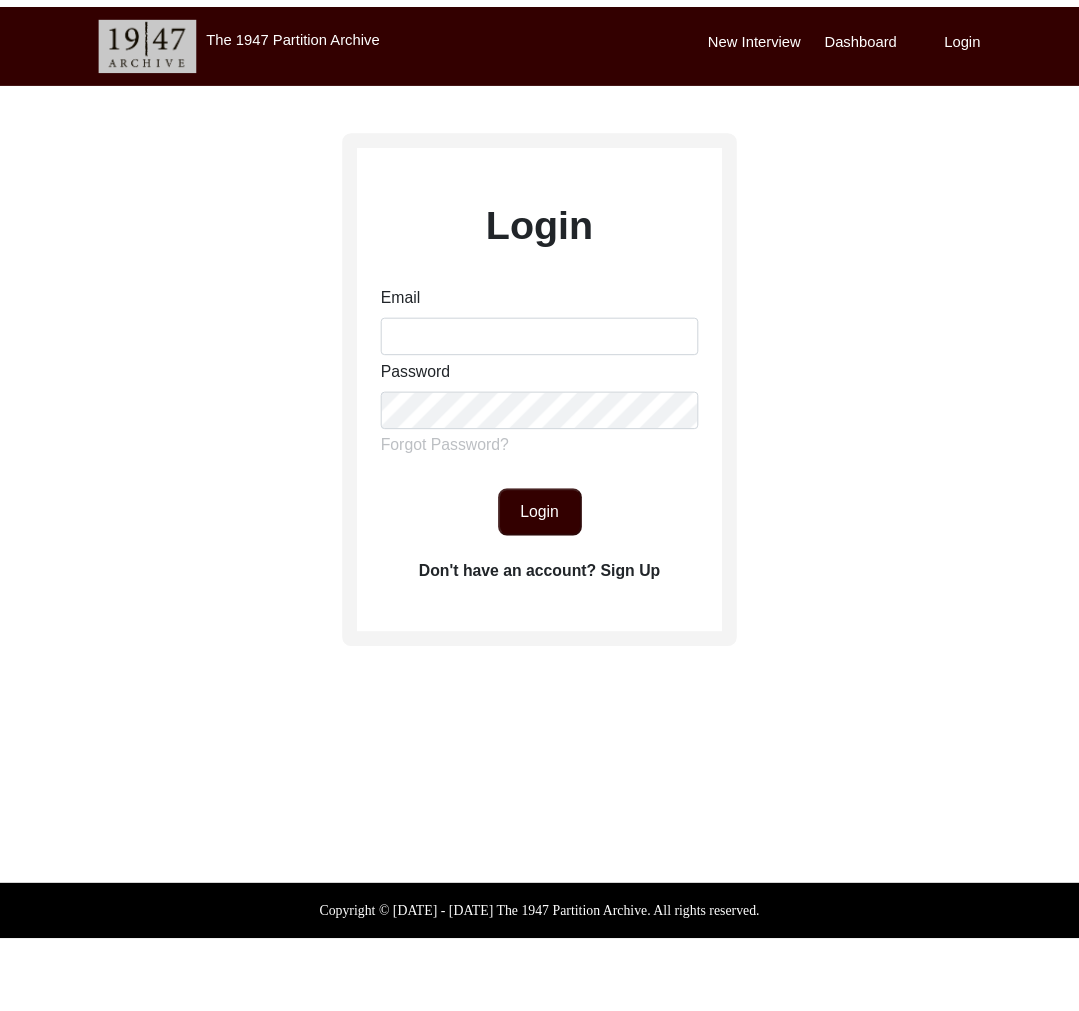 scroll, scrollTop: 0, scrollLeft: 0, axis: both 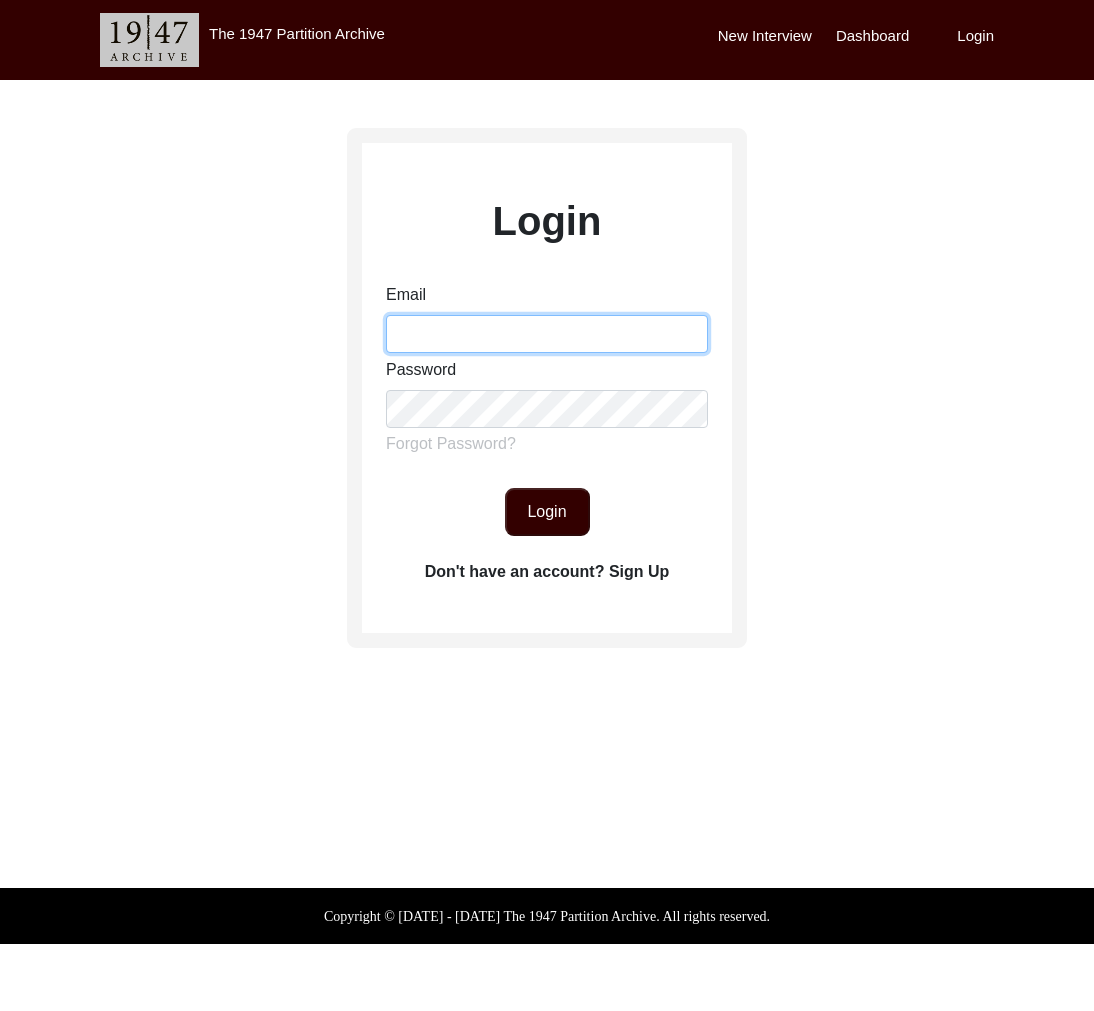 drag, startPoint x: 486, startPoint y: 338, endPoint x: 504, endPoint y: 351, distance: 22.203604 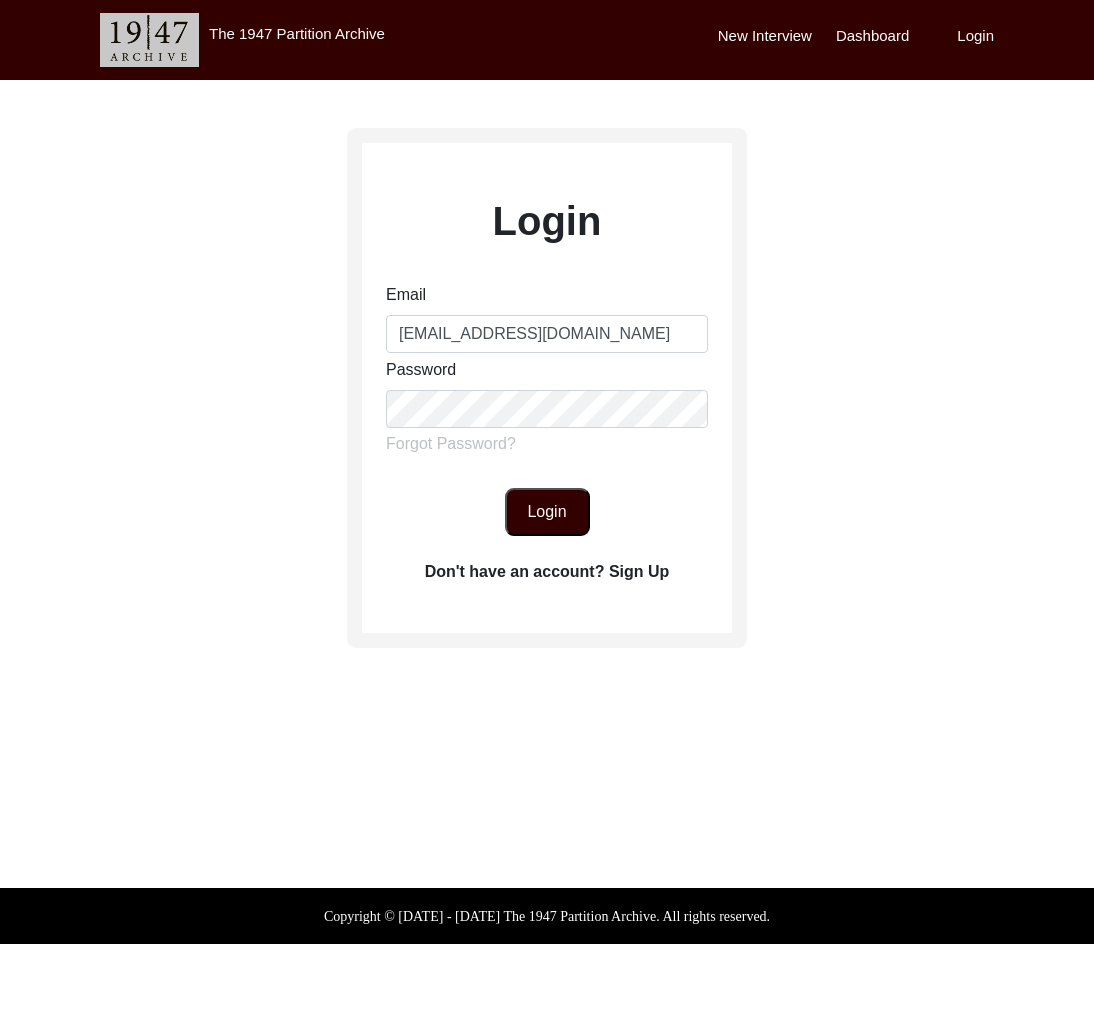 click on "Login" 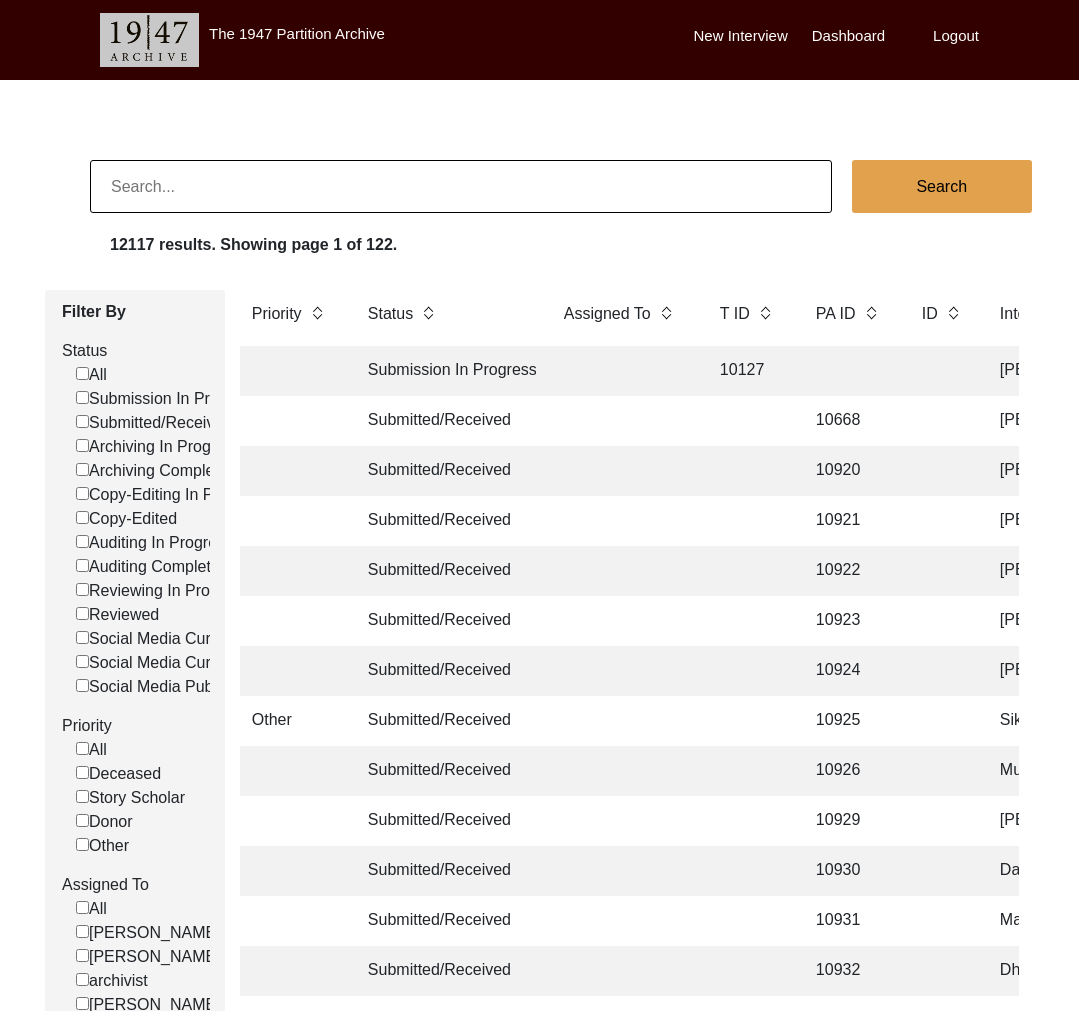scroll, scrollTop: 0, scrollLeft: 0, axis: both 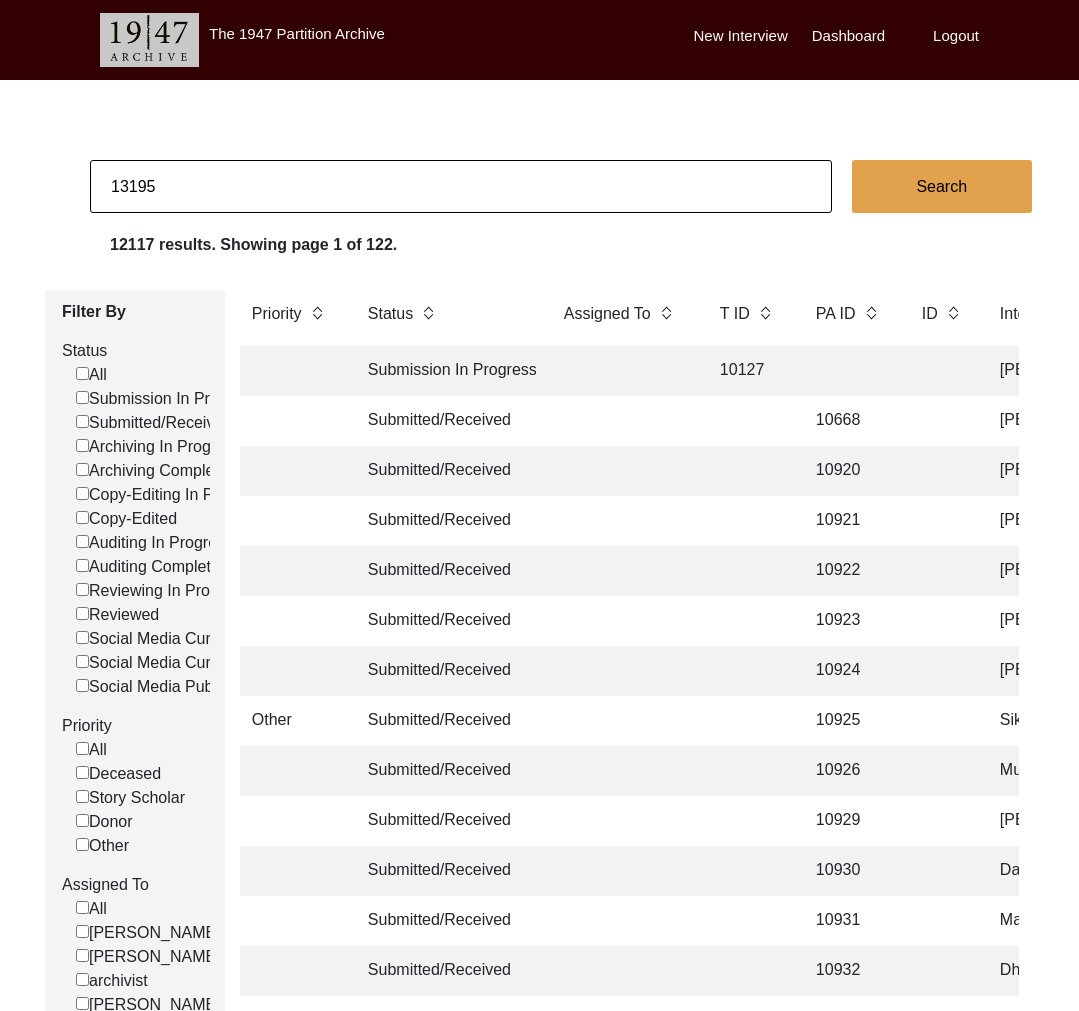 type on "13195" 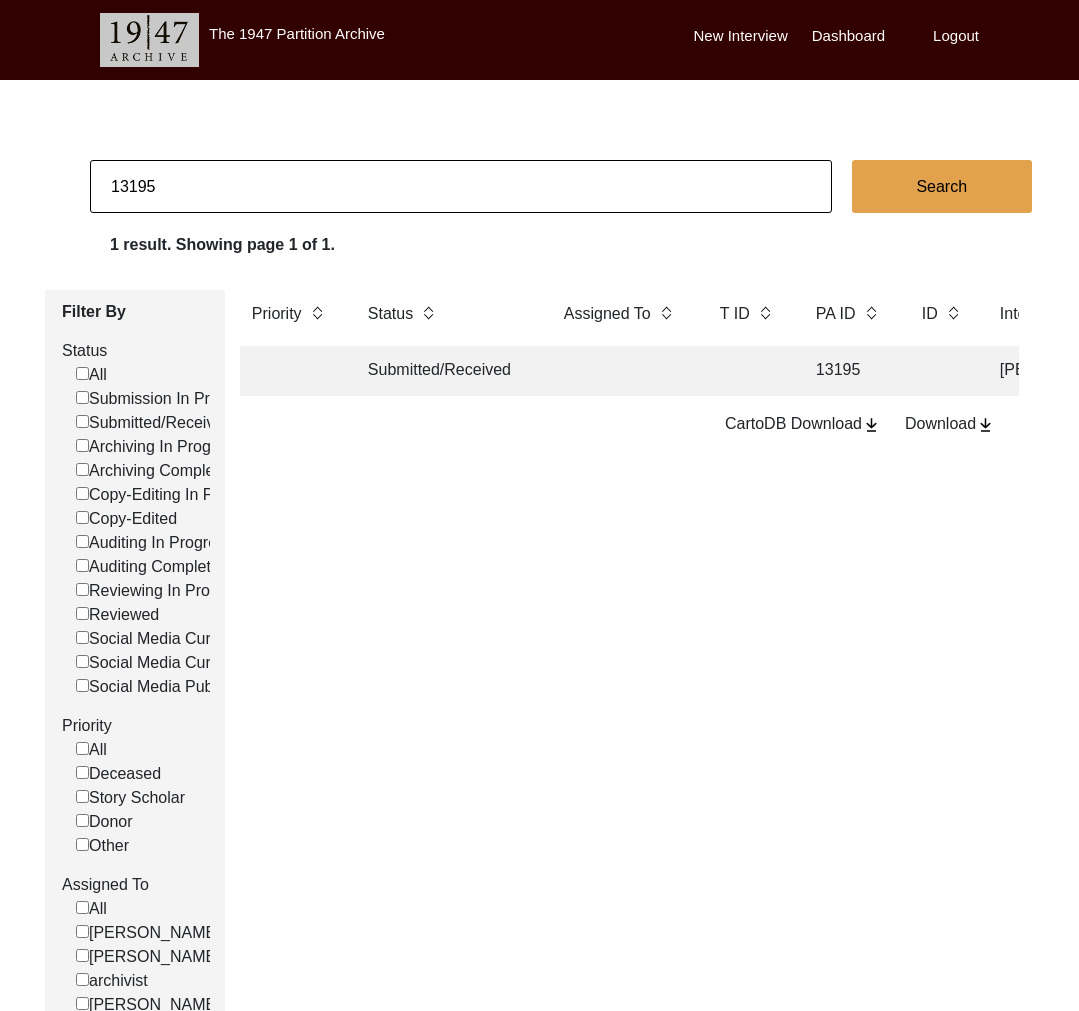 click on "Submitted/Received" 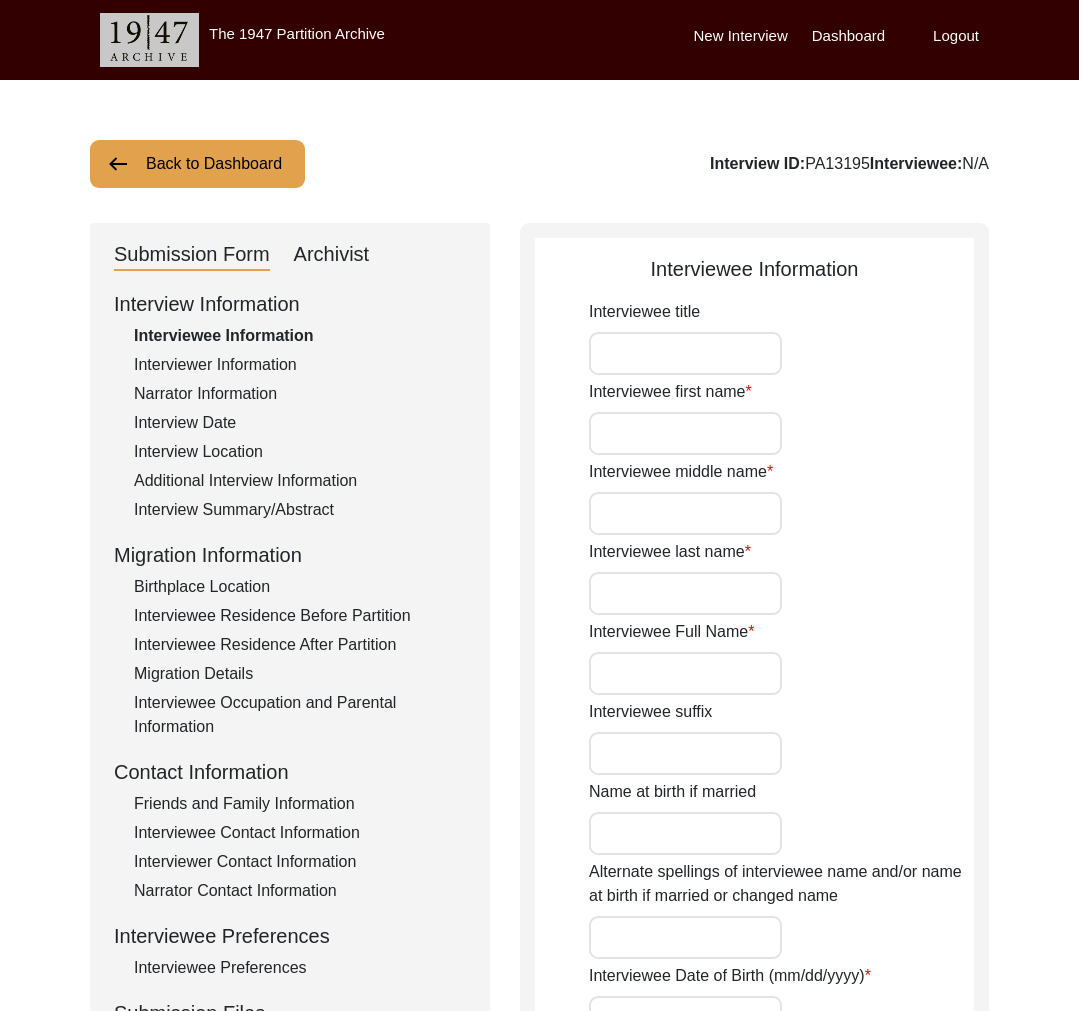 type on "Sambanna" 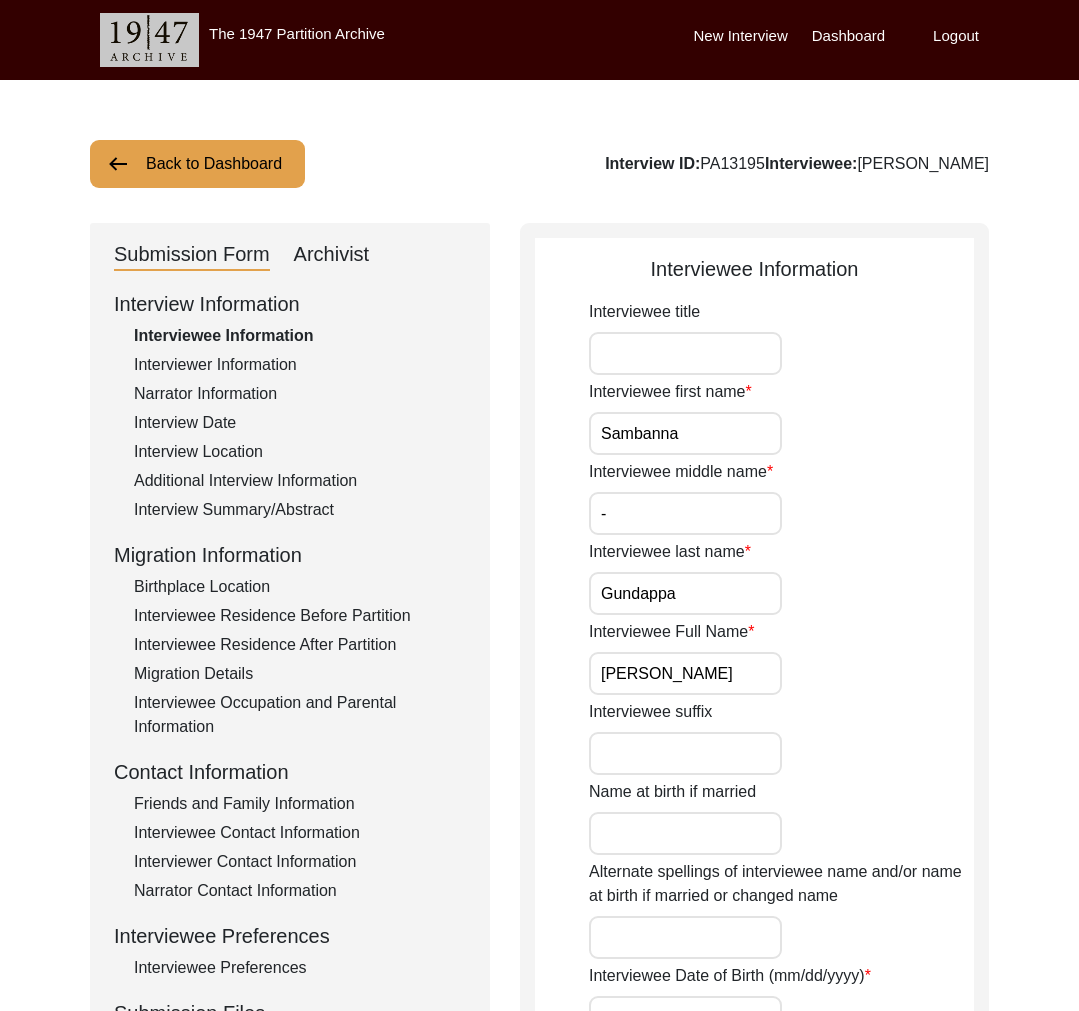 click on "Interview Summary/Abstract" 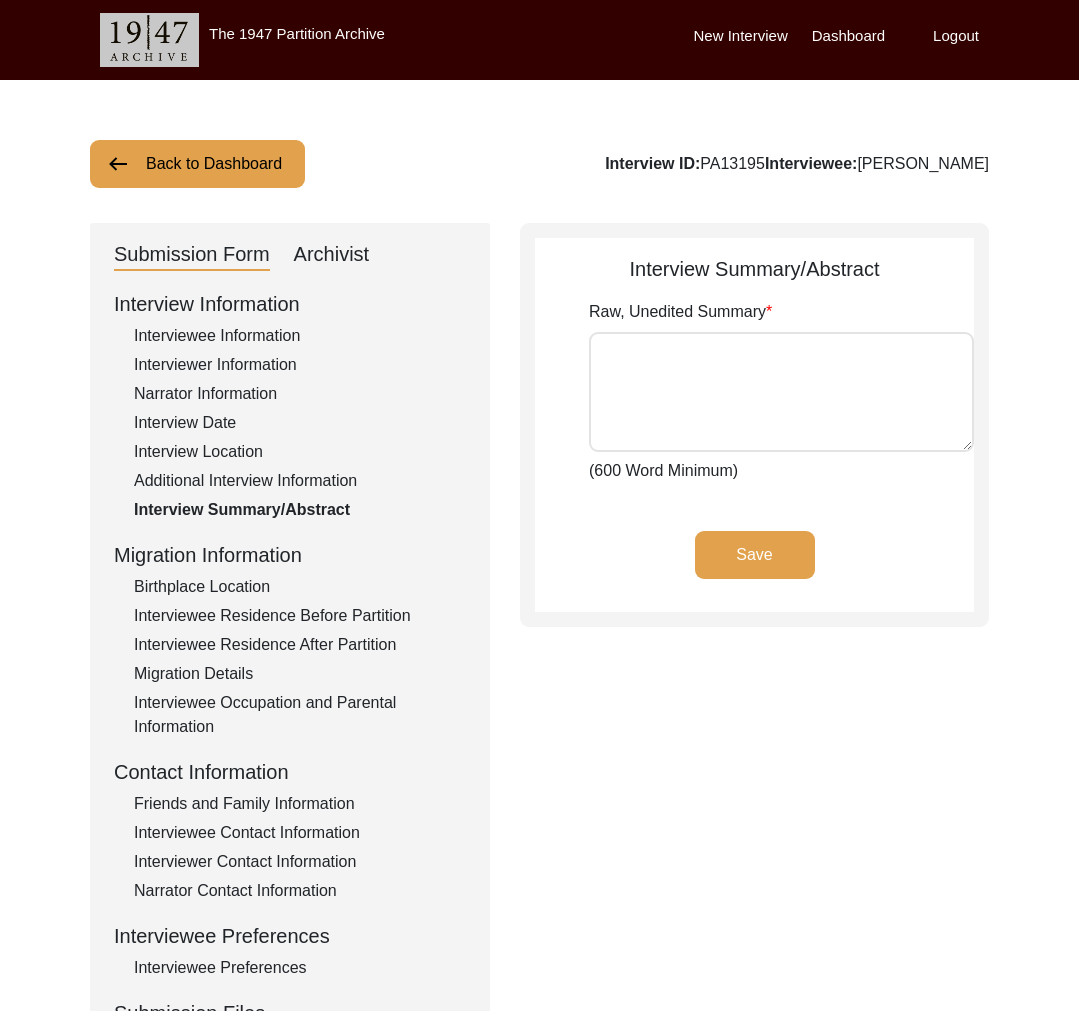 type on "Sabanna Sandi Gundappa was born in the village of Budhera. This village was home to people from various religious and social backgrounds, including Hindus, Muslims, Christians, as well as members of the coolie and dhanger communities, among others. It was located near Manheri. His exact date of birth remains unknown, but in official records, it has been stated as the 1st of January, 1940.
His mother’s name was Rajamma, while his father was known as Gundappa. His own name, Sabanna, was derived from the name of a revered deity. There was a story in his village about a woman who suffered from a severe and rotting growth on her body. A man attempted to help her by removing the pus, but instead of relieving her pain, it caused her further suffering. As a result, the people of the village blamed him for her agony. To prove his innocence, the man was subjected to an extreme test—he was lowered into a pit filled with burning sugarcane. Miraculously, since he was innocent, the fire did not harm him.
This man’s ..." 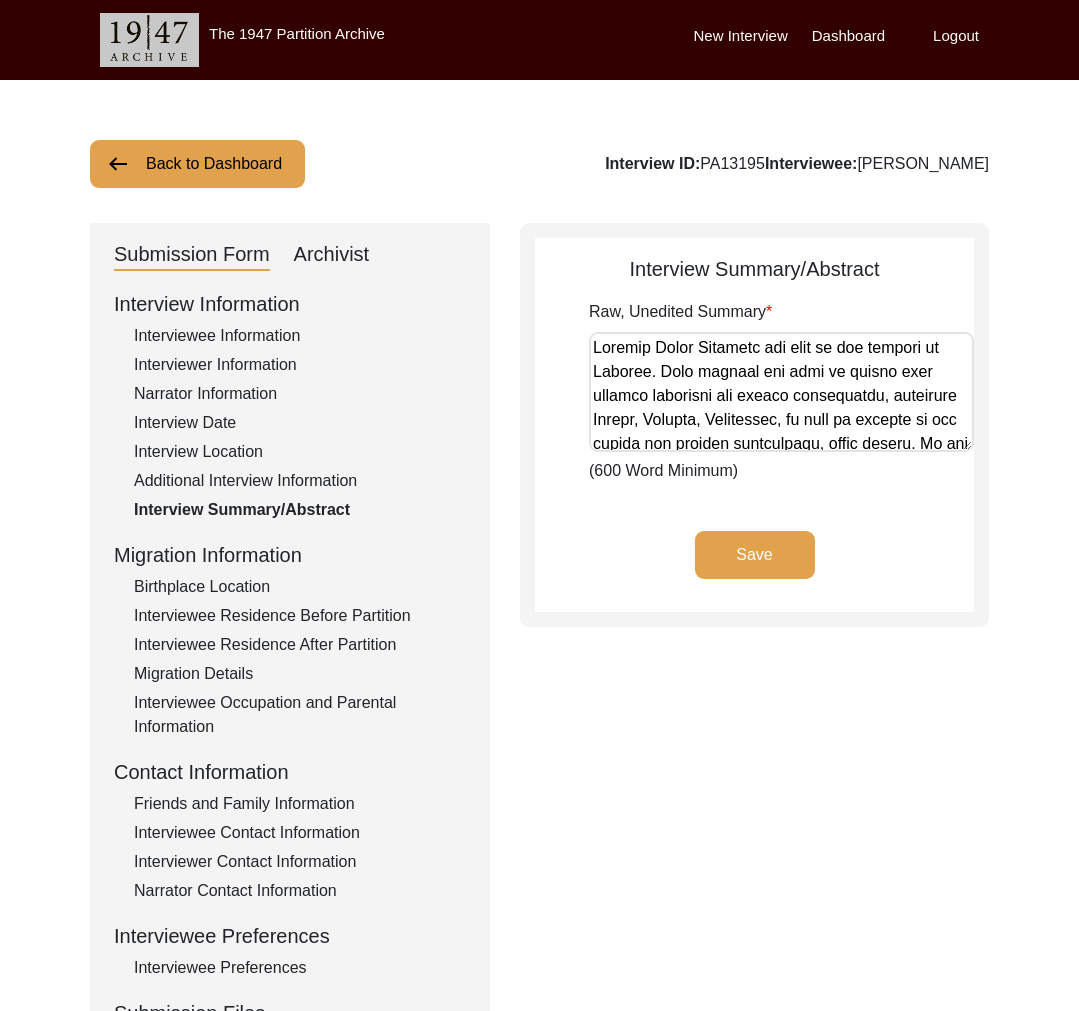 click on "Back to Dashboard" 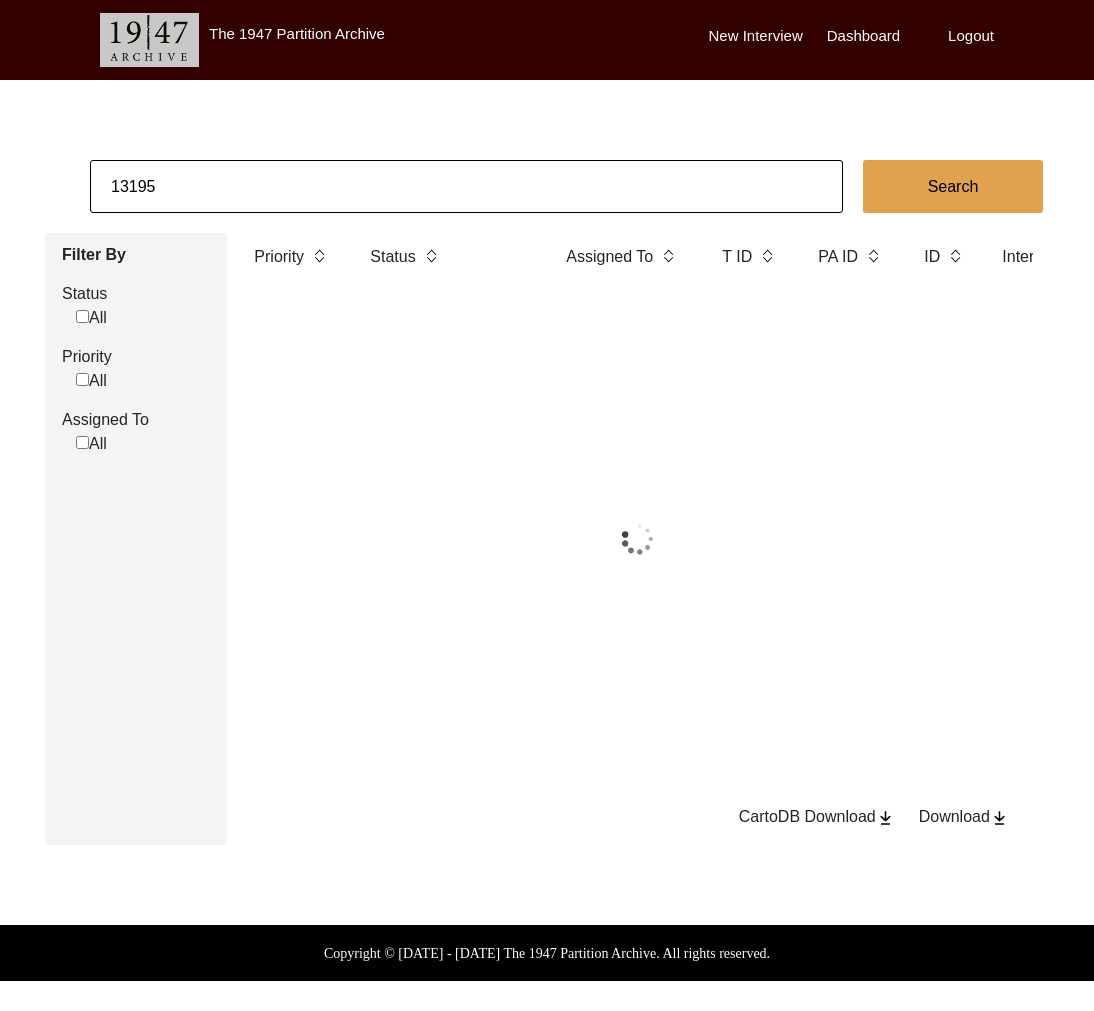 click on "13195" 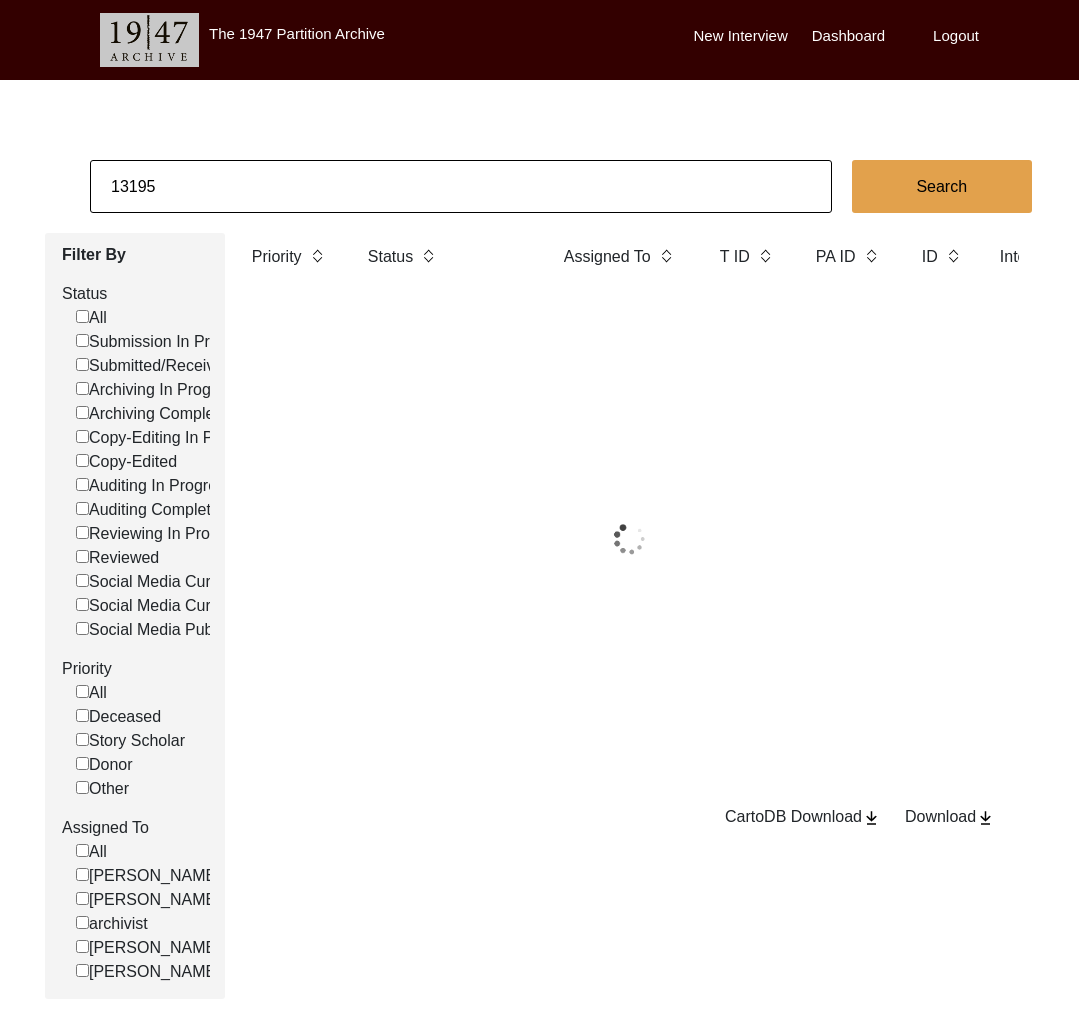 click on "13195" 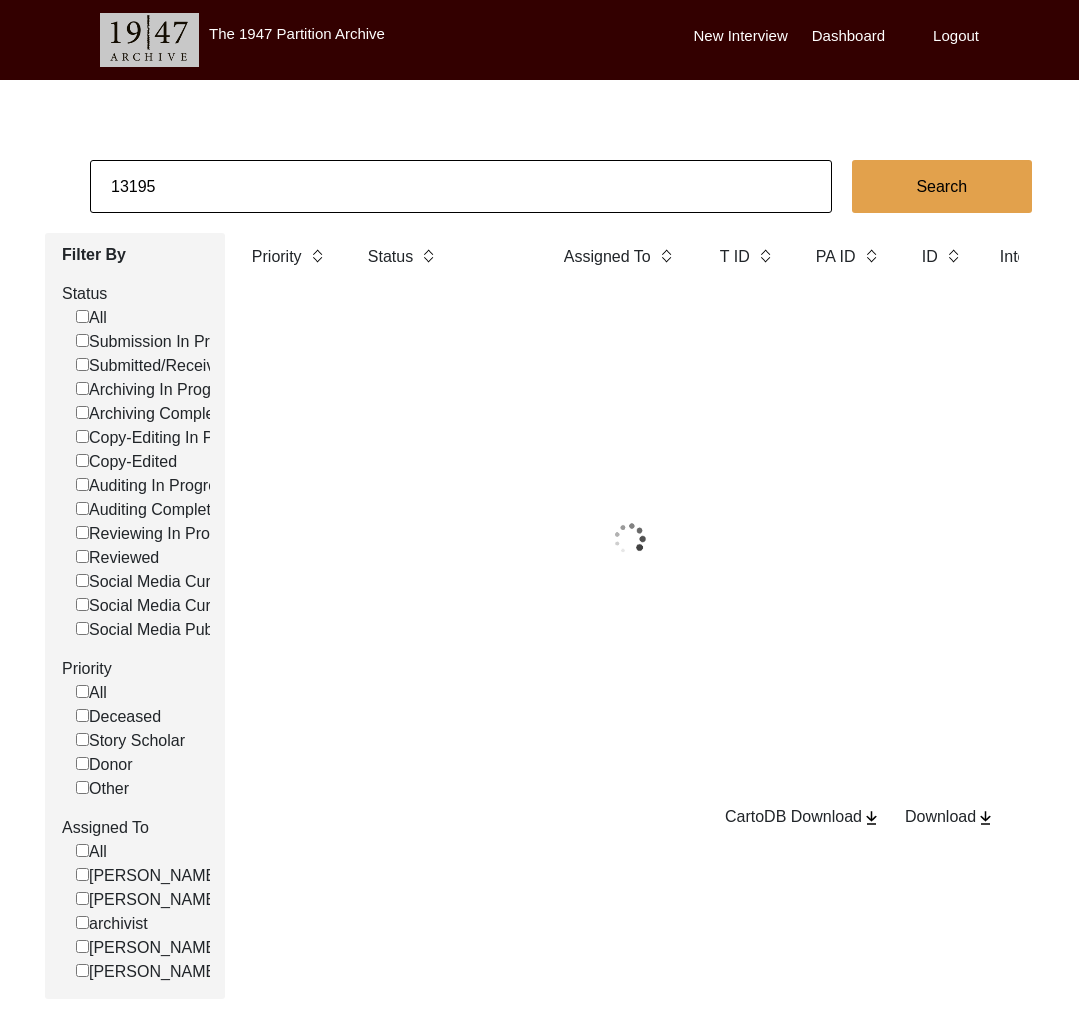 paste on "Dua Zehra Zaidi:" 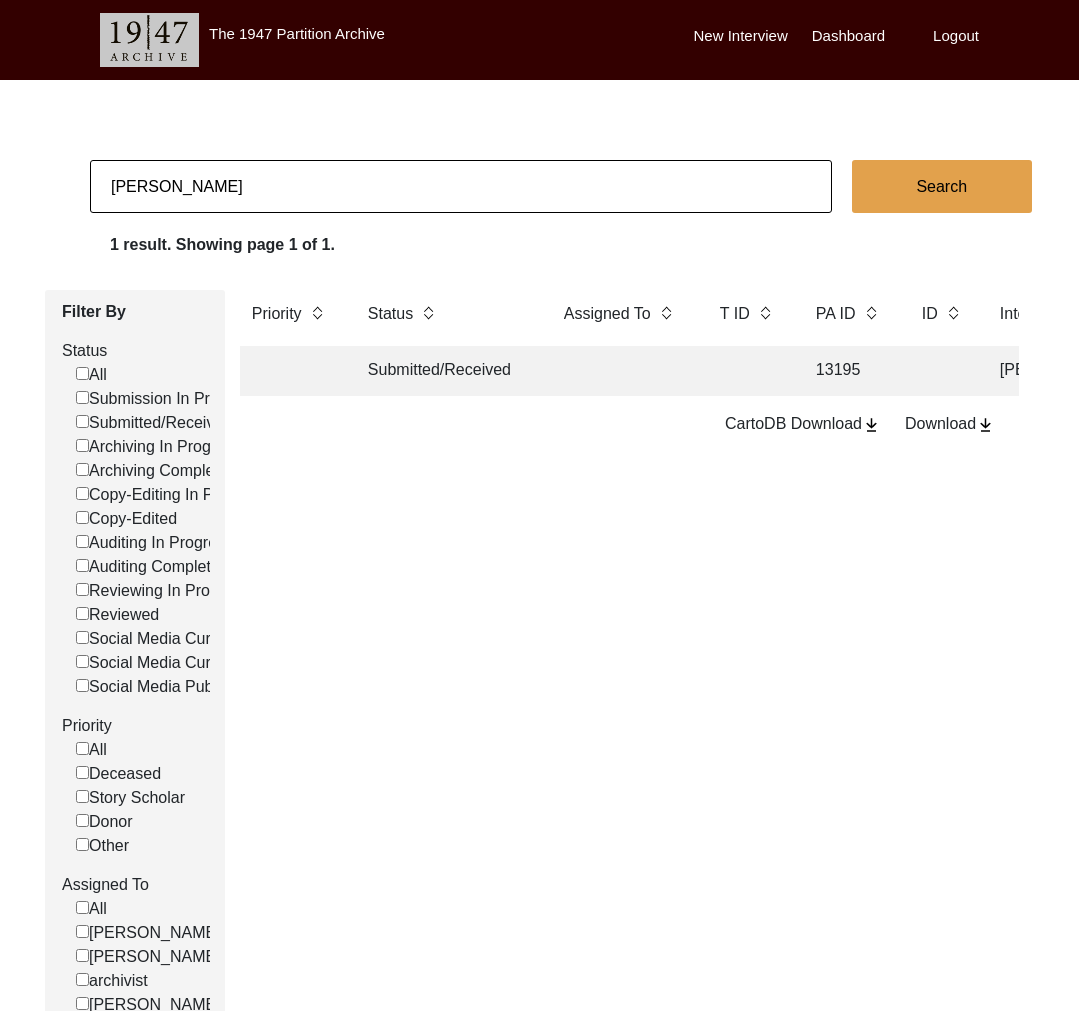 type on "Dua Zehra Zaidi" 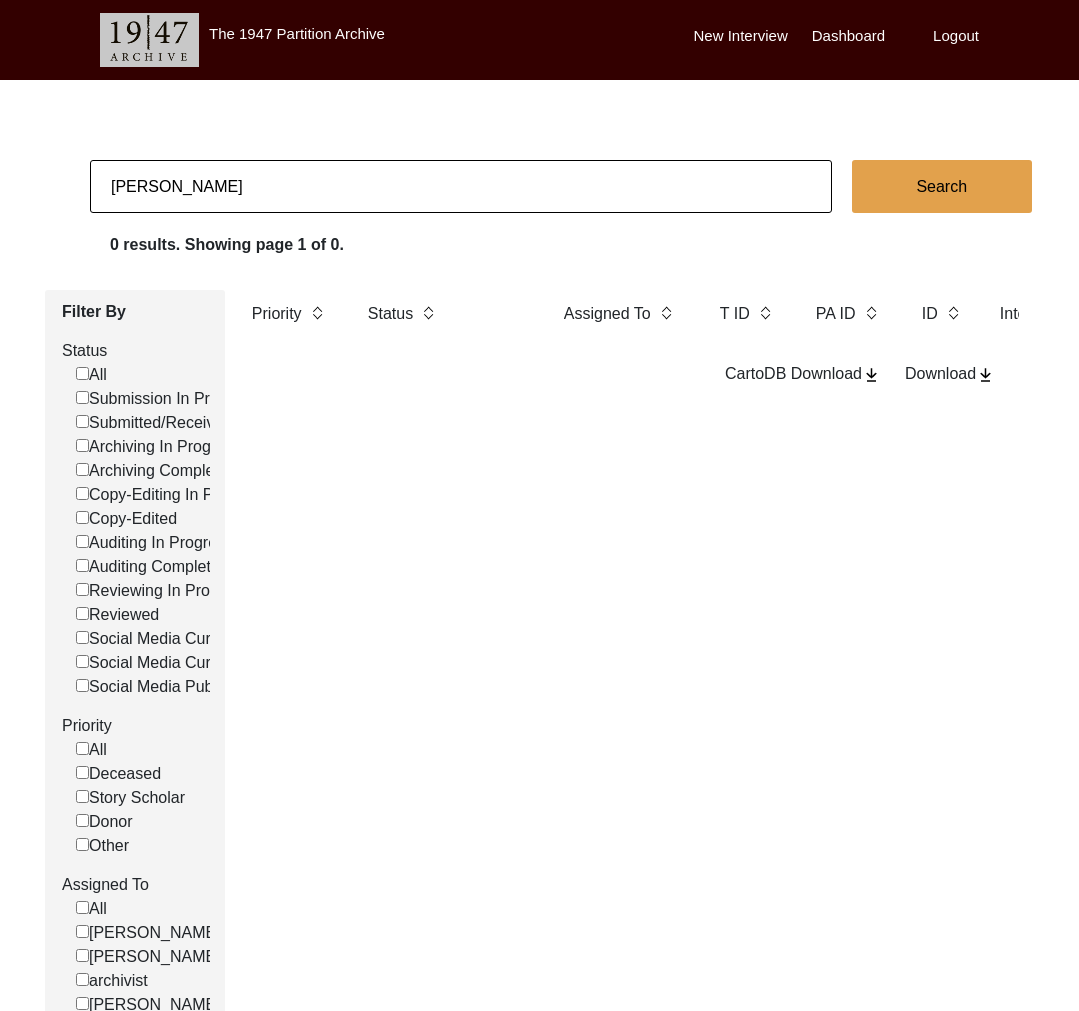 click on "Dua Zehra Zaidi" 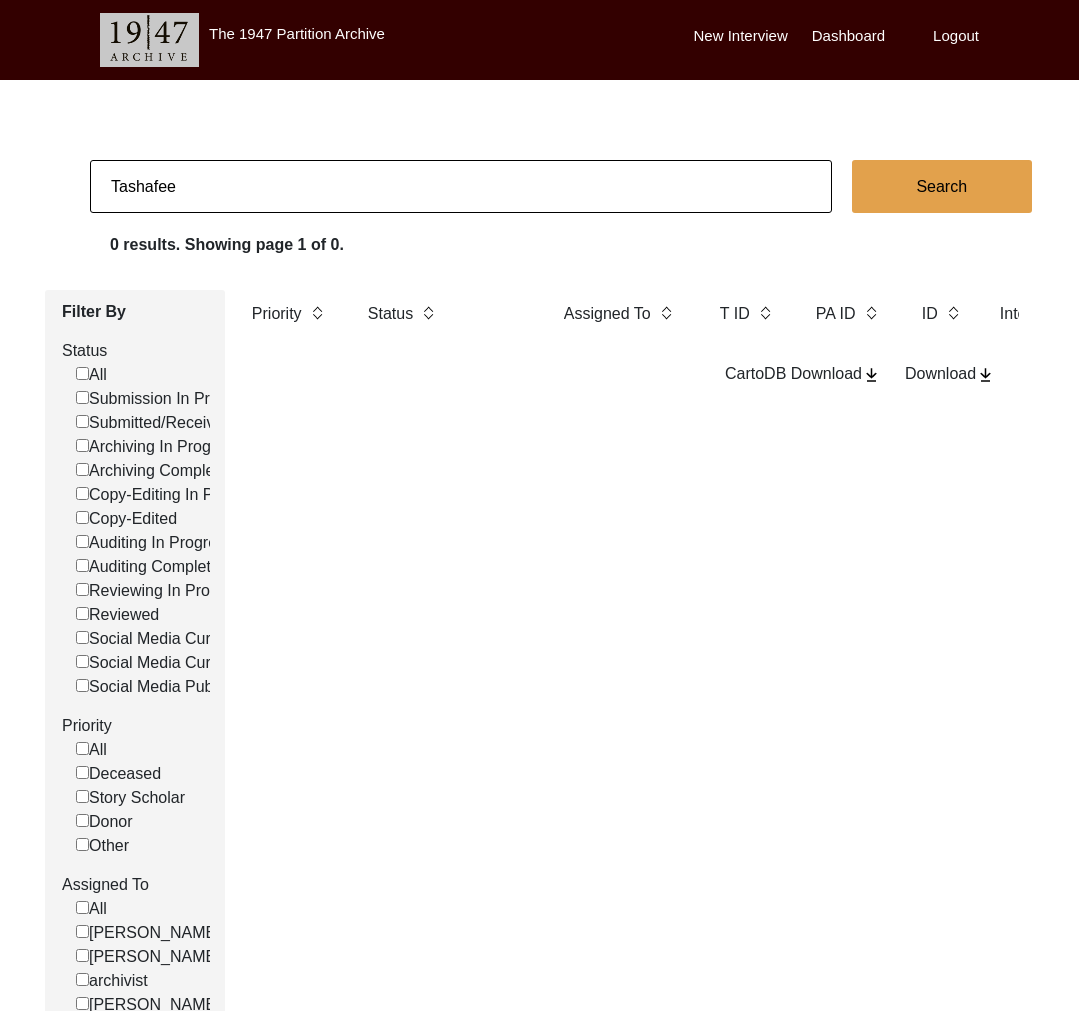 type on "Tashafee" 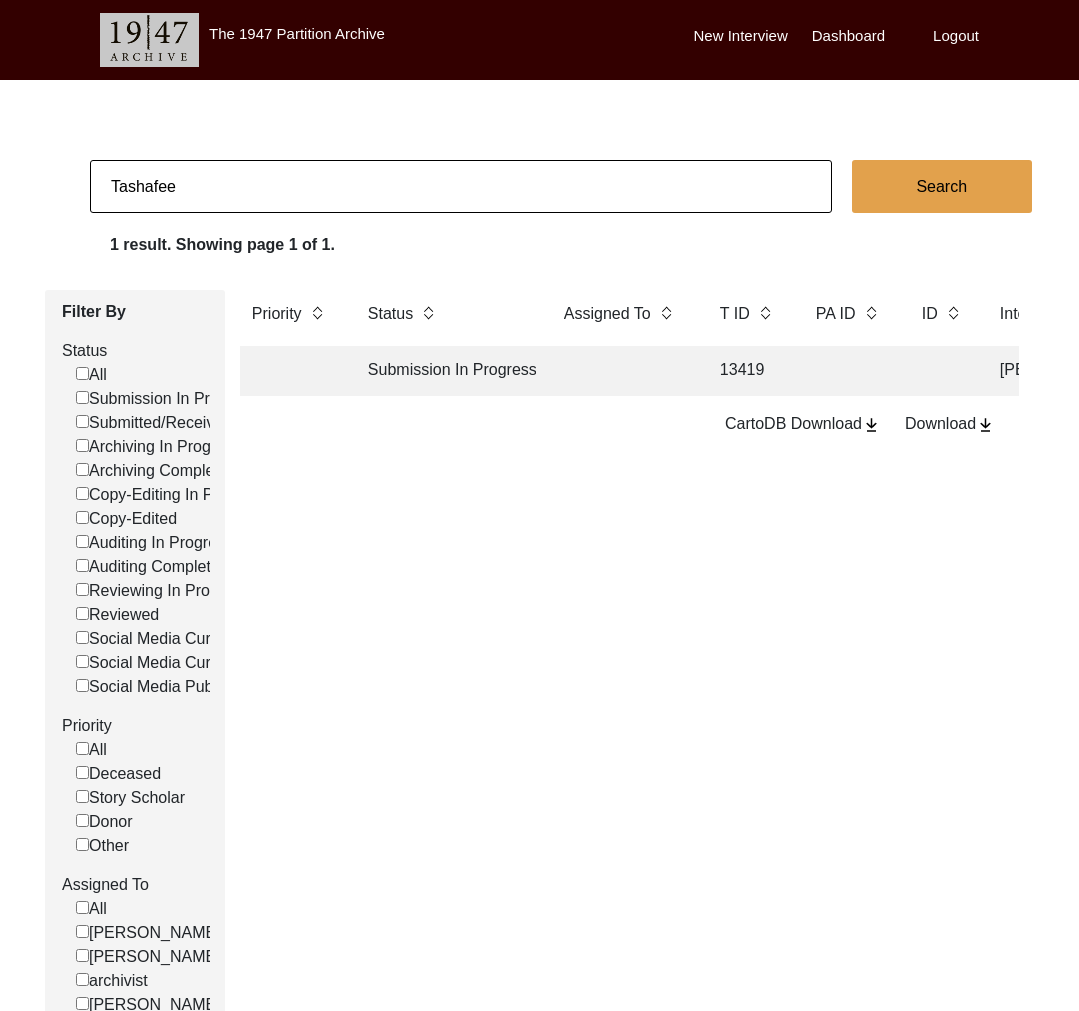 click 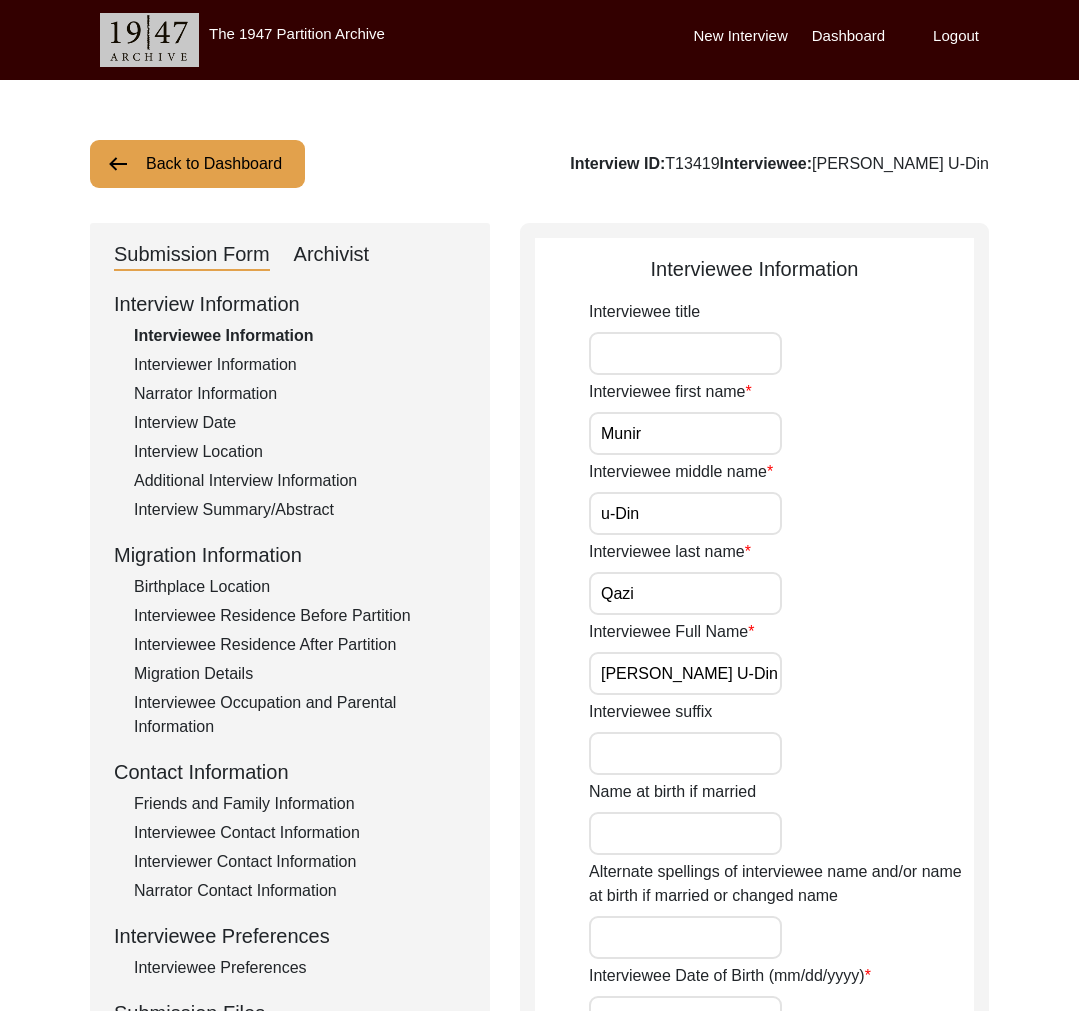 click on "Back to Dashboard" 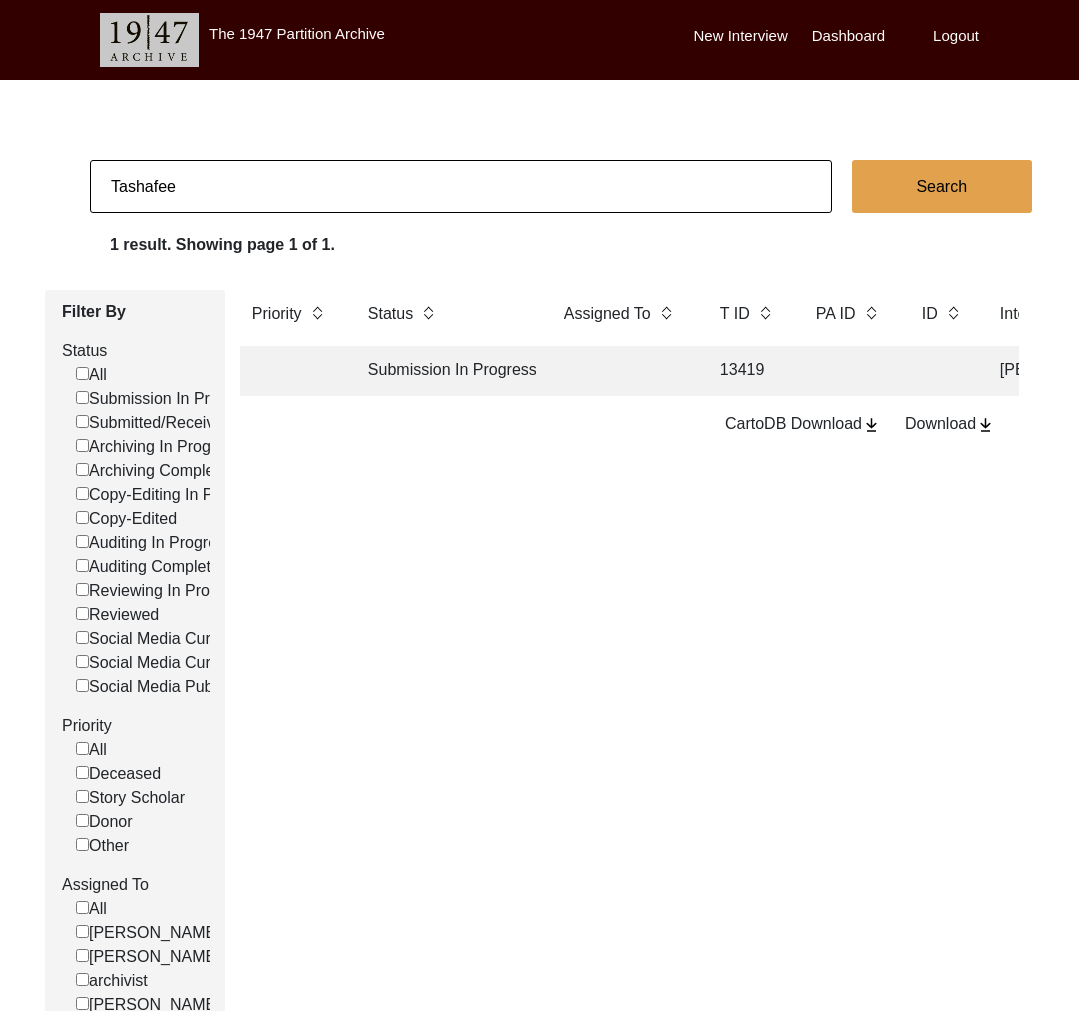 scroll, scrollTop: 0, scrollLeft: 28, axis: horizontal 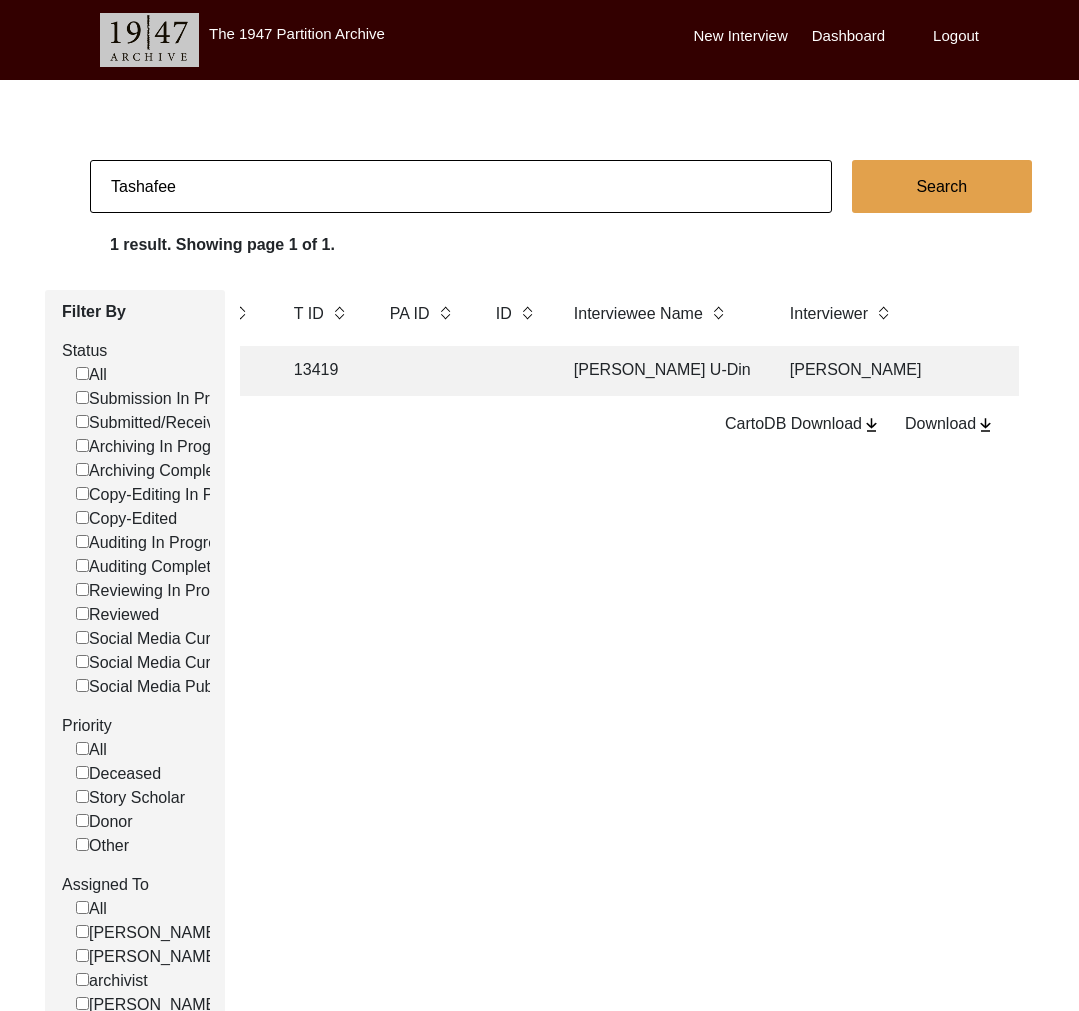 click 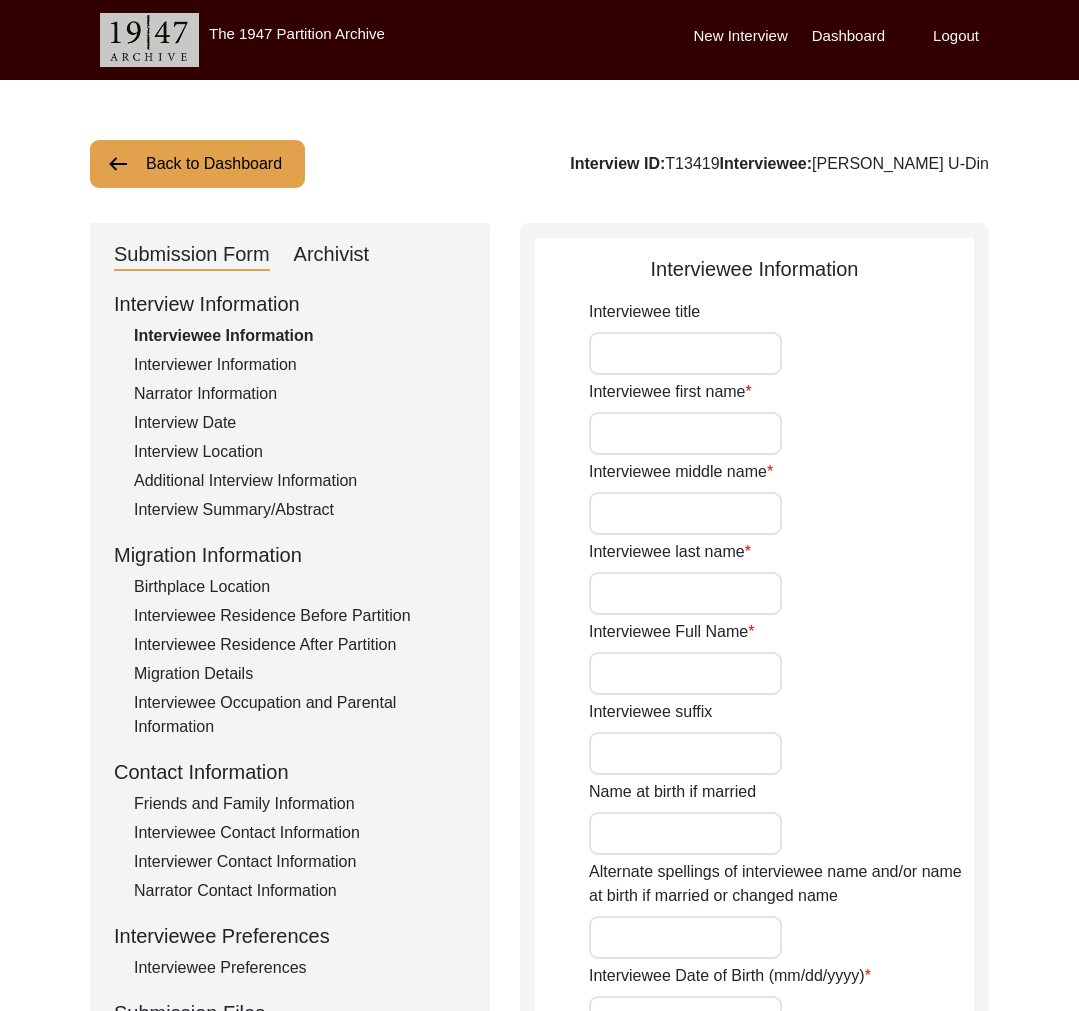 type on "Munir" 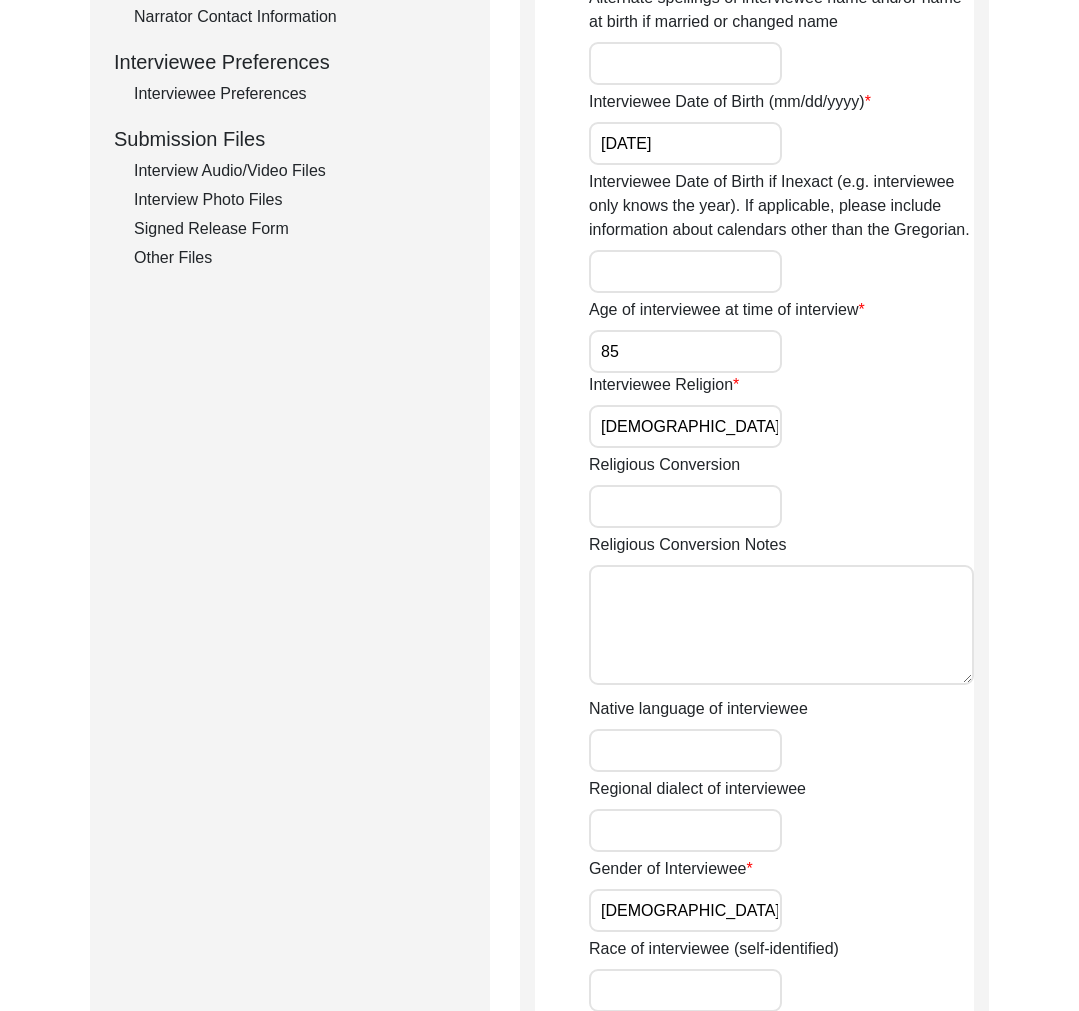click on "Other Files" 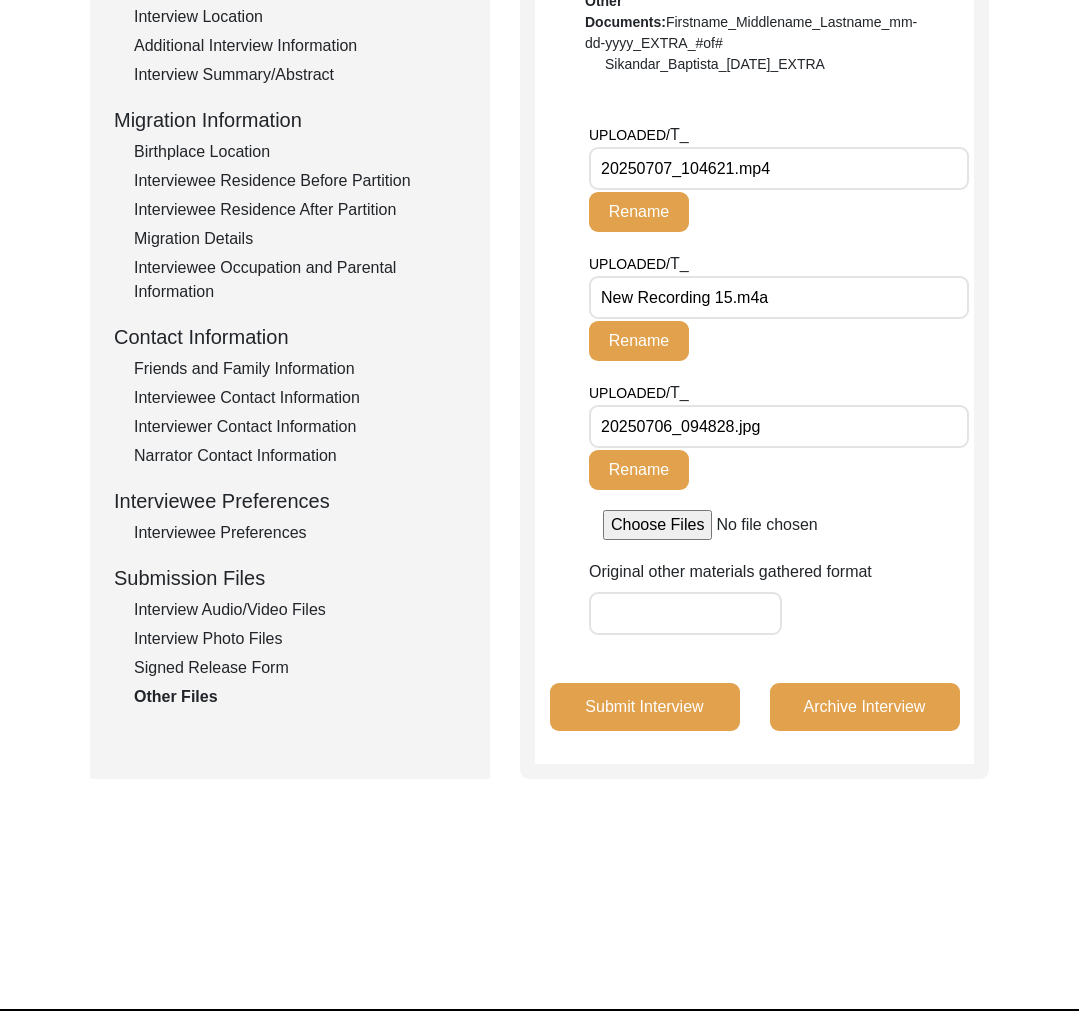 scroll, scrollTop: 489, scrollLeft: 0, axis: vertical 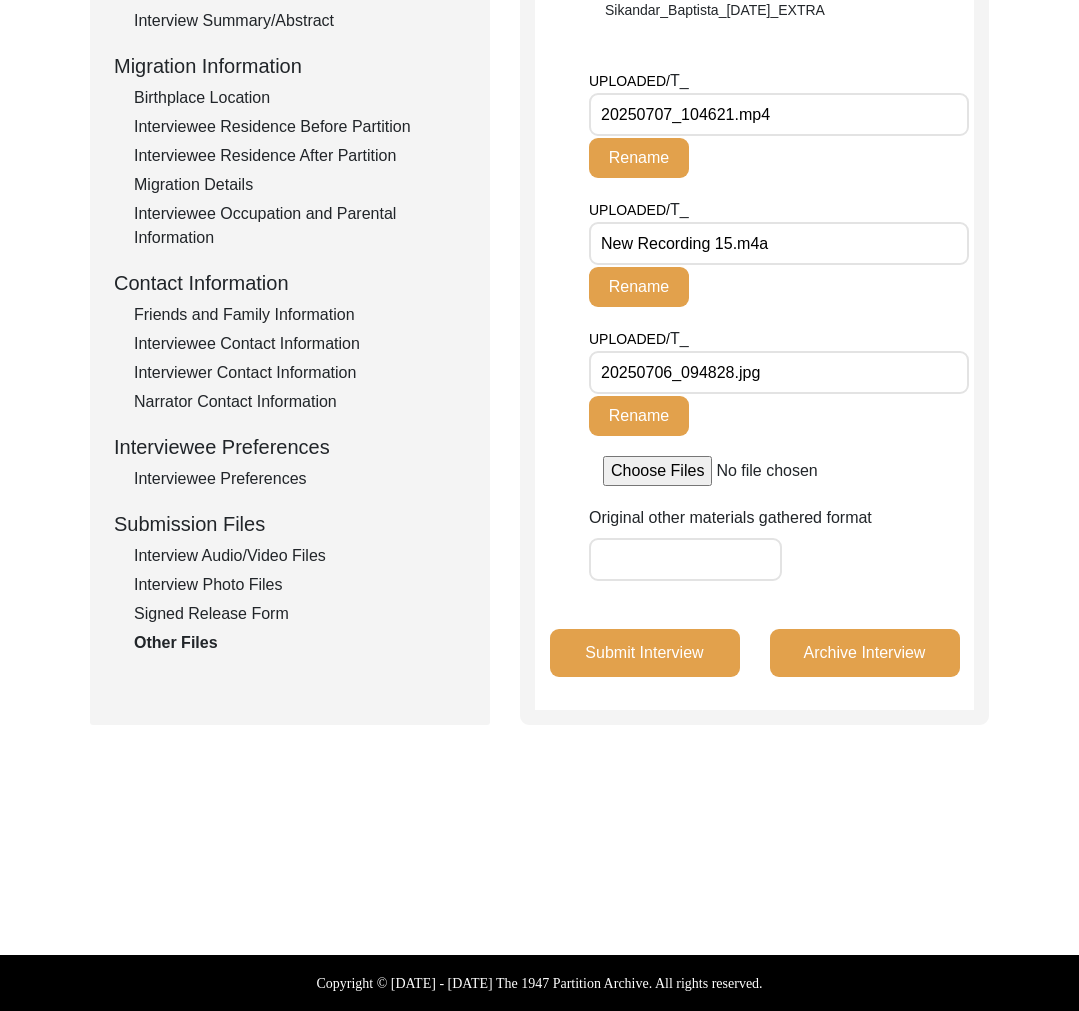 click on "Interview Information   Interviewee Information   Interviewer Information   Narrator Information   Interview Date   Interview Location   Additional Interview Information   Interview Summary/Abstract   Migration Information   Birthplace Location   Interviewee Residence Before Partition   Interviewee Residence After Partition   Migration Details   Interviewee Occupation and Parental Information   Contact Information   Friends and Family Information   Interviewee Contact Information   Interviewer Contact Information   Narrator Contact Information   Interviewee Preferences   Interviewee Preferences   Submission Files   Interview Audio/Video Files   Interview Photo Files   Signed Release Form   Other Files" 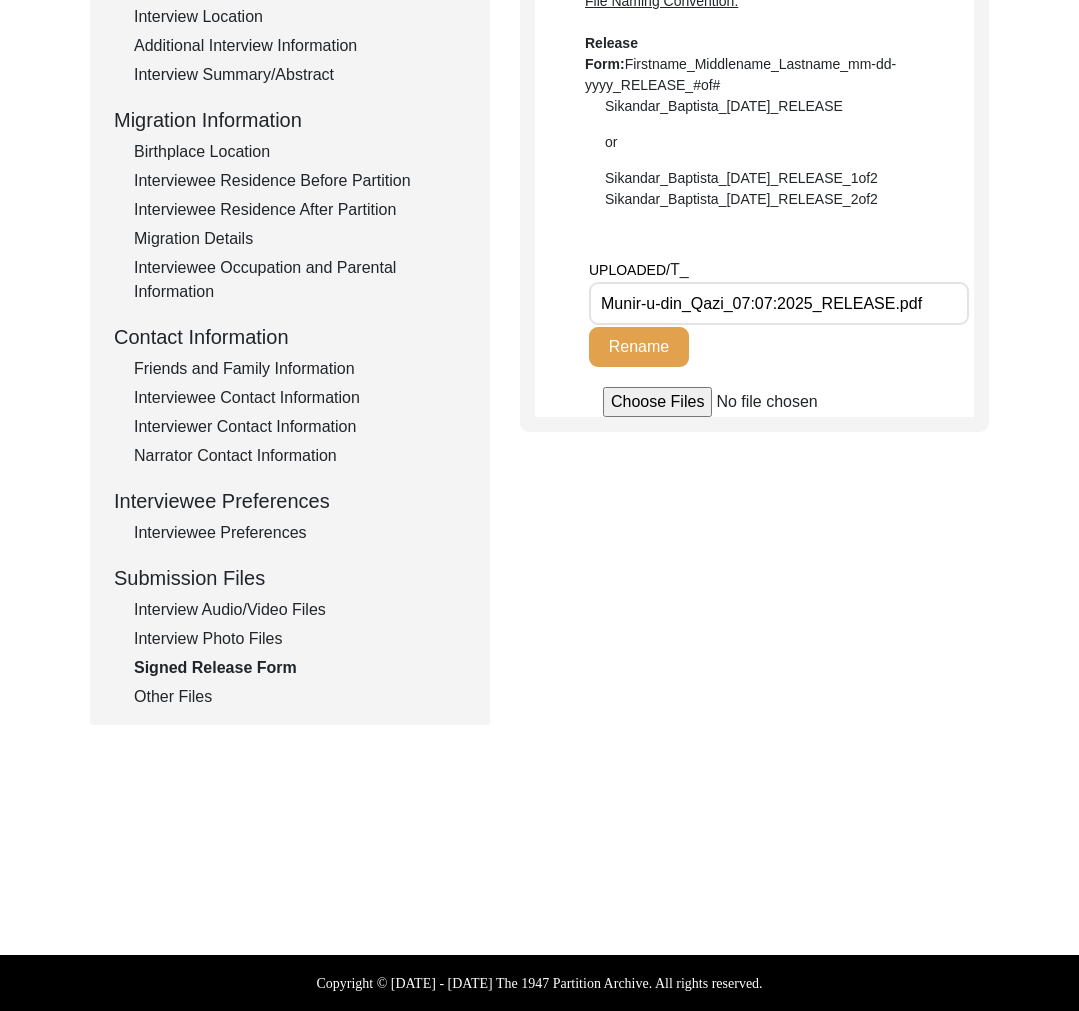 click on "Submission Files" 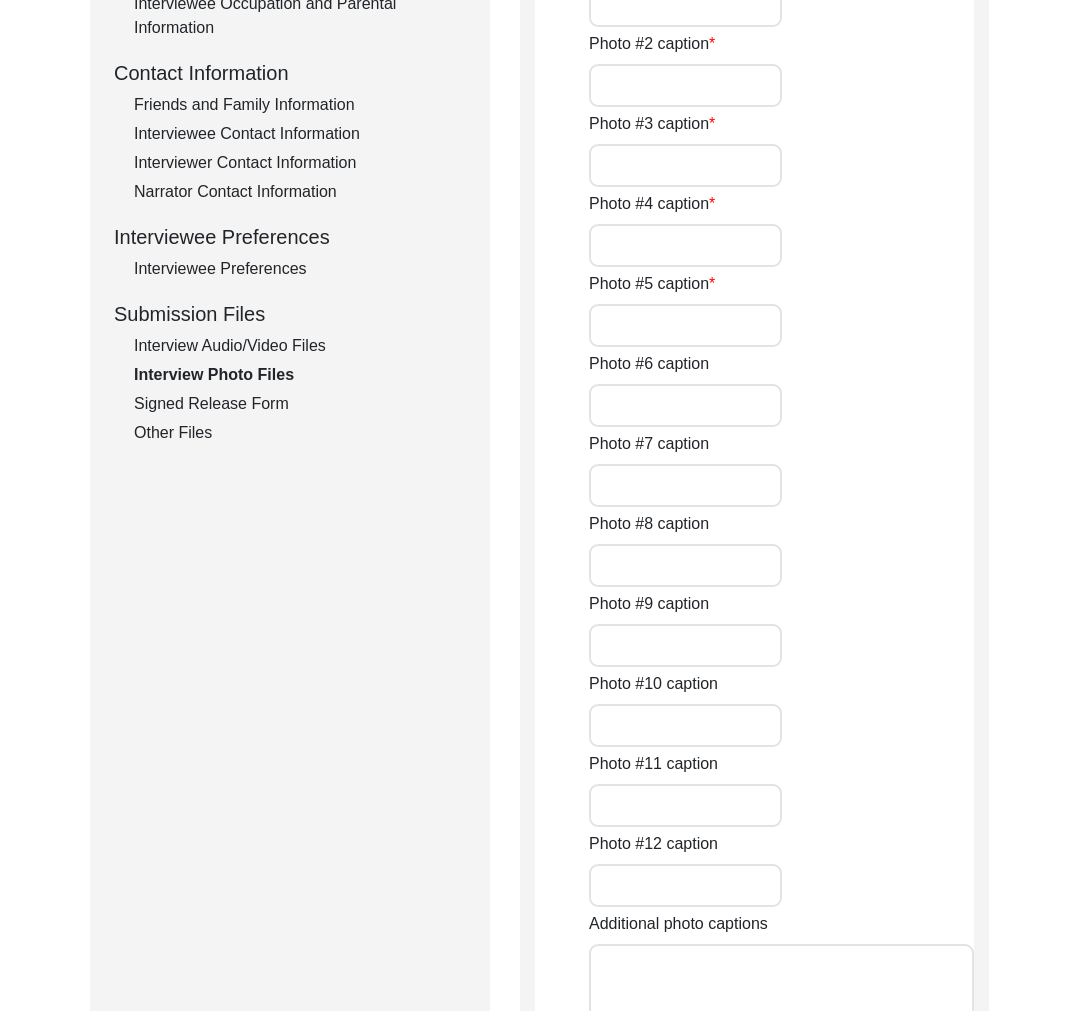 scroll, scrollTop: 448, scrollLeft: 0, axis: vertical 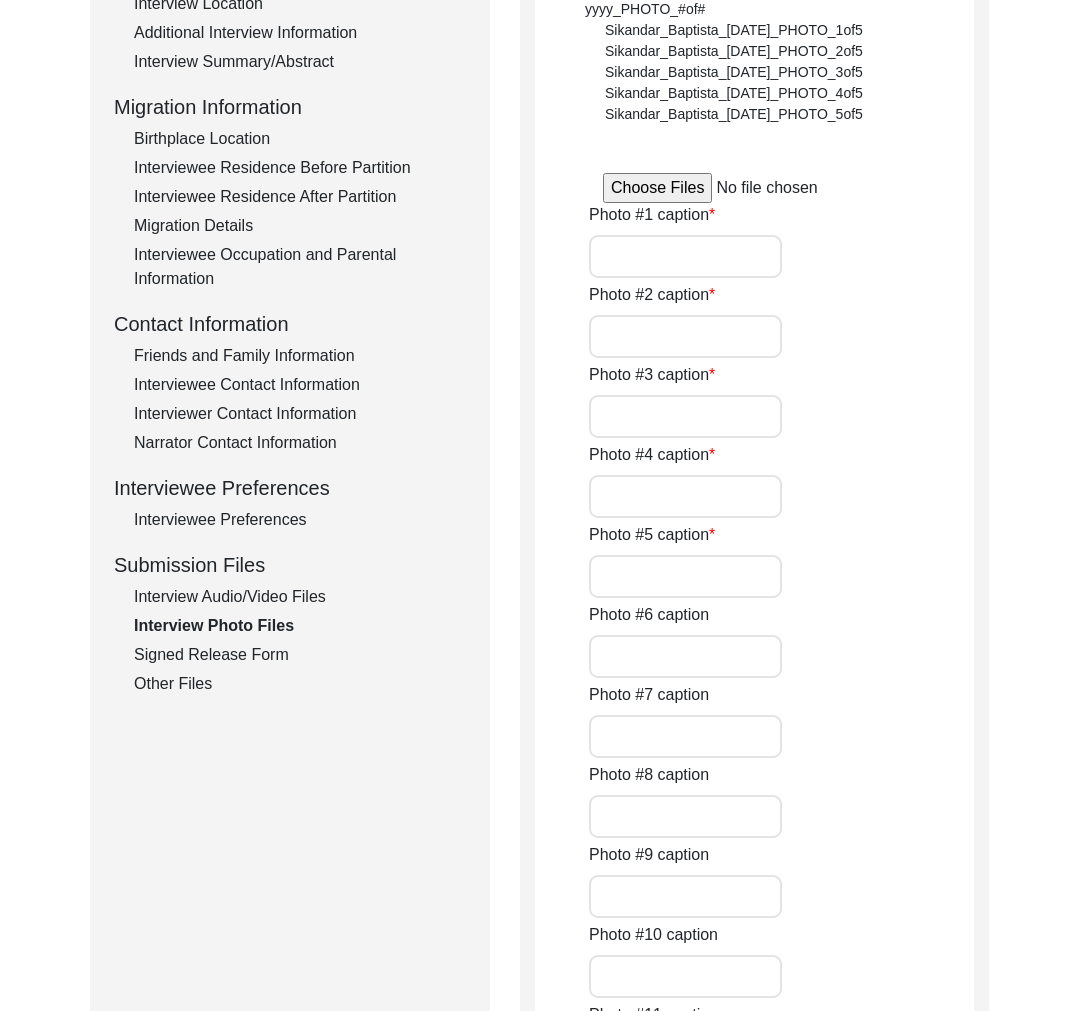 click on "Interview Audio/Video Files" 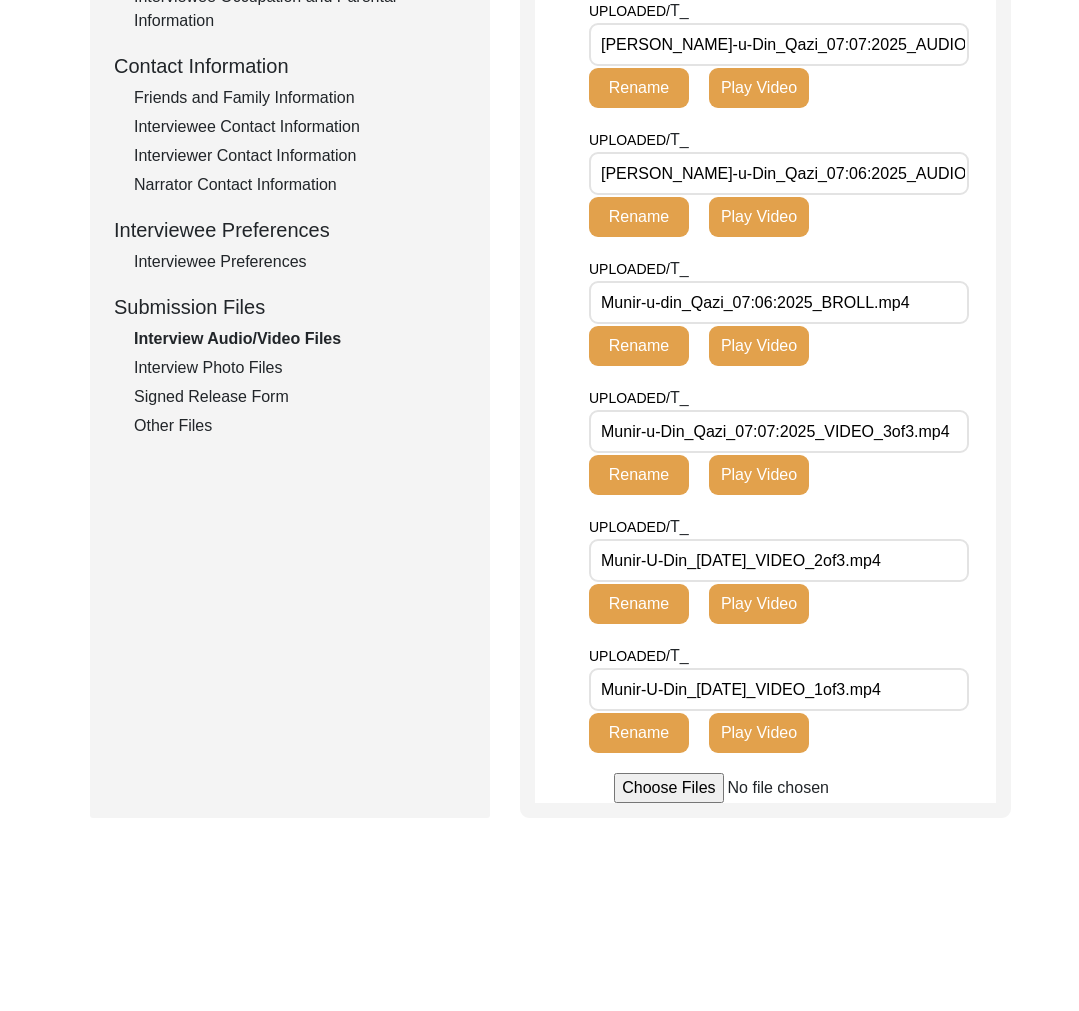 scroll, scrollTop: 34, scrollLeft: 0, axis: vertical 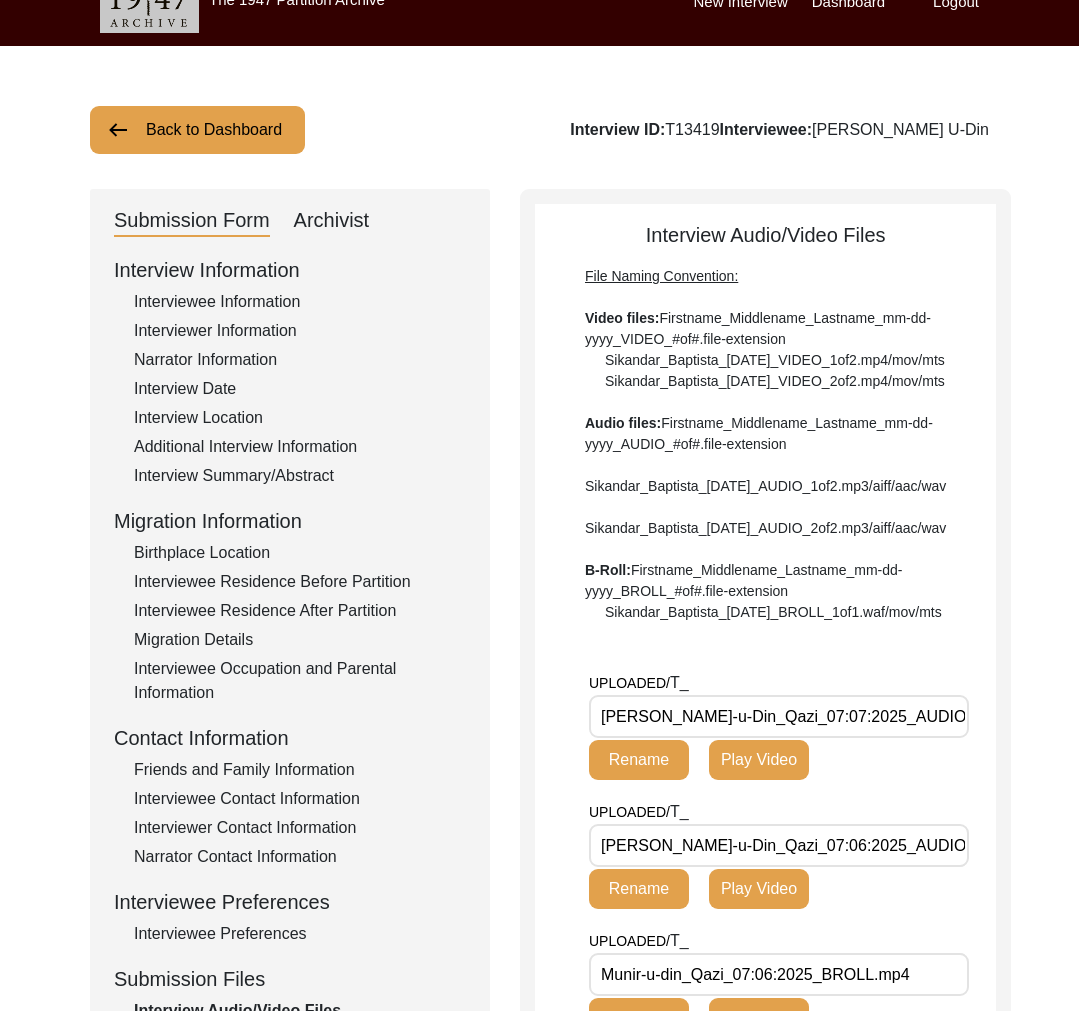 click on "Interviewee Information" 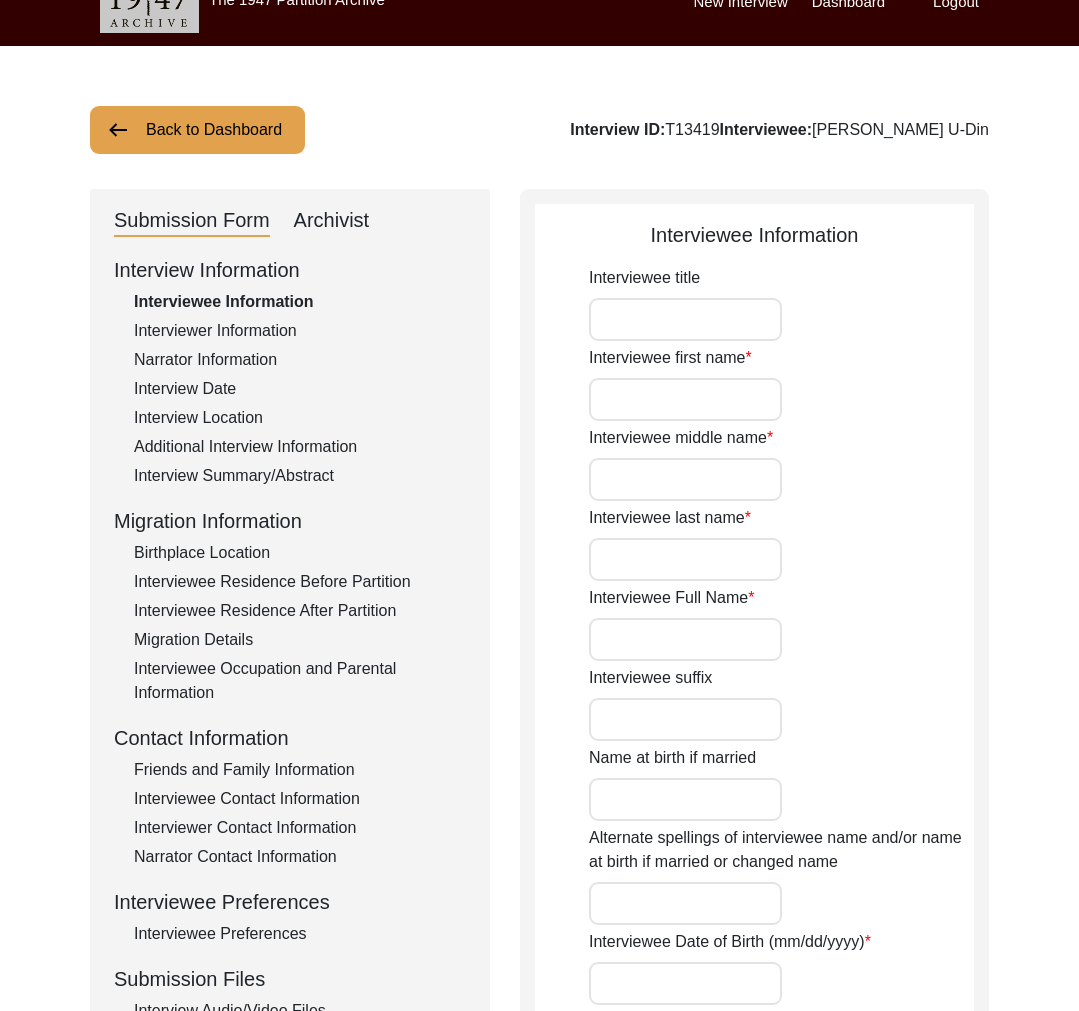 type on "Munir" 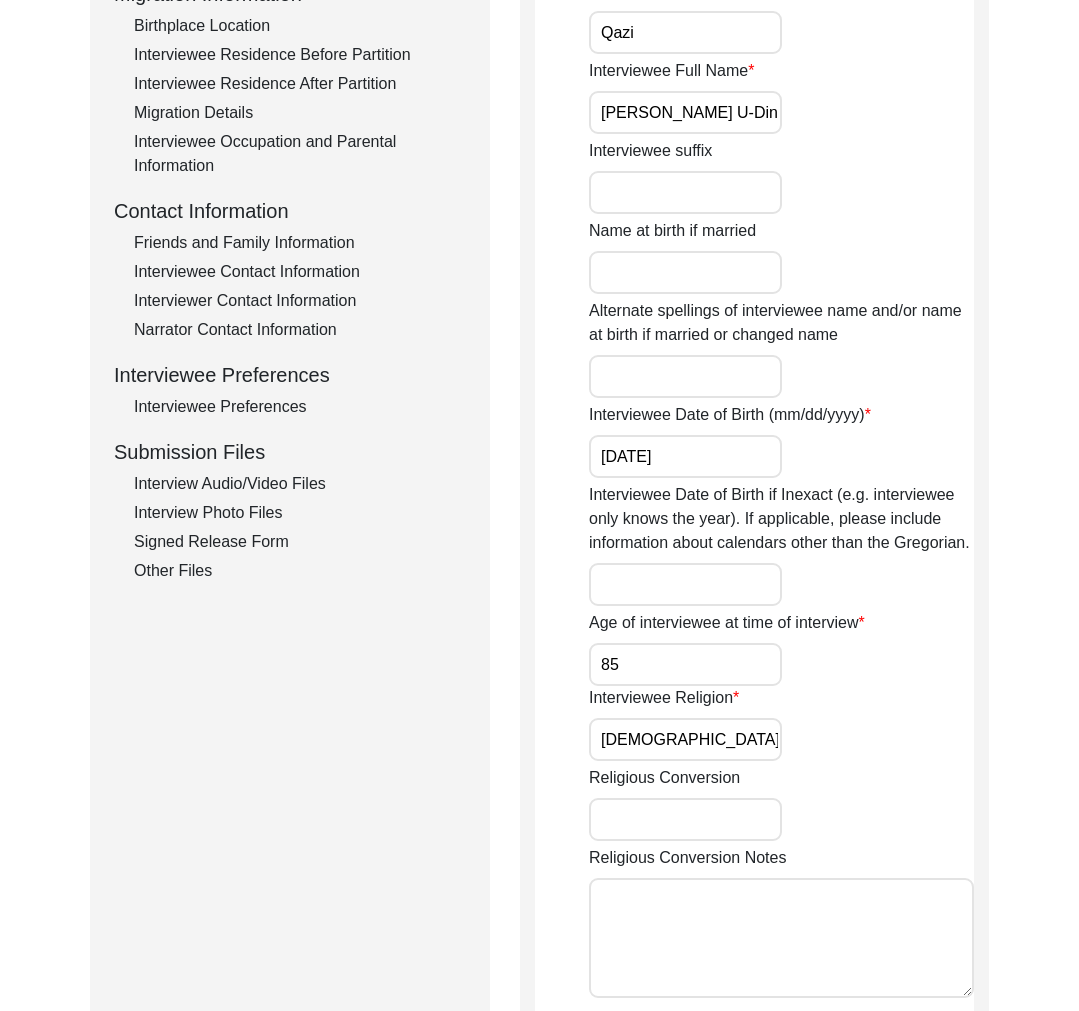 scroll, scrollTop: 0, scrollLeft: 0, axis: both 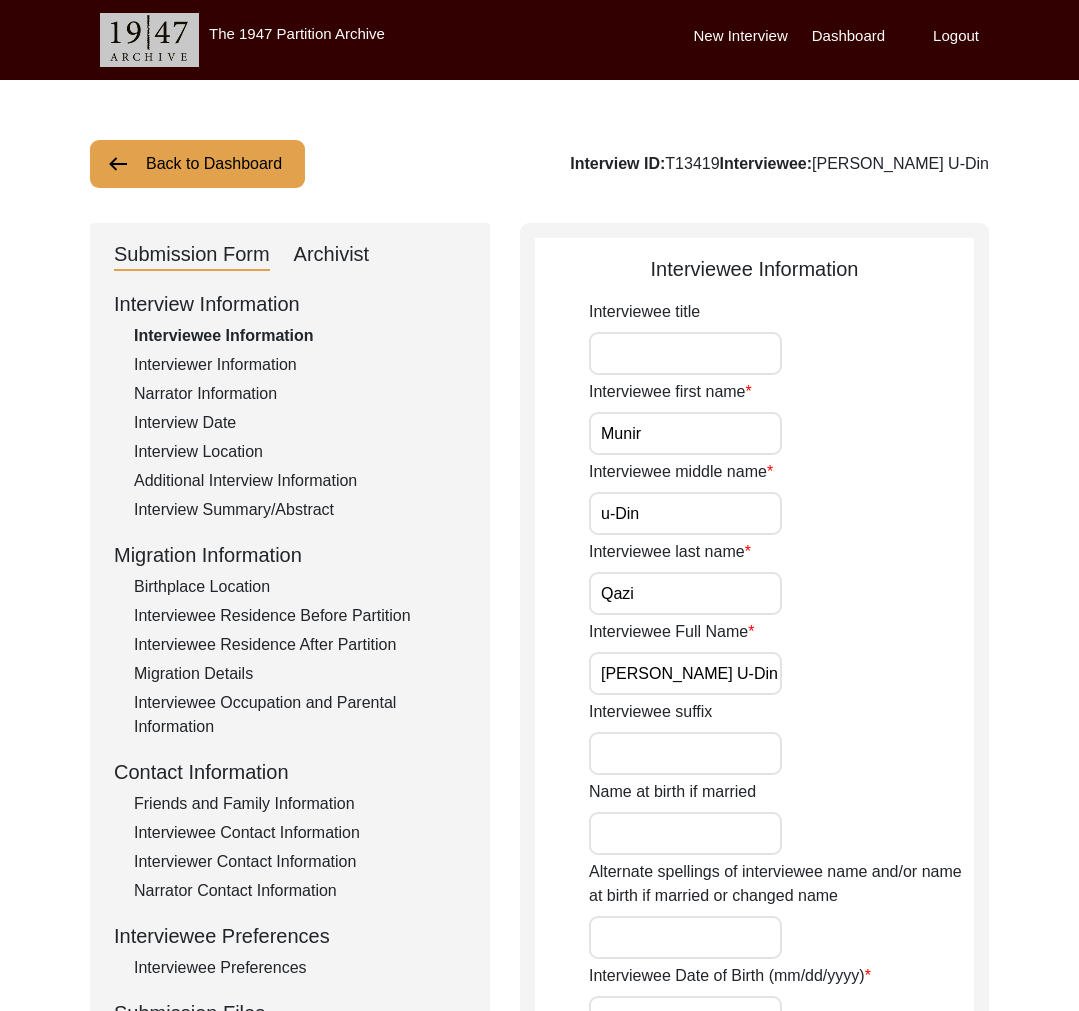 click on "Back to Dashboard" 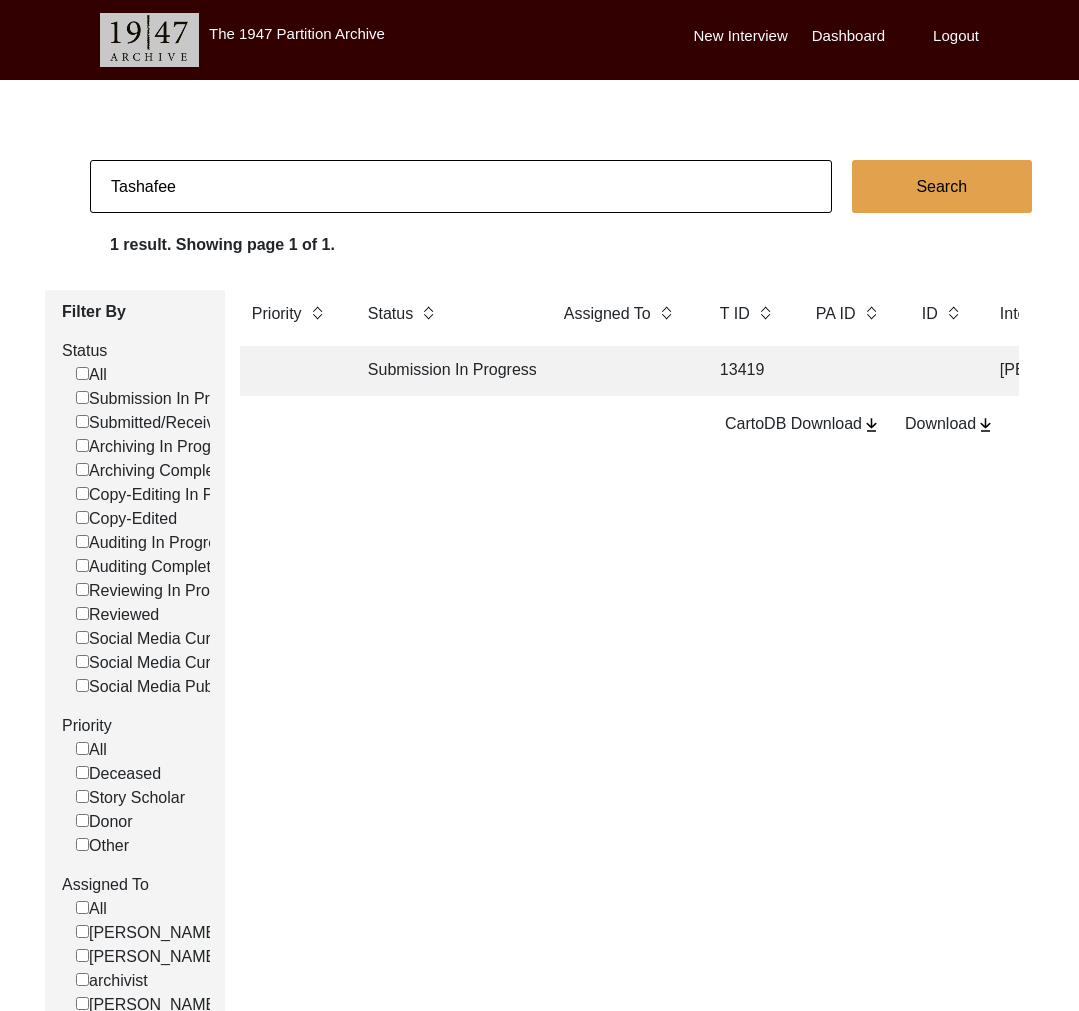click on "Tashafee" 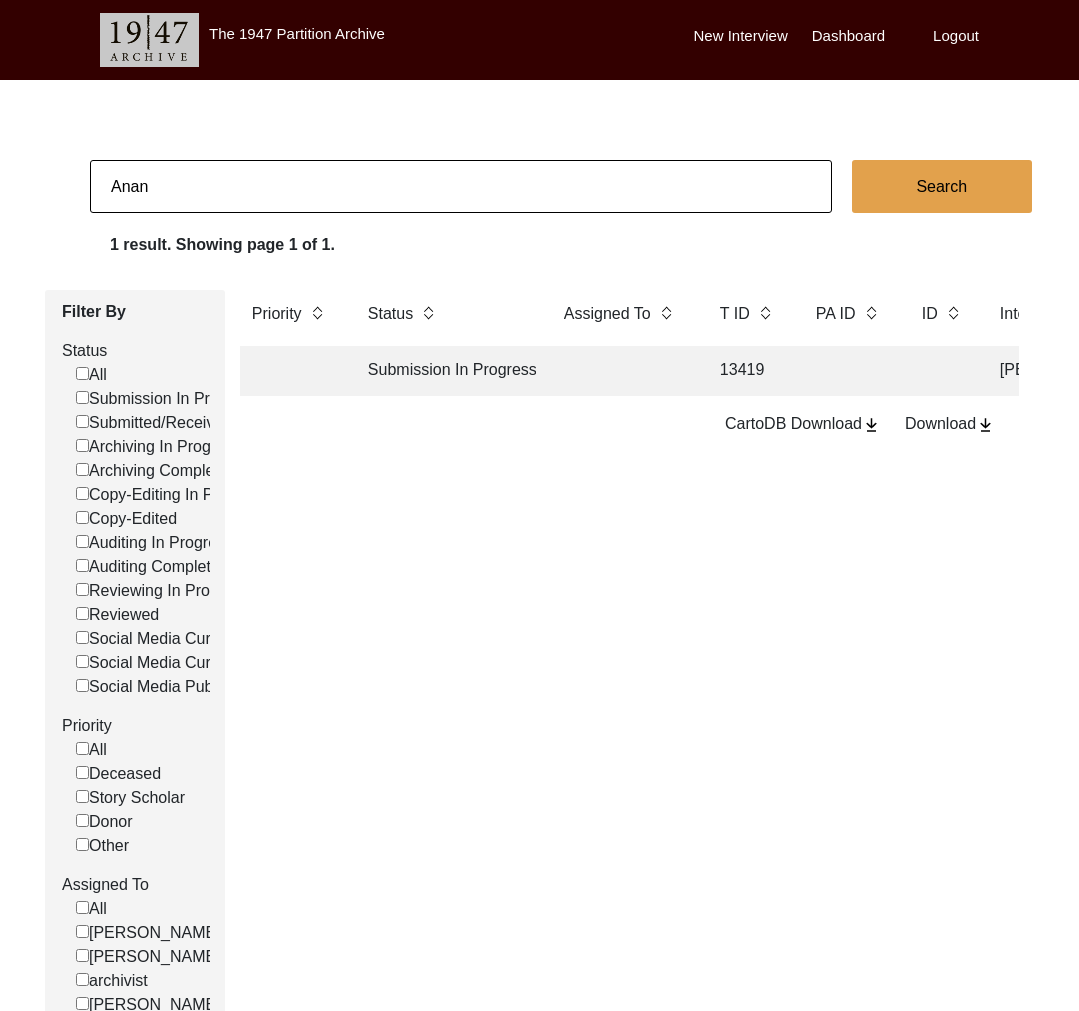 type on "Ananya Sakargayen" 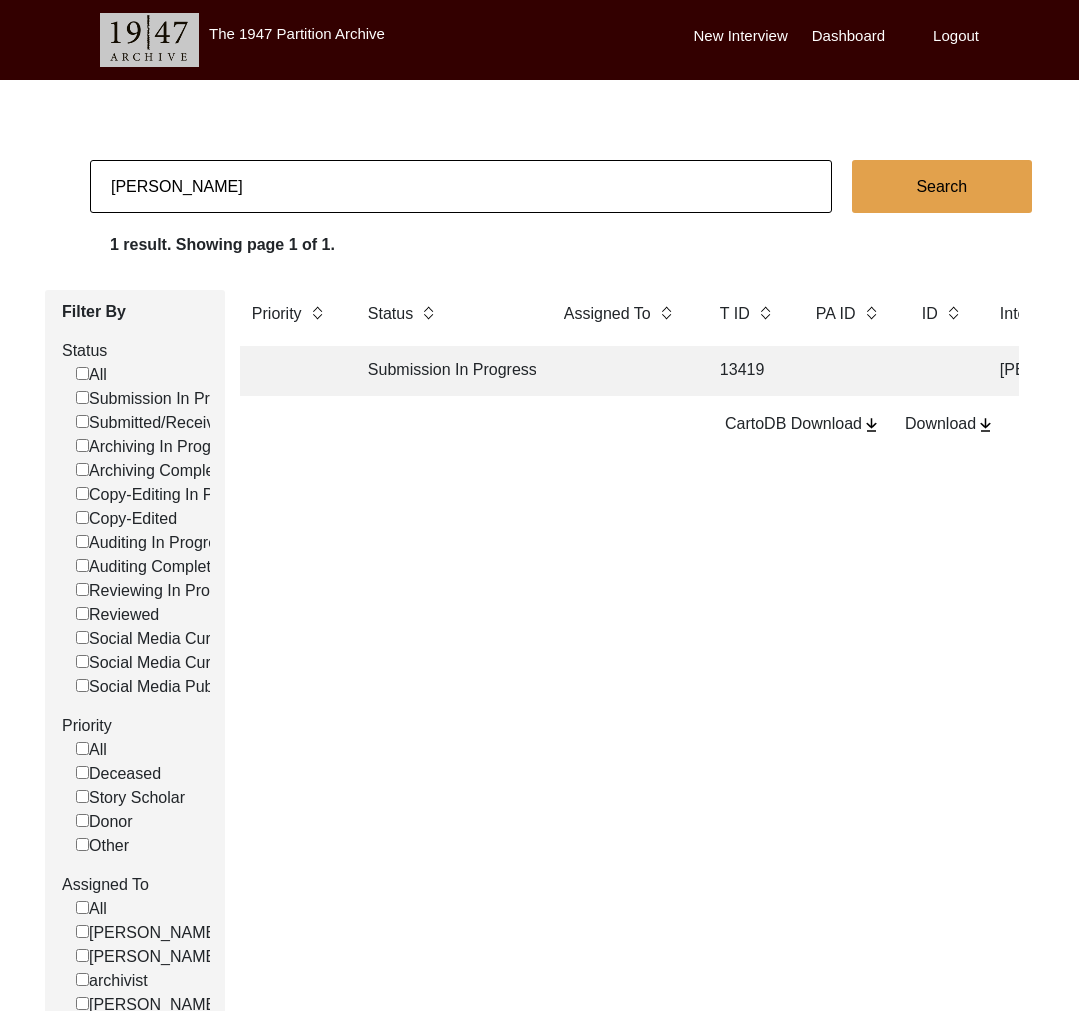 checkbox on "false" 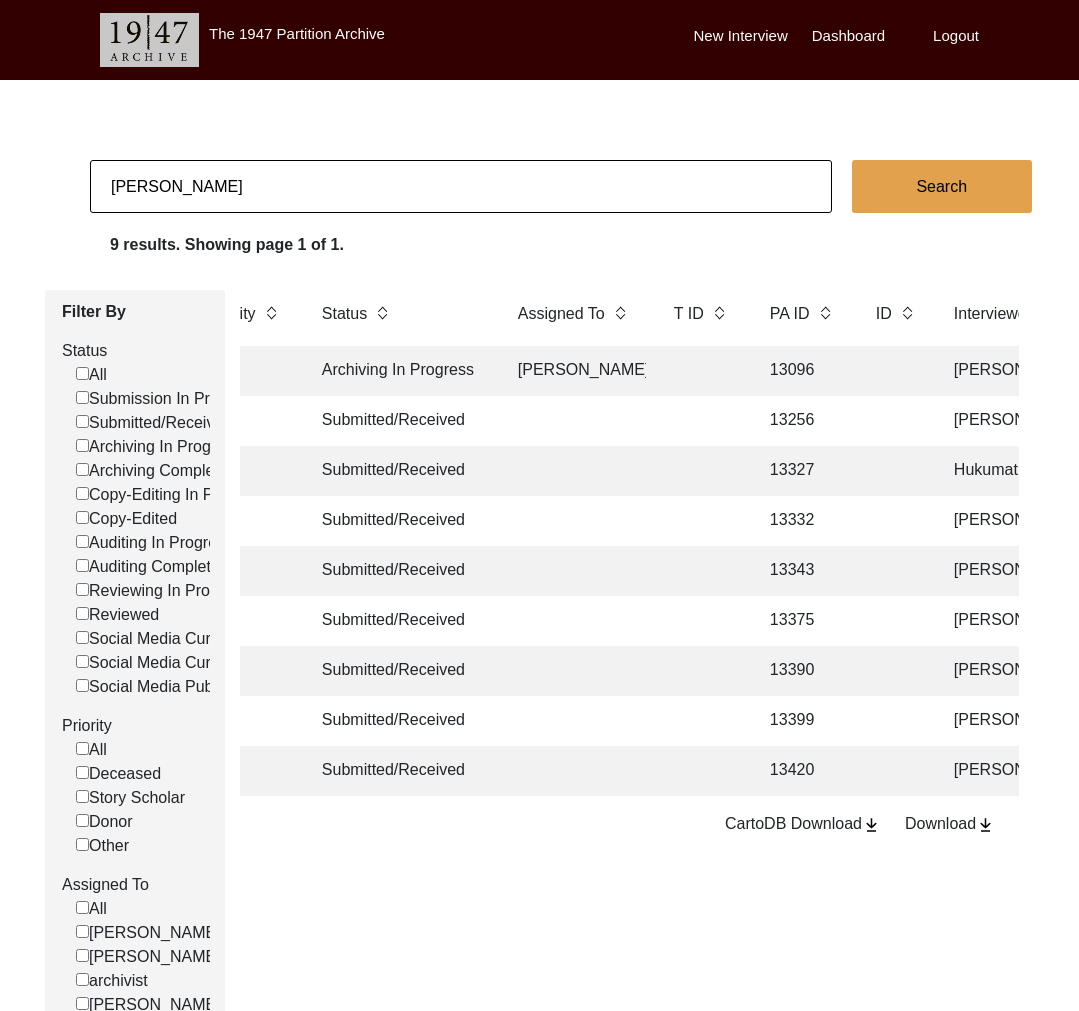 scroll, scrollTop: 0, scrollLeft: 54, axis: horizontal 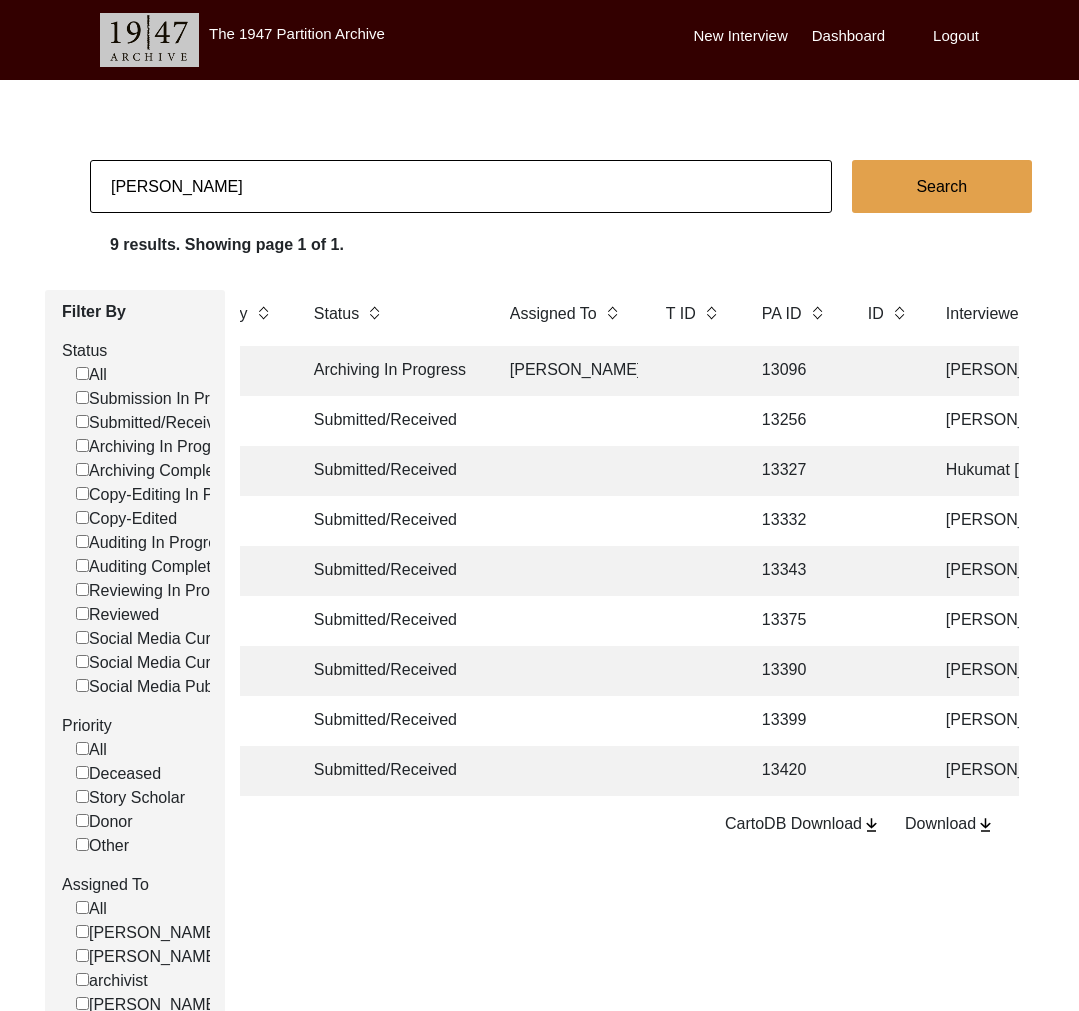 click on "Ananya Sakargayen" 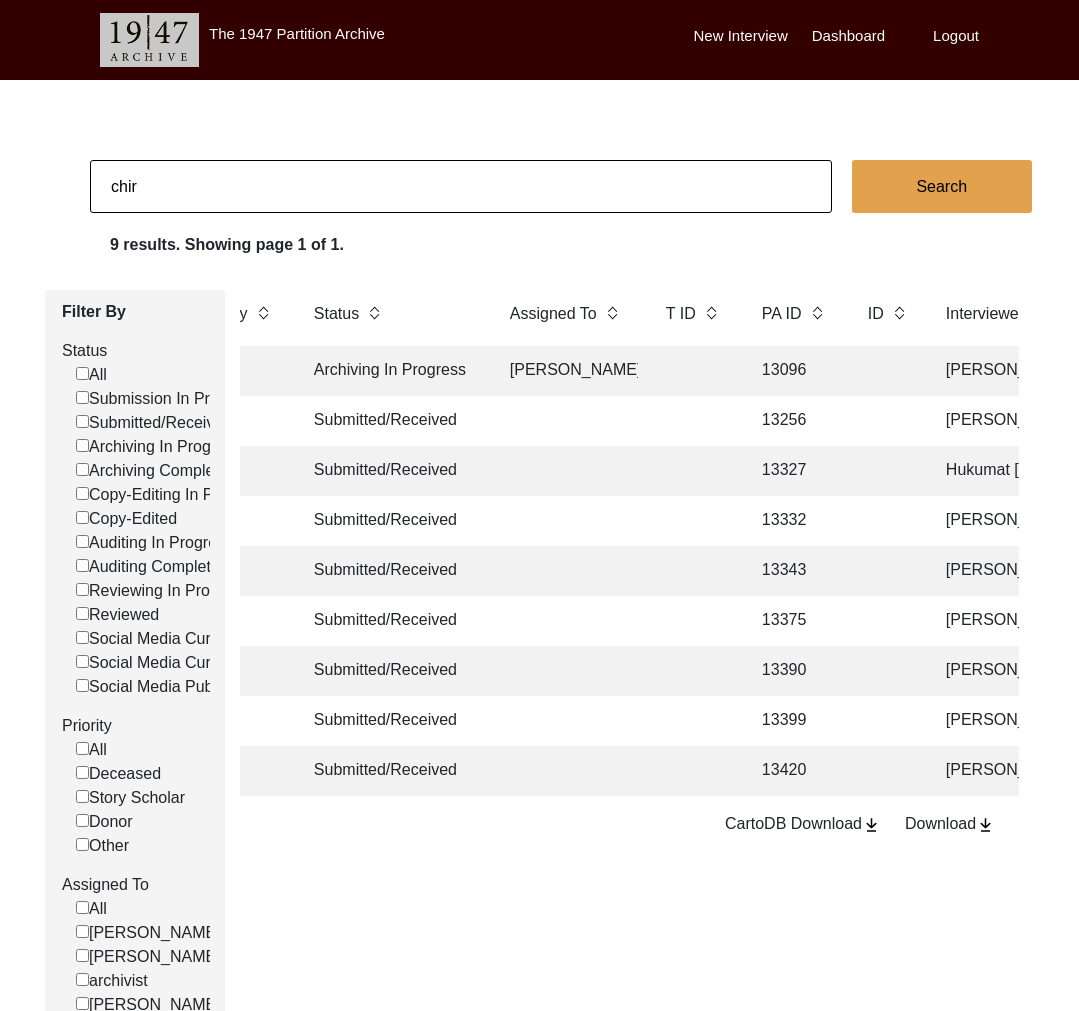 type on "Chirantan Banik" 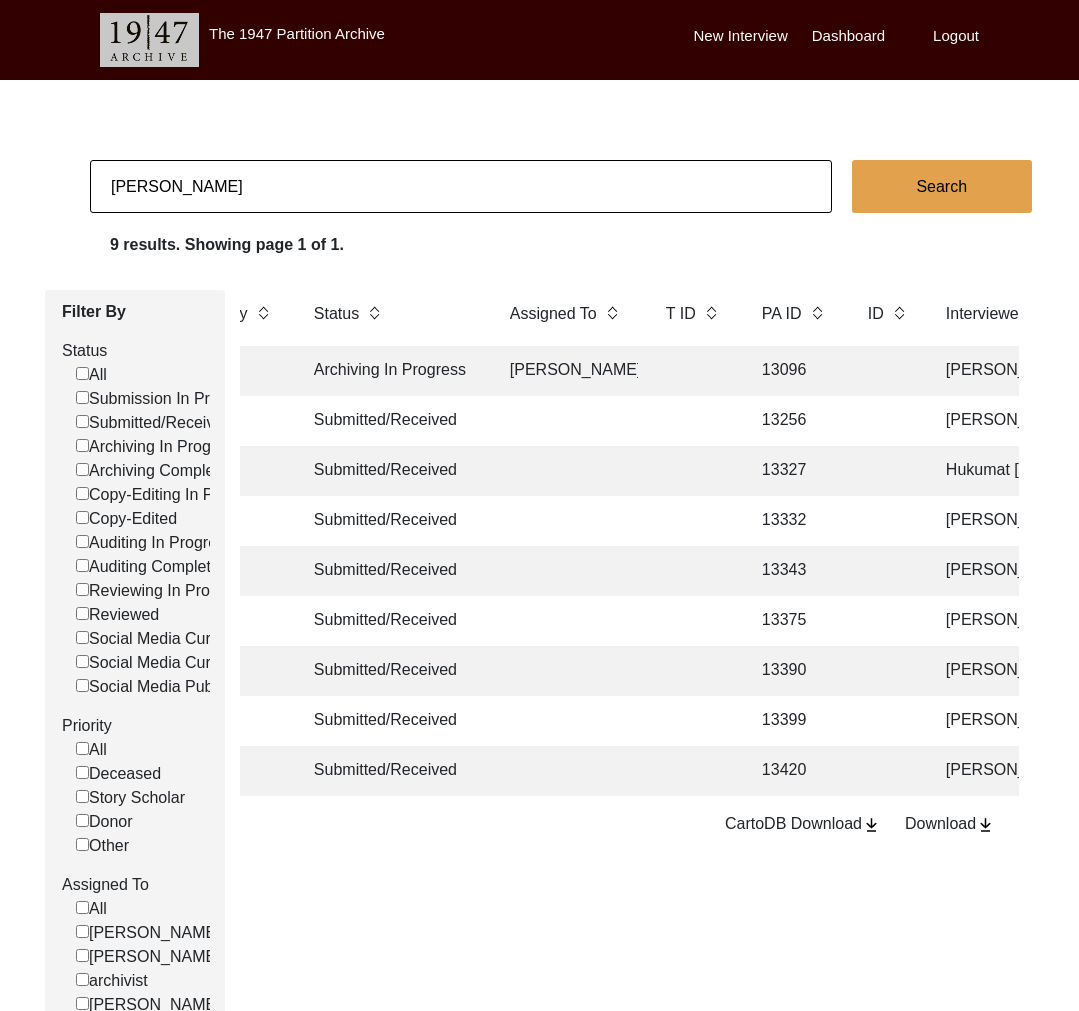 checkbox on "false" 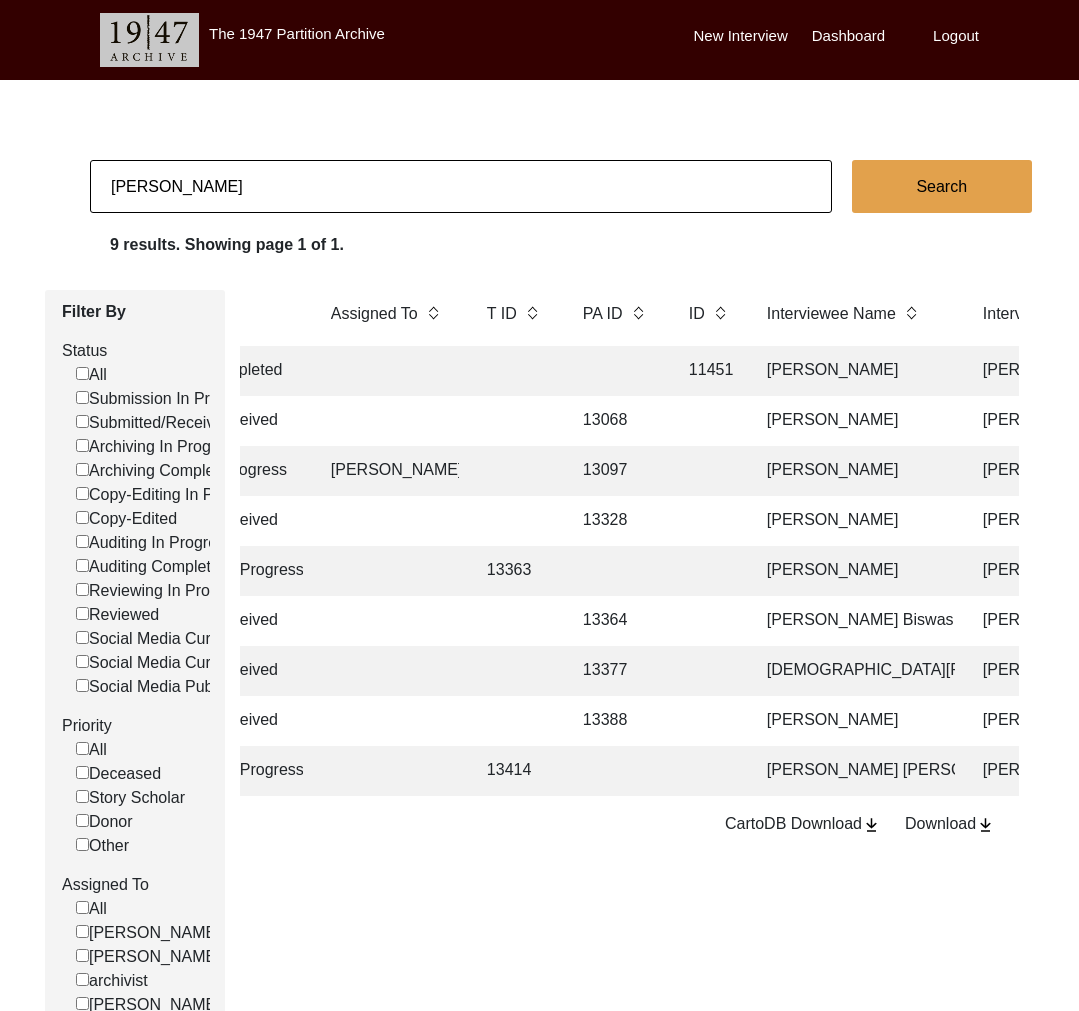scroll, scrollTop: 0, scrollLeft: 229, axis: horizontal 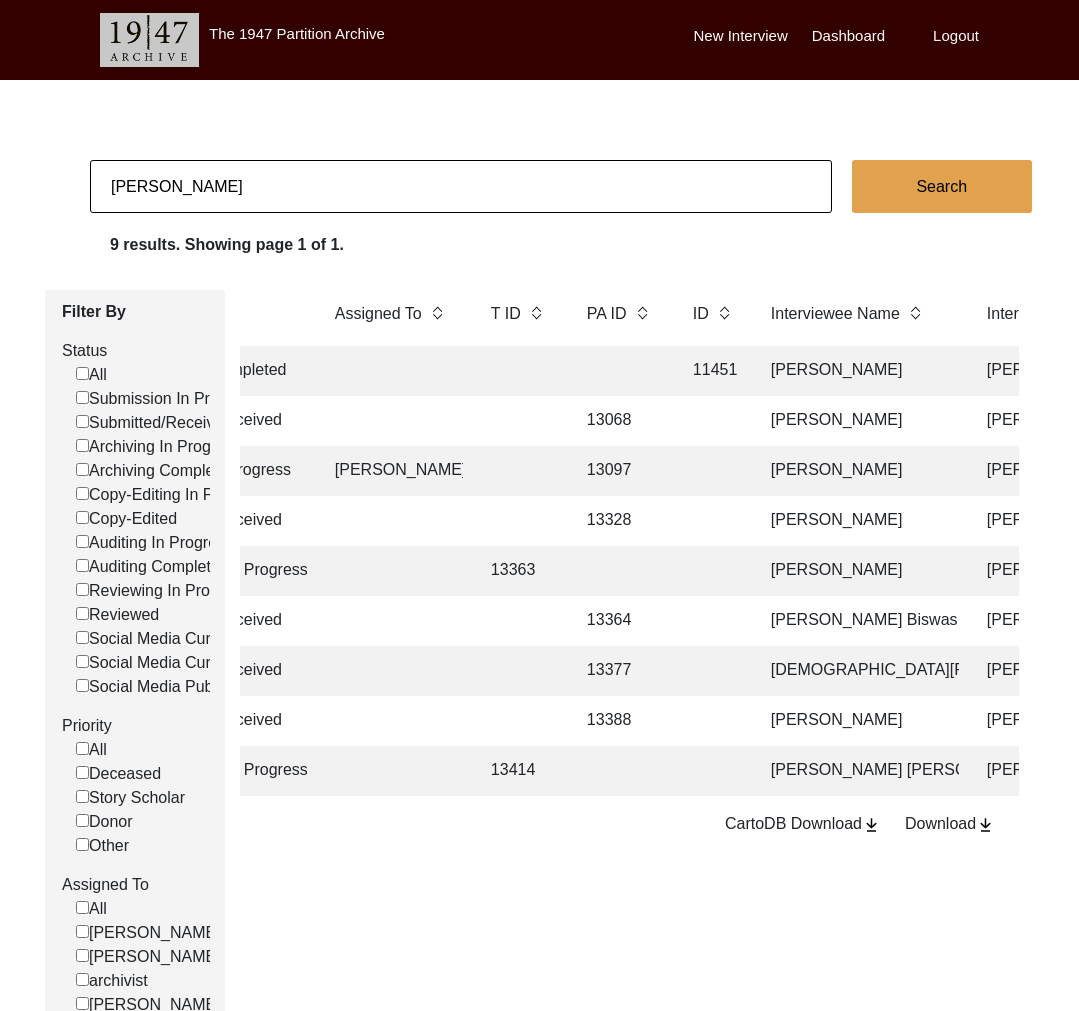 click on "13388" 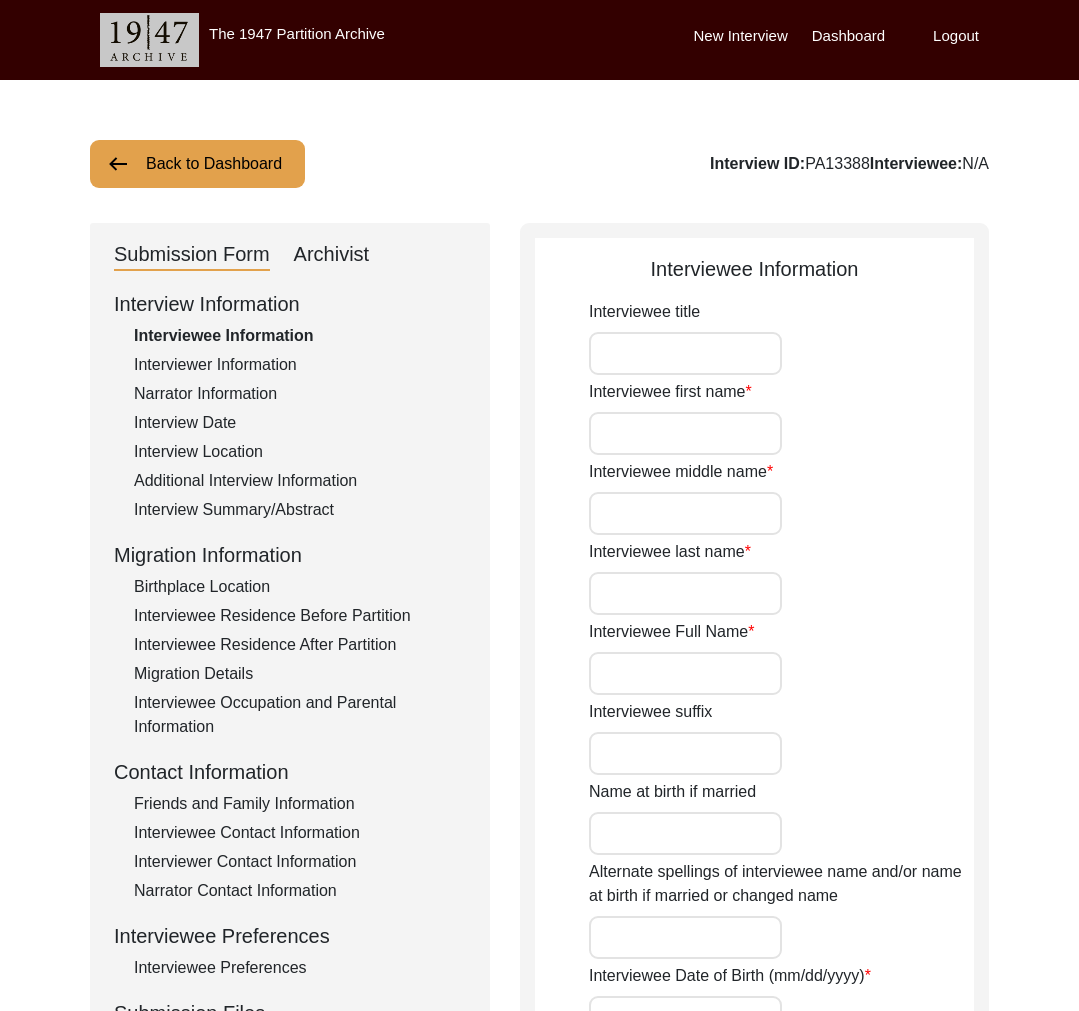 type on "Sadhan" 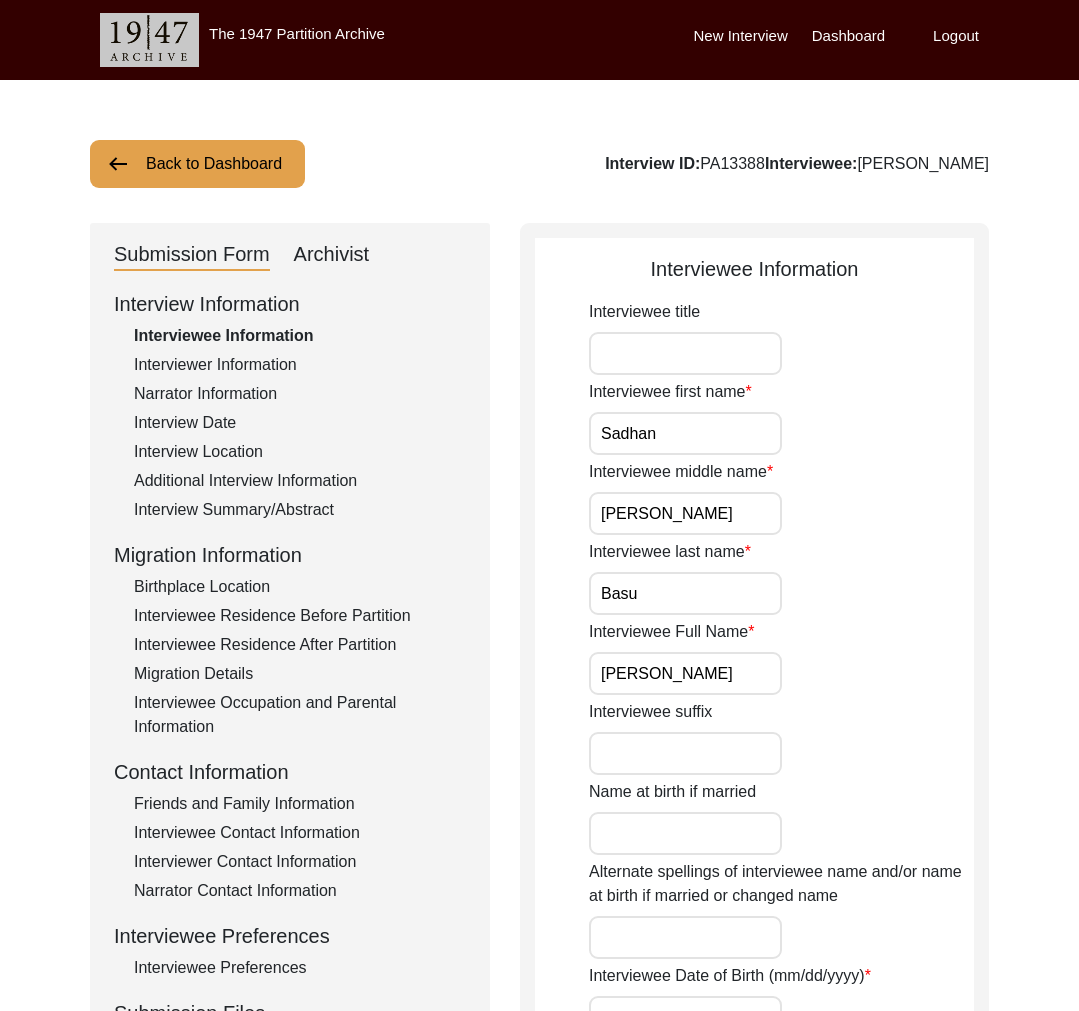 click on "Archivist" 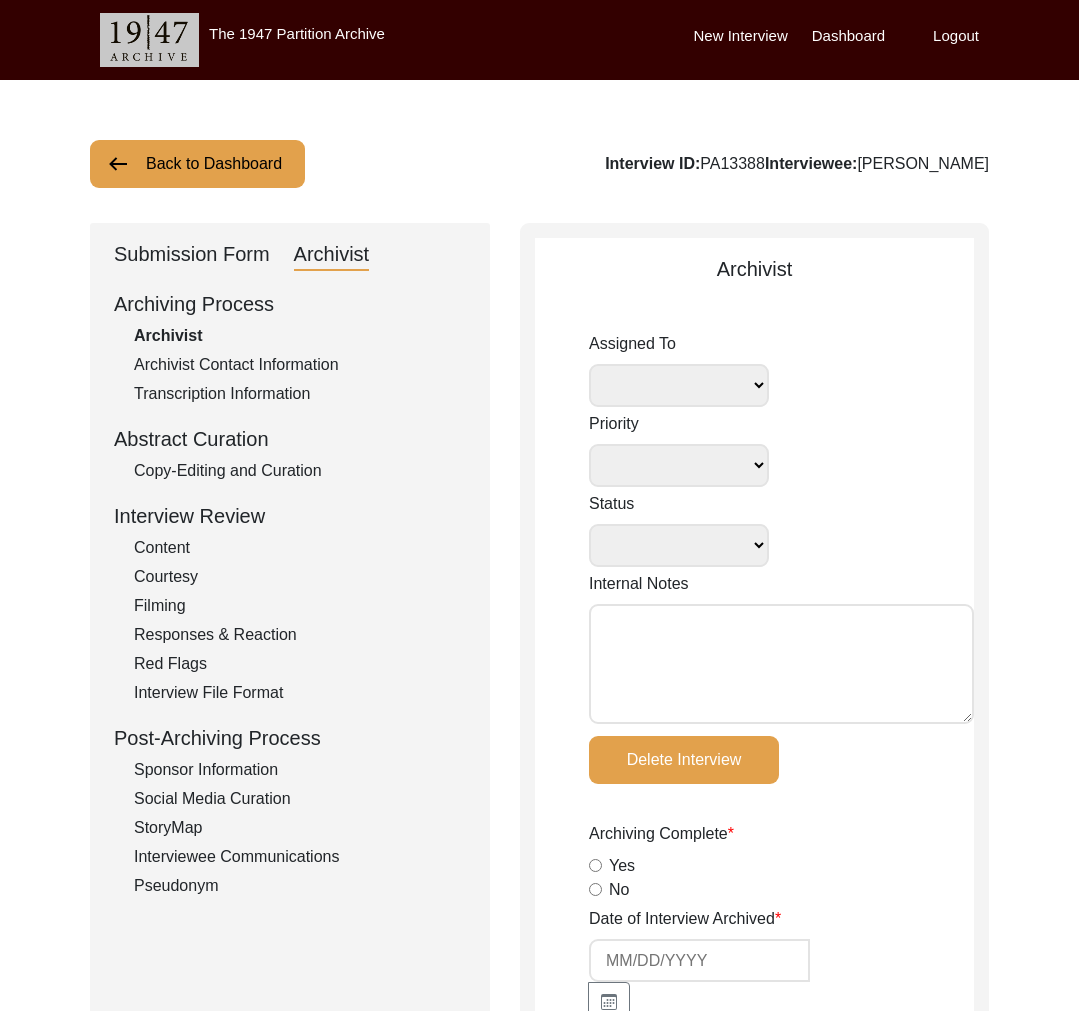 select 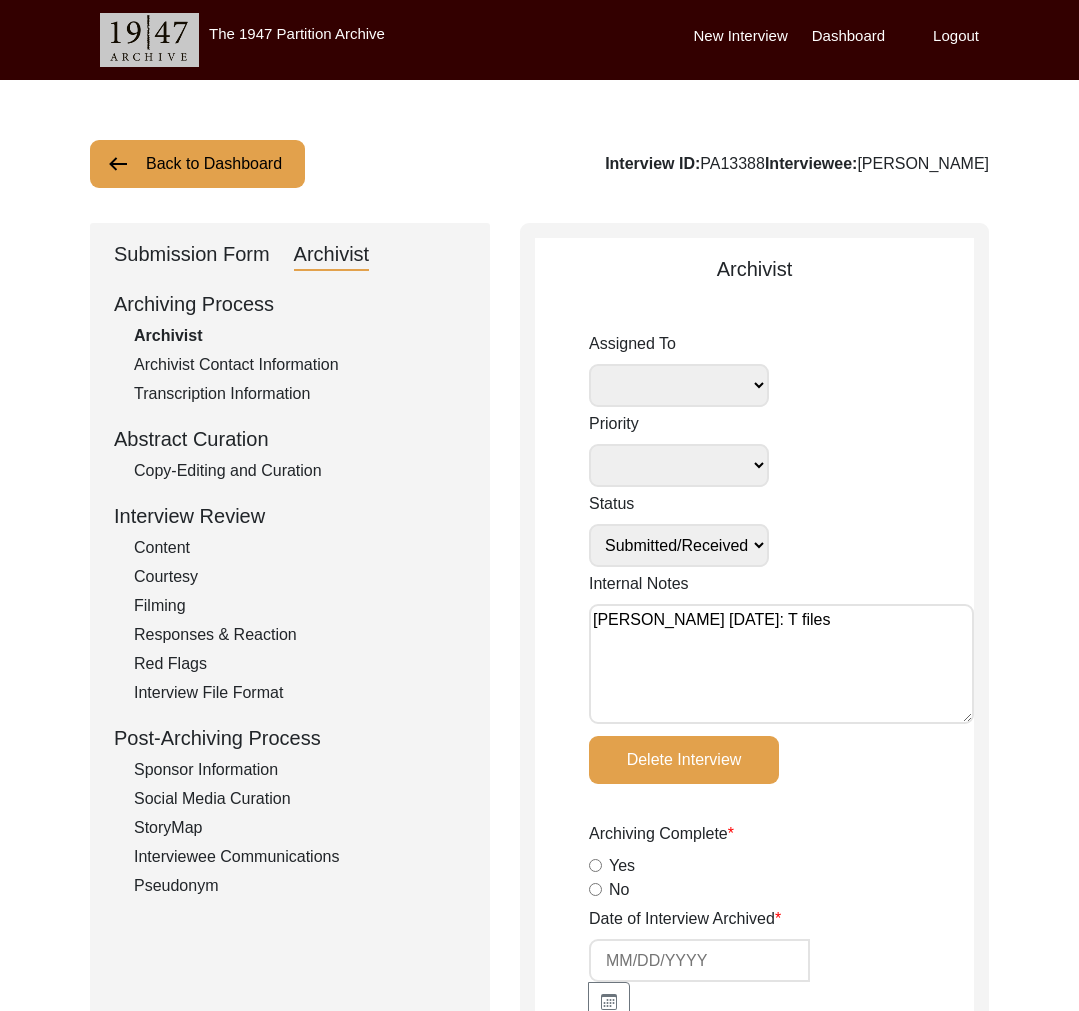 select 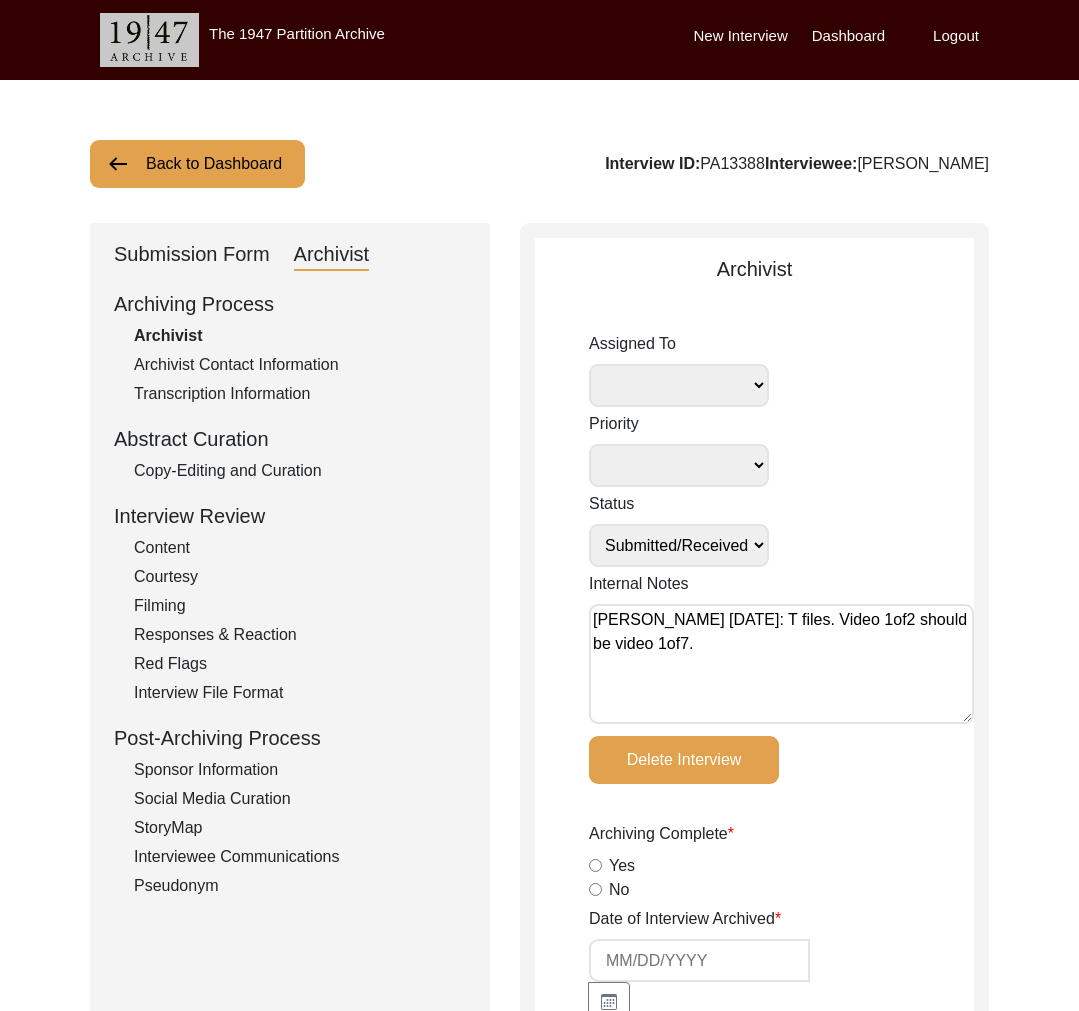 type on "Tori Borges 7/15/2025: T files. Video 1of2 should be video 1of7." 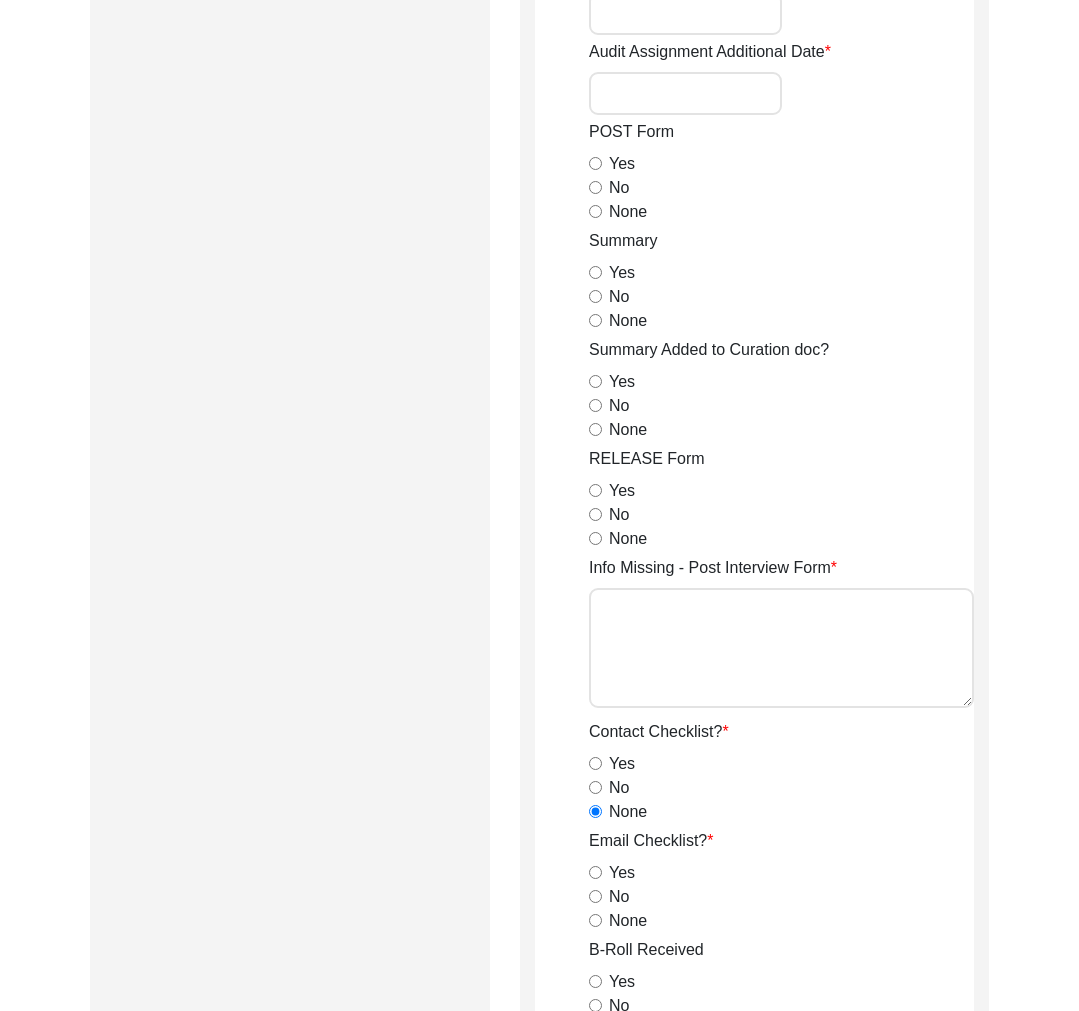 scroll, scrollTop: 3383, scrollLeft: 0, axis: vertical 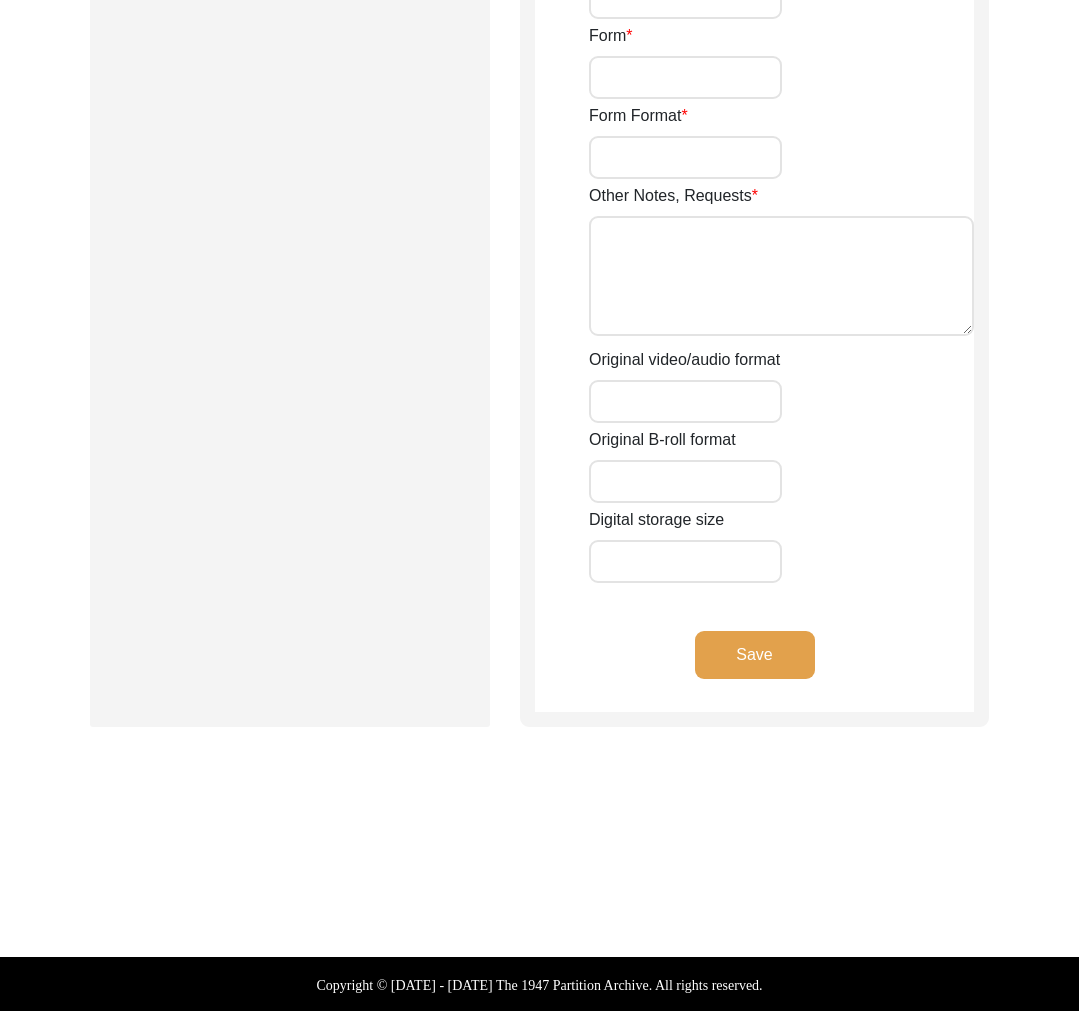 click on "Save" 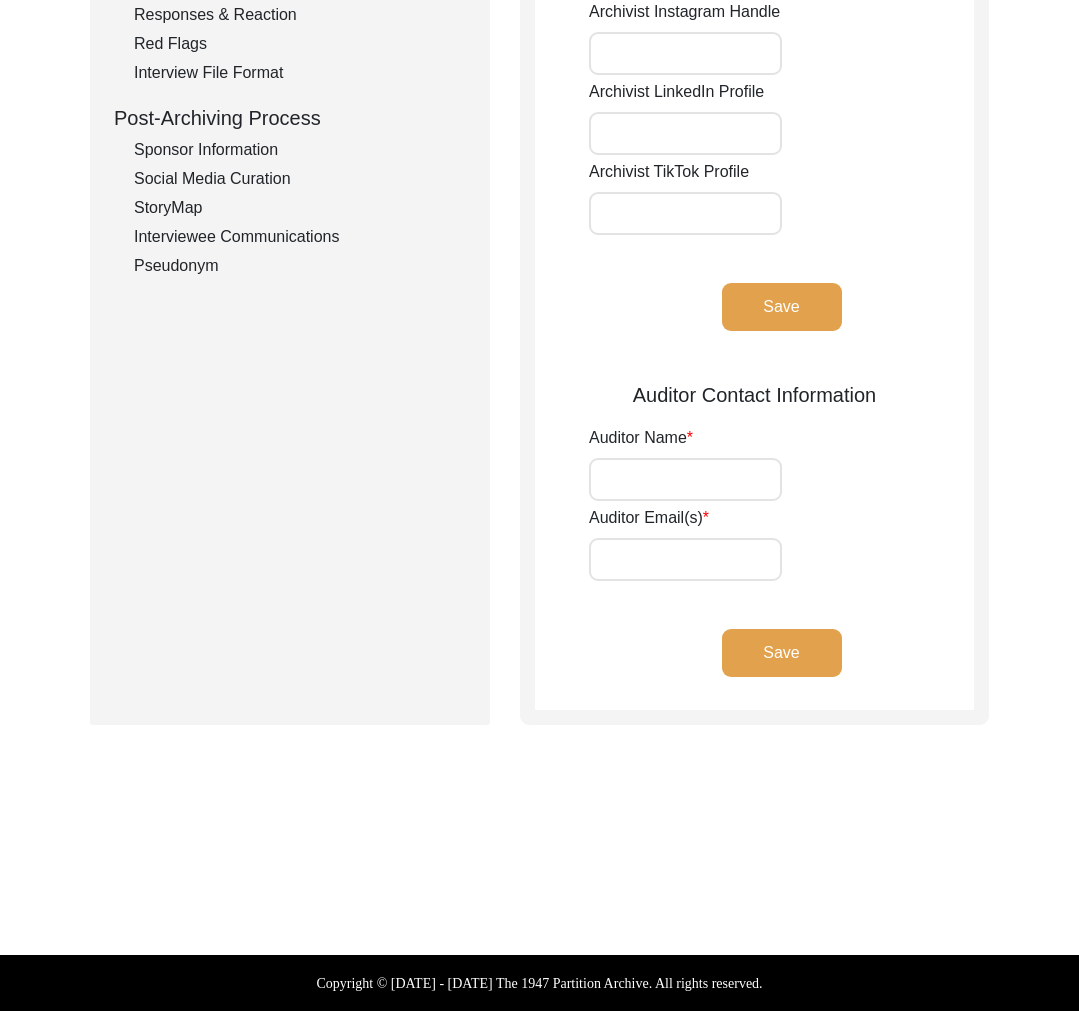 scroll, scrollTop: 0, scrollLeft: 0, axis: both 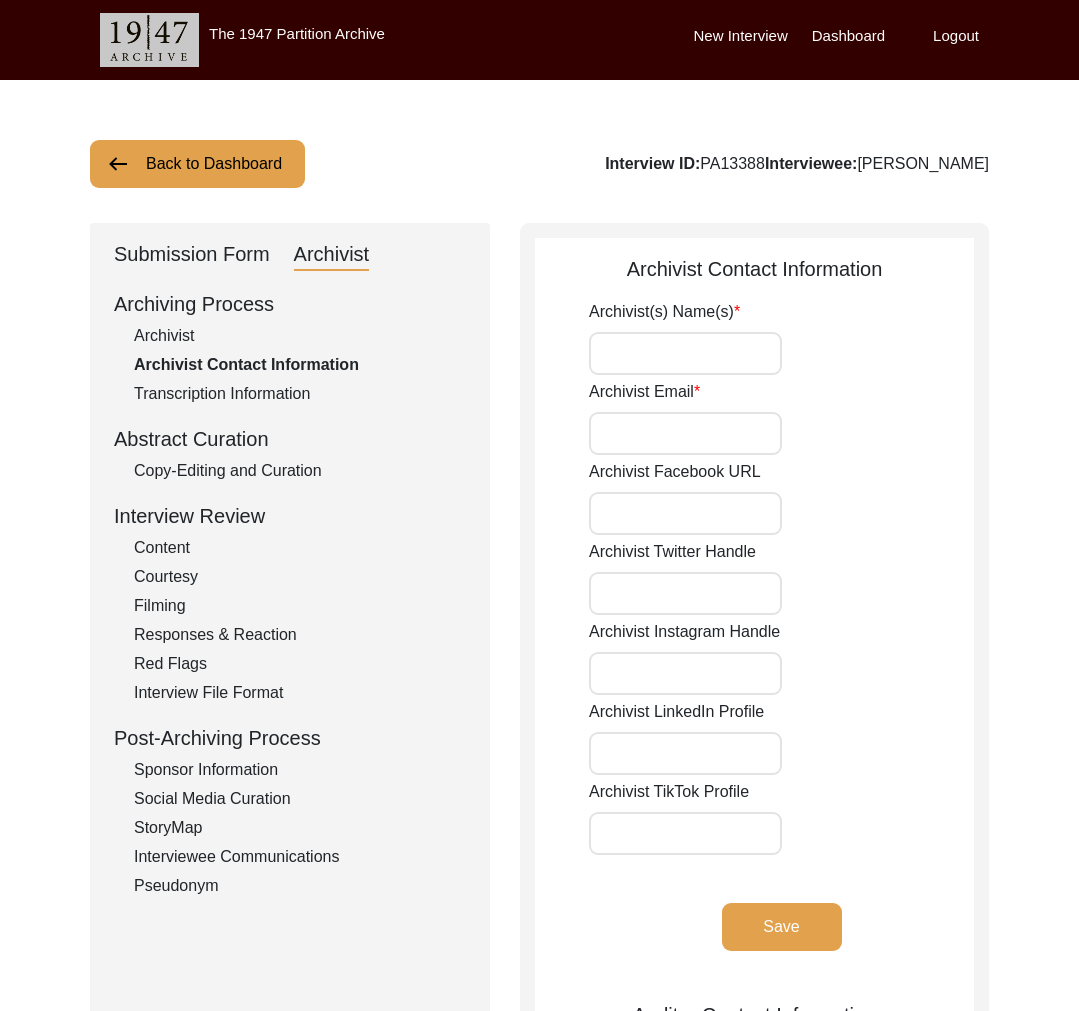 click on "Back to Dashboard" 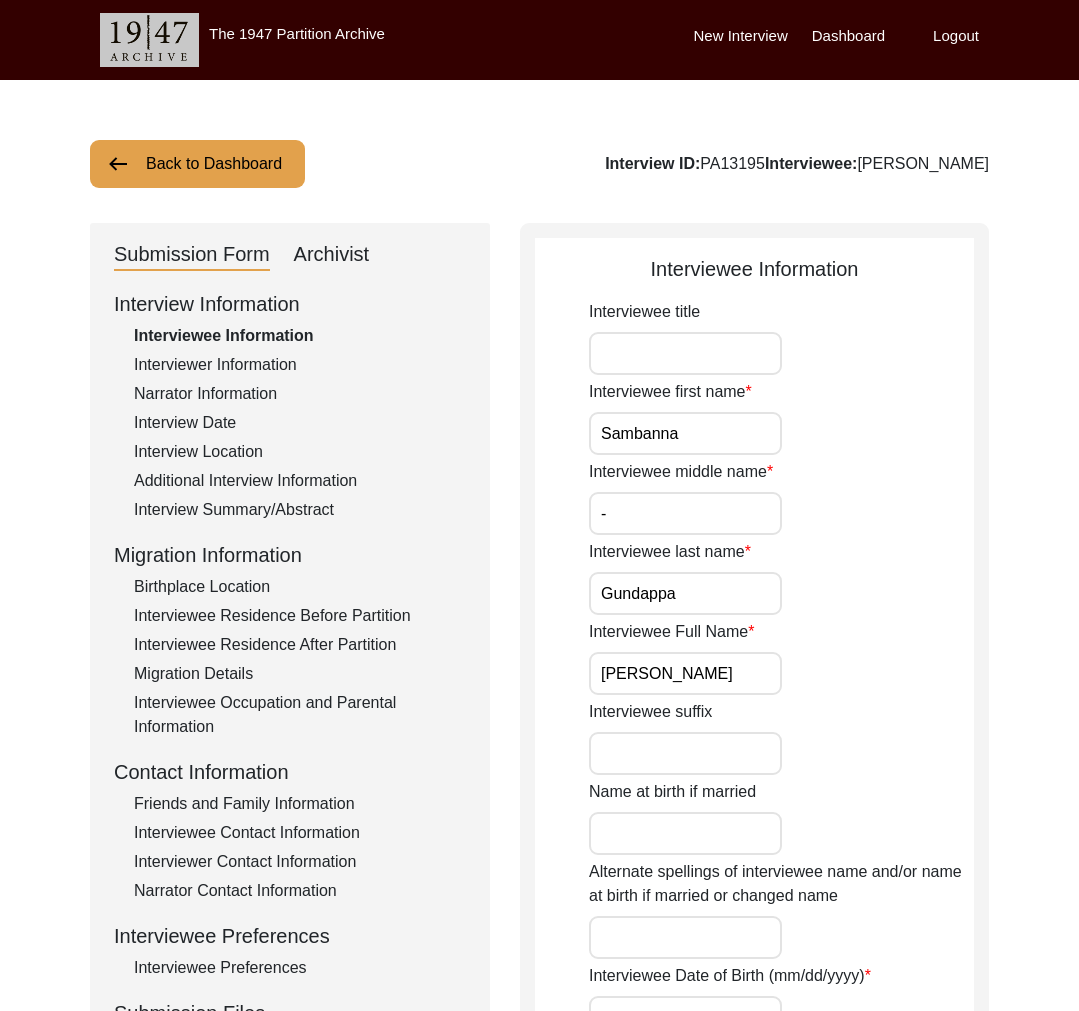 scroll, scrollTop: 0, scrollLeft: 0, axis: both 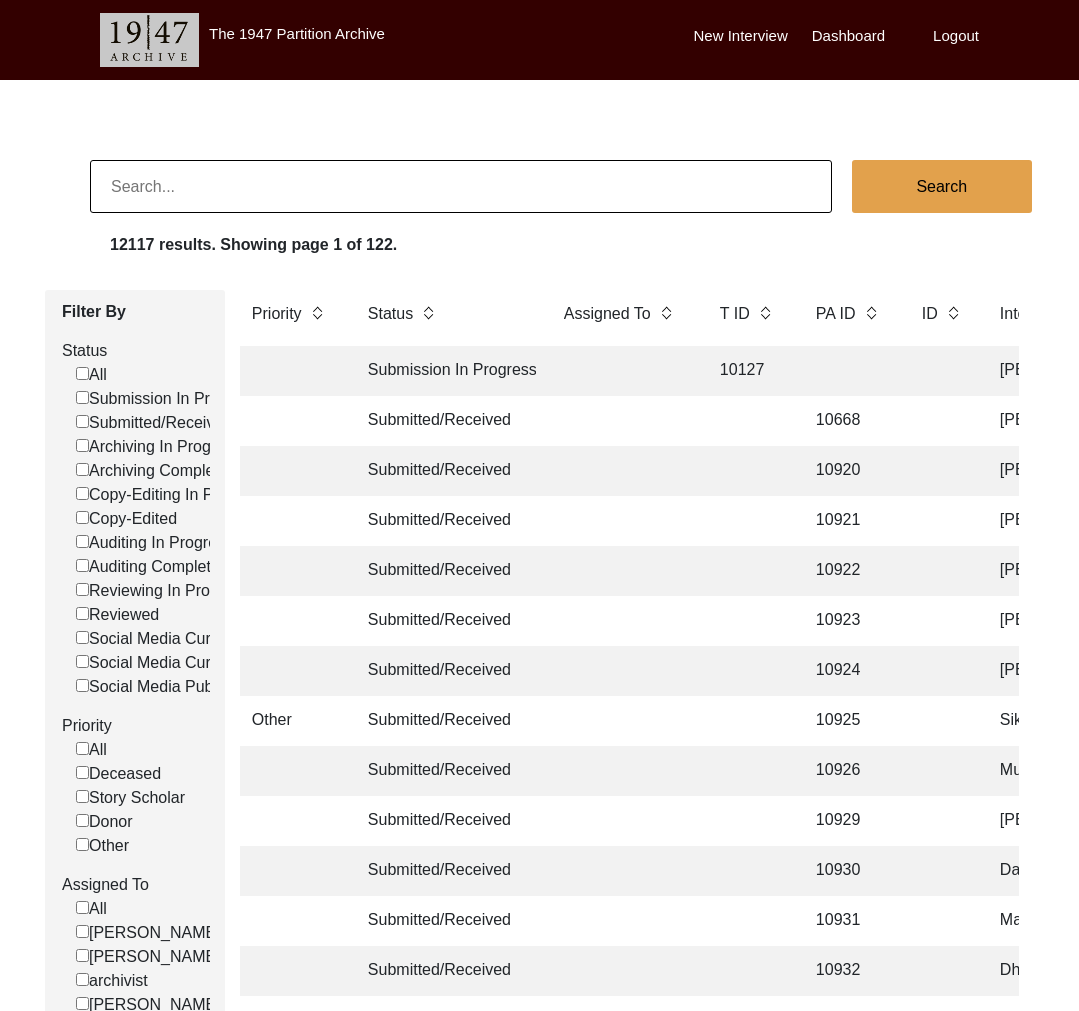 click 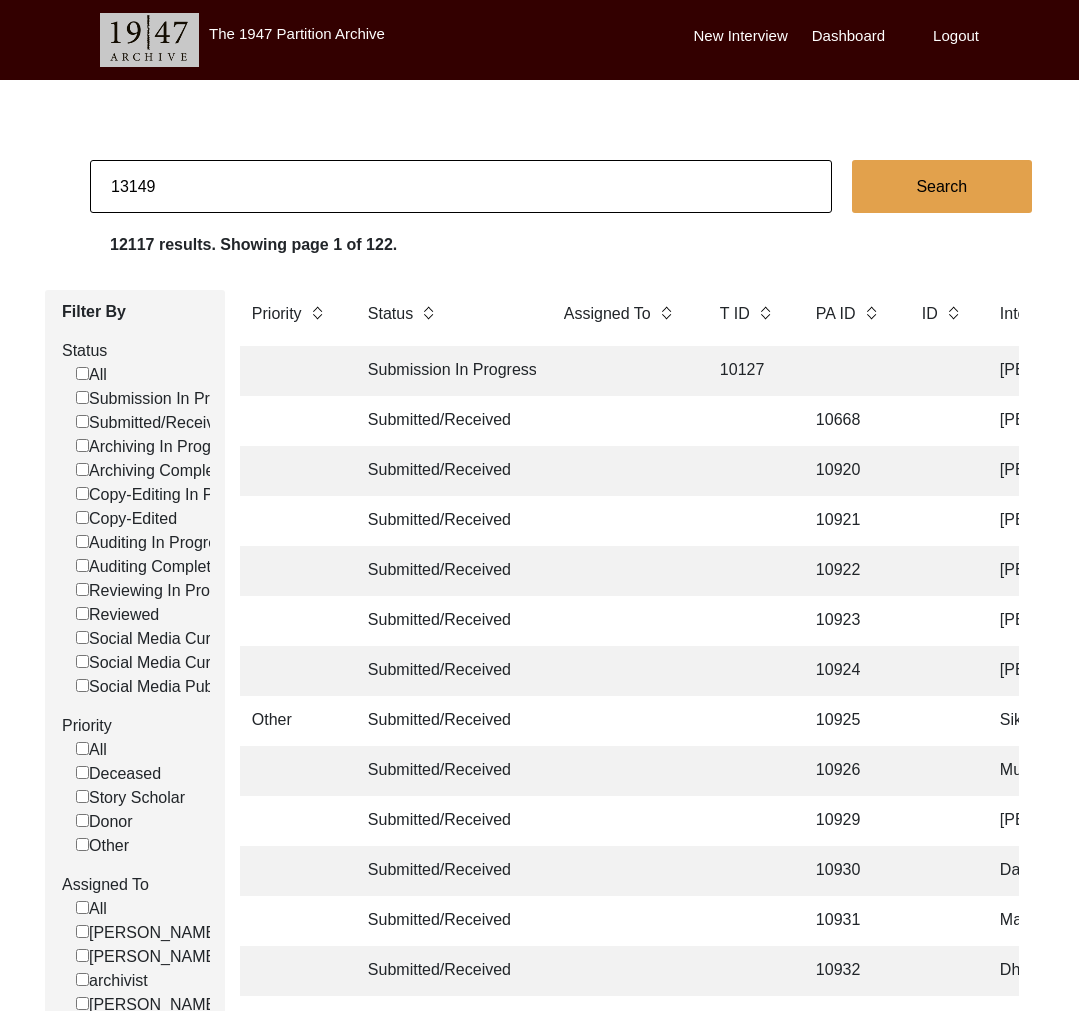 type on "13149" 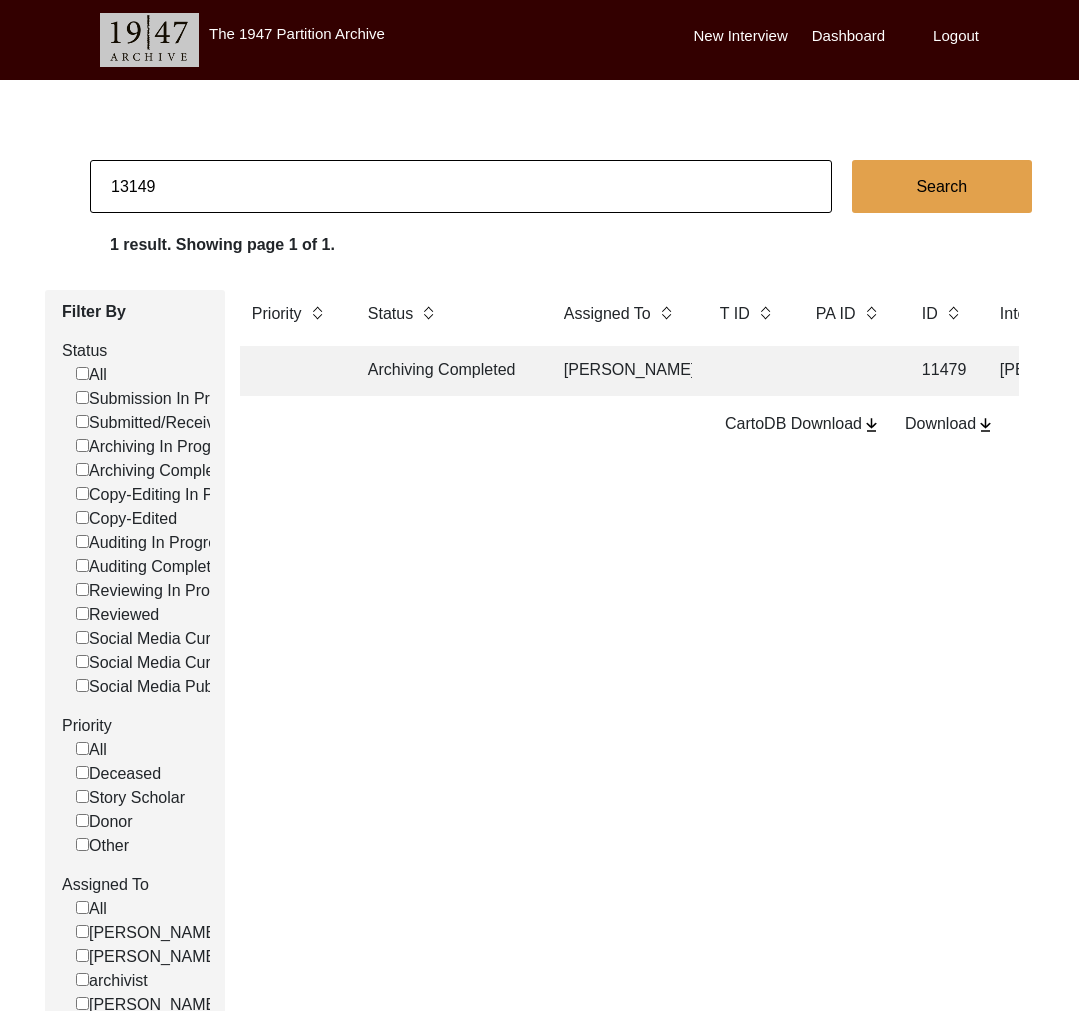 checkbox on "false" 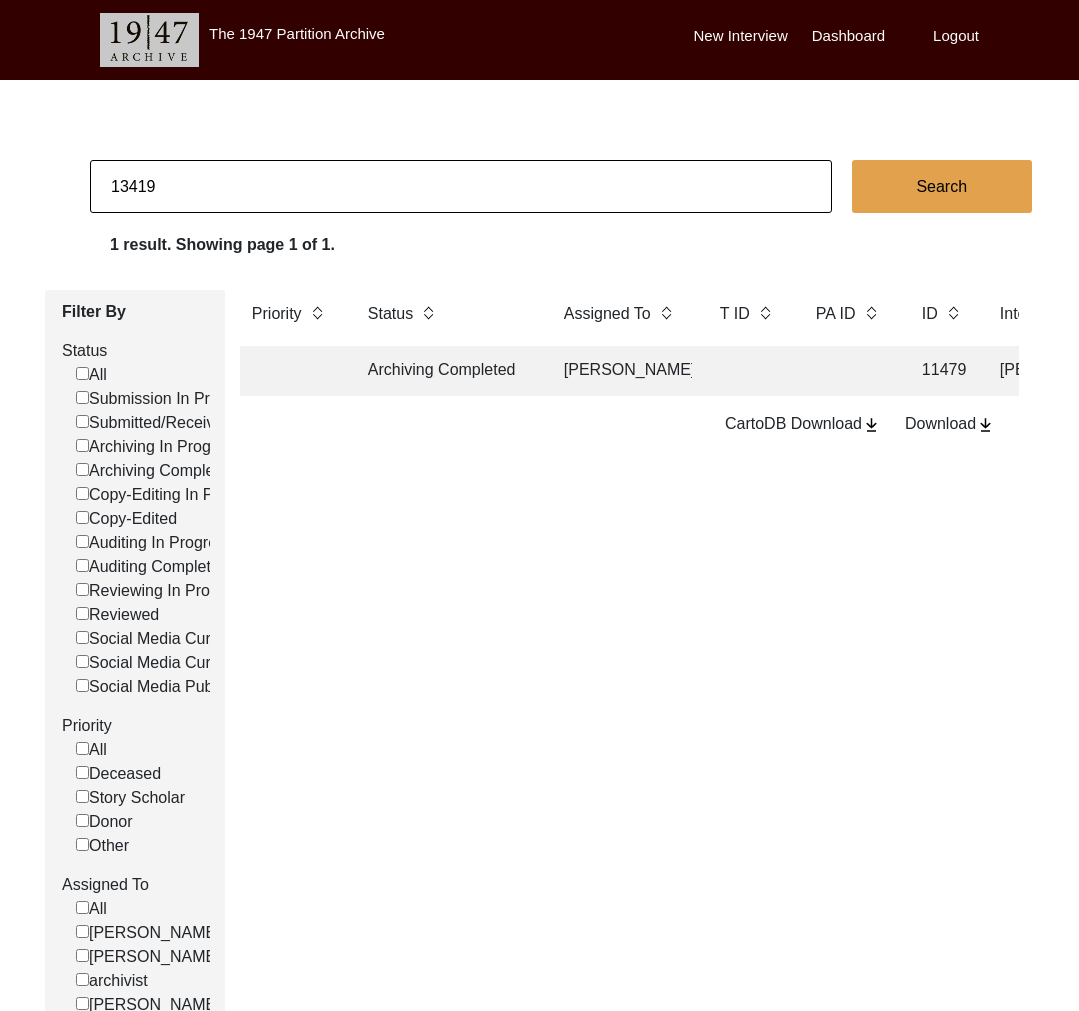 type on "13419" 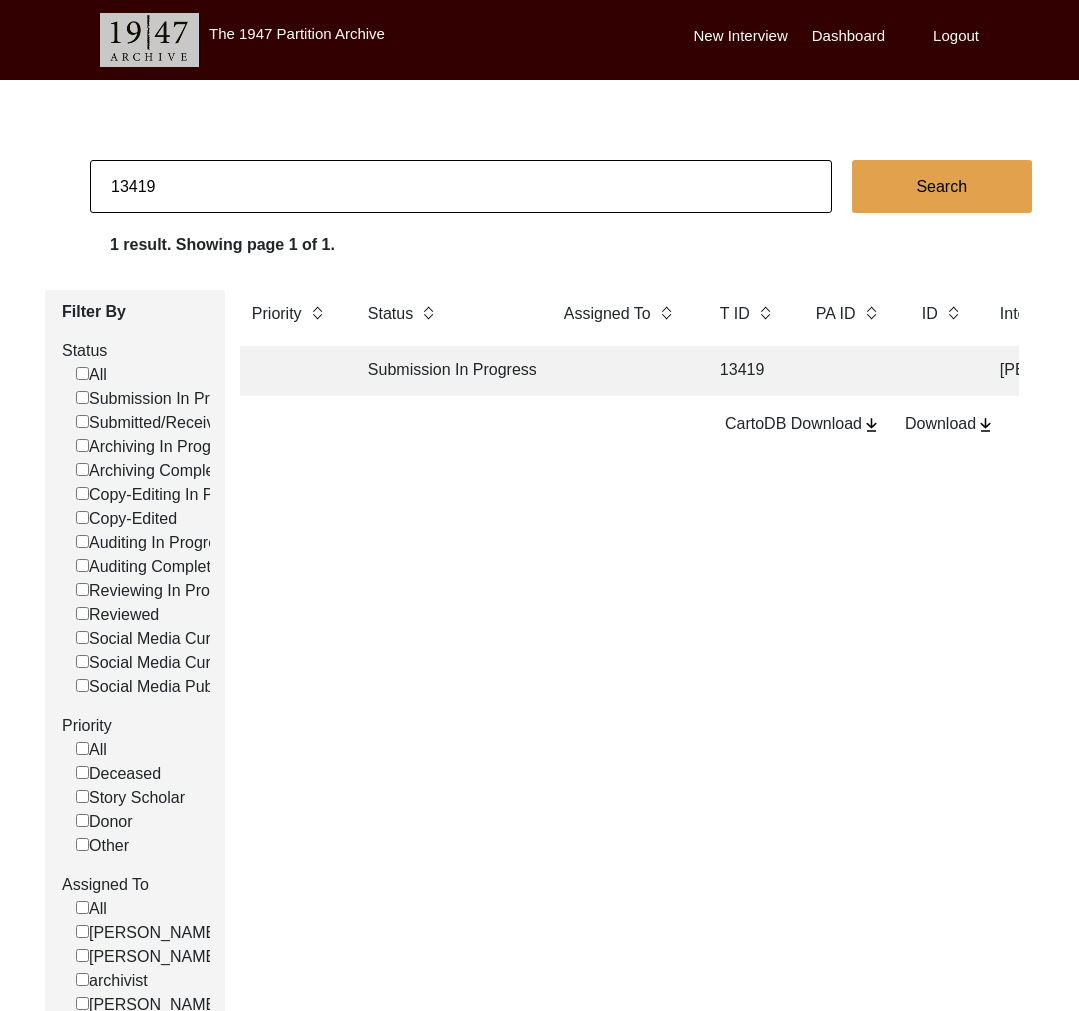 click 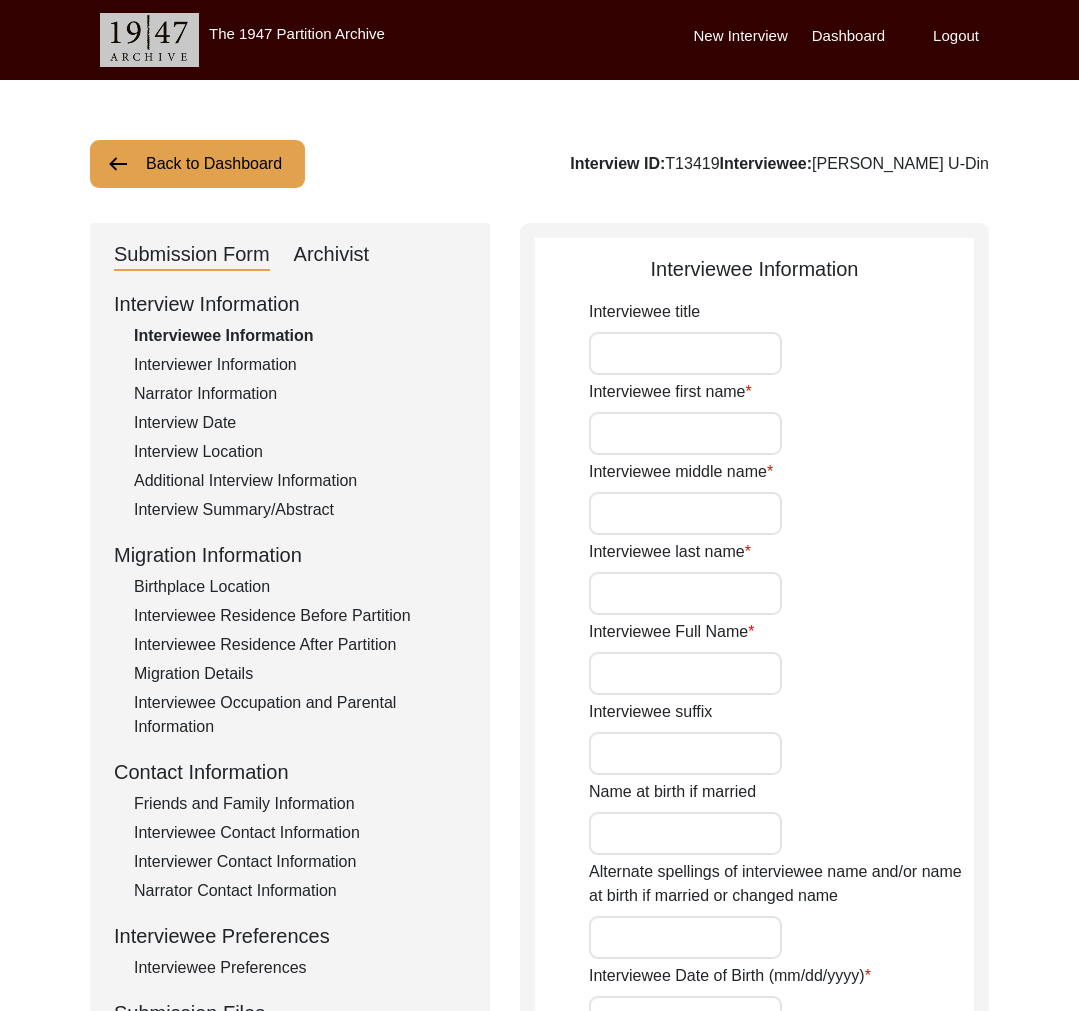 type on "Munir" 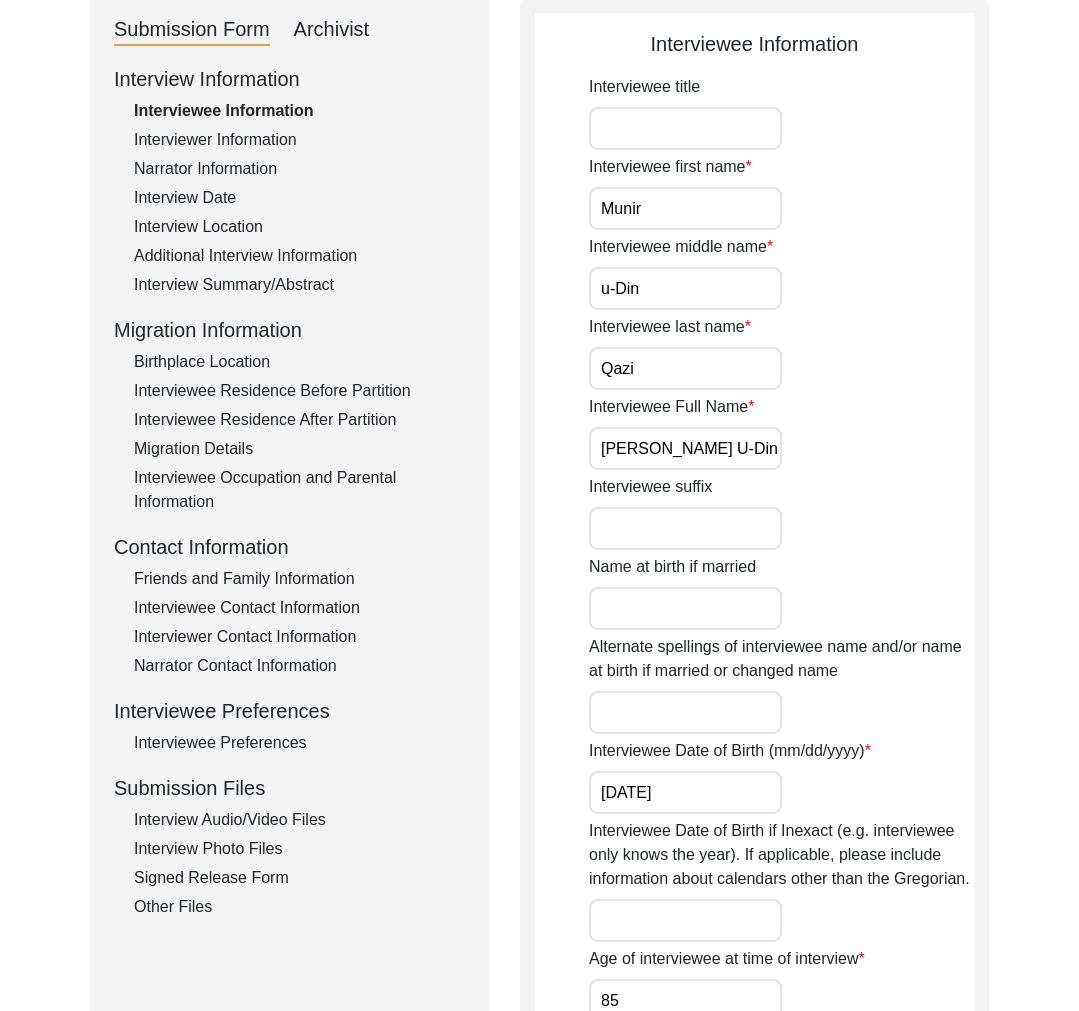 scroll, scrollTop: 441, scrollLeft: 0, axis: vertical 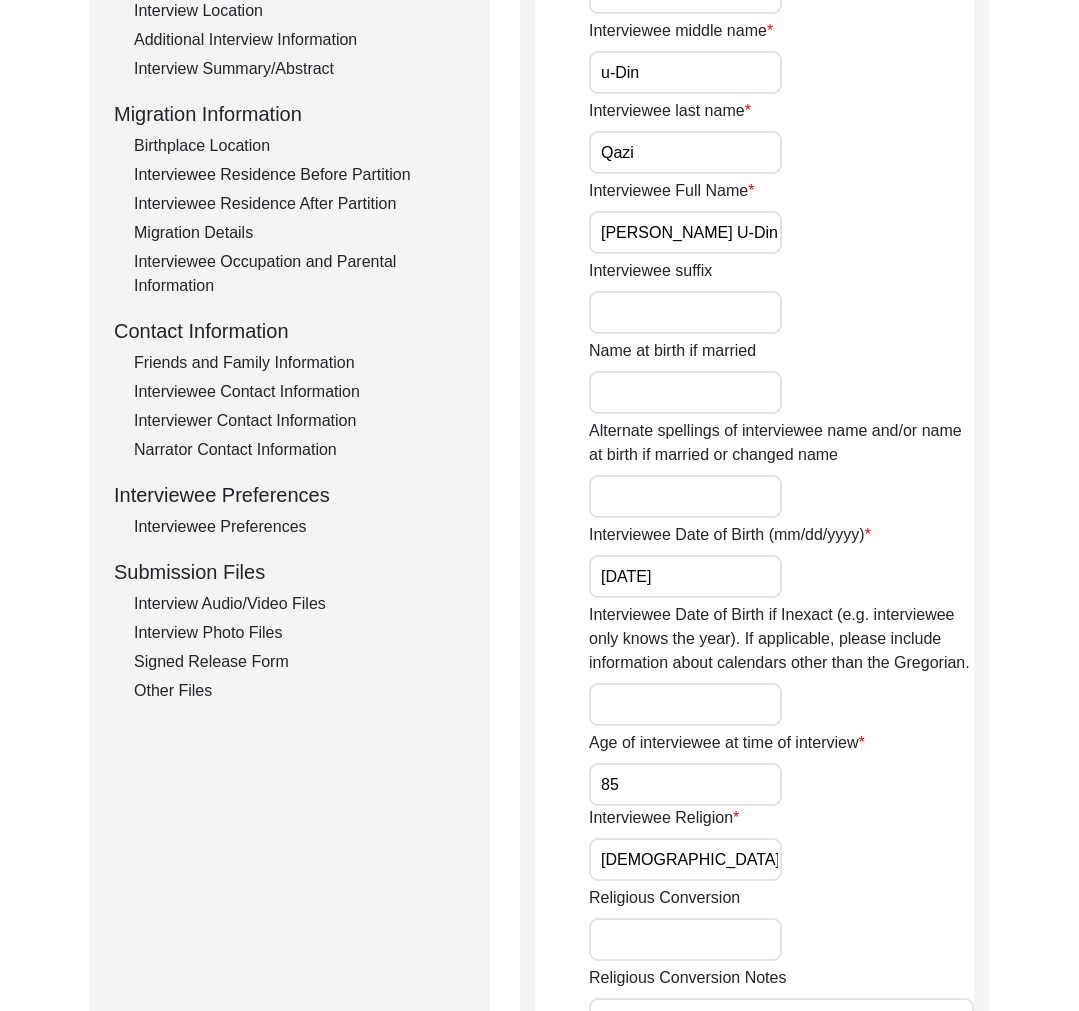 click on "Interview Audio/Video Files" 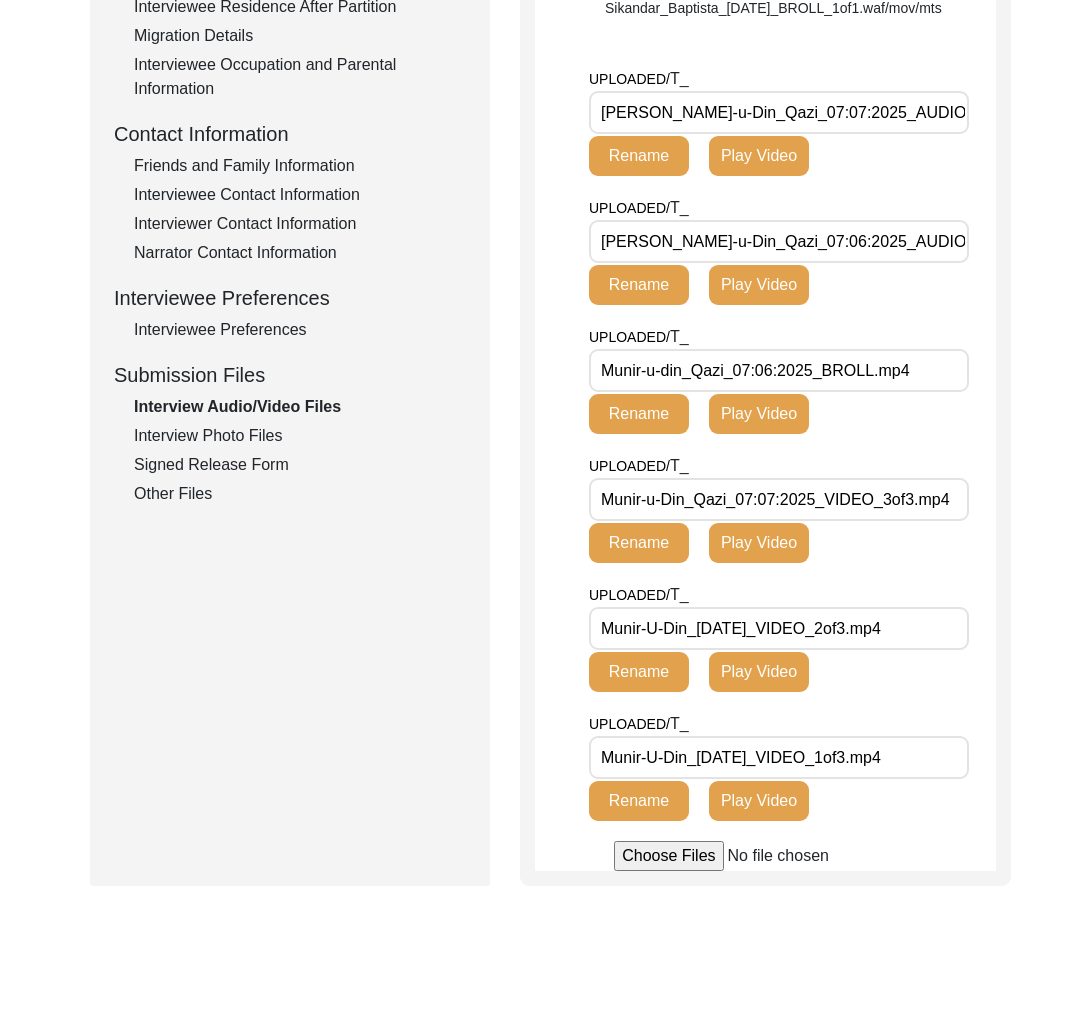 scroll, scrollTop: 627, scrollLeft: 0, axis: vertical 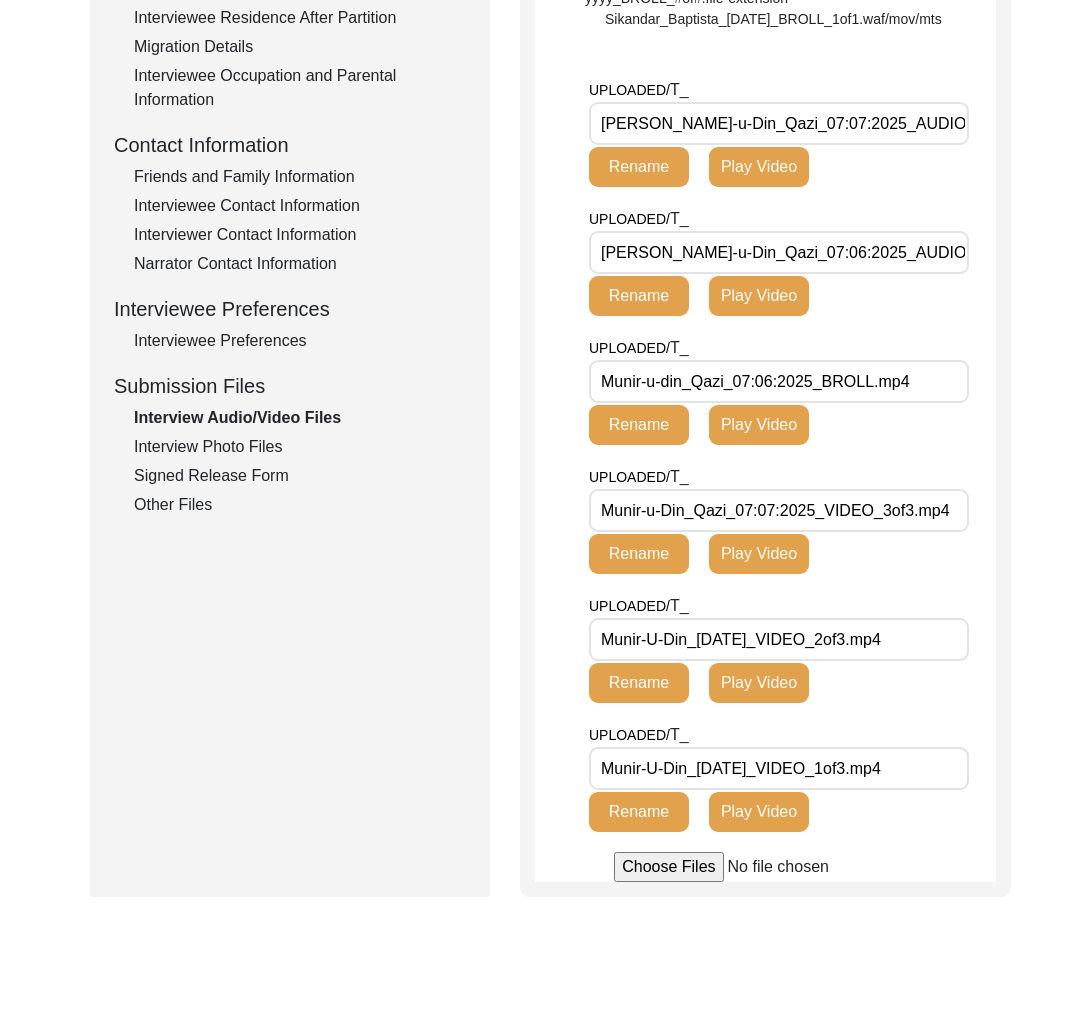 click on "Other Files" 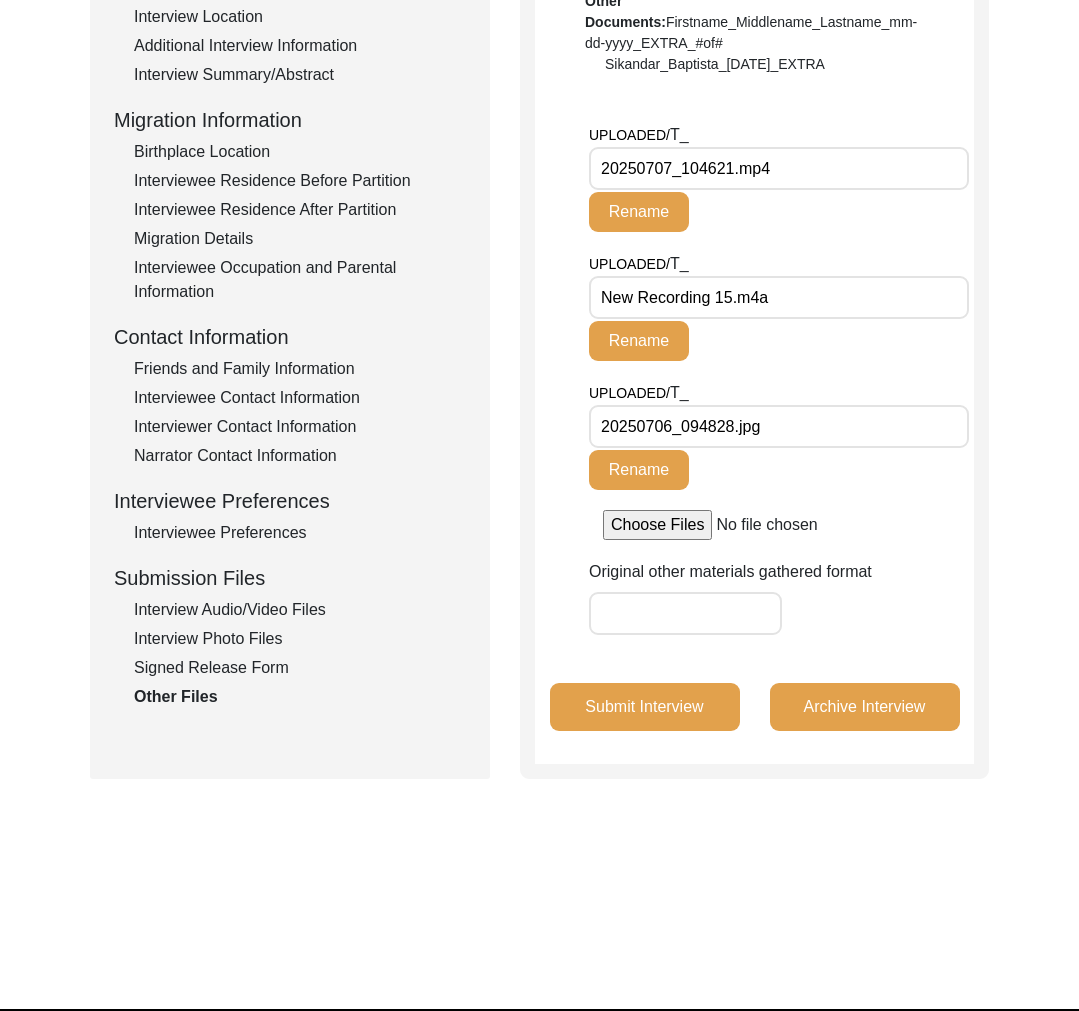 scroll, scrollTop: 489, scrollLeft: 0, axis: vertical 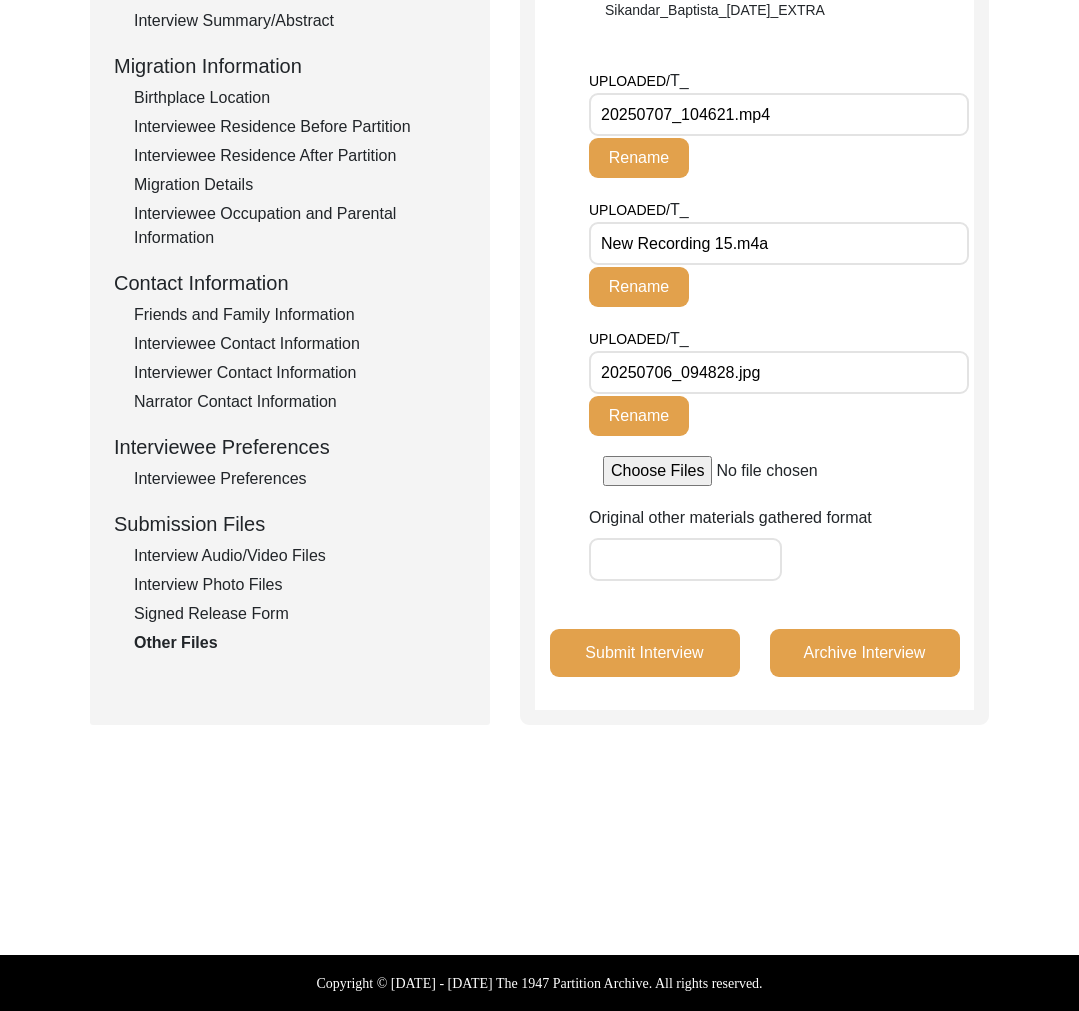 click on "Interview Information   Interviewee Information   Interviewer Information   Narrator Information   Interview Date   Interview Location   Additional Interview Information   Interview Summary/Abstract   Migration Information   Birthplace Location   Interviewee Residence Before Partition   Interviewee Residence After Partition   Migration Details   Interviewee Occupation and Parental Information   Contact Information   Friends and Family Information   Interviewee Contact Information   Interviewer Contact Information   Narrator Contact Information   Interviewee Preferences   Interviewee Preferences   Submission Files   Interview Audio/Video Files   Interview Photo Files   Signed Release Form   Other Files" 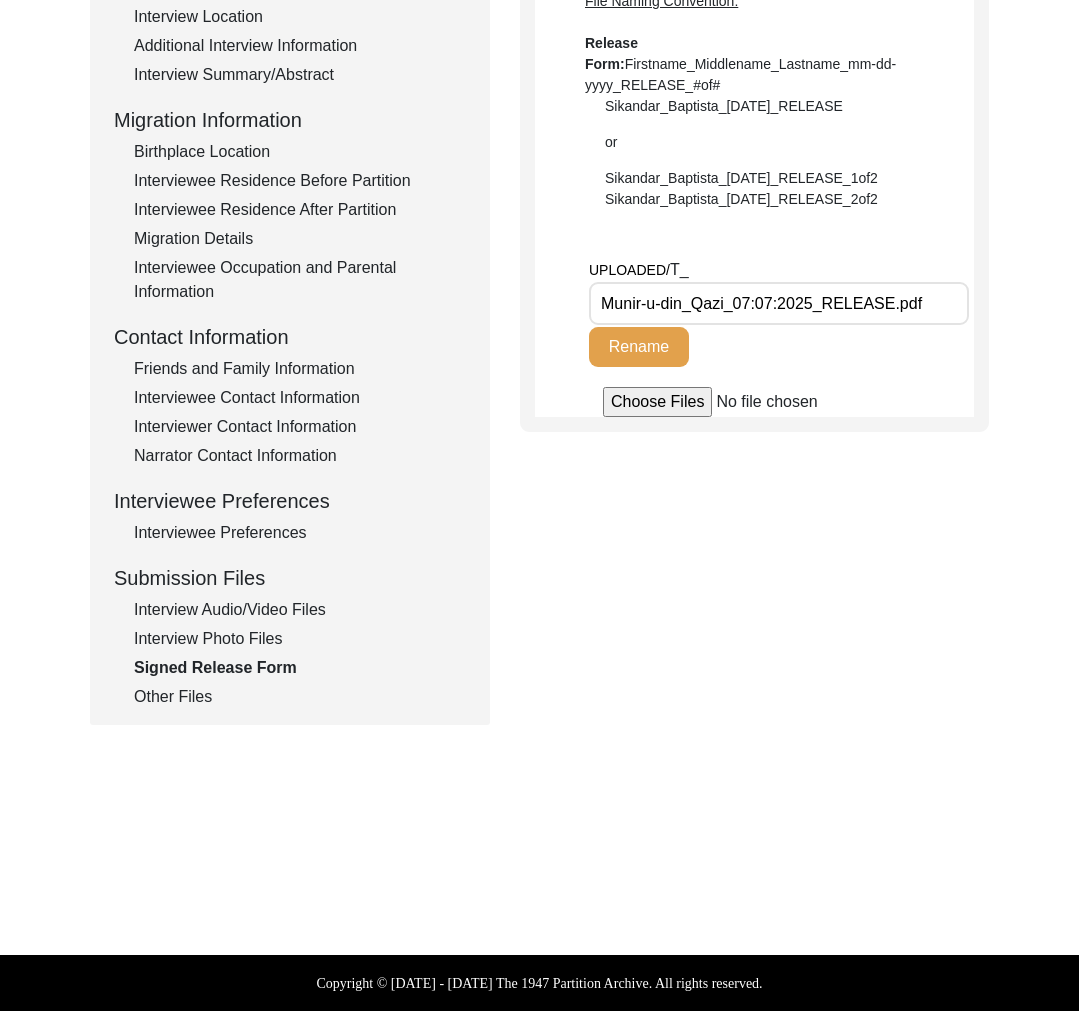 click on "Submission Files" 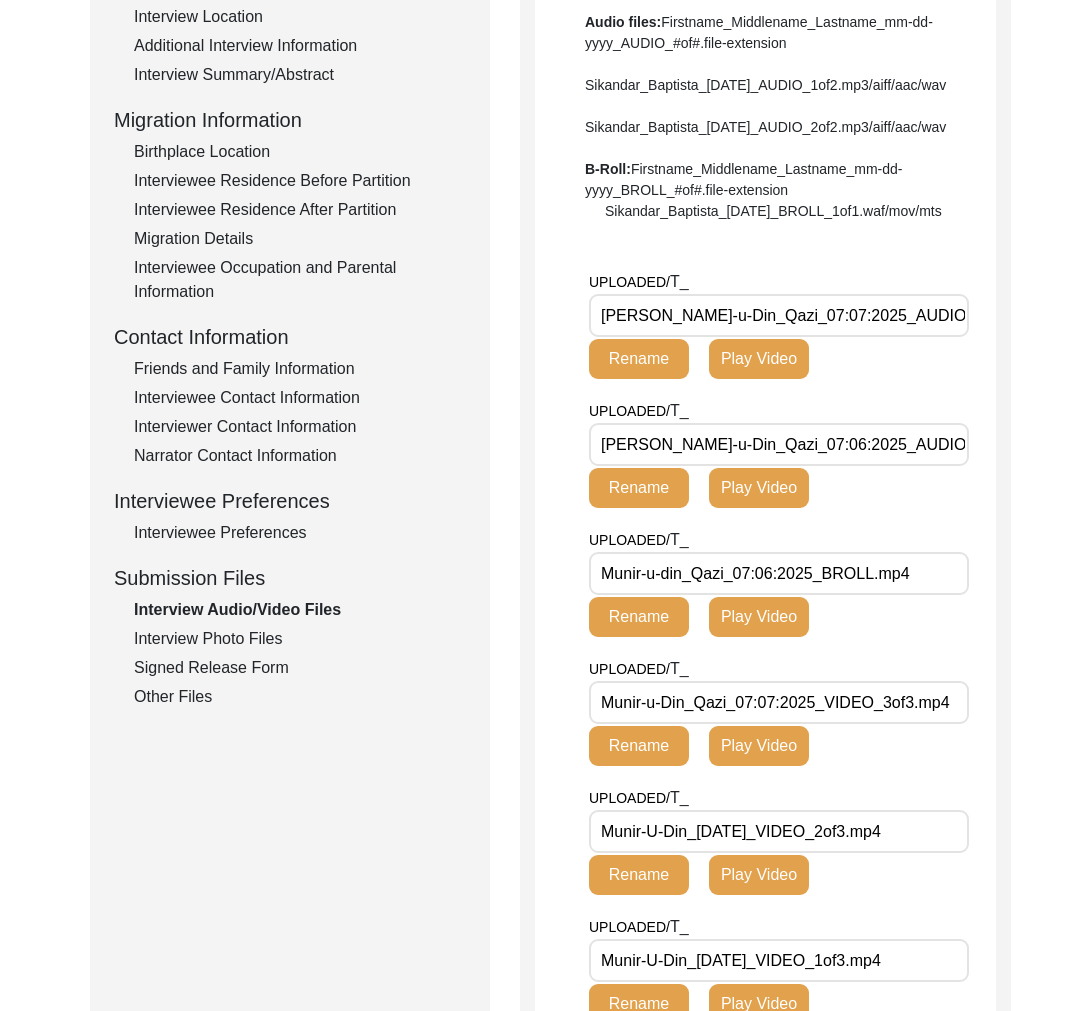 scroll, scrollTop: 627, scrollLeft: 0, axis: vertical 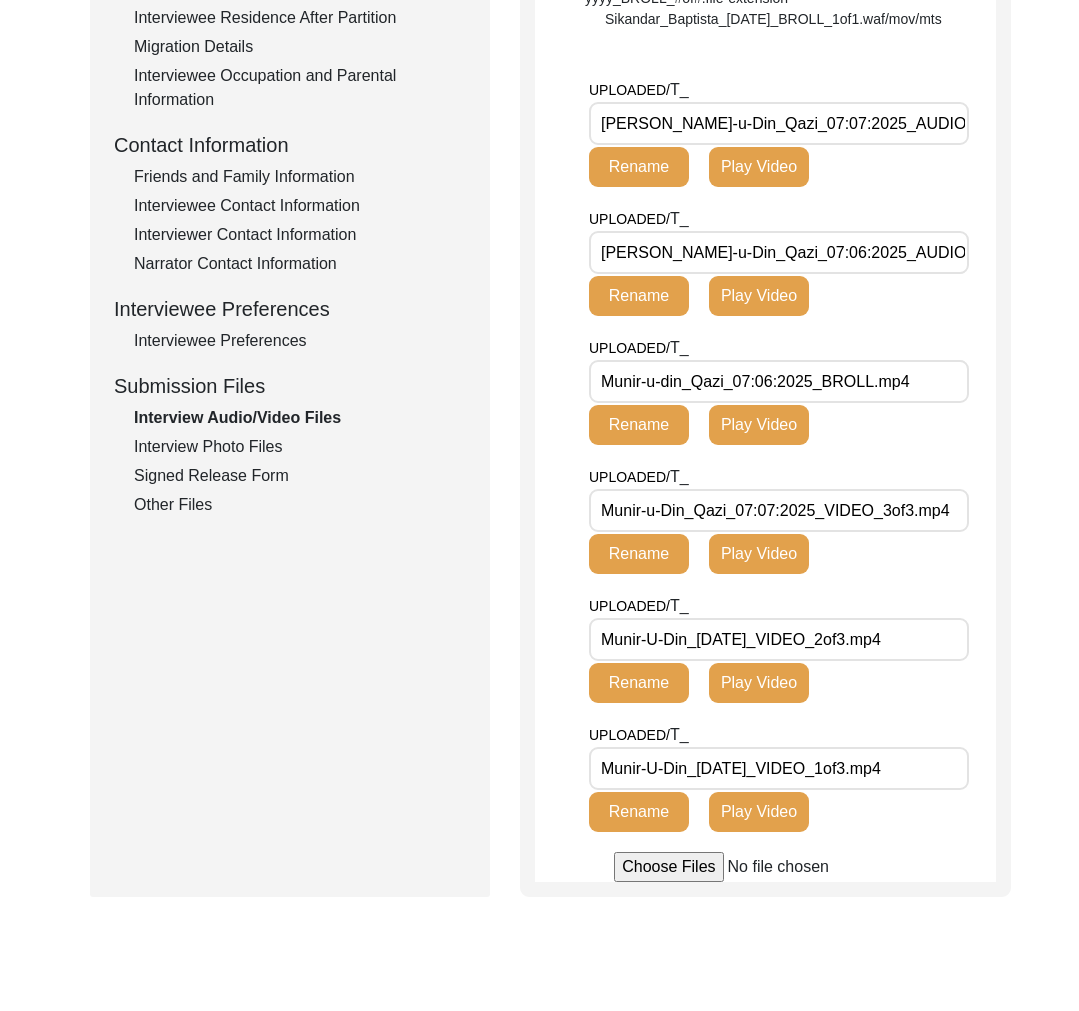 drag, startPoint x: 689, startPoint y: 830, endPoint x: 578, endPoint y: 835, distance: 111.11256 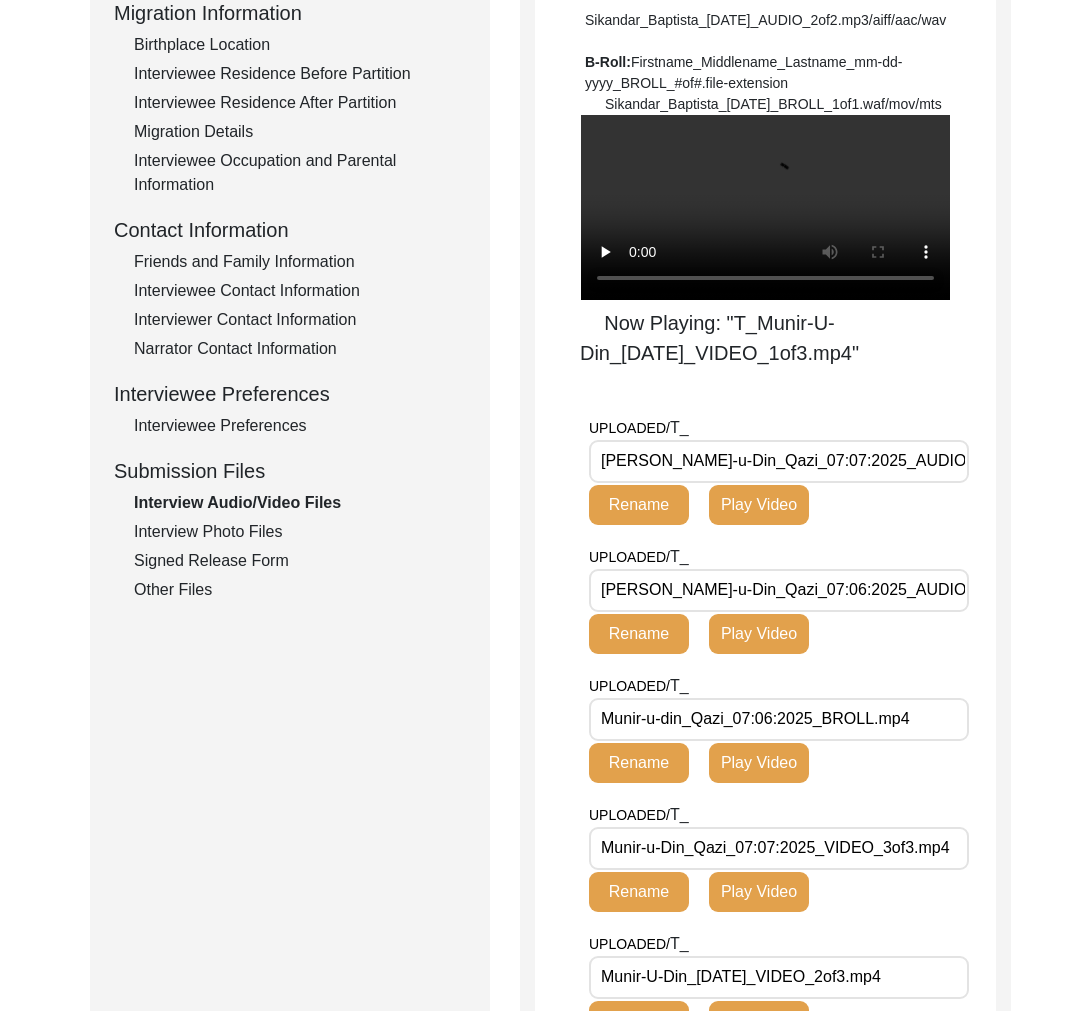 scroll, scrollTop: 514, scrollLeft: 0, axis: vertical 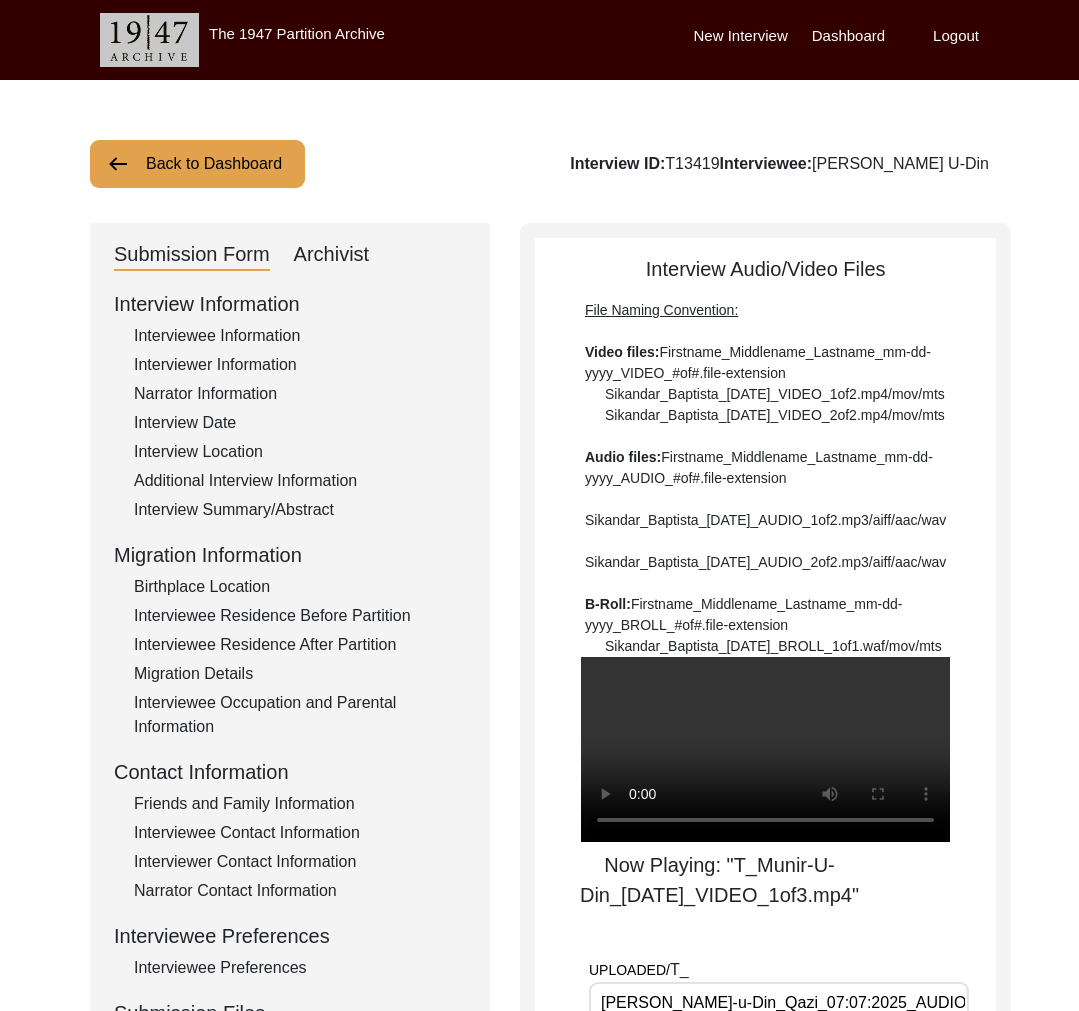 click on "Back to Dashboard" 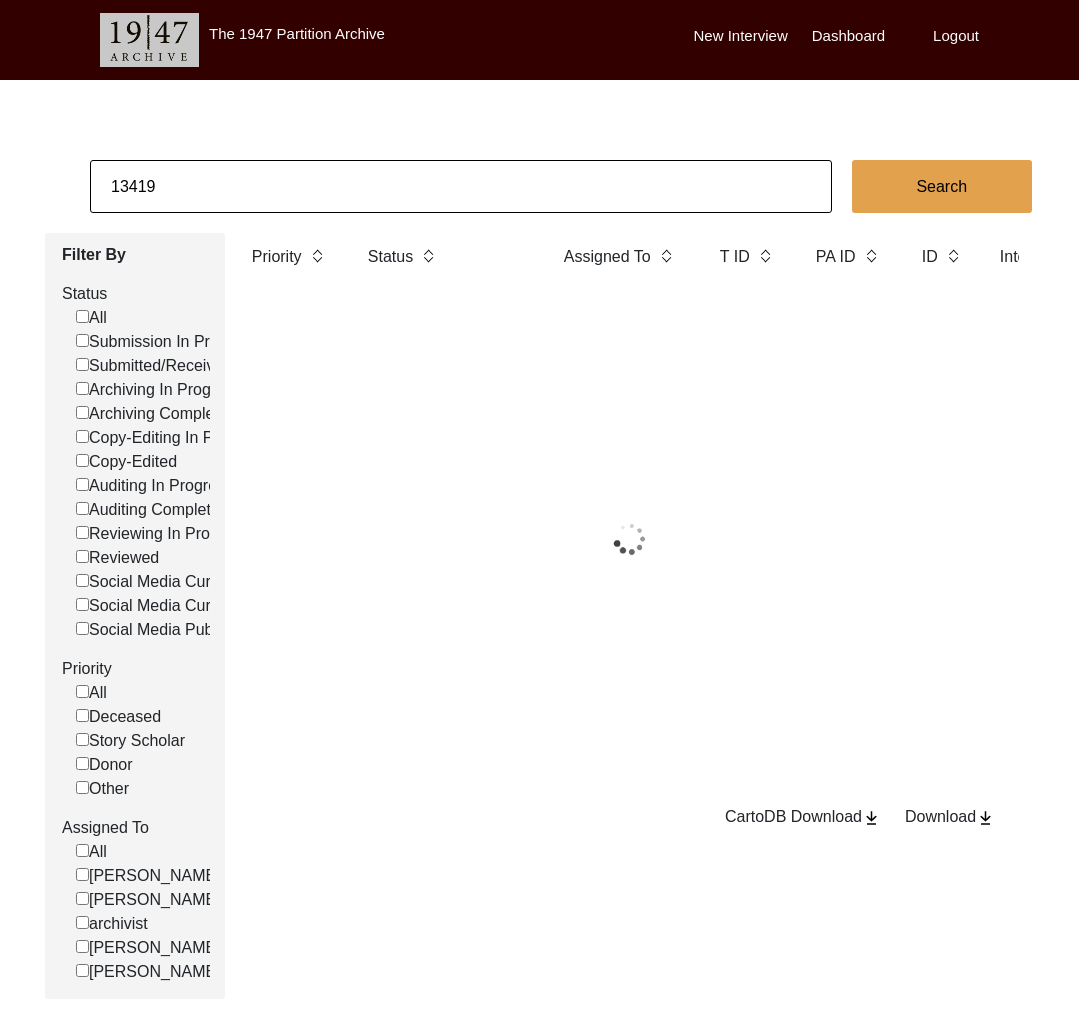 click on "13419" 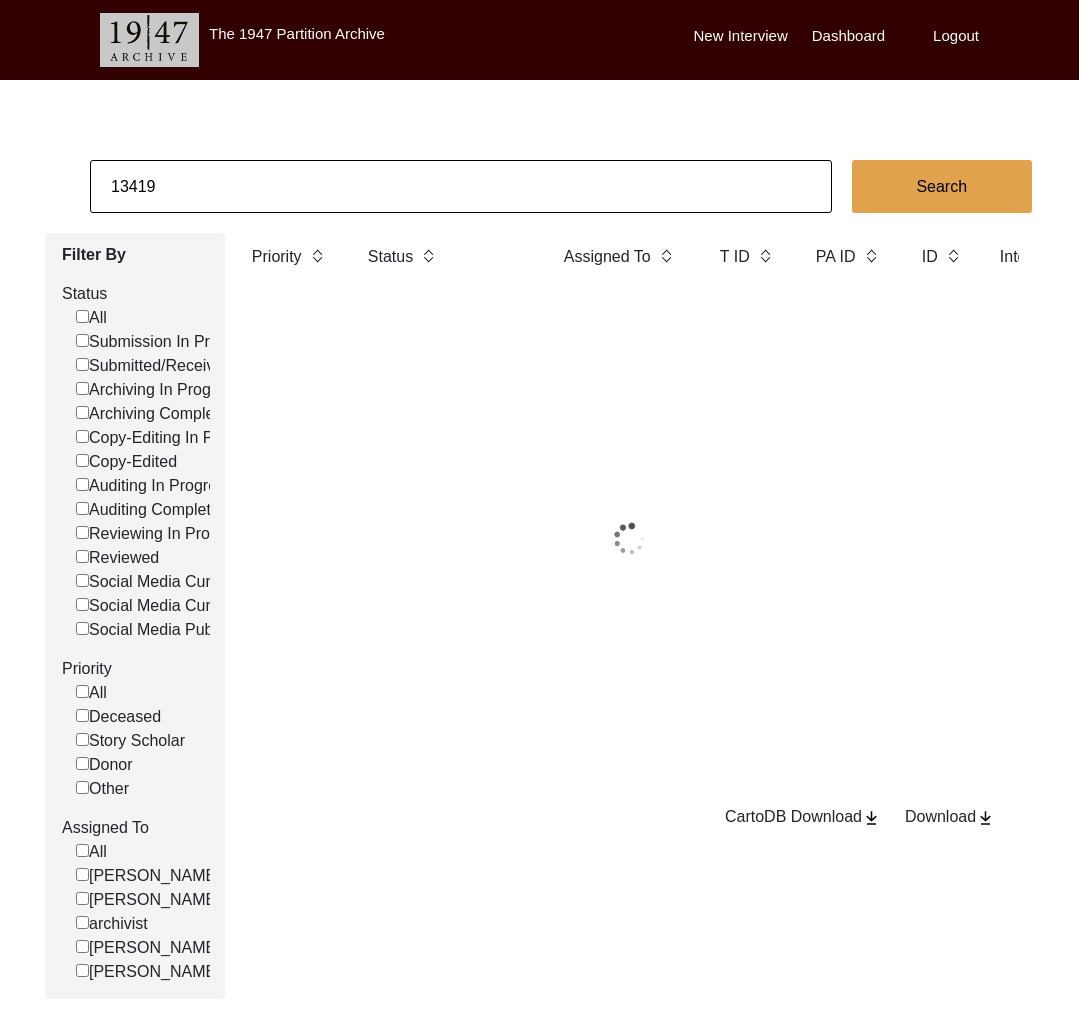 click on "13419" 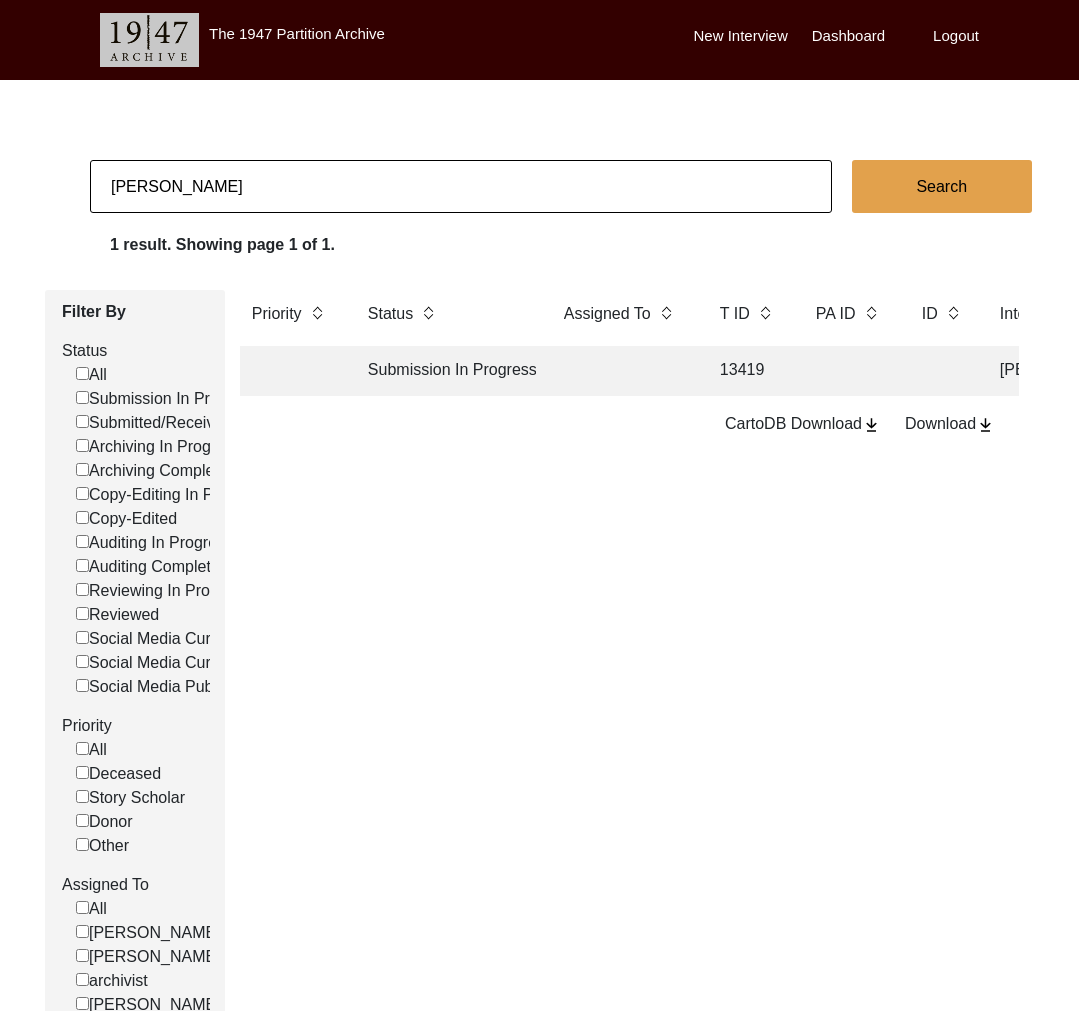 type on "Muskan Rawat" 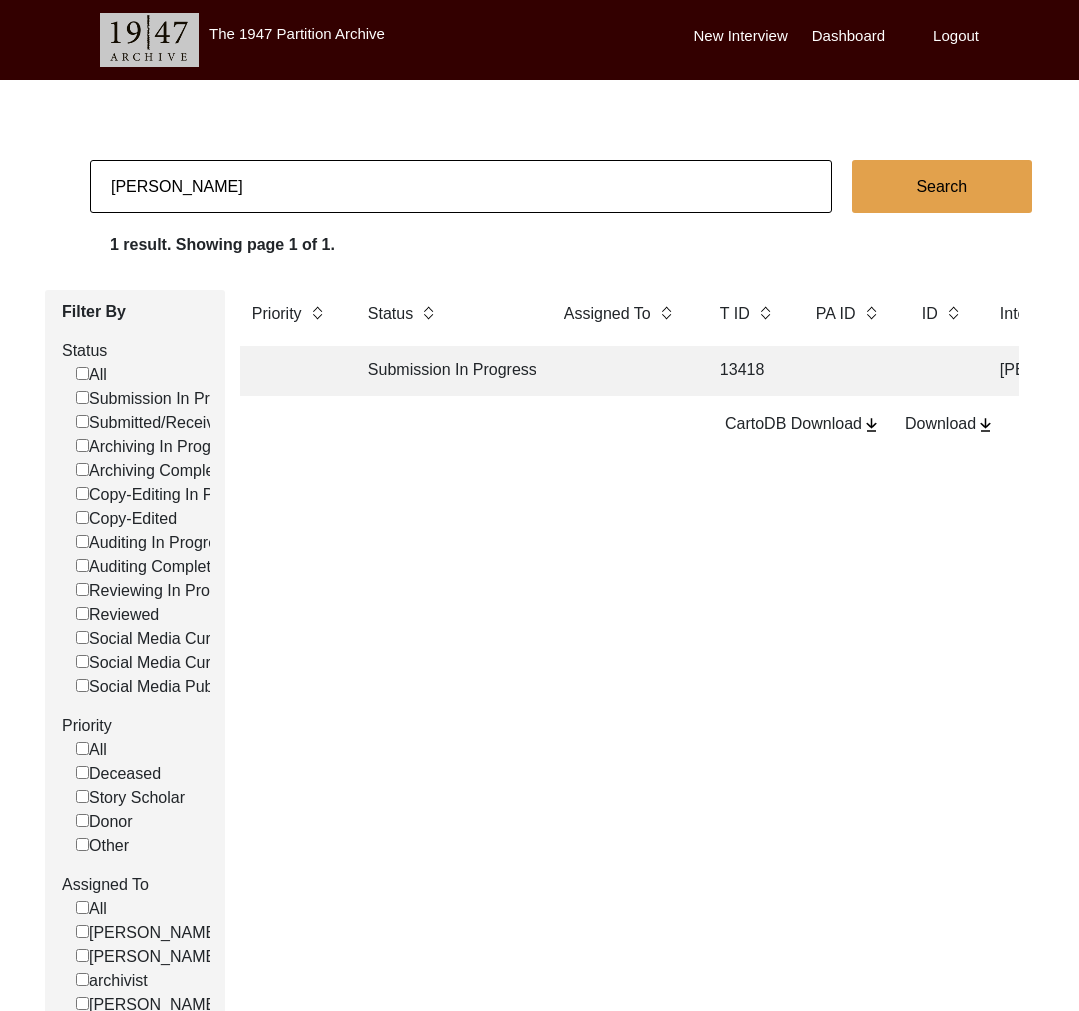 click on "Muskan Rawat" 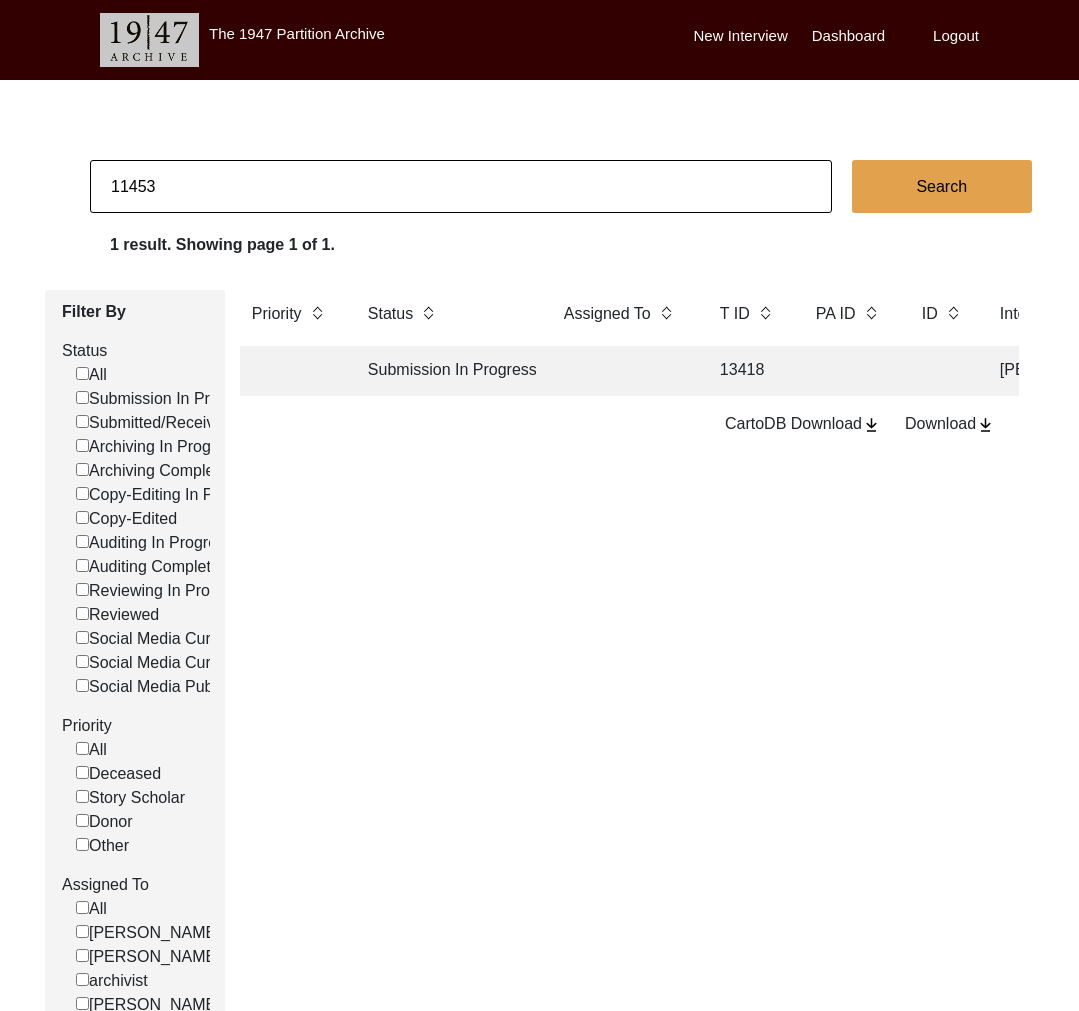 type on "11453" 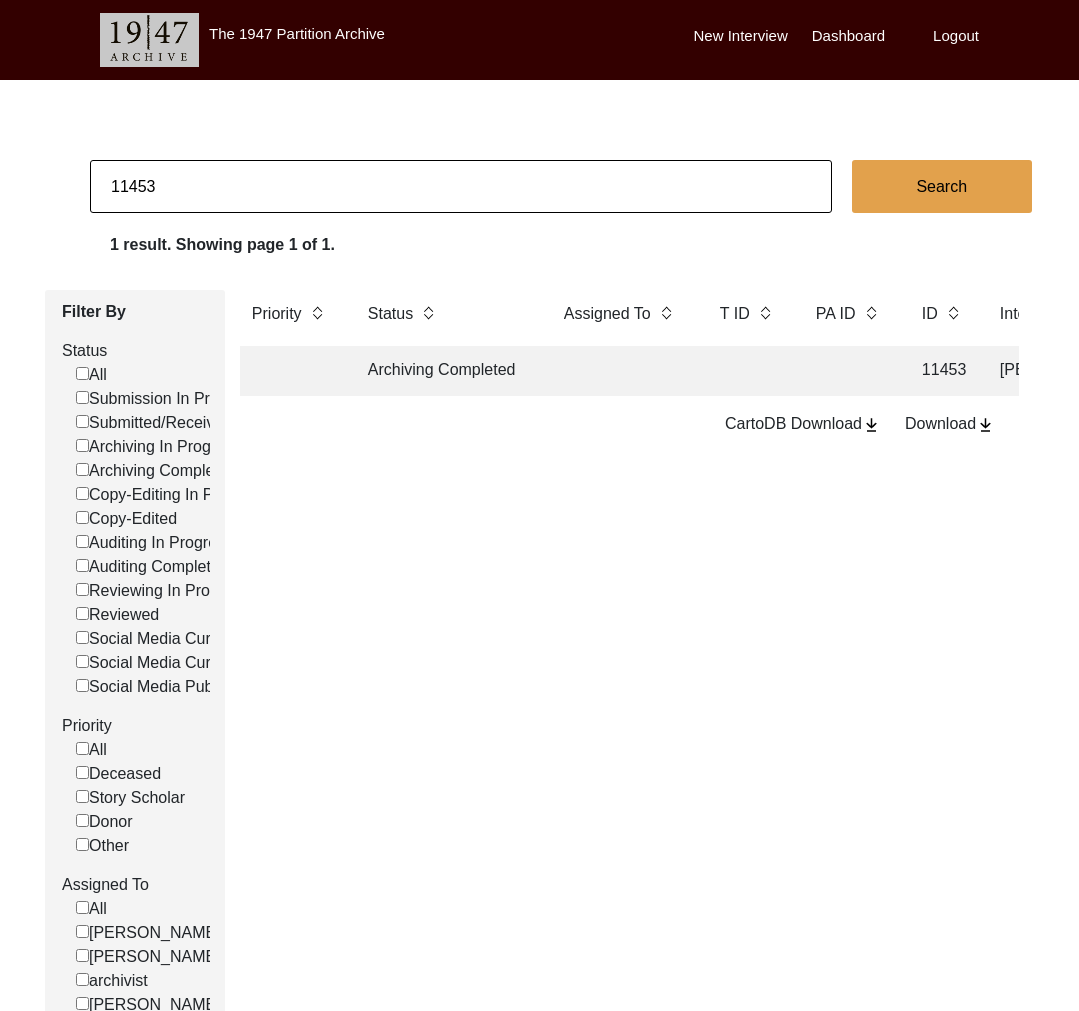 click on "Archiving Completed" 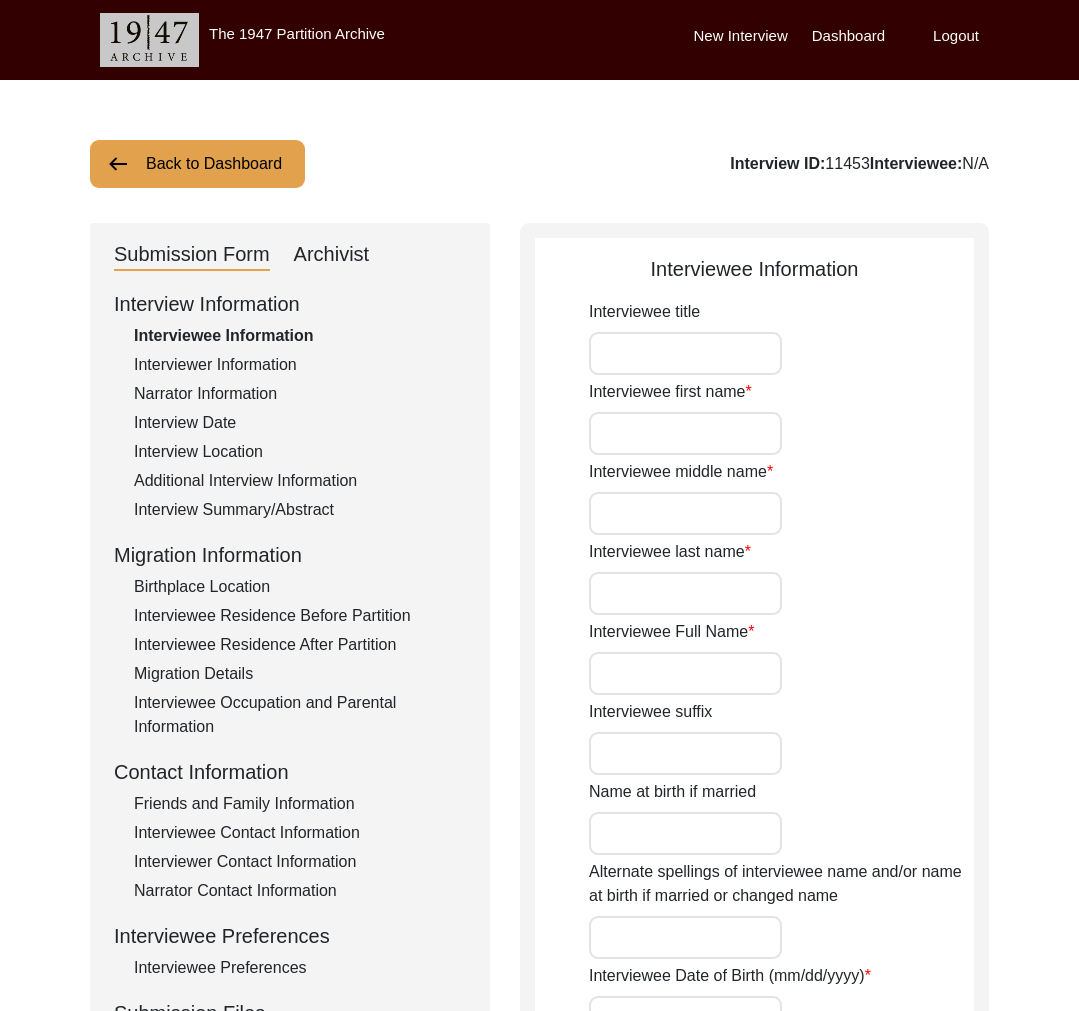 type on "Mr." 